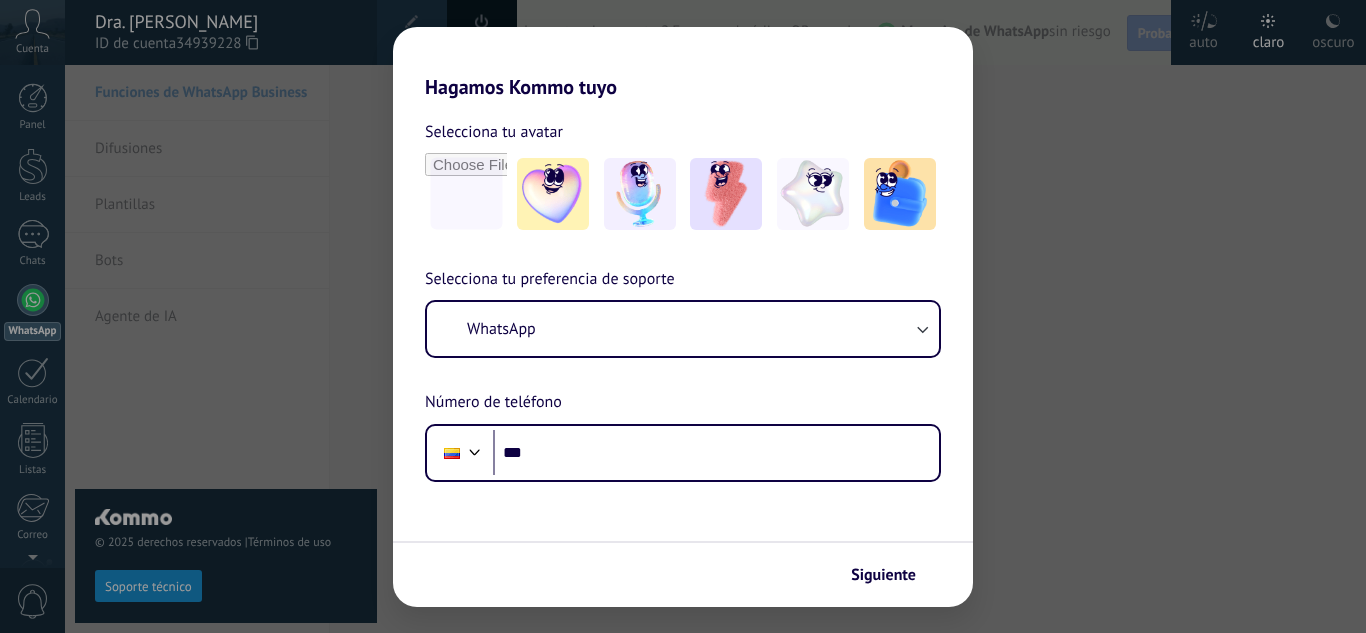 scroll, scrollTop: 0, scrollLeft: 0, axis: both 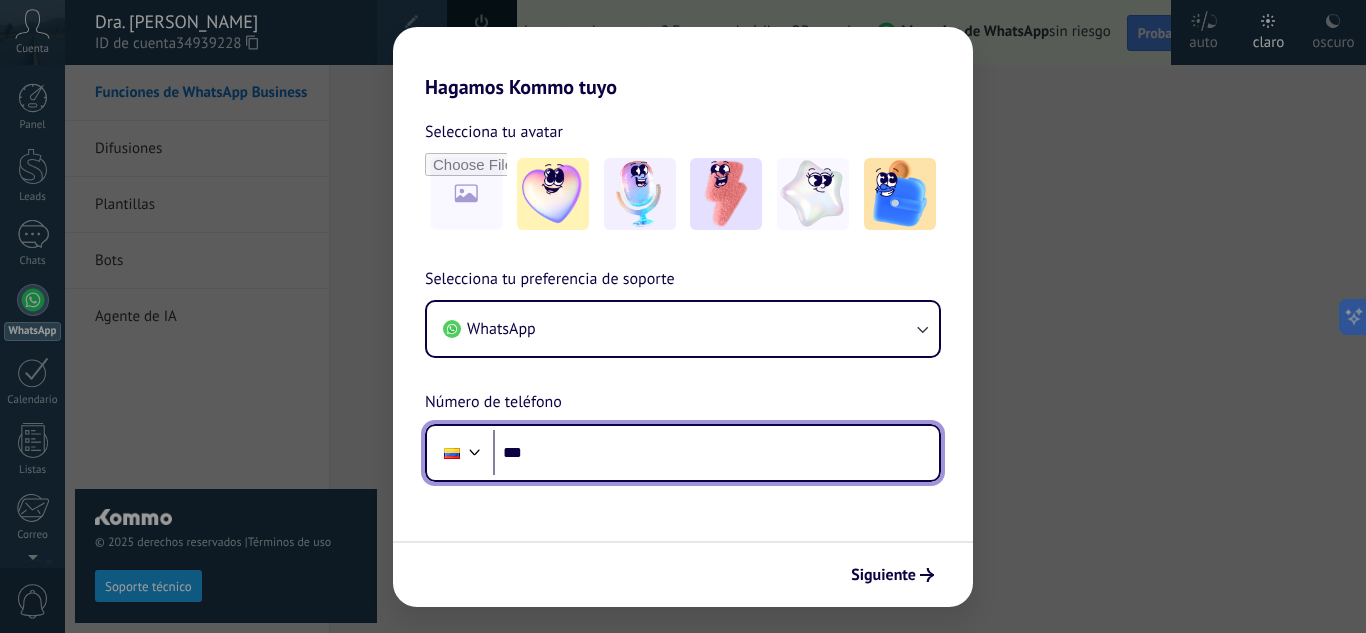 click on "***" at bounding box center [716, 453] 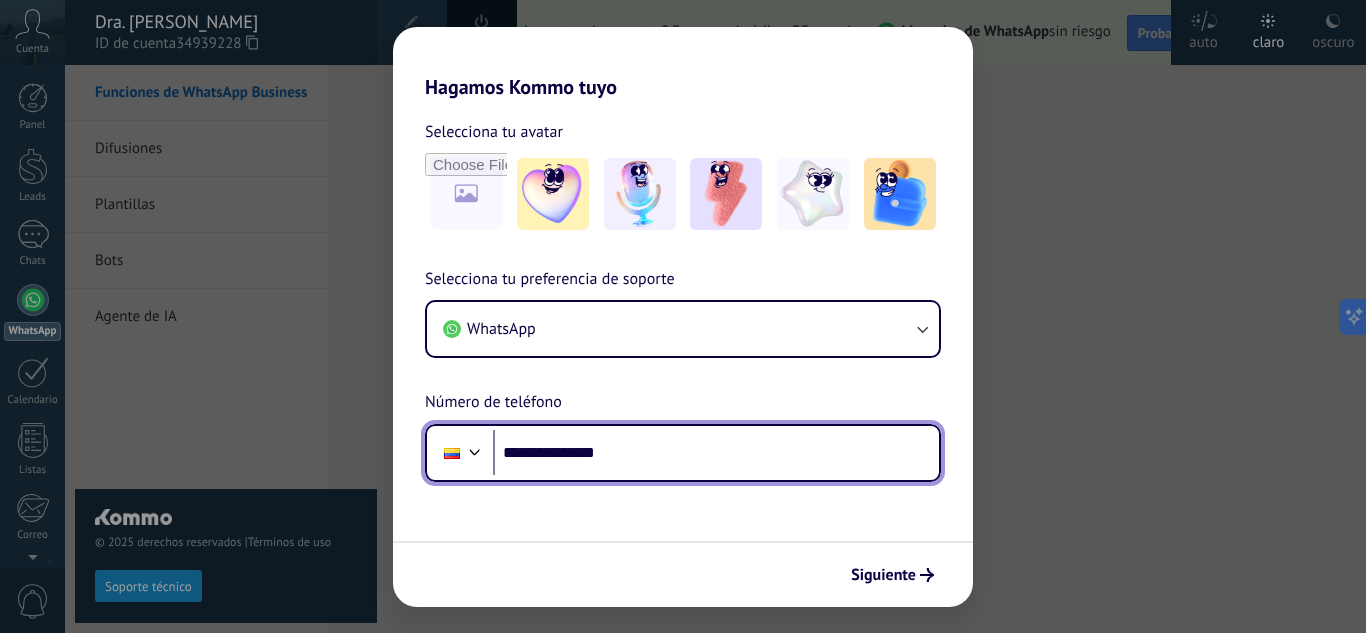 type on "**********" 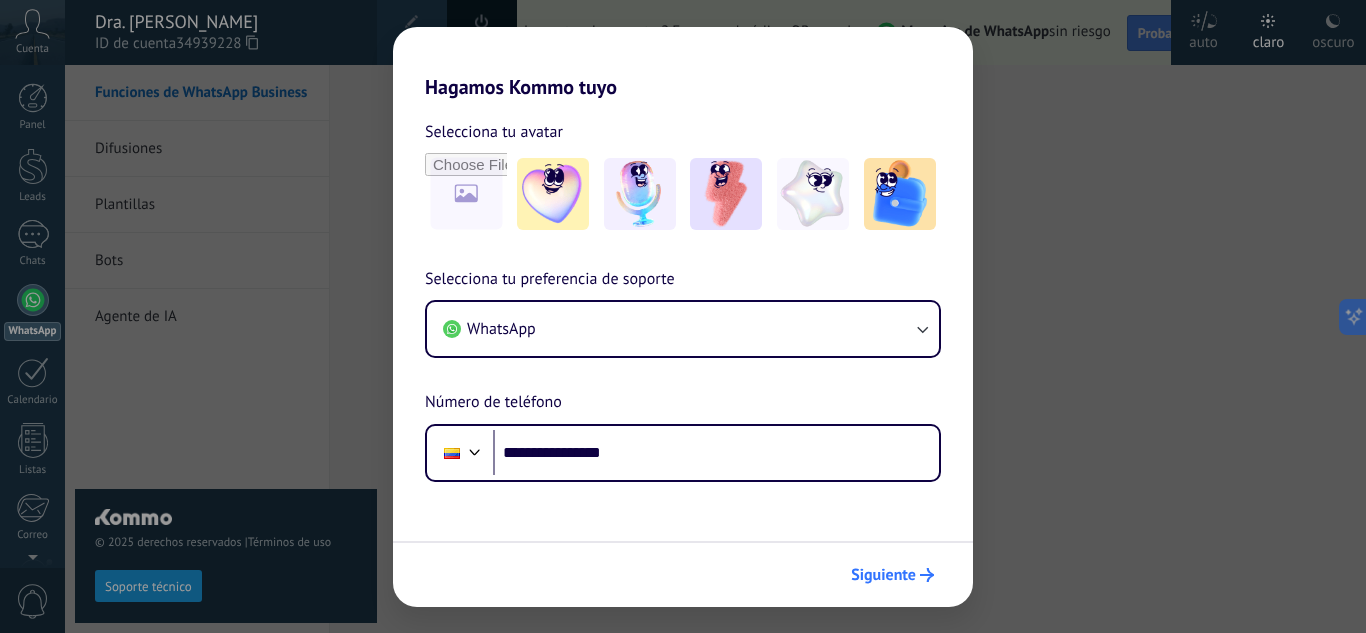 click on "Siguiente" at bounding box center [883, 575] 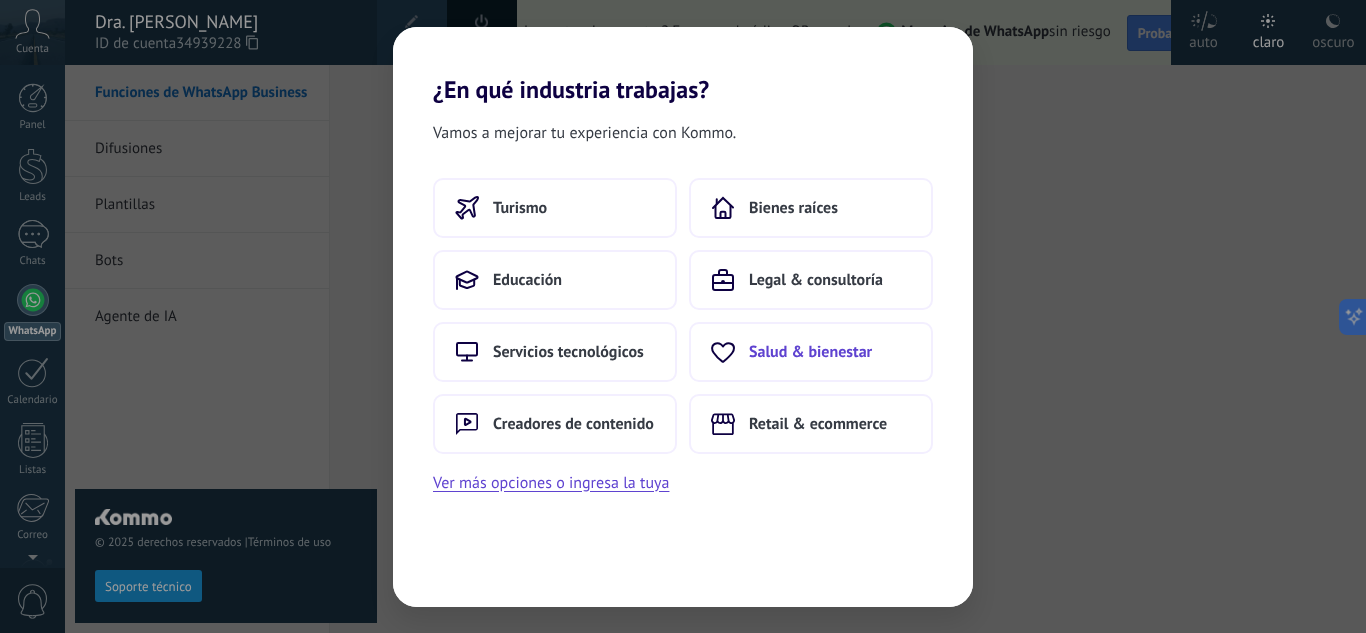 click on "Salud & bienestar" at bounding box center (810, 352) 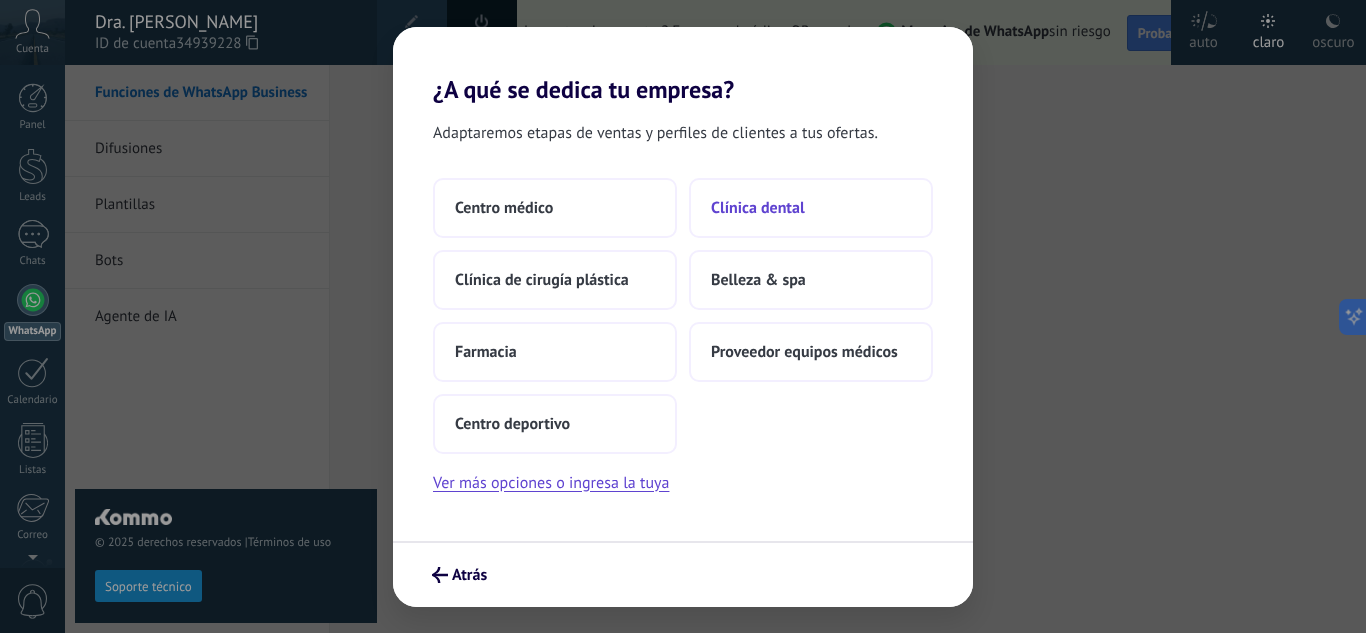 click on "Clínica dental" at bounding box center (758, 208) 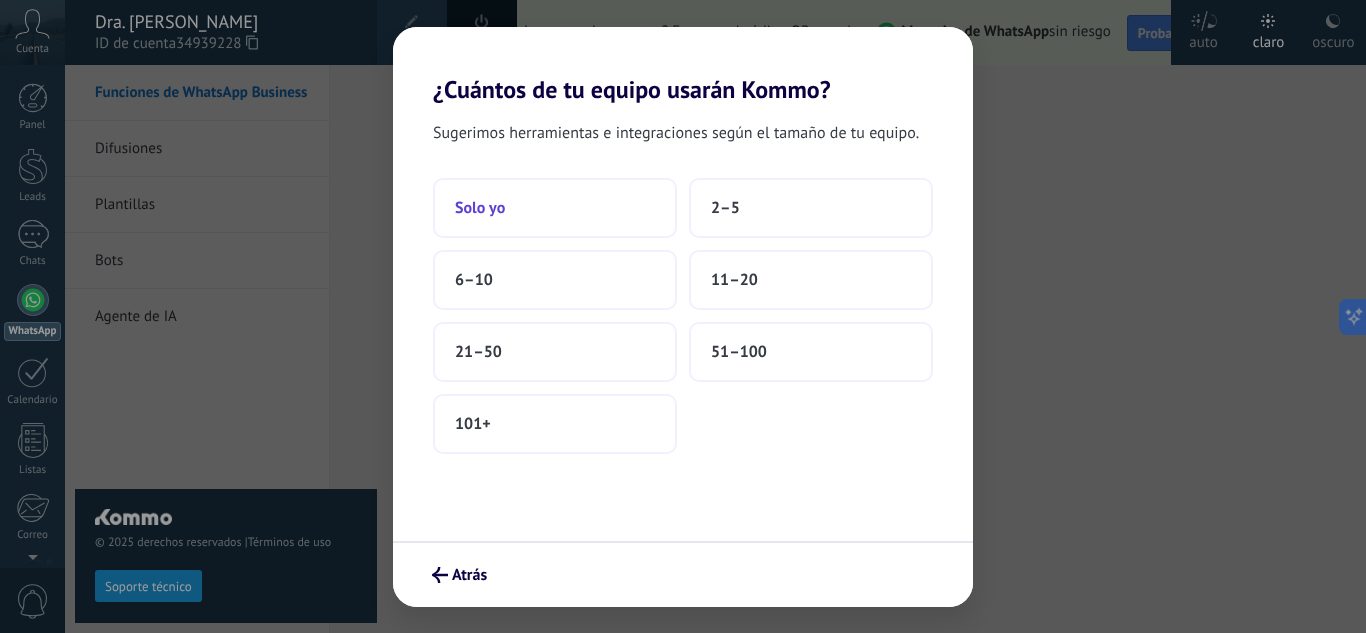 click on "Solo yo" at bounding box center (480, 208) 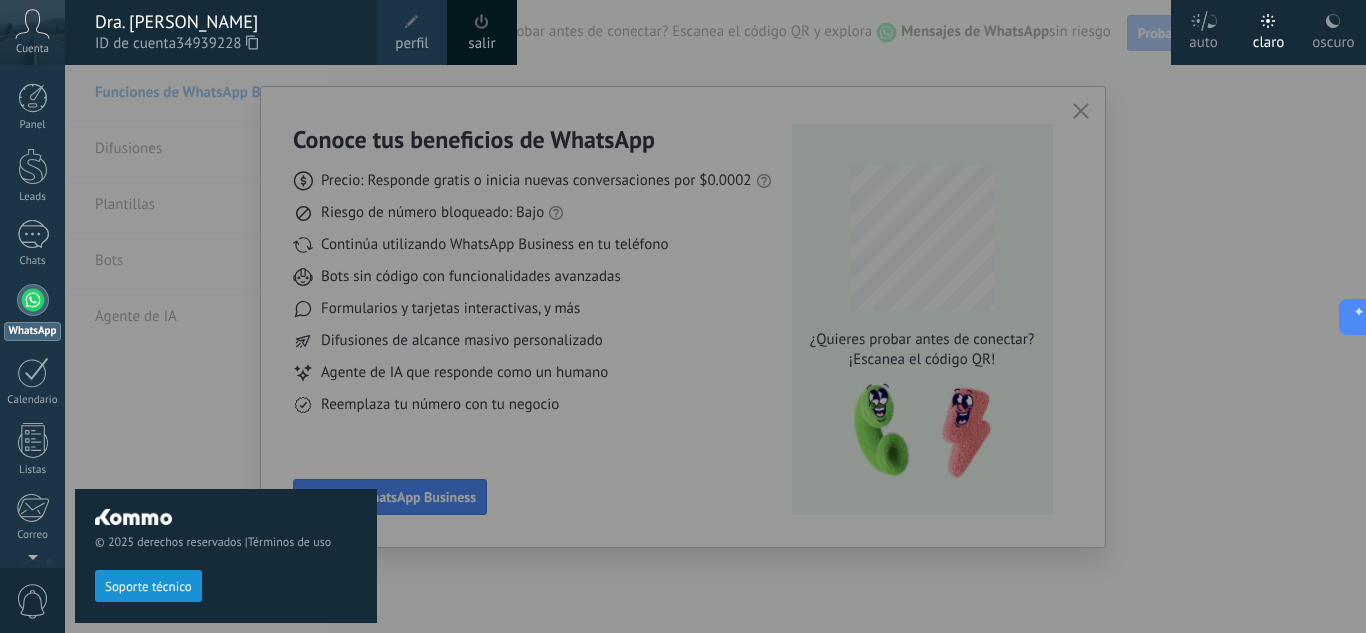 click on "©  2025  derechos reservados |  Términos de uso
Soporte técnico" at bounding box center (226, 349) 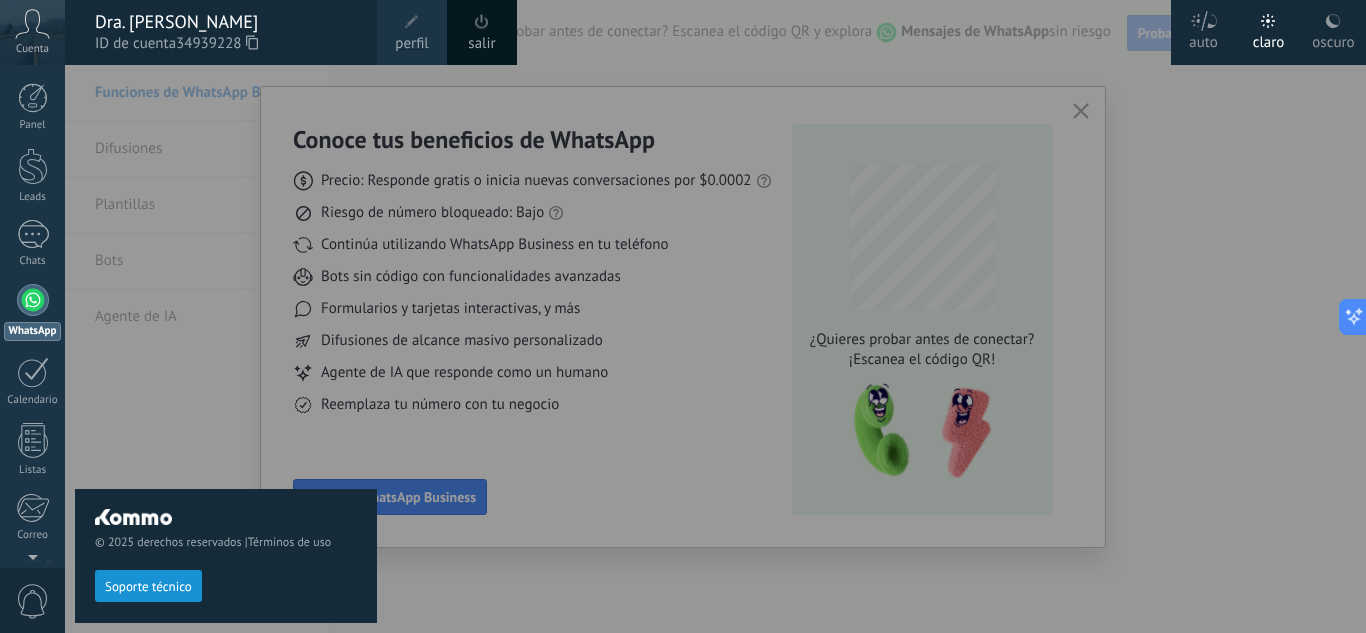 click at bounding box center [748, 316] 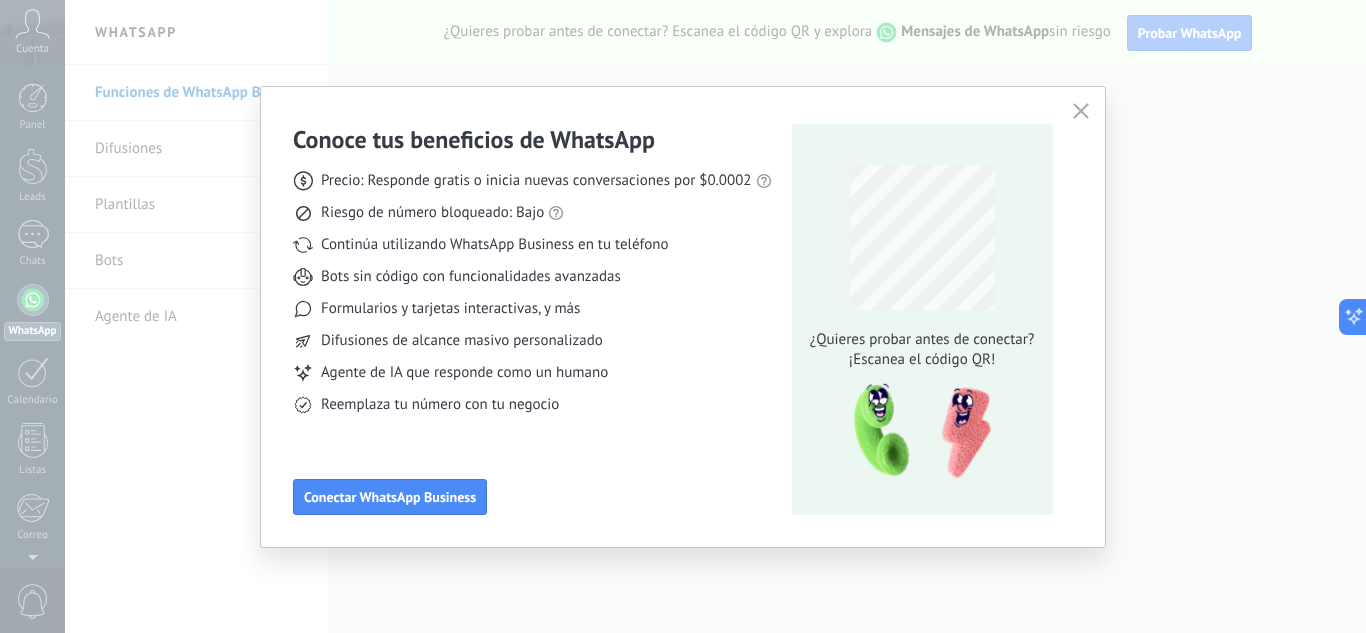 click 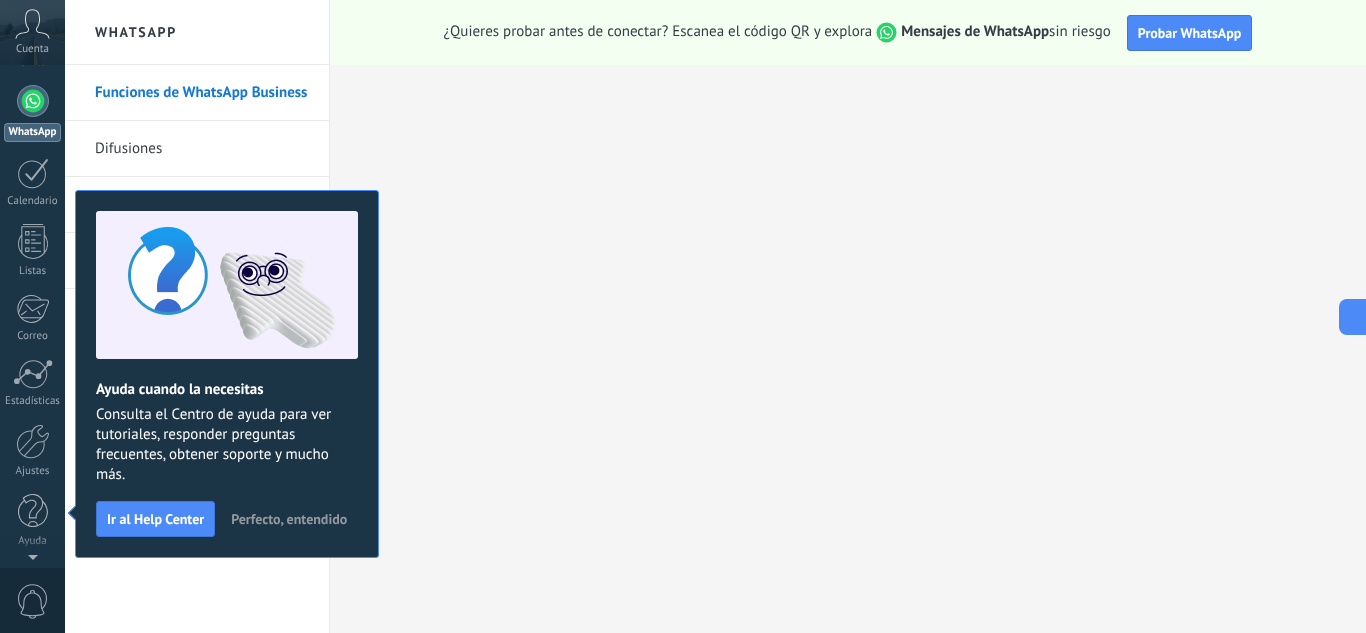 scroll, scrollTop: 0, scrollLeft: 0, axis: both 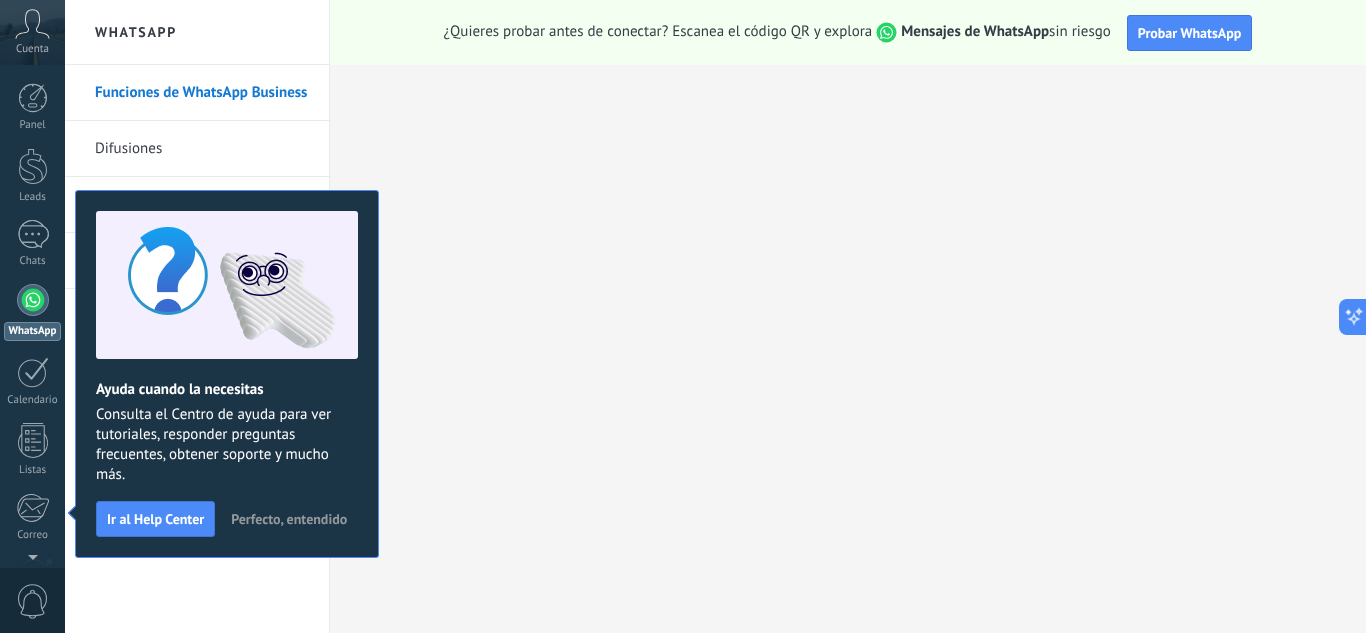 click on "Cuenta" at bounding box center (32, 49) 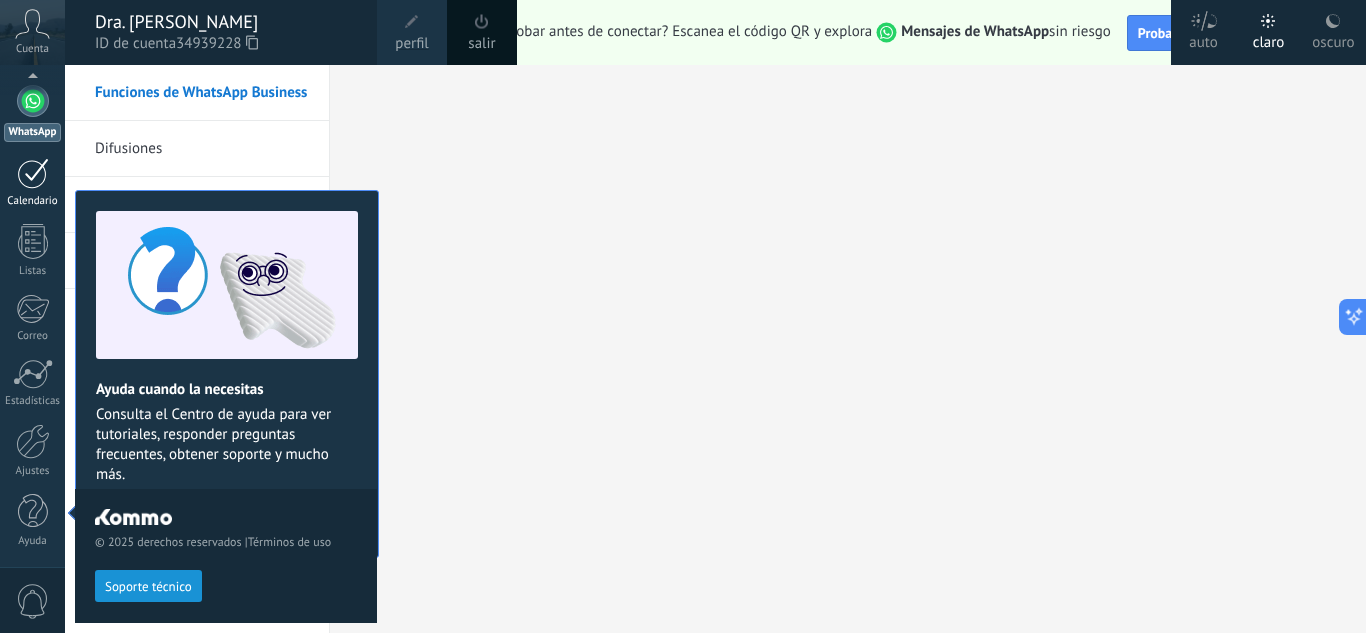 scroll, scrollTop: 0, scrollLeft: 0, axis: both 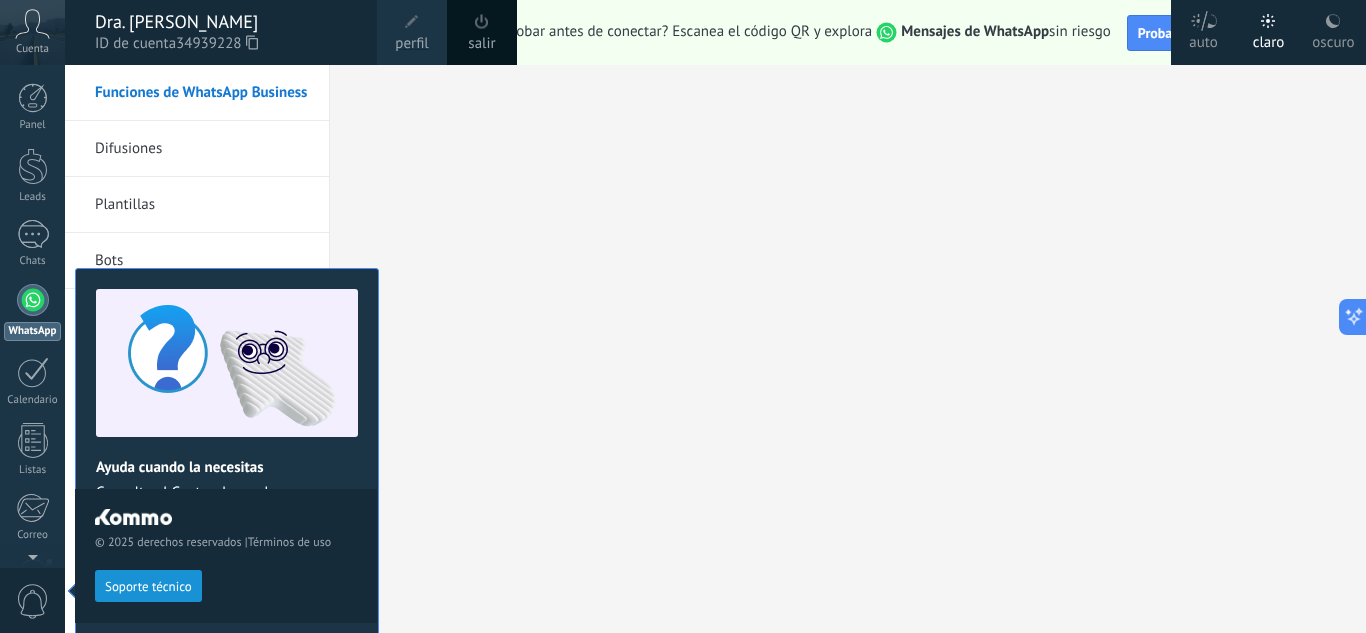 click on "perfil" at bounding box center (411, 44) 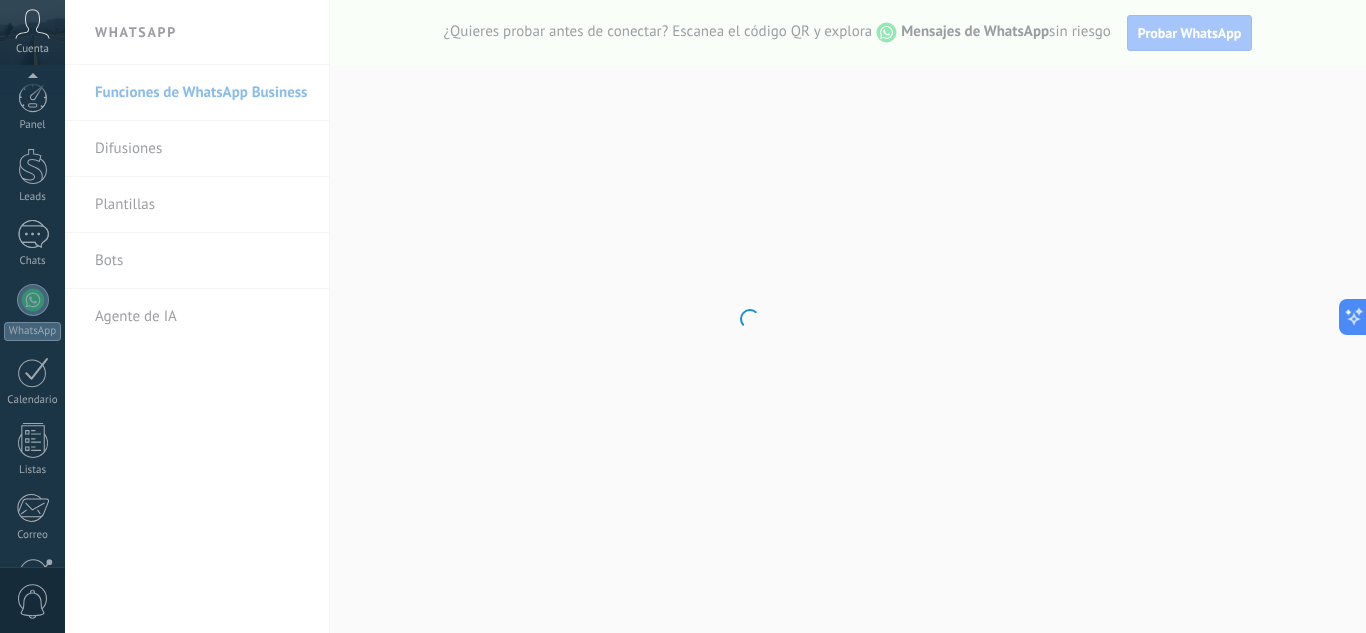 scroll, scrollTop: 199, scrollLeft: 0, axis: vertical 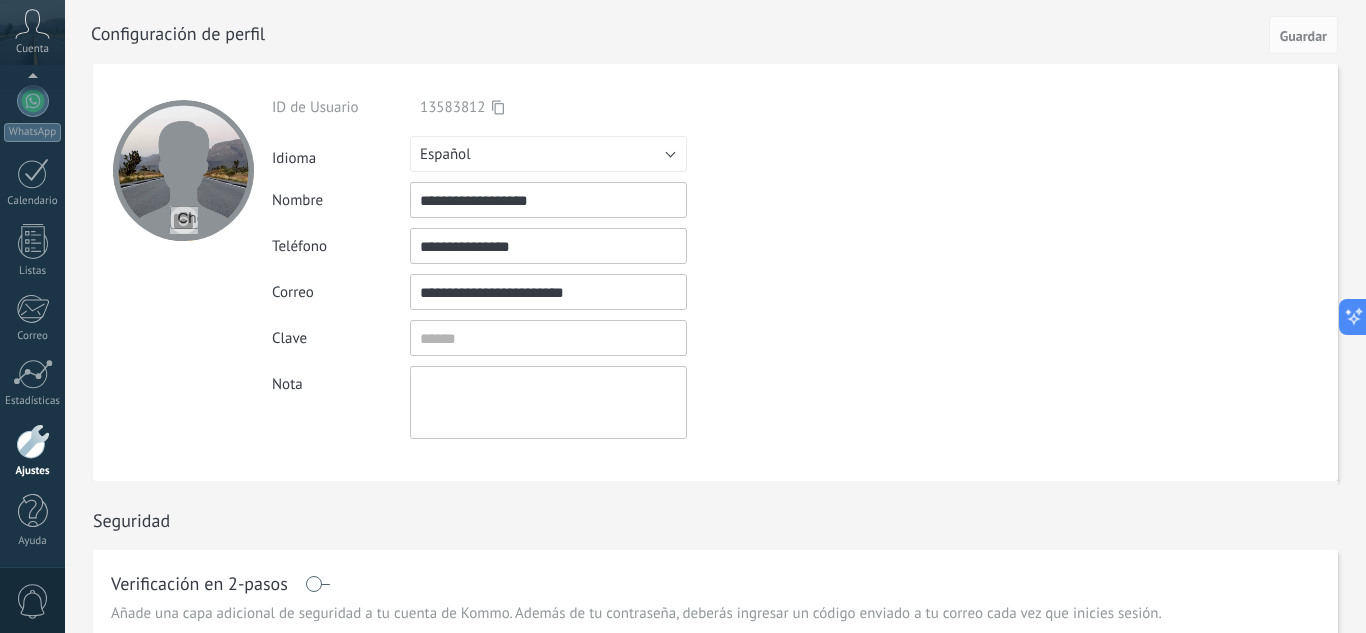 click on "Guardar" at bounding box center (1303, 36) 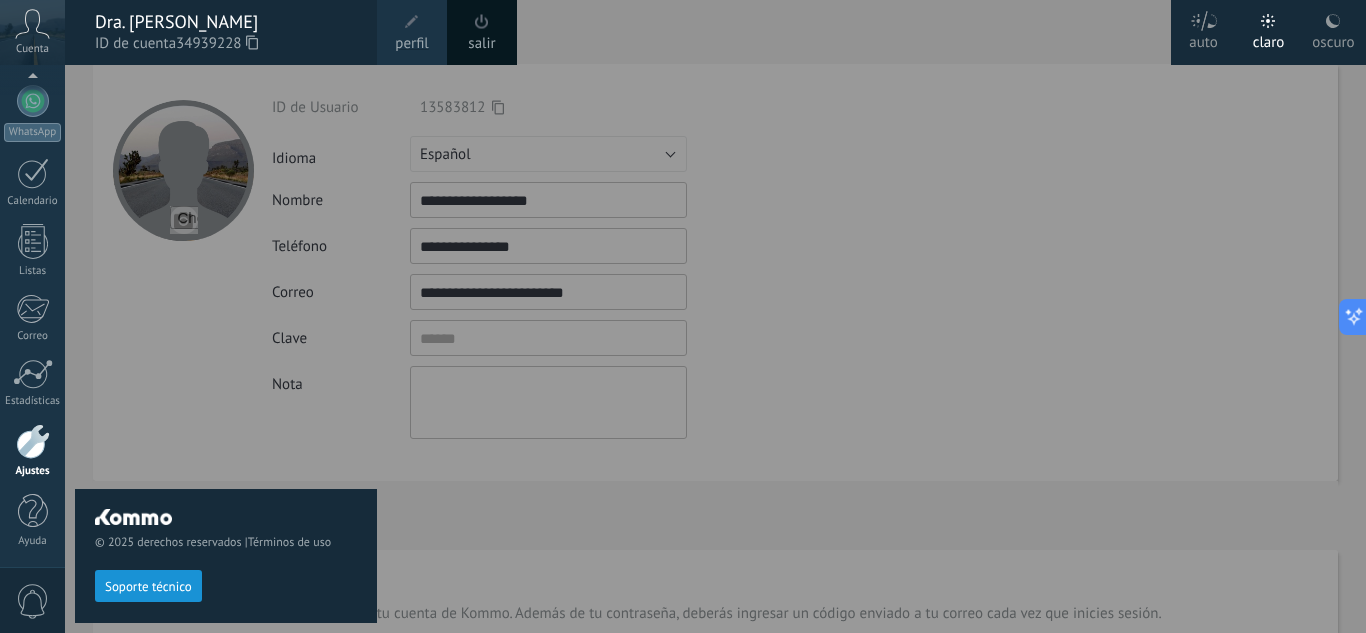 click on "Dra. [PERSON_NAME]" at bounding box center (226, 22) 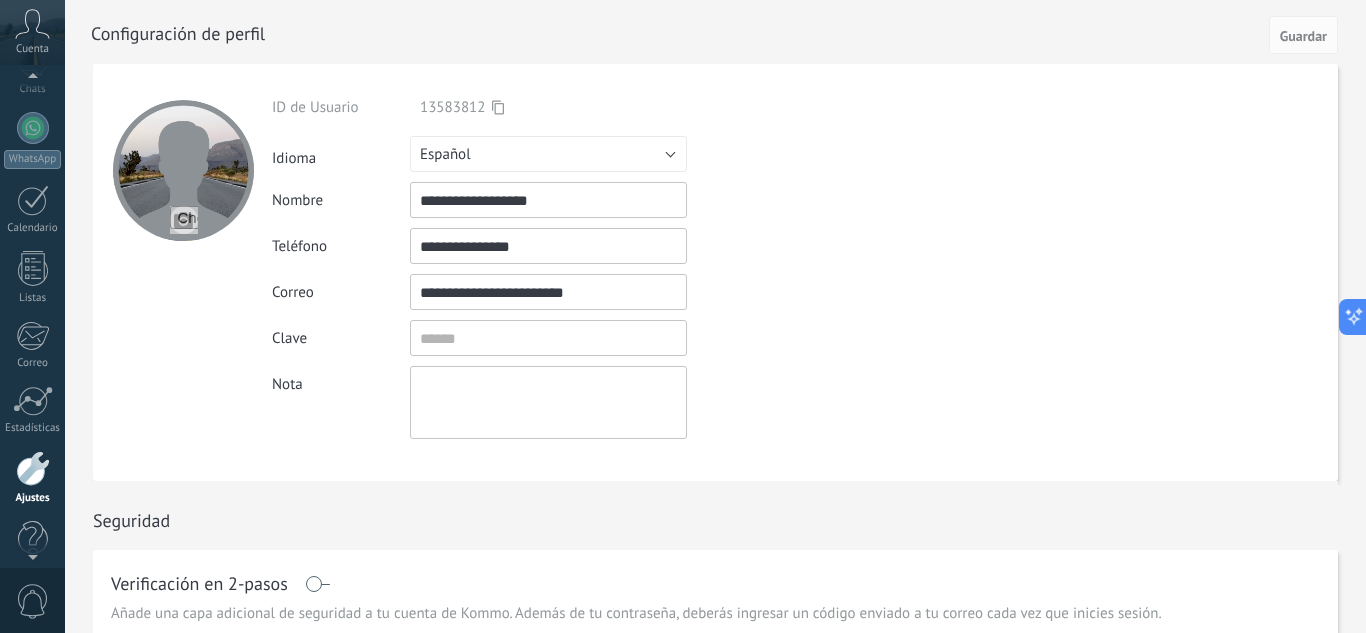 scroll, scrollTop: 199, scrollLeft: 0, axis: vertical 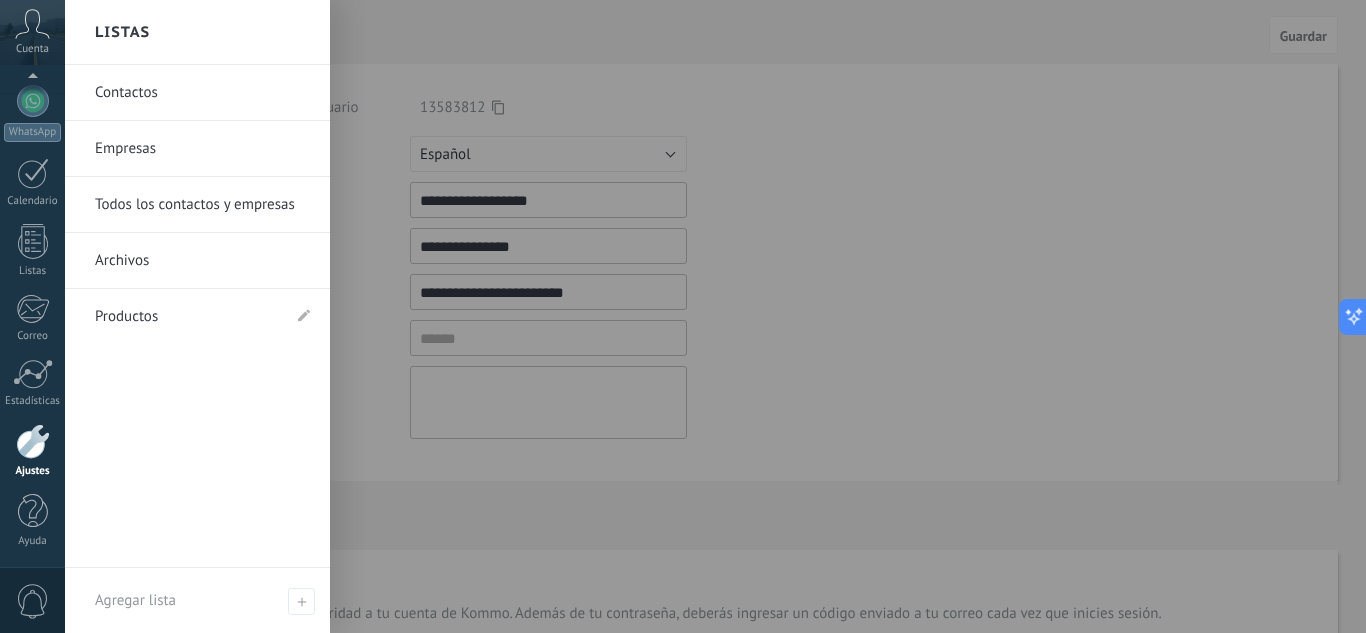 click on "Ajustes" at bounding box center [32, 451] 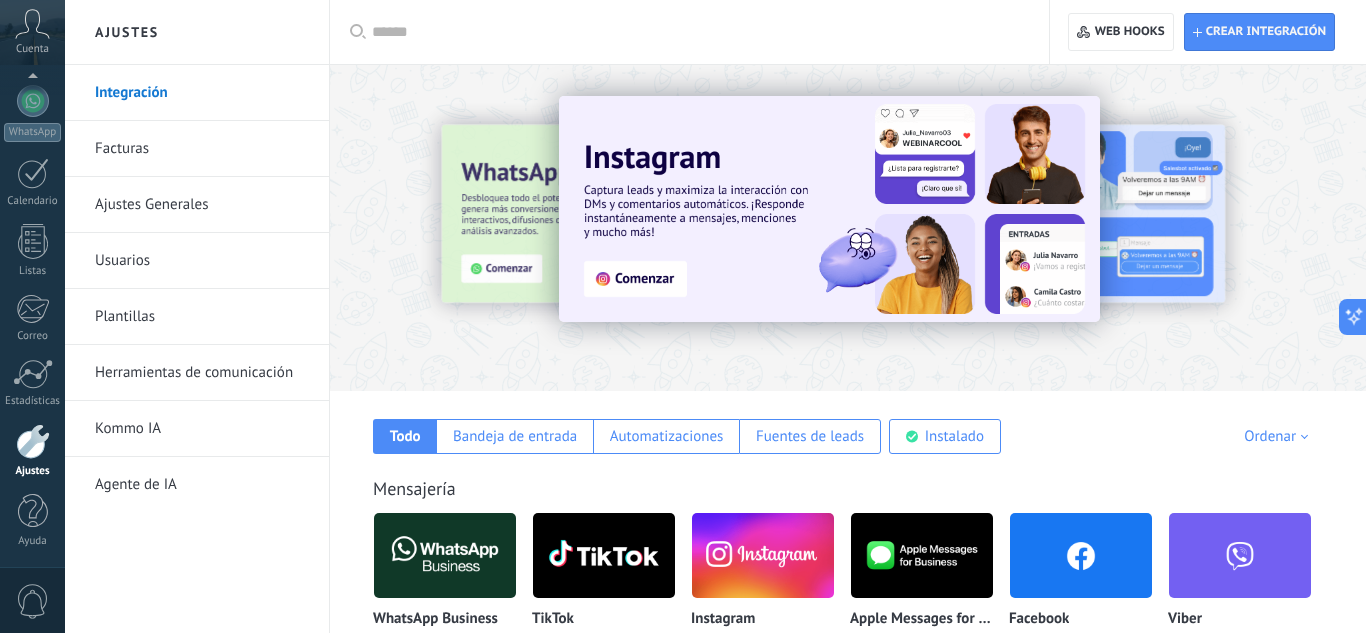 click on "Facturas" at bounding box center [202, 149] 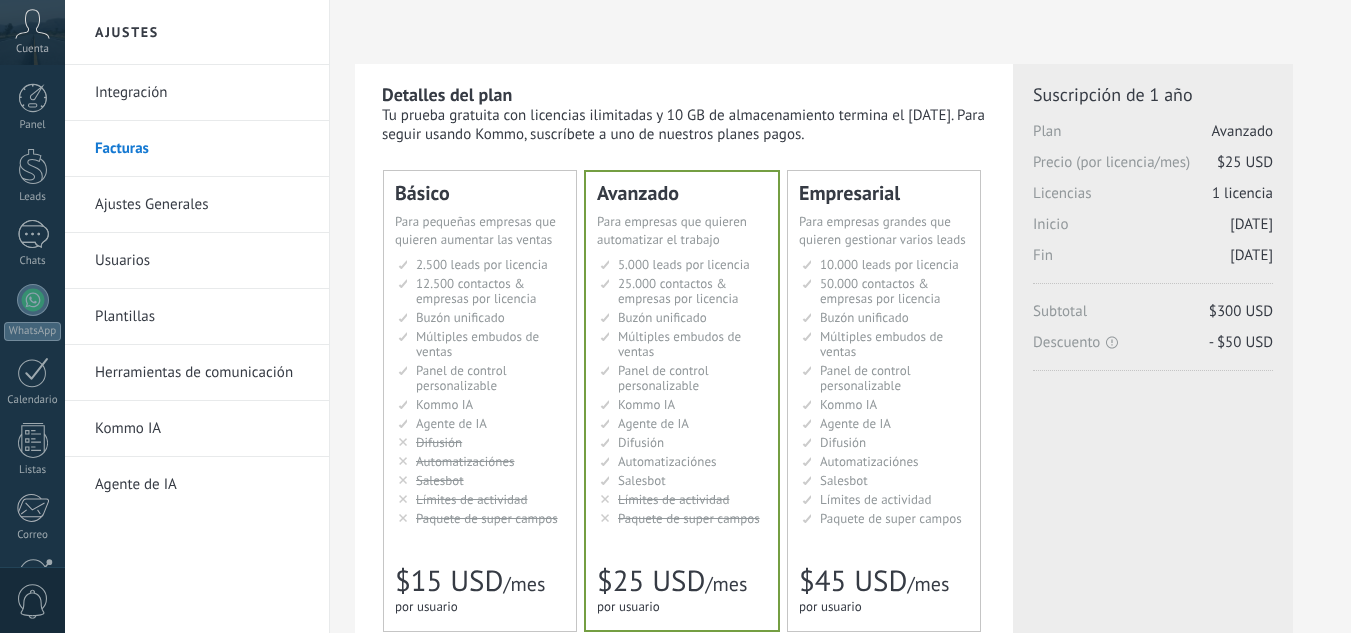 scroll, scrollTop: 0, scrollLeft: 0, axis: both 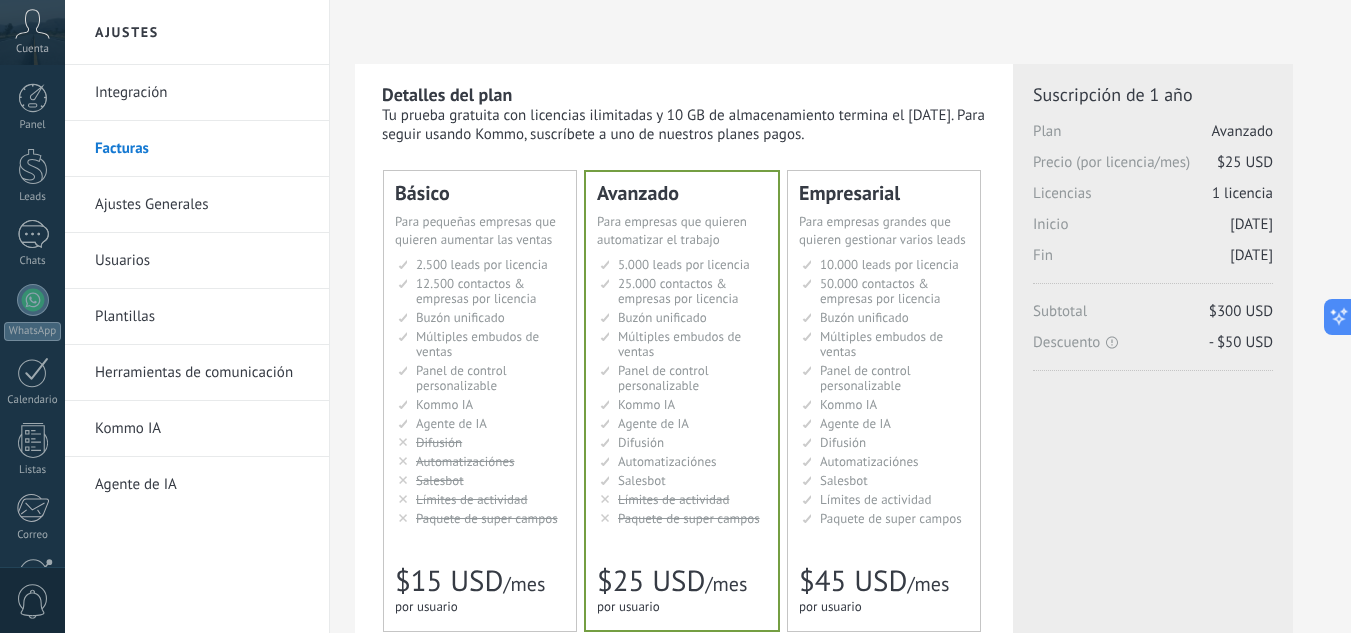 click on "12.500 contactos & empresas por licencia" at bounding box center (476, 291) 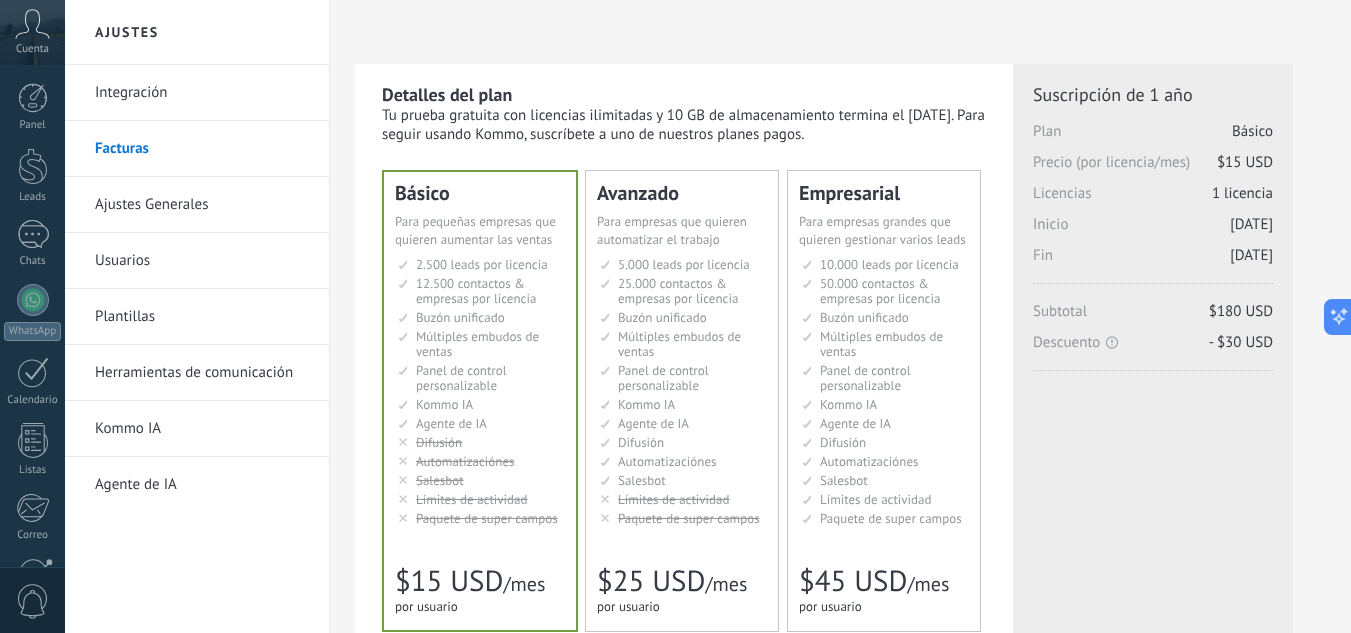 click on "25.000 contactos & empresas por licencia" at bounding box center [678, 291] 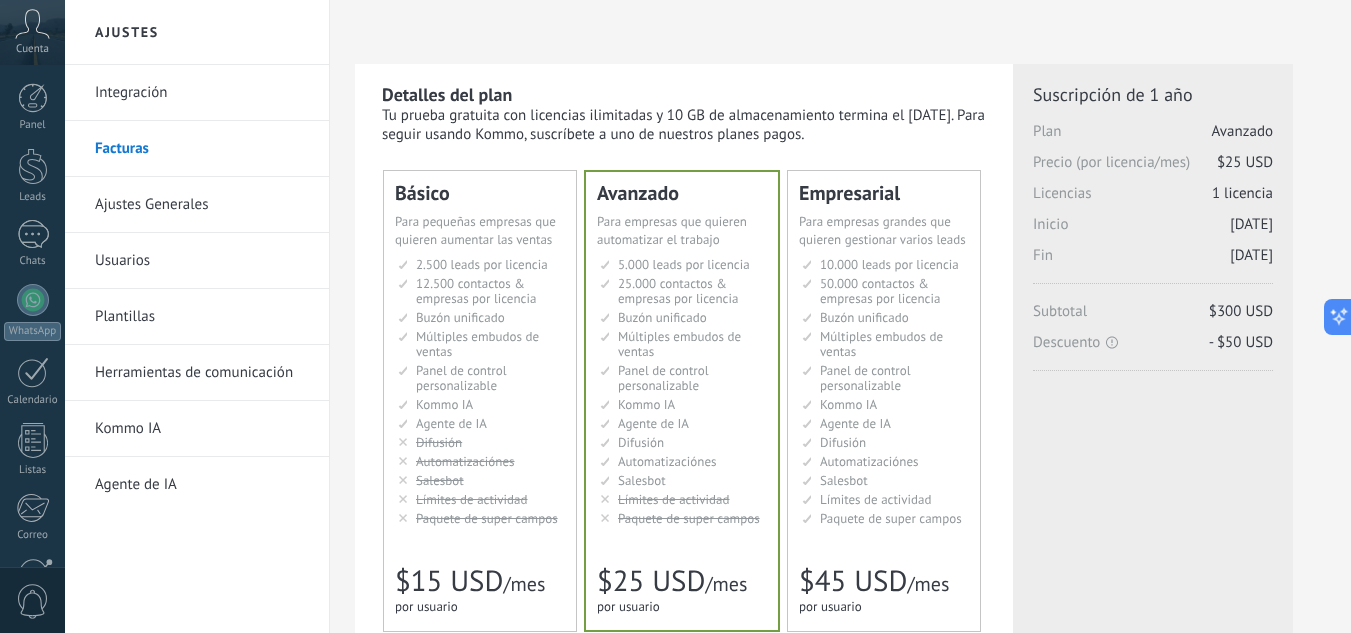 click on "12.500 контактов & компаний на место
12.500 contacts & companies per seat
12.500 contactos & empresas por licencia
定制销售阶段并与销售渠道合作
12.500 contatos & empresas por licença
12.500 kontak & perusahaan per slot
Lisans başına 12.500 kişi & şirket kaydı" at bounding box center (481, 291) 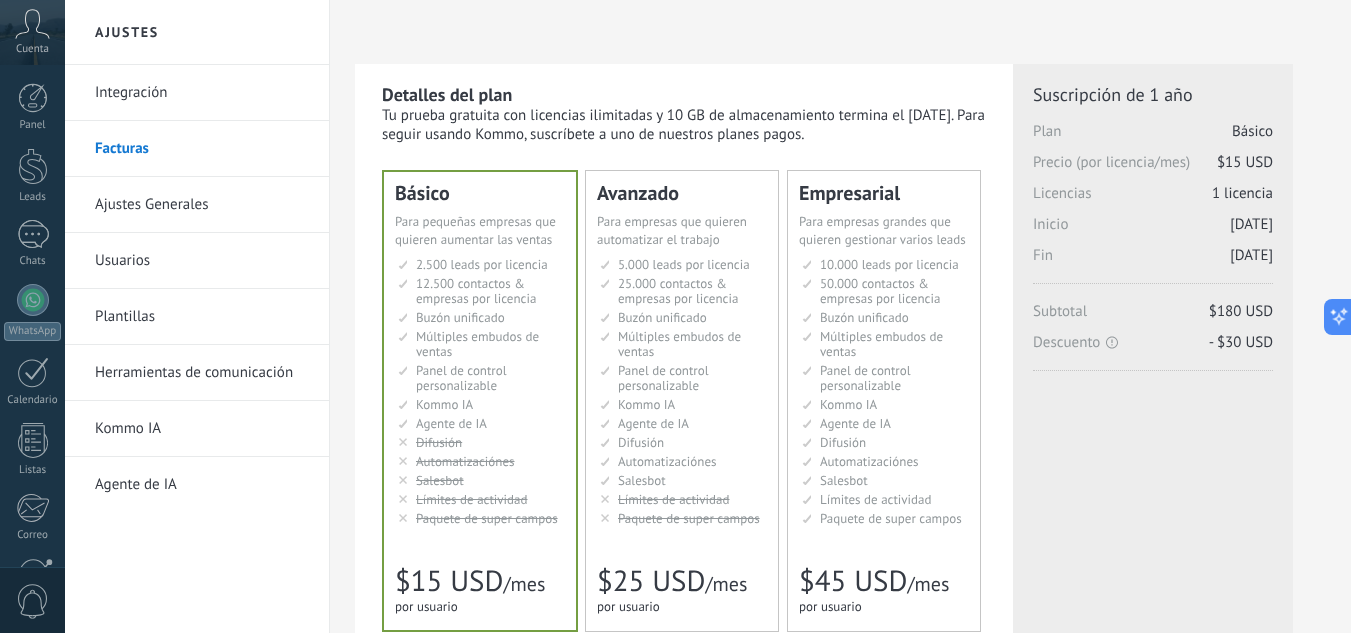 click on "25.000 contactos & empresas por licencia" at bounding box center [678, 291] 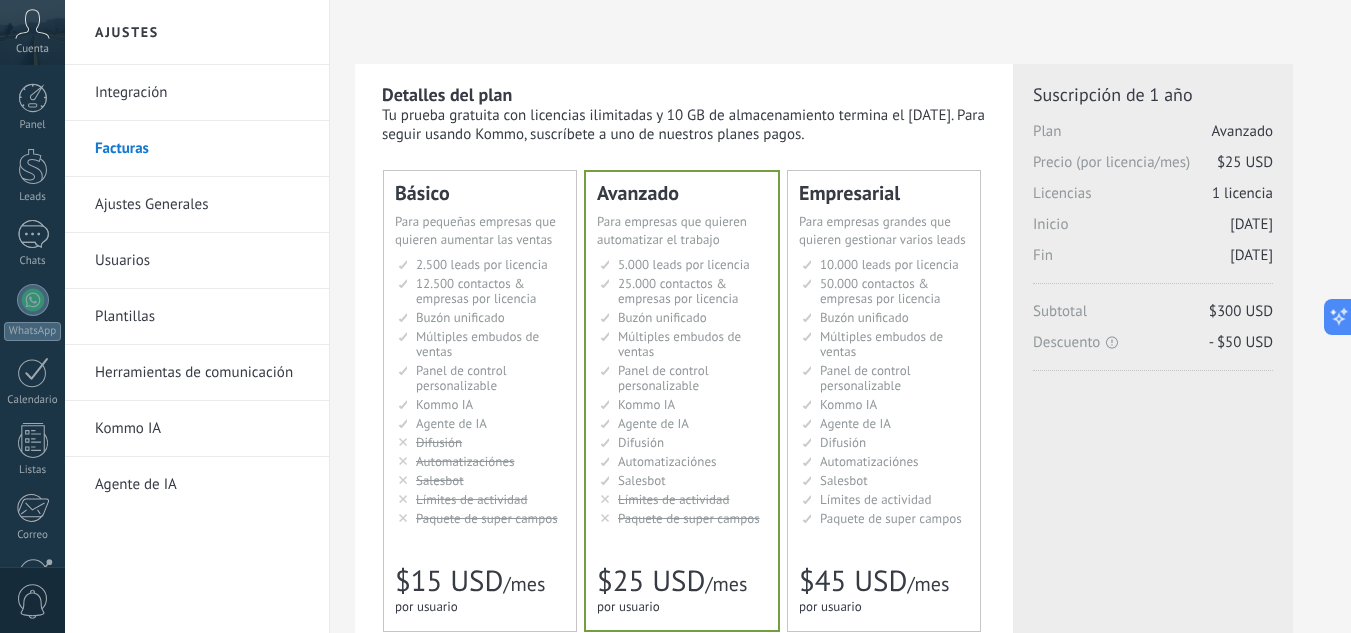 click on "12.500 contactos & empresas por licencia" at bounding box center (476, 291) 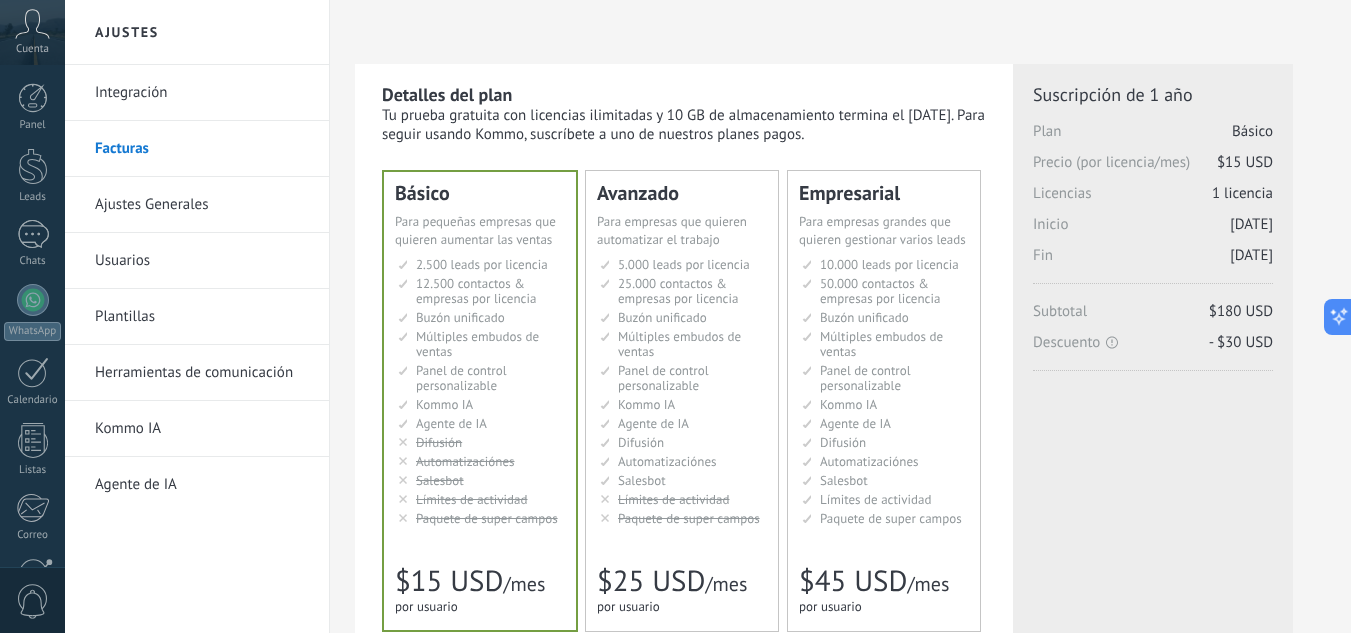 click on "Buzón unificado" at bounding box center [662, 317] 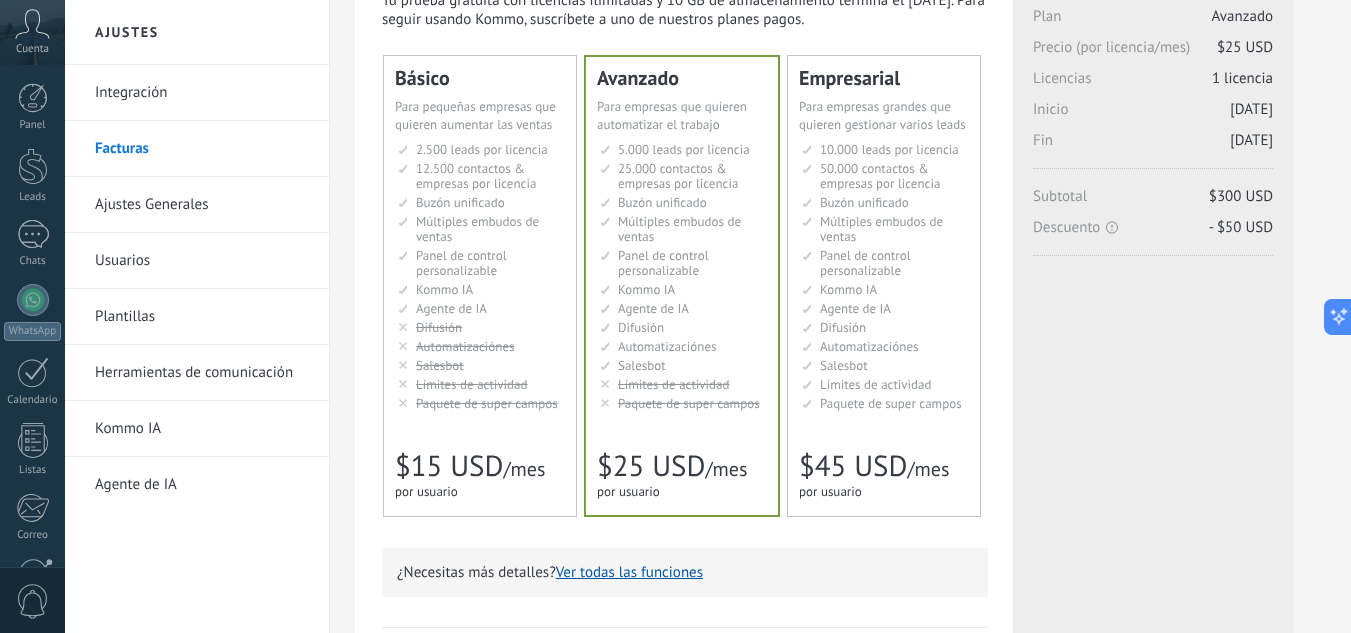scroll, scrollTop: 0, scrollLeft: 0, axis: both 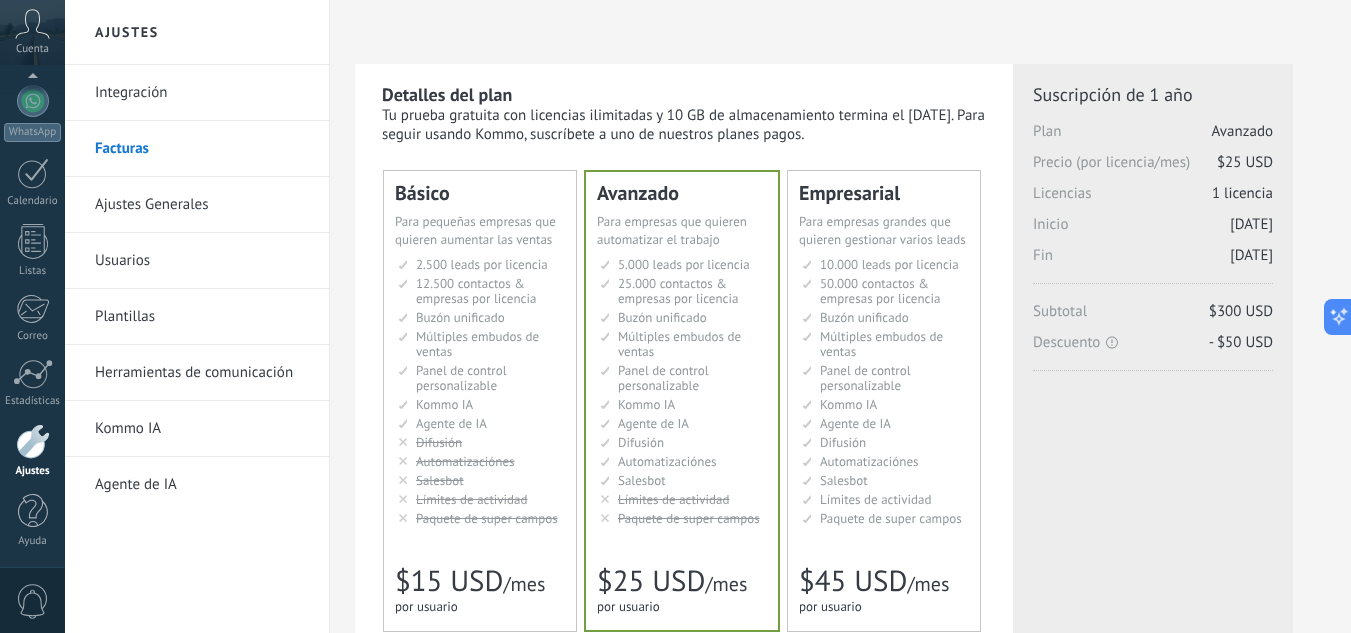 click at bounding box center [33, 441] 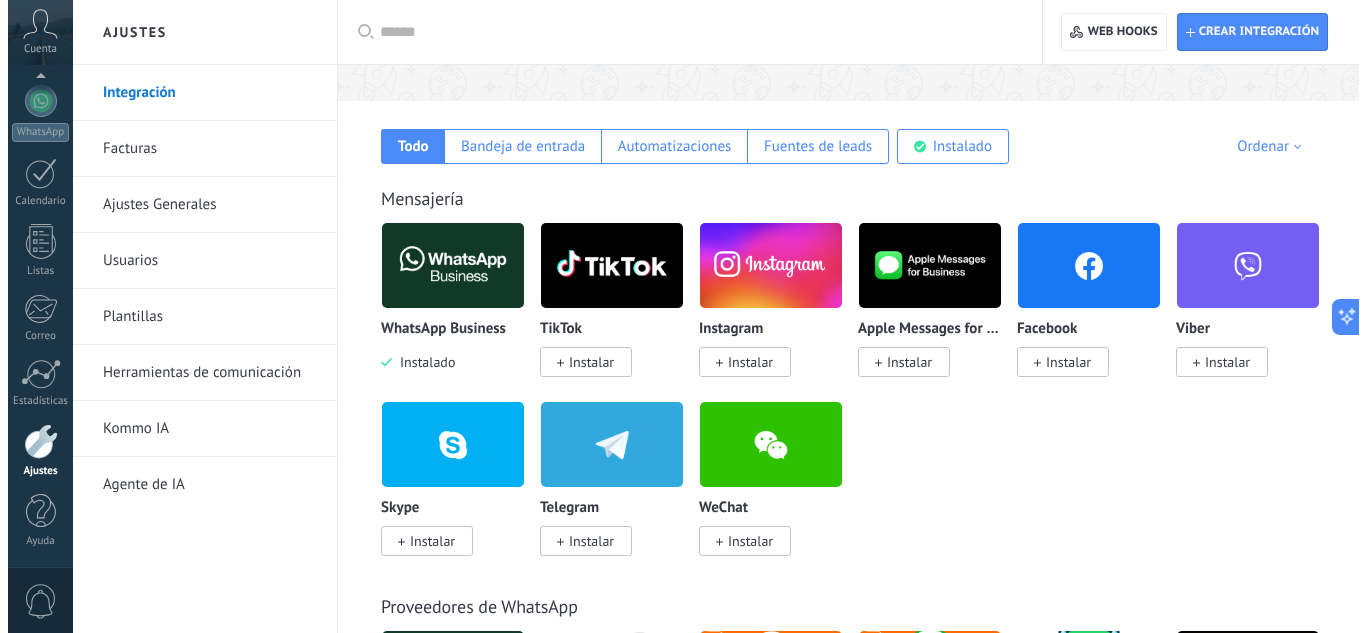 scroll, scrollTop: 300, scrollLeft: 0, axis: vertical 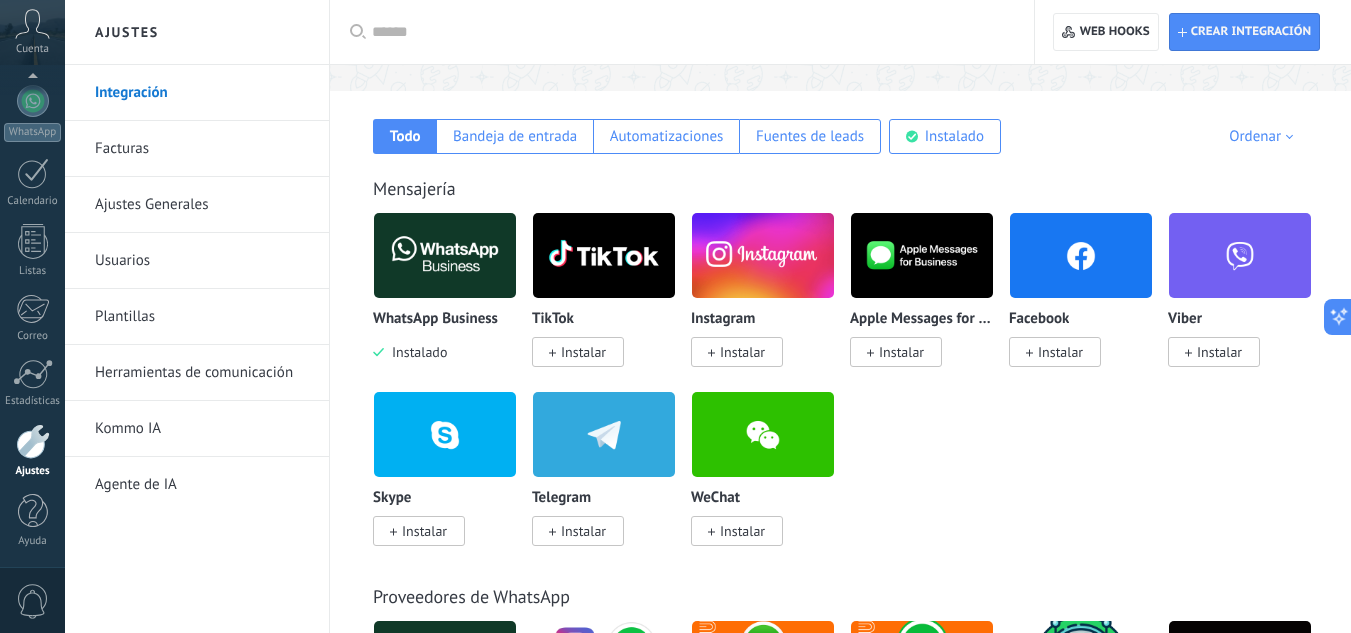 click at bounding box center (445, 255) 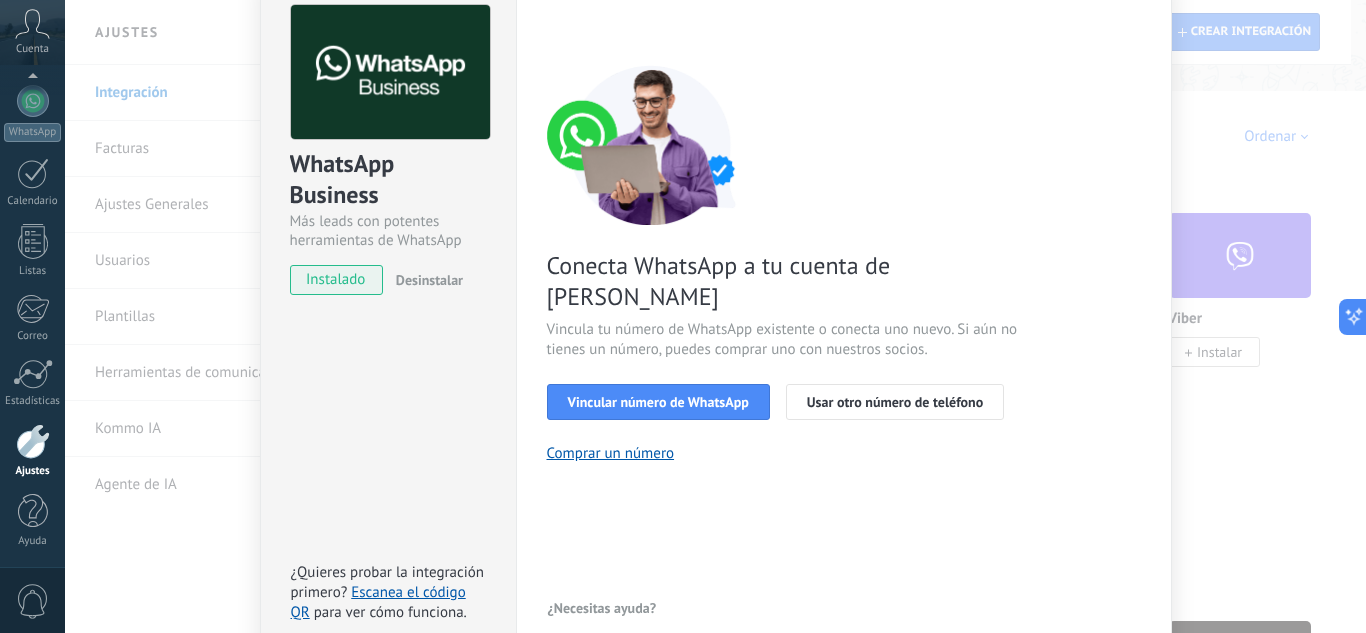 scroll, scrollTop: 100, scrollLeft: 0, axis: vertical 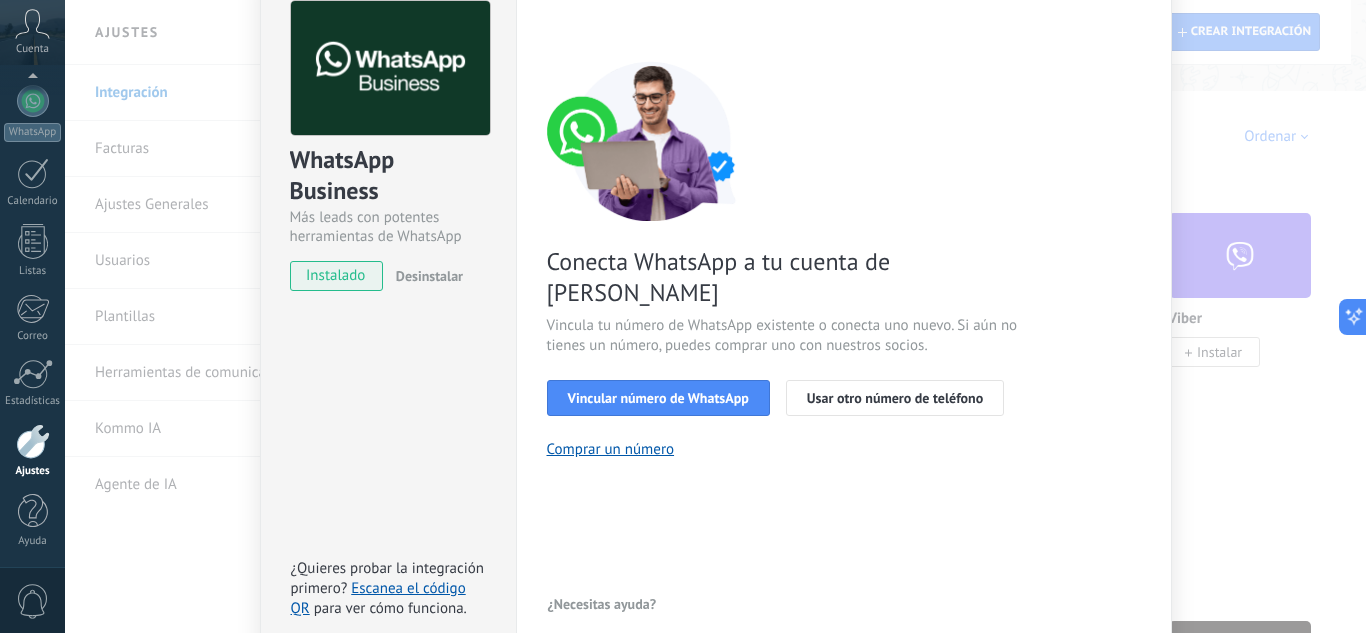click on "WhatsApp Business Más leads con potentes herramientas de WhatsApp instalado Desinstalar ¿Quieres probar la integración primero?   Escanea el código QR   para ver cómo funciona. Configuraciones Autorizaciones Esta pestaña registra a los usuarios que han concedido acceso a las integración a esta cuenta. Si deseas remover la posibilidad que un usuario pueda enviar solicitudes a la cuenta en nombre de esta integración, puedes revocar el acceso. Si el acceso a todos los usuarios es revocado, la integración dejará de funcionar. Esta aplicacion está instalada, pero nadie le ha dado acceso aun. WhatsApp Cloud API más _:  Guardar < Volver 1 Seleccionar aplicación 2 Conectar Facebook  3 Finalizar configuración Conecta WhatsApp a tu cuenta de Kommo Vincula tu número de WhatsApp existente o conecta uno nuevo. Si aún no tienes un número, puedes comprar uno con nuestros socios. Vincular número de WhatsApp Usar otro número de teléfono Comprar un número ¿Necesitas ayuda?" at bounding box center (715, 316) 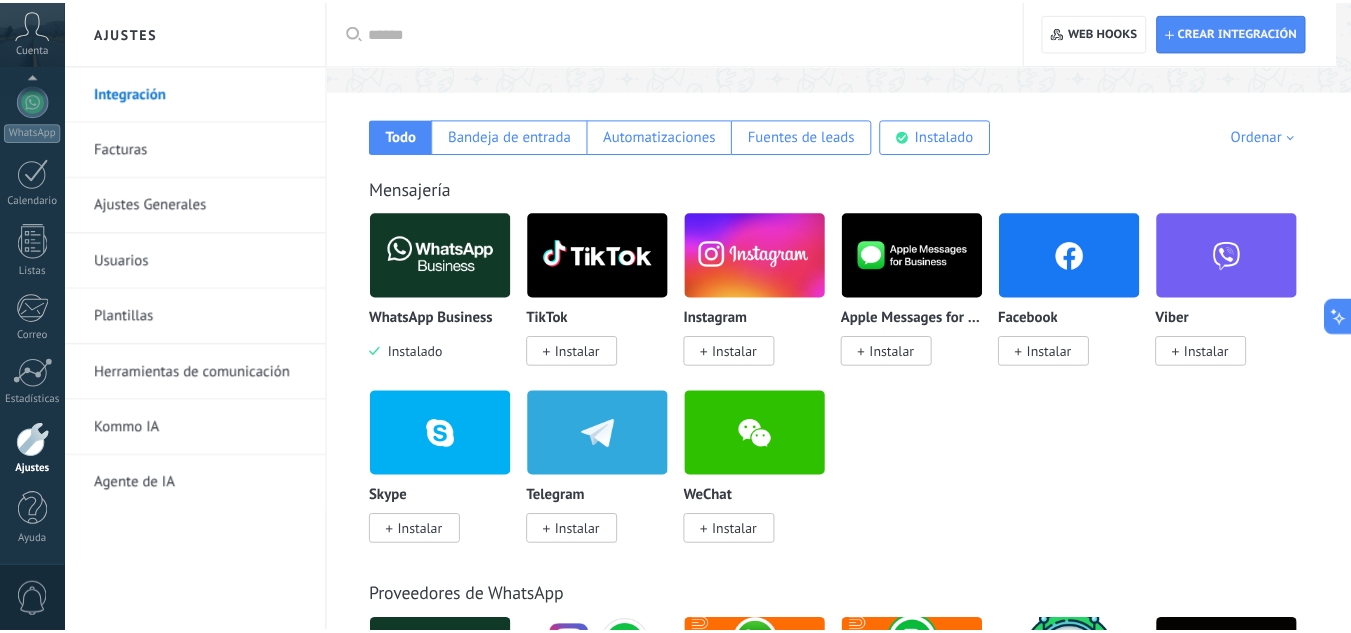 scroll, scrollTop: 0, scrollLeft: 0, axis: both 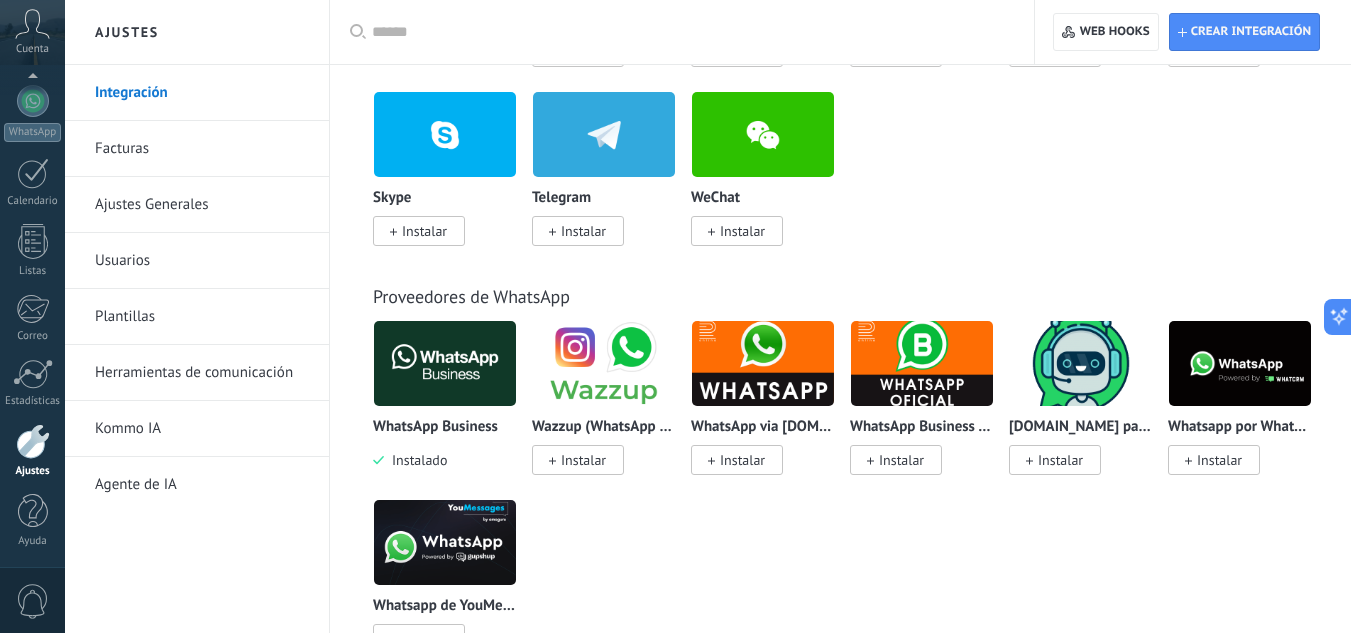 click at bounding box center [445, 363] 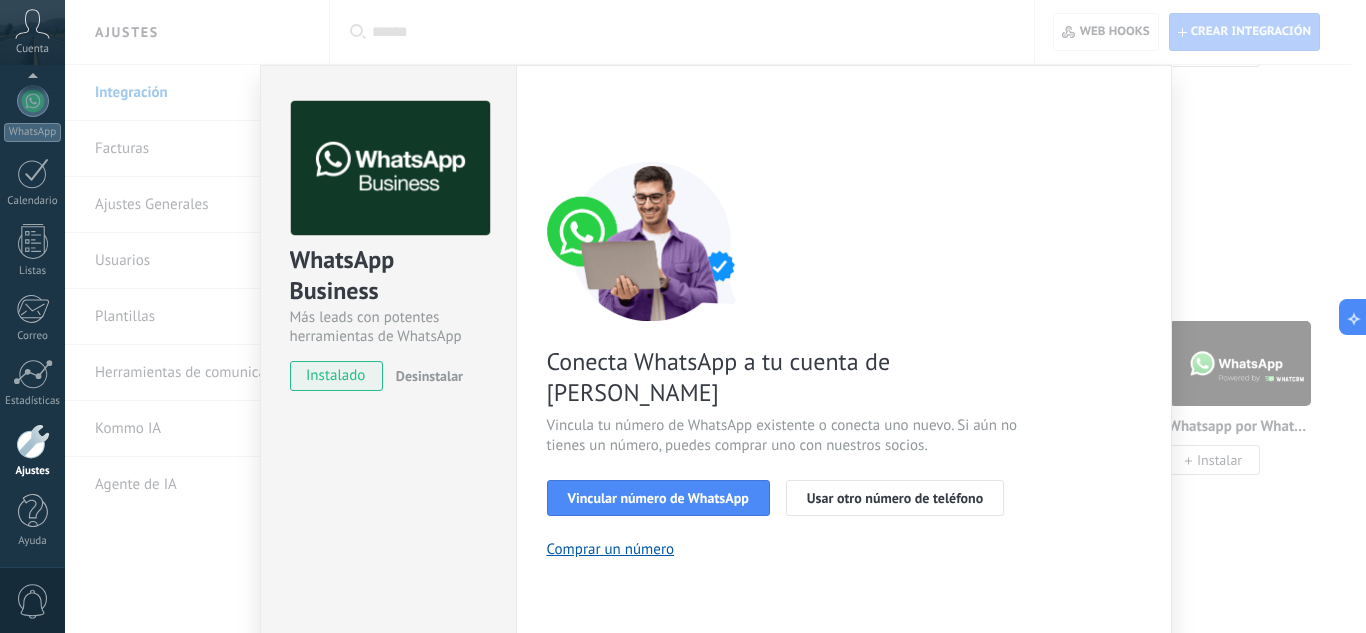 click on "WhatsApp Business Más leads con potentes herramientas de WhatsApp instalado Desinstalar ¿Quieres probar la integración primero?   Escanea el código QR   para ver cómo funciona. Configuraciones Autorizaciones Esta pestaña registra a los usuarios que han concedido acceso a las integración a esta cuenta. Si deseas remover la posibilidad que un usuario pueda enviar solicitudes a la cuenta en nombre de esta integración, puedes revocar el acceso. Si el acceso a todos los usuarios es revocado, la integración dejará de funcionar. Esta aplicacion está instalada, pero nadie le ha dado acceso aun. WhatsApp Cloud API más _:  Guardar < Volver 1 Seleccionar aplicación 2 Conectar Facebook  3 Finalizar configuración Conecta WhatsApp a tu cuenta de Kommo Vincula tu número de WhatsApp existente o conecta uno nuevo. Si aún no tienes un número, puedes comprar uno con nuestros socios. Vincular número de WhatsApp Usar otro número de teléfono Comprar un número ¿Necesitas ayuda?" at bounding box center (715, 316) 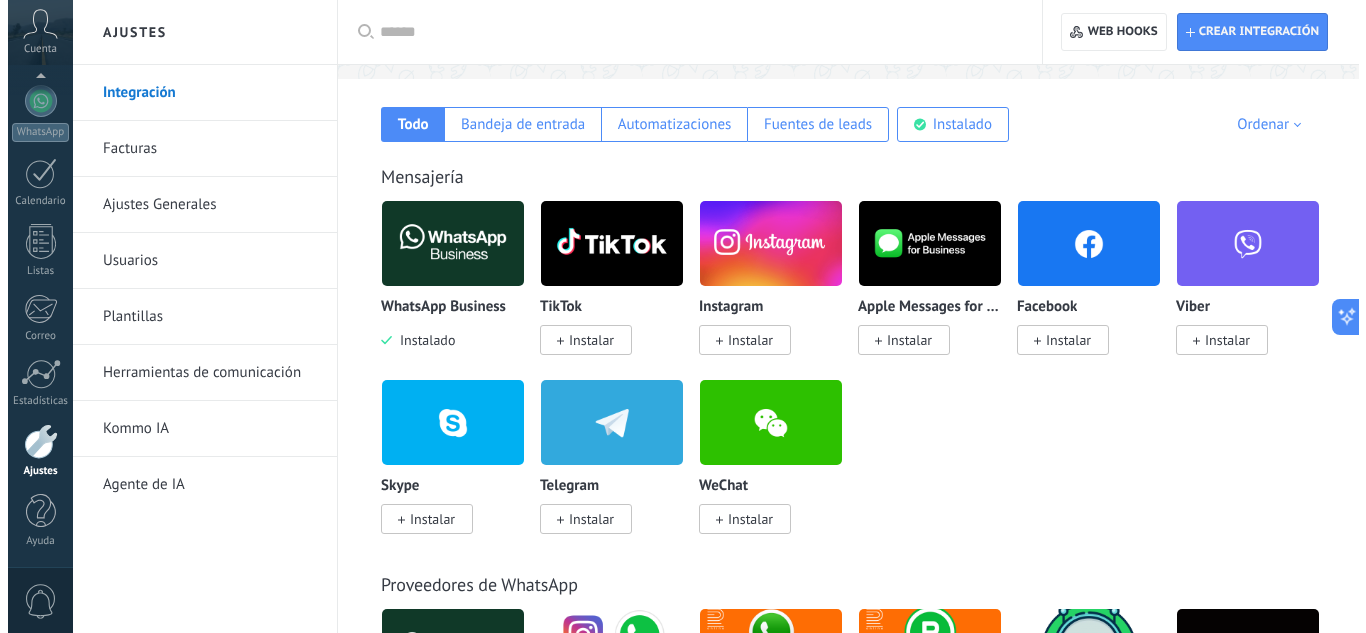 scroll, scrollTop: 300, scrollLeft: 0, axis: vertical 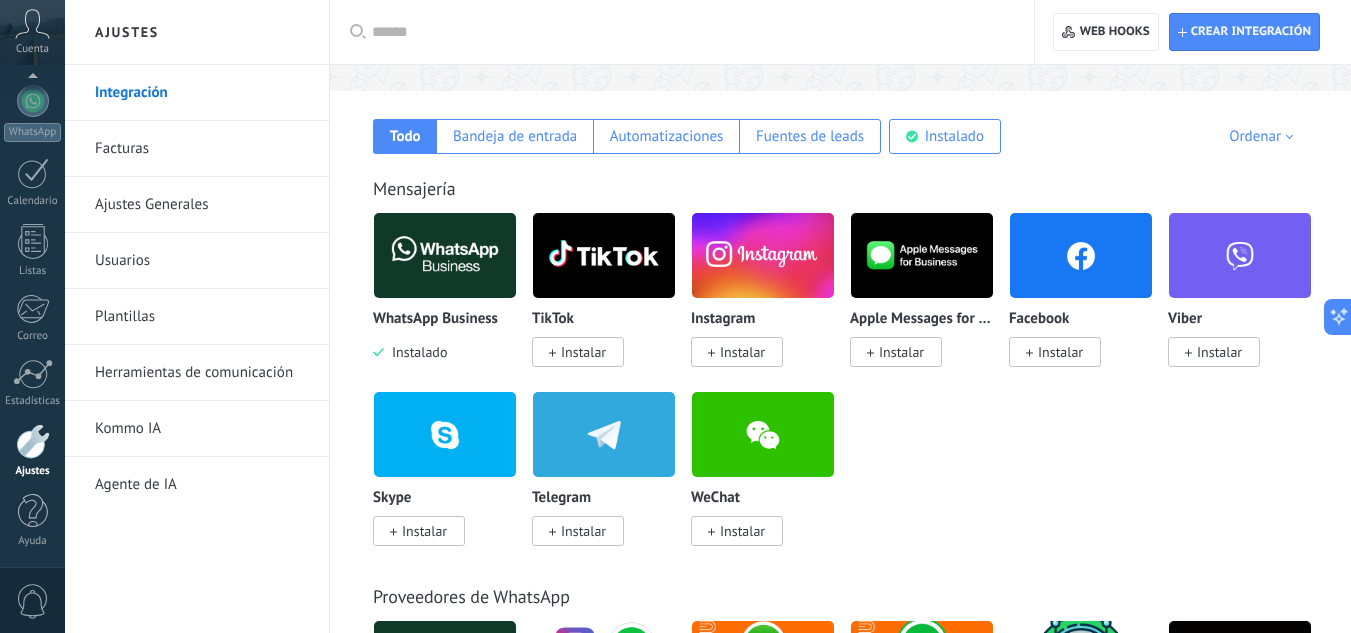click at bounding box center [445, 255] 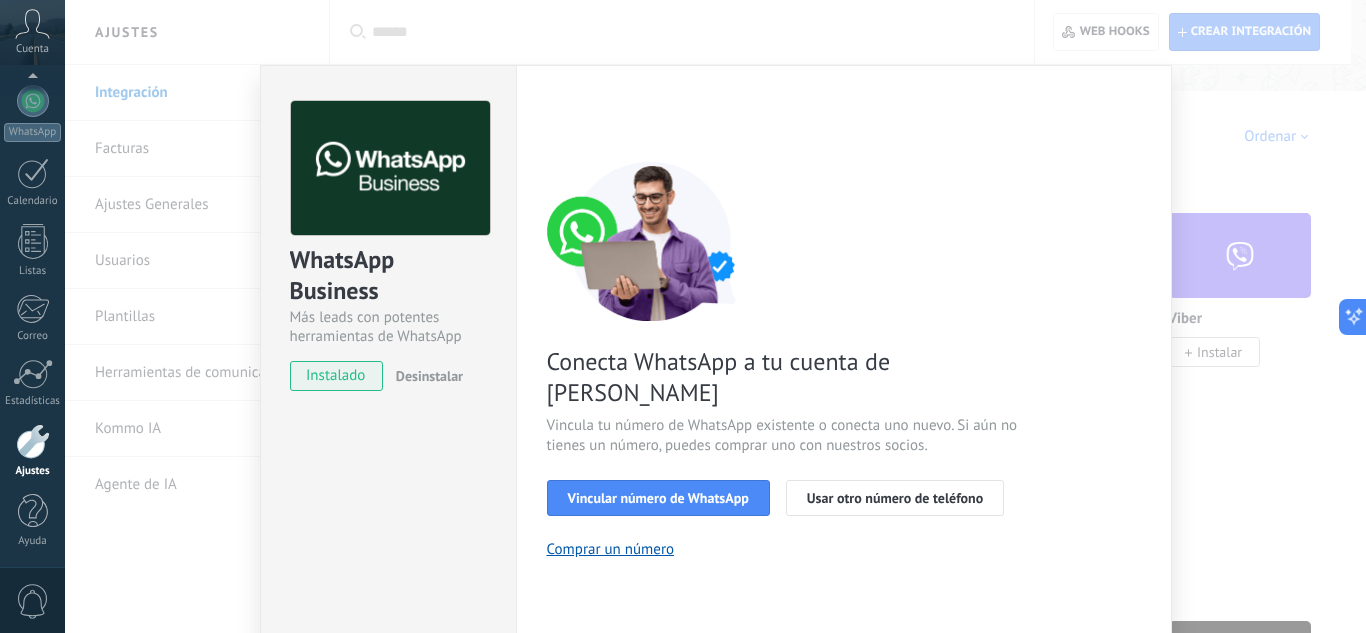 scroll, scrollTop: 100, scrollLeft: 0, axis: vertical 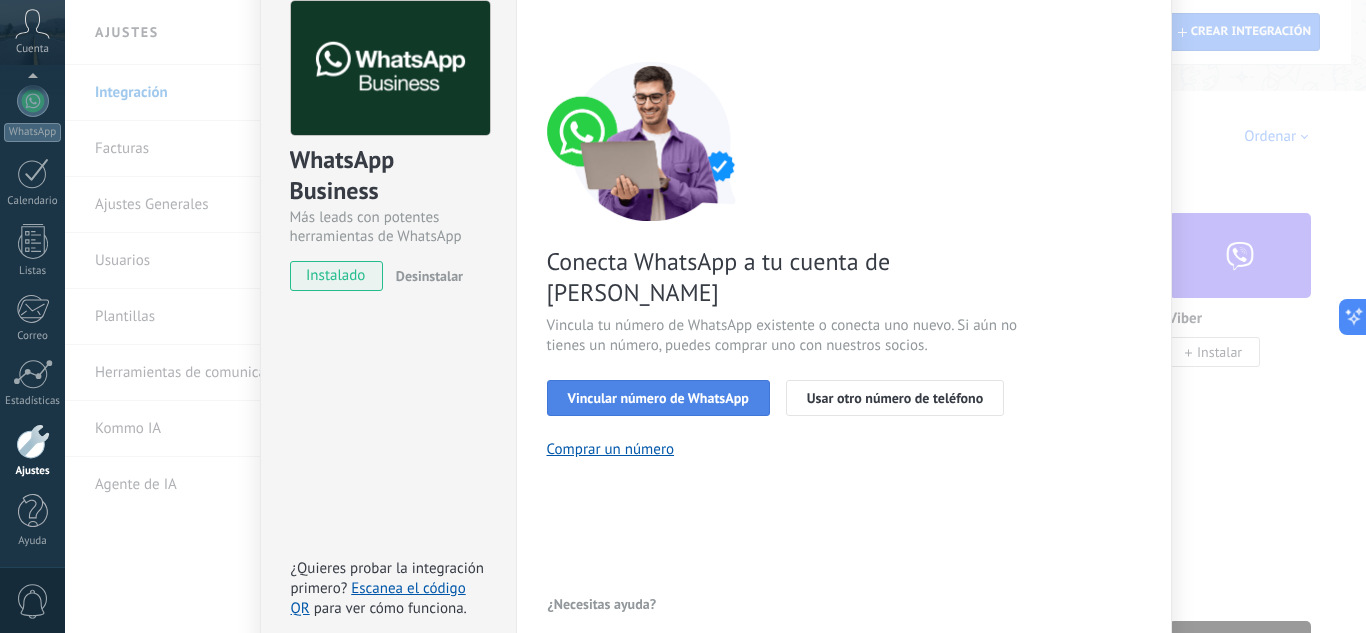 click on "Vincular número de WhatsApp" at bounding box center (658, 398) 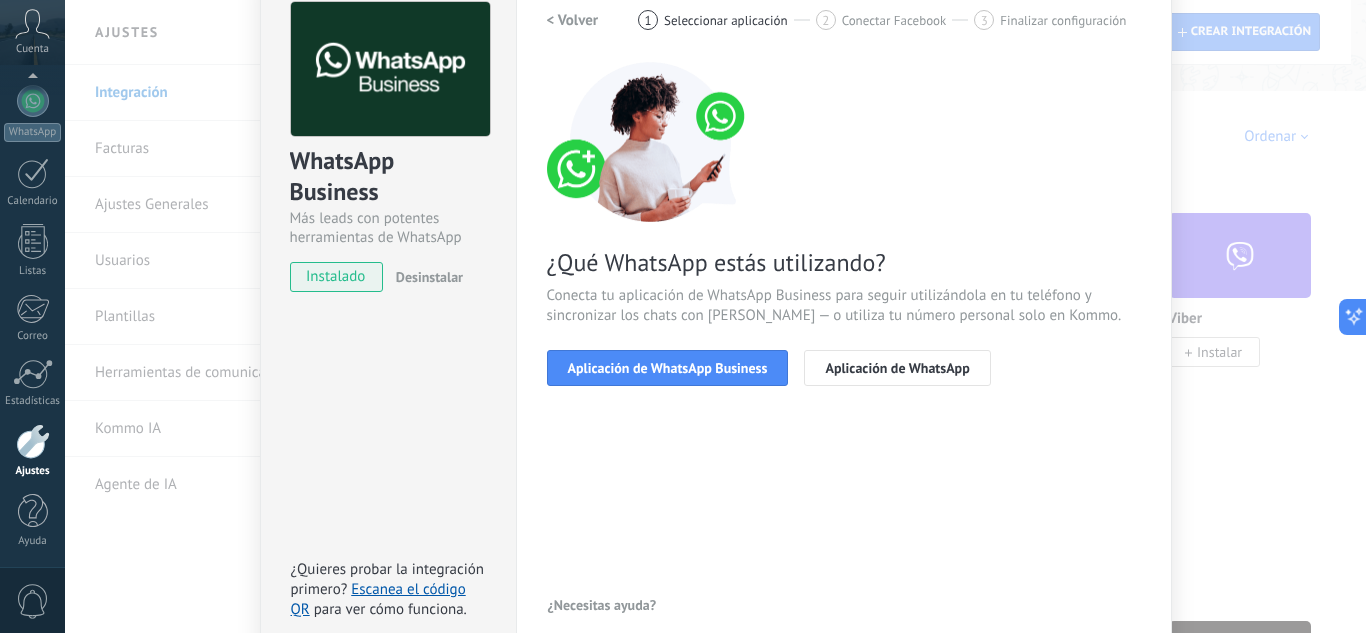 scroll, scrollTop: 97, scrollLeft: 0, axis: vertical 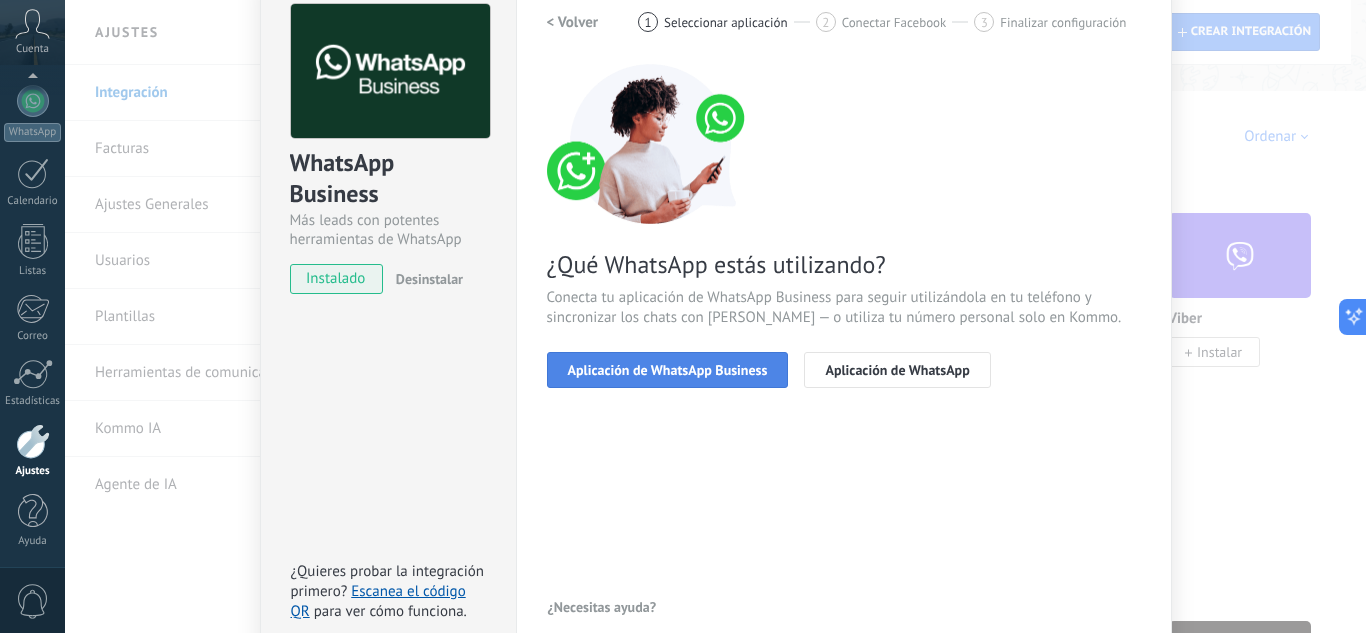 click on "Aplicación de WhatsApp Business" at bounding box center [668, 370] 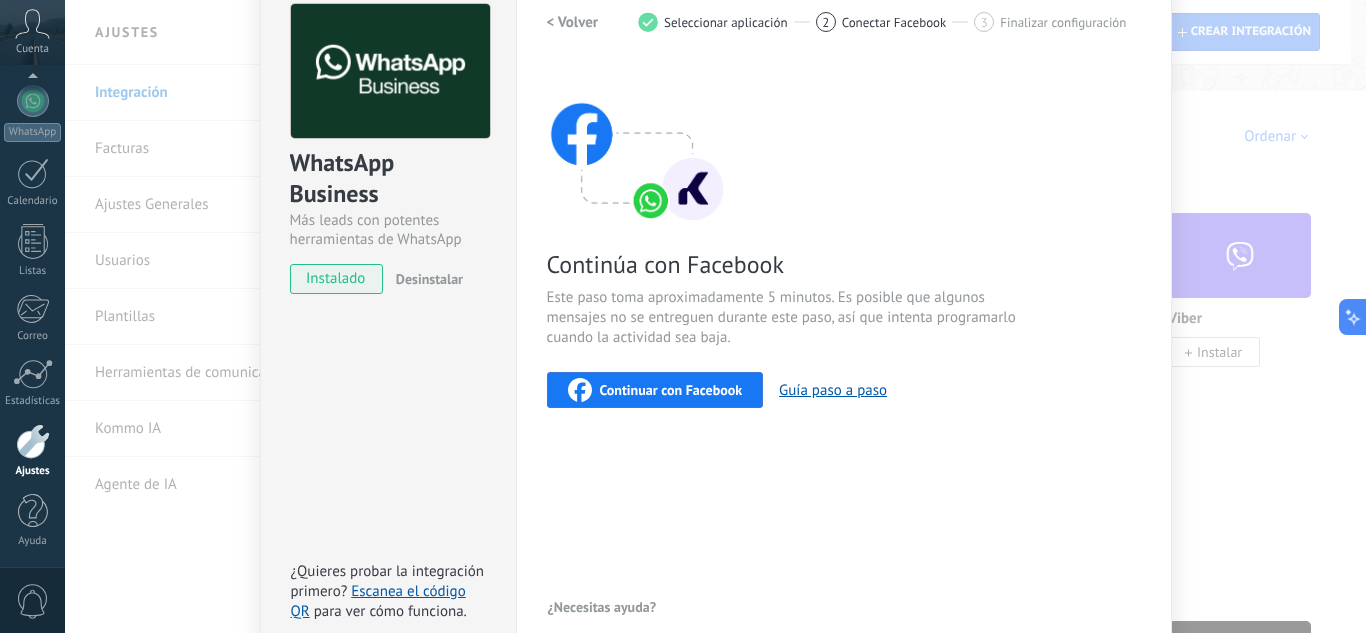 click on "Continuar con Facebook" at bounding box center (671, 390) 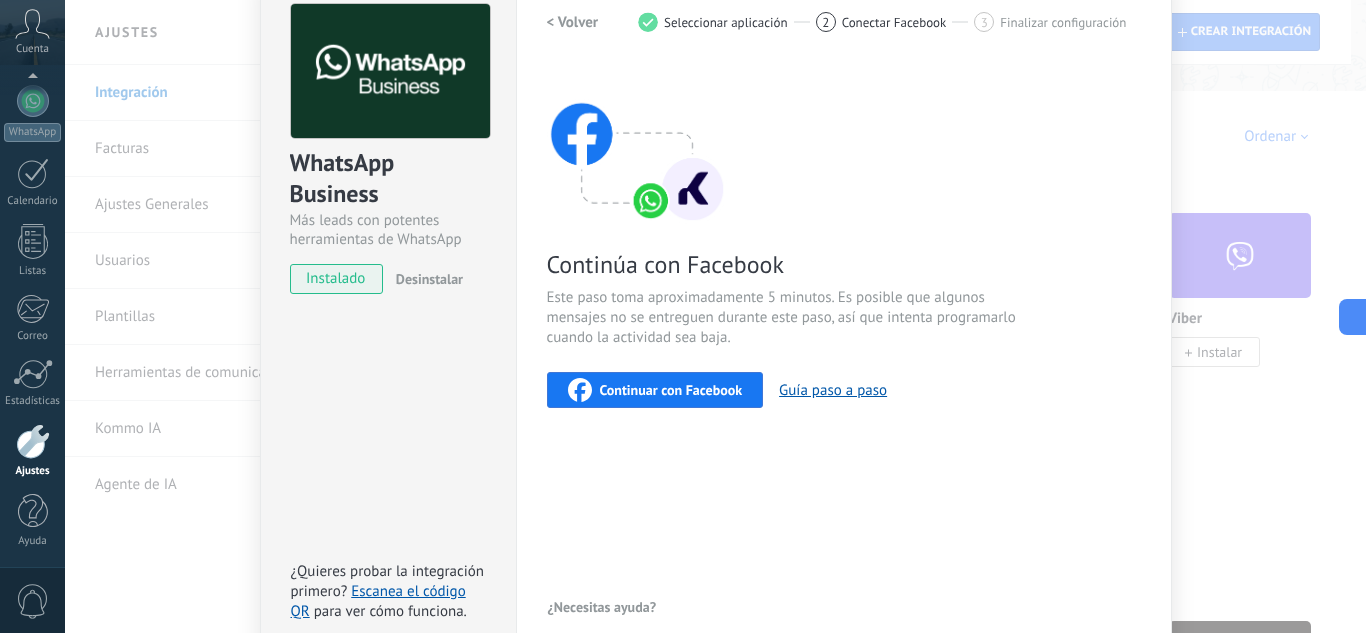 click on "Continuar con Facebook" at bounding box center (671, 390) 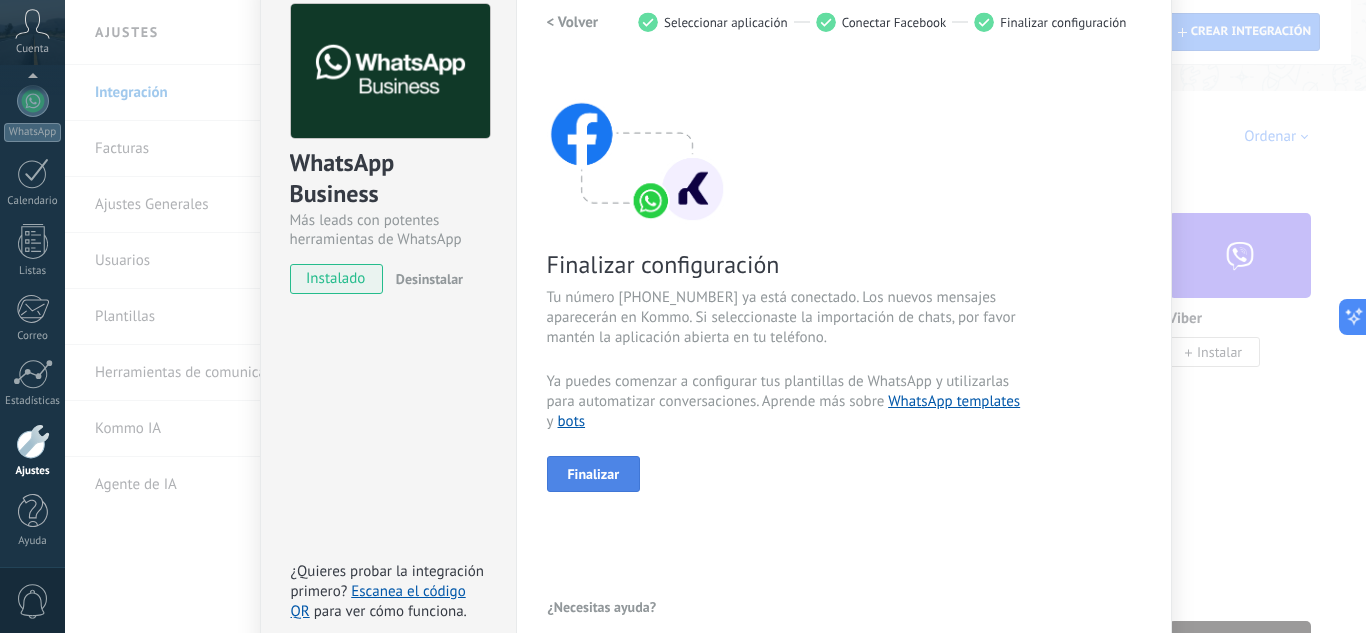 click on "Finalizar" at bounding box center [594, 474] 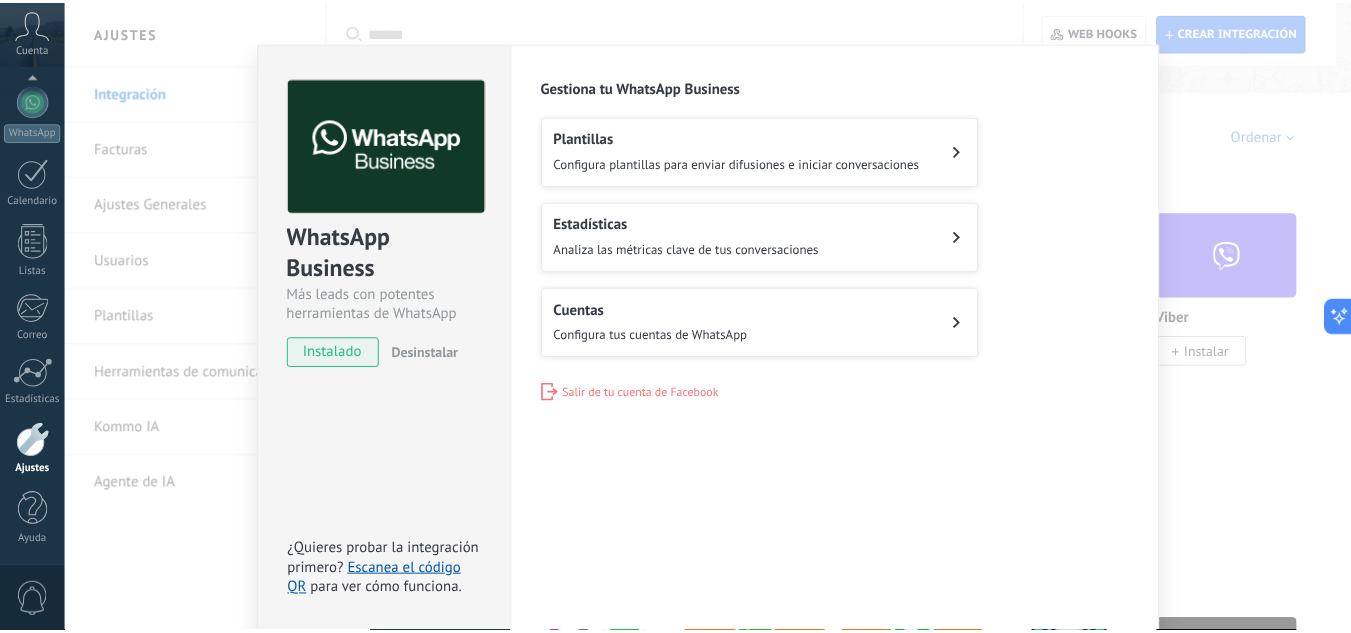scroll, scrollTop: 0, scrollLeft: 0, axis: both 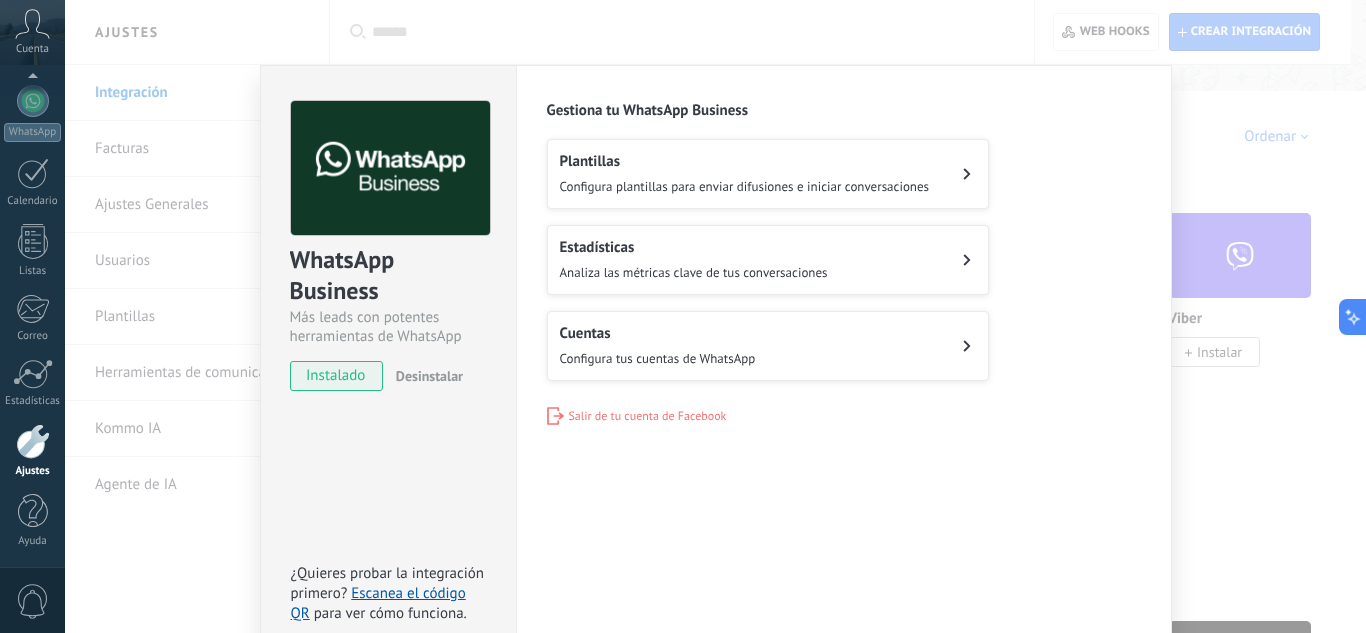 click on "WhatsApp Business Más leads con potentes herramientas de WhatsApp instalado Desinstalar ¿Quieres probar la integración primero?   Escanea el código QR   para ver cómo funciona. Configuraciones Autorizaciones Esta pestaña registra a los usuarios que han concedido acceso a las integración a esta cuenta. Si deseas remover la posibilidad que un usuario pueda enviar solicitudes a la cuenta en nombre de esta integración, puedes revocar el acceso. Si el acceso a todos los usuarios es revocado, la integración dejará de funcionar. Esta aplicacion está instalada, pero nadie le ha dado acceso aun. WhatsApp Cloud API más _:  Guardar Gestiona tu WhatsApp Business Plantillas Configura plantillas para enviar difusiones e iniciar conversaciones Estadísticas Analiza las métricas clave de tus conversaciones Cuentas Configura tus cuentas de WhatsApp Salir de tu cuenta de Facebook" at bounding box center (715, 316) 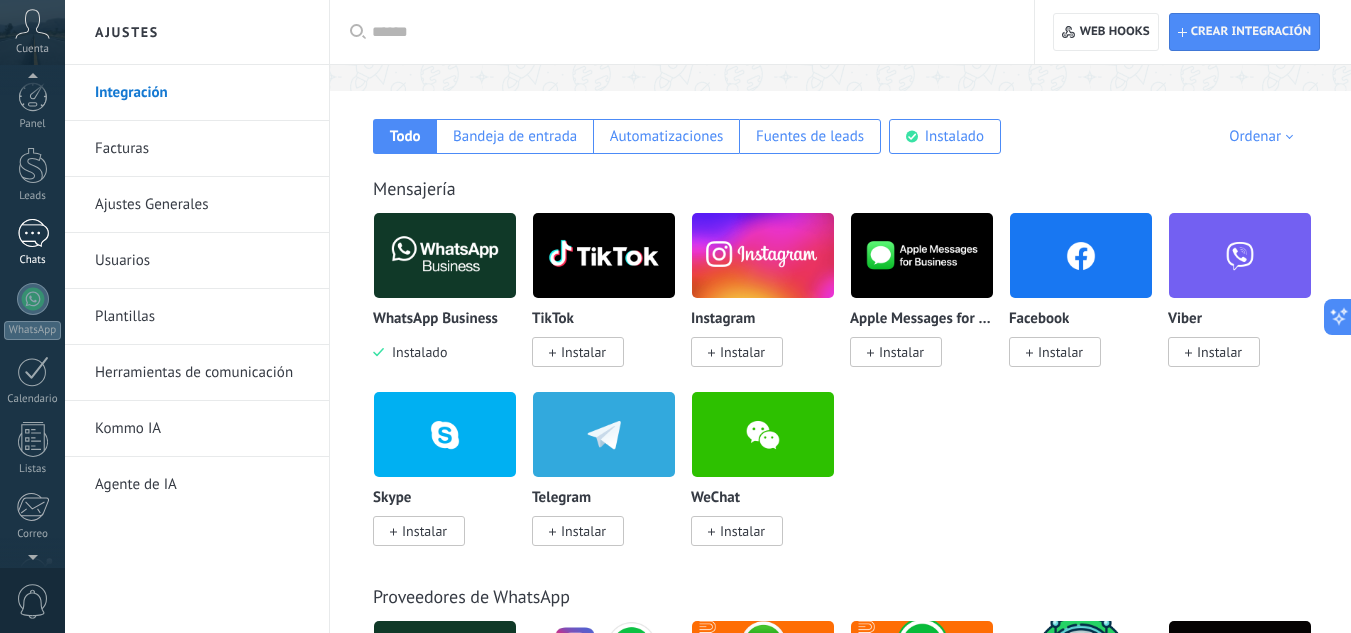 scroll, scrollTop: 0, scrollLeft: 0, axis: both 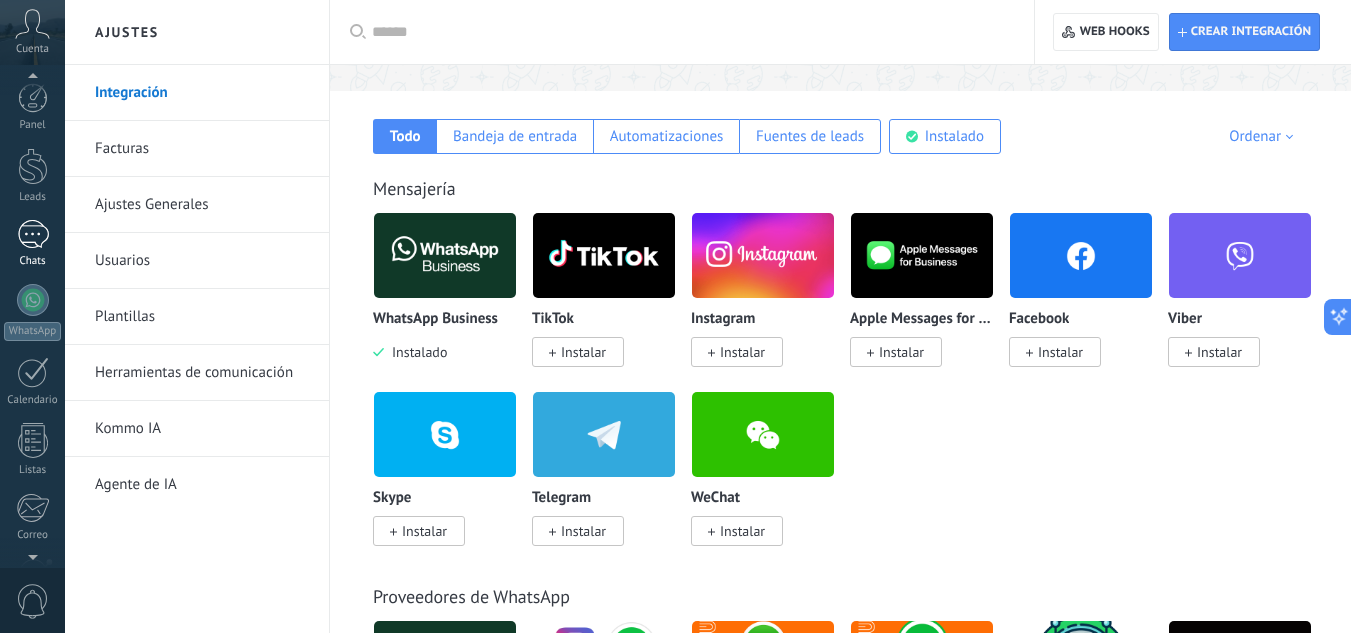 click at bounding box center [33, 234] 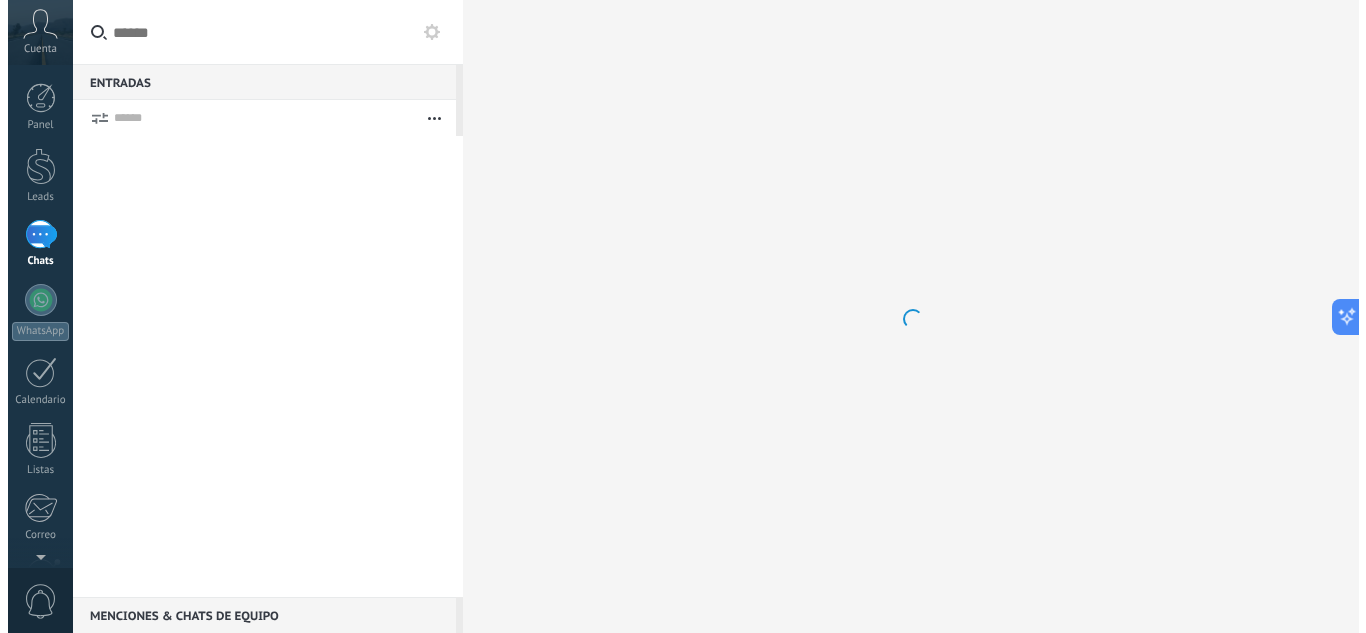 scroll, scrollTop: 0, scrollLeft: 0, axis: both 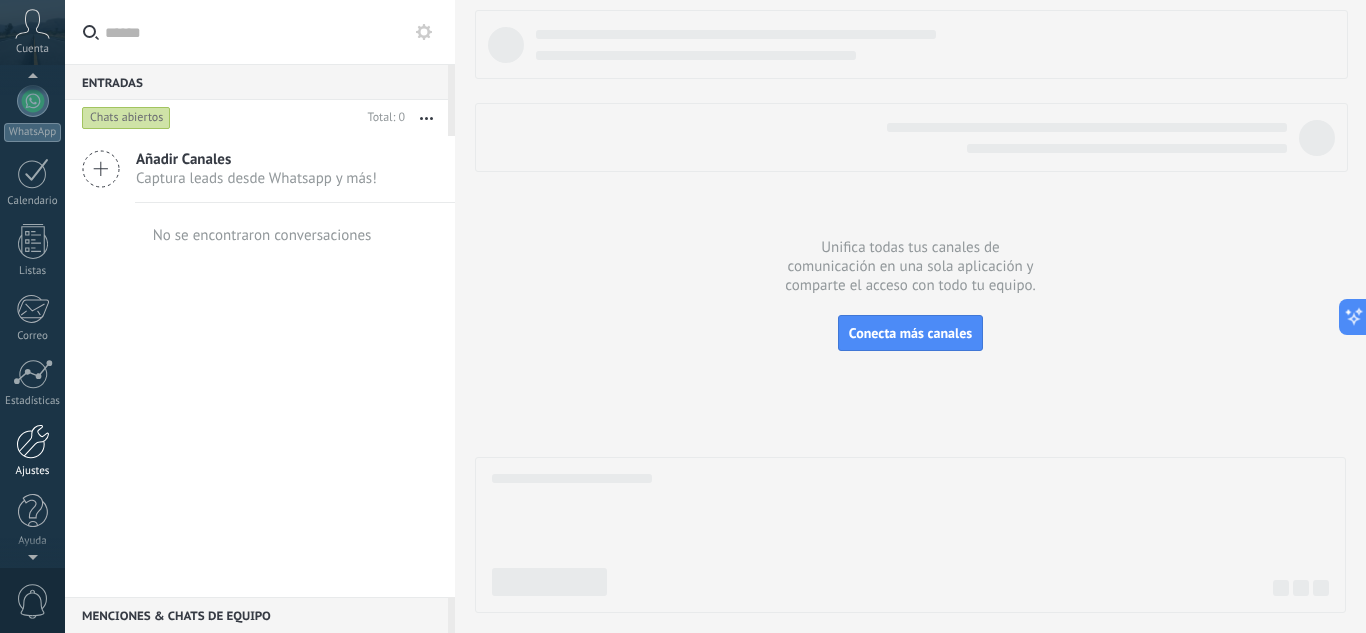 click at bounding box center [33, 441] 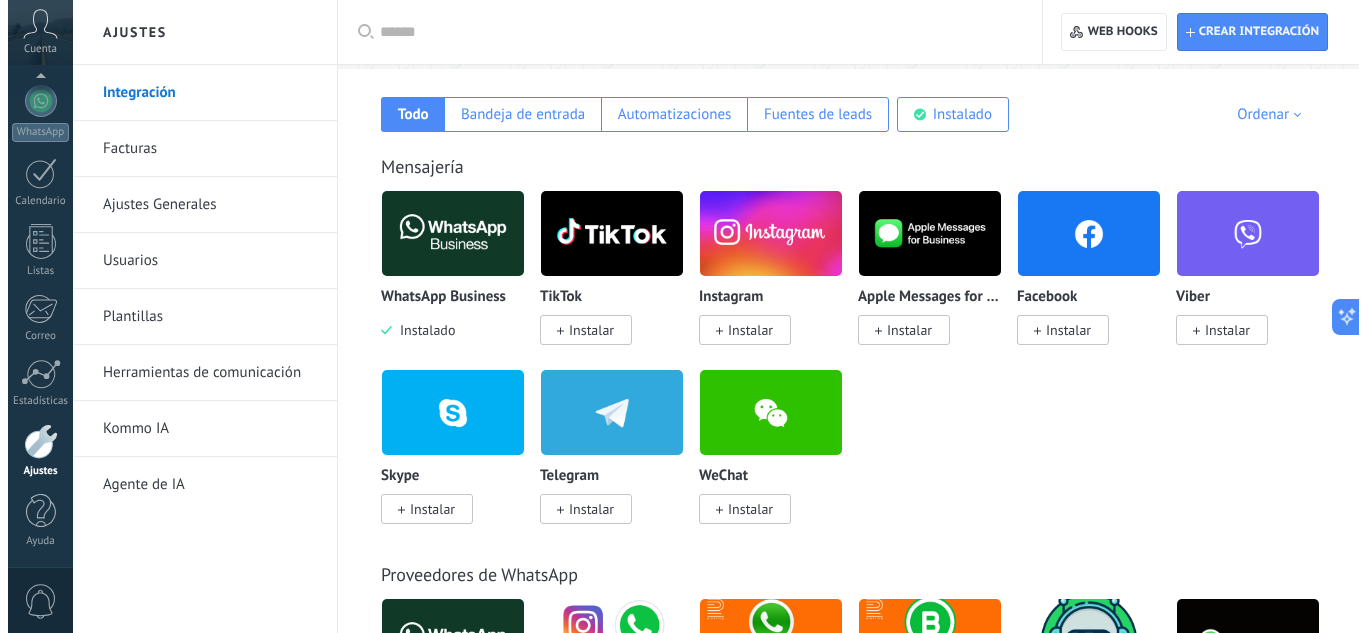 scroll, scrollTop: 300, scrollLeft: 0, axis: vertical 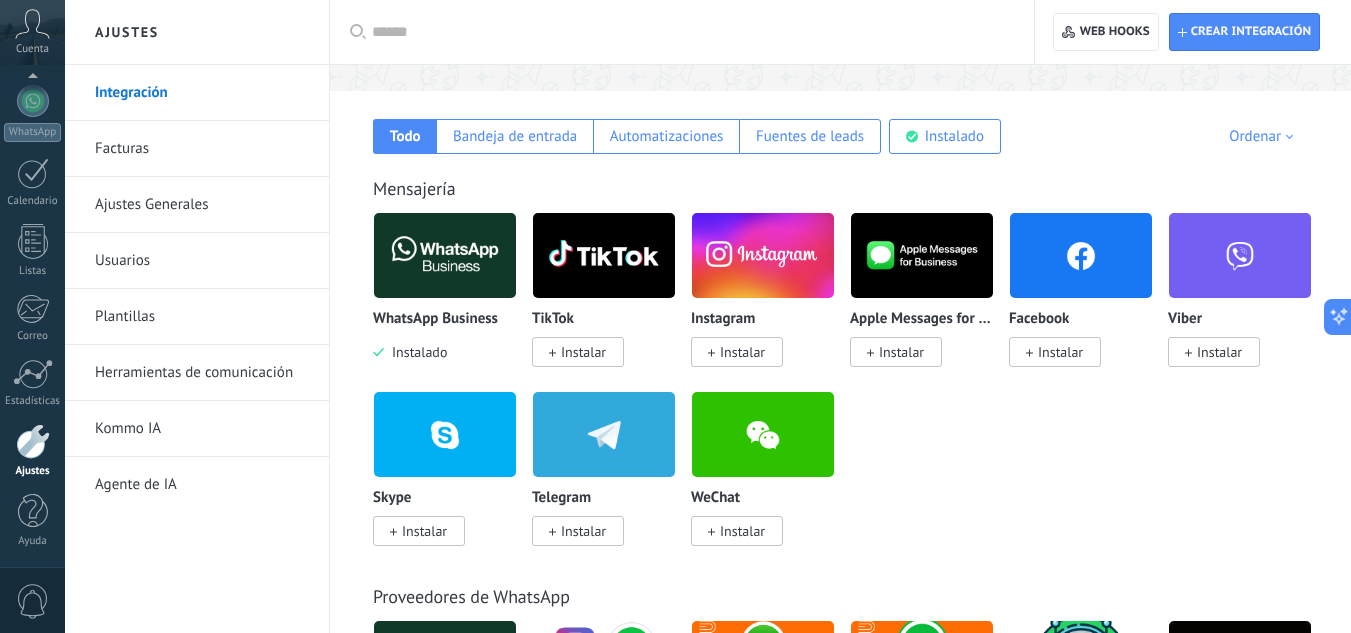 click at bounding box center [445, 255] 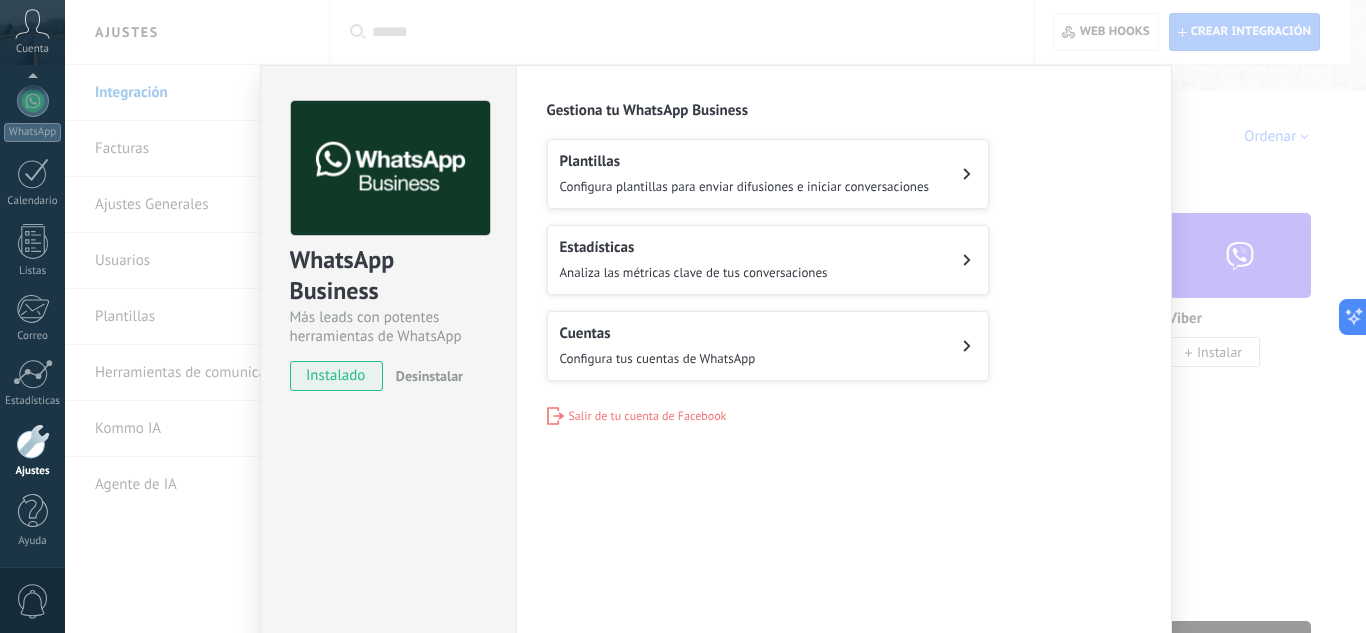 click on "Configura plantillas para enviar difusiones e iniciar conversaciones" at bounding box center (745, 186) 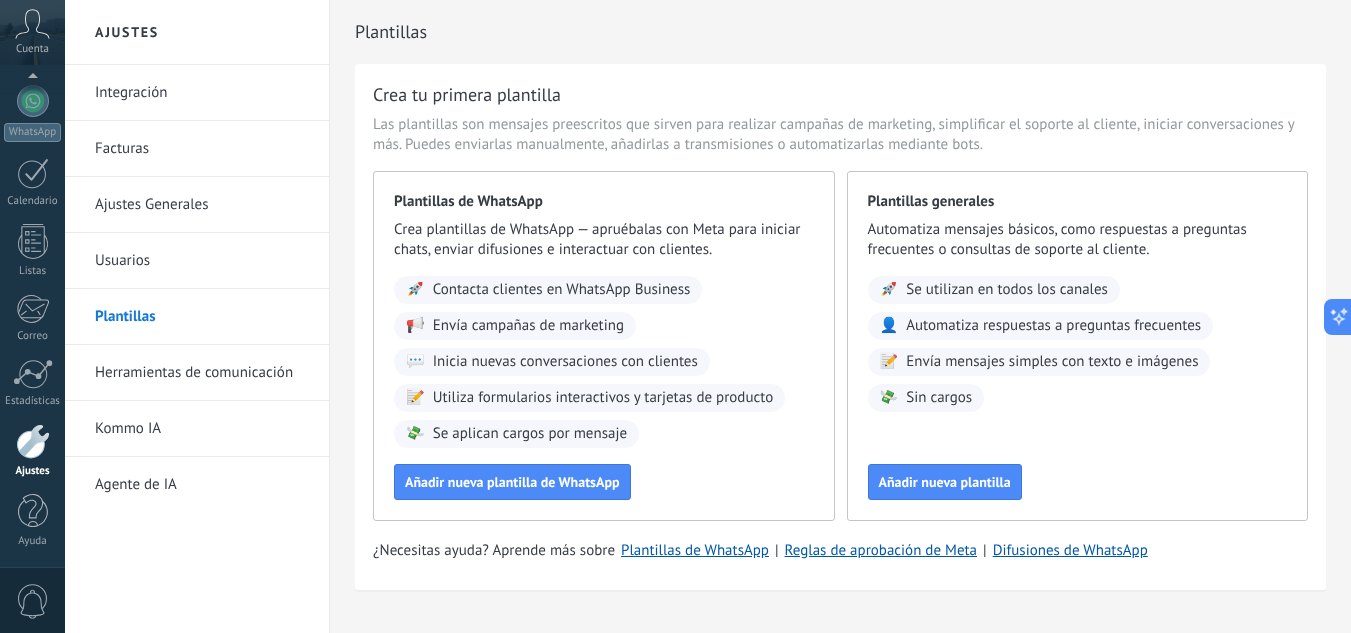 scroll, scrollTop: 42, scrollLeft: 0, axis: vertical 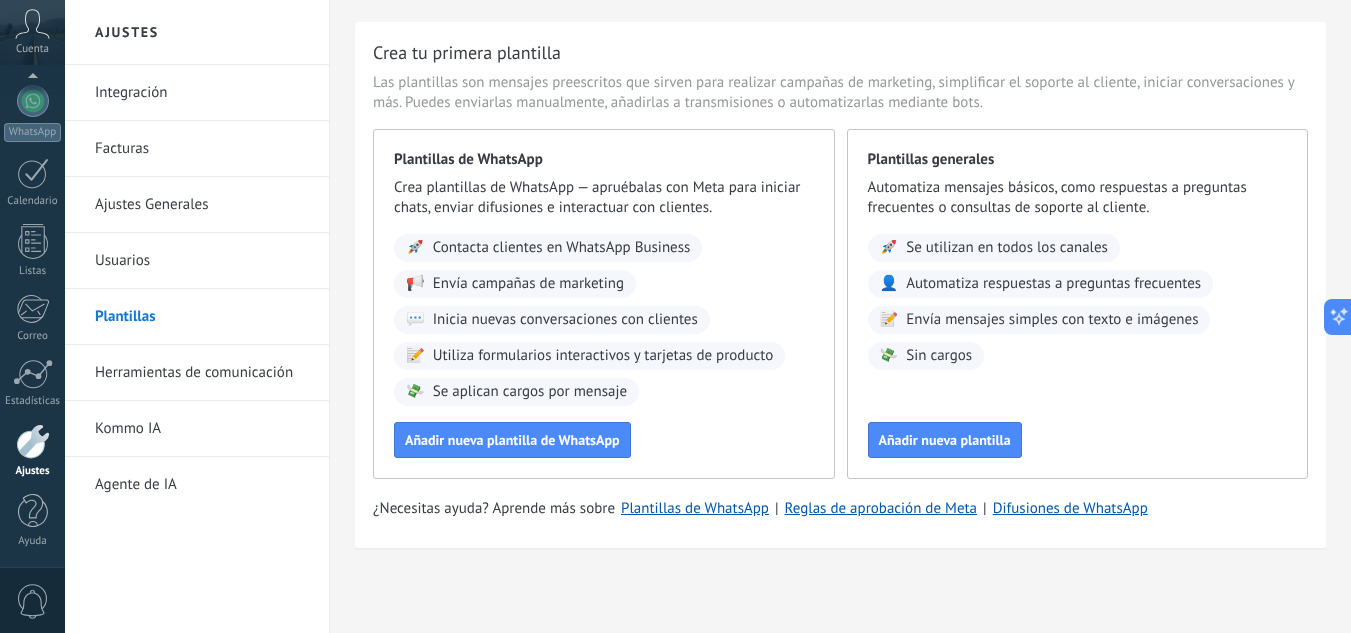 click on "Herramientas de comunicación" at bounding box center (202, 373) 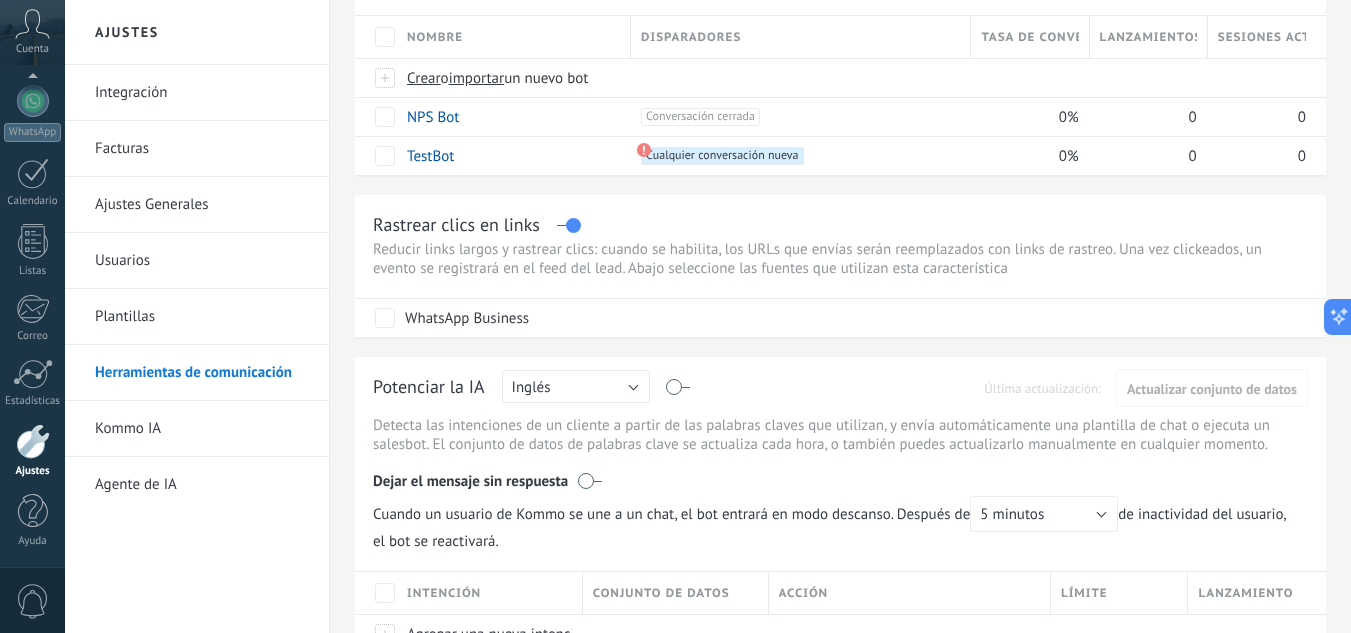 scroll, scrollTop: 200, scrollLeft: 0, axis: vertical 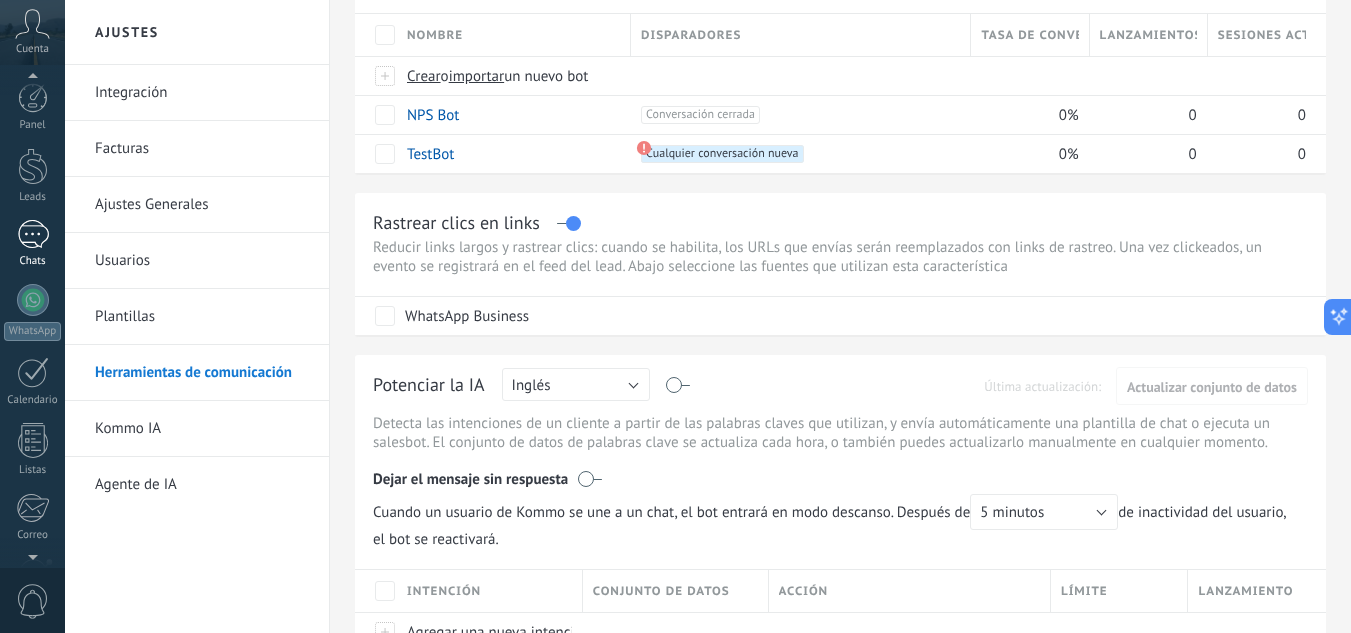 click at bounding box center [33, 234] 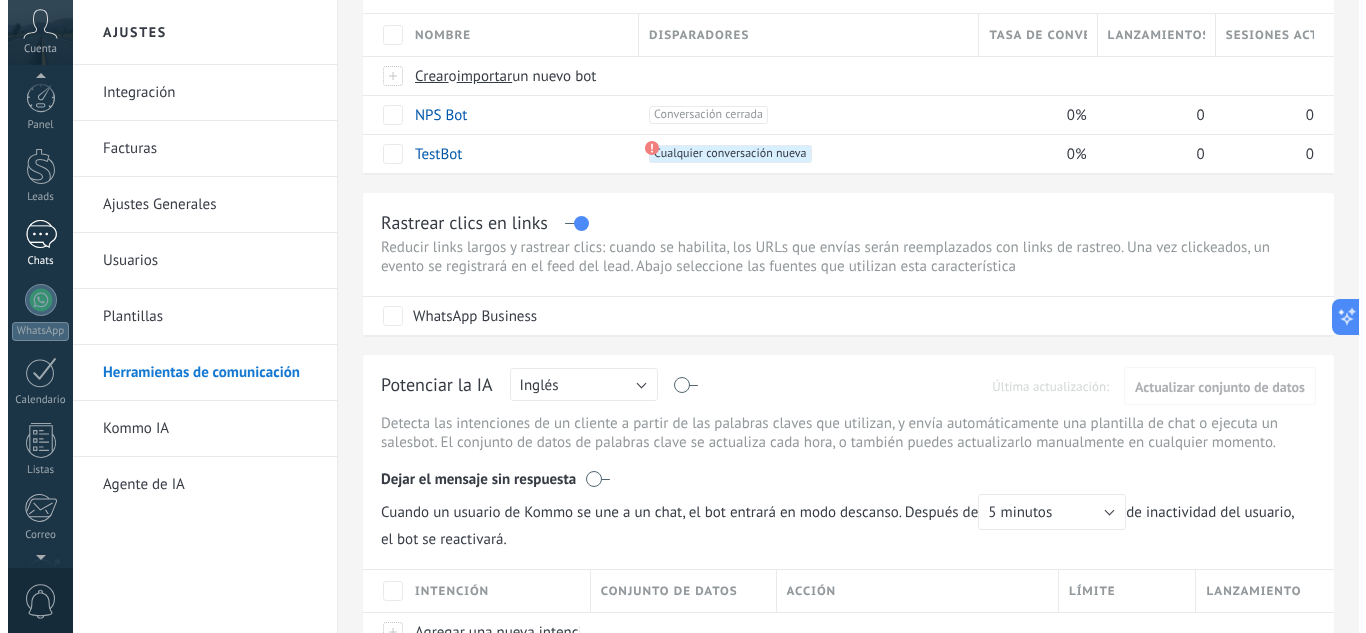 scroll, scrollTop: 0, scrollLeft: 0, axis: both 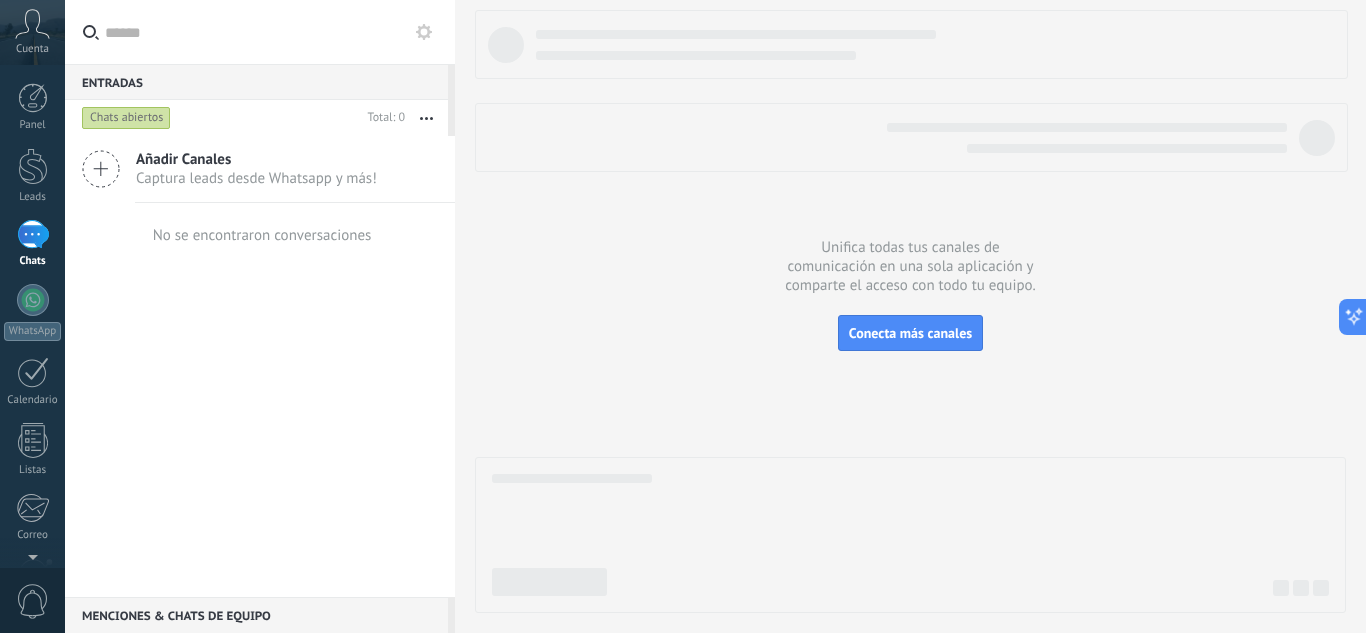 click on "Entradas
0" at bounding box center [256, 82] 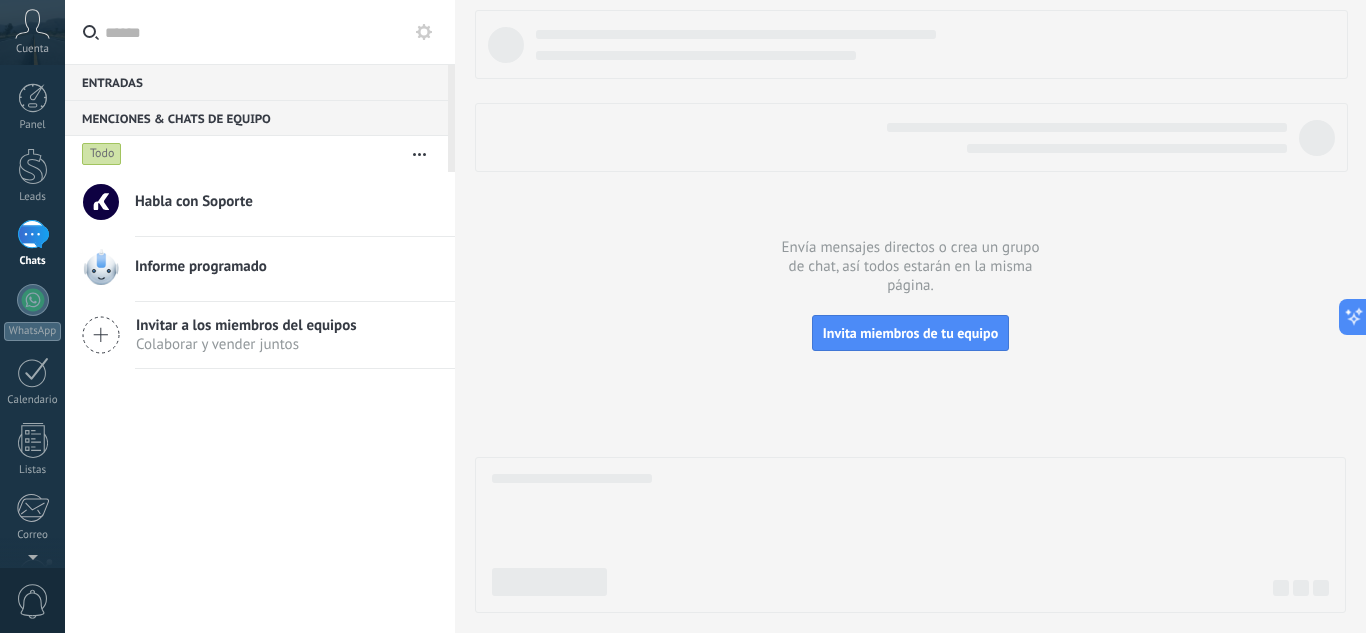 click on "Menciones & Chats de equipo
0" at bounding box center (256, 118) 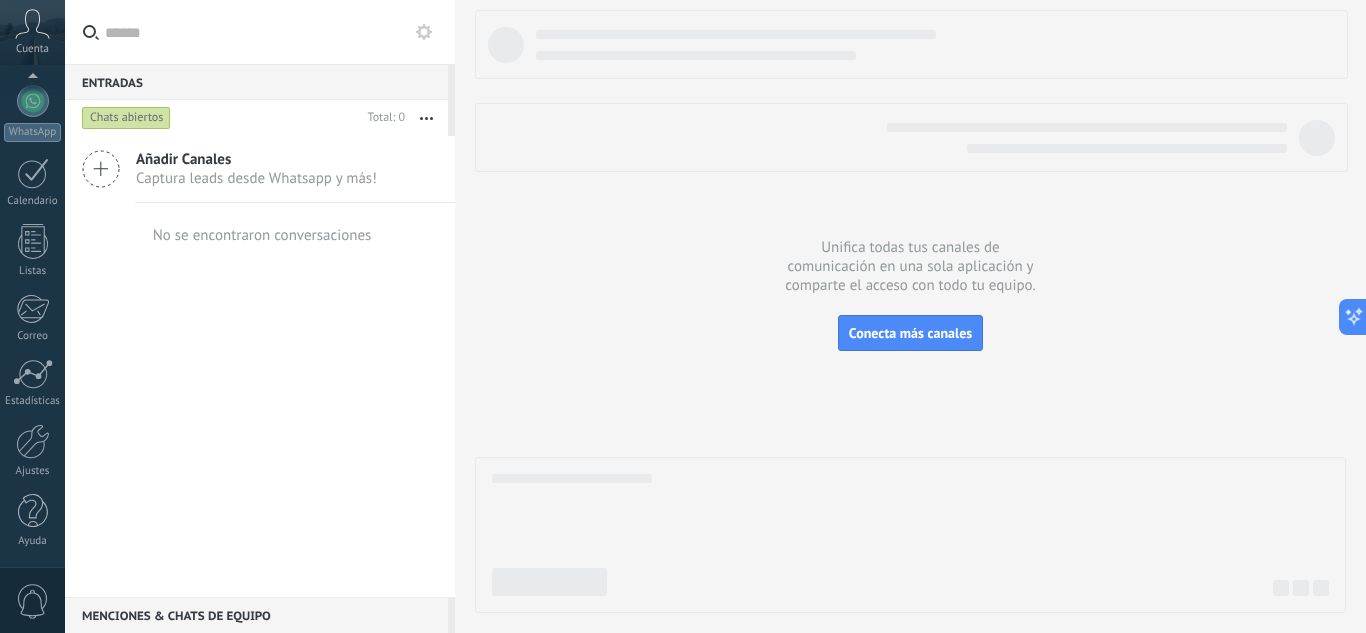scroll, scrollTop: 0, scrollLeft: 0, axis: both 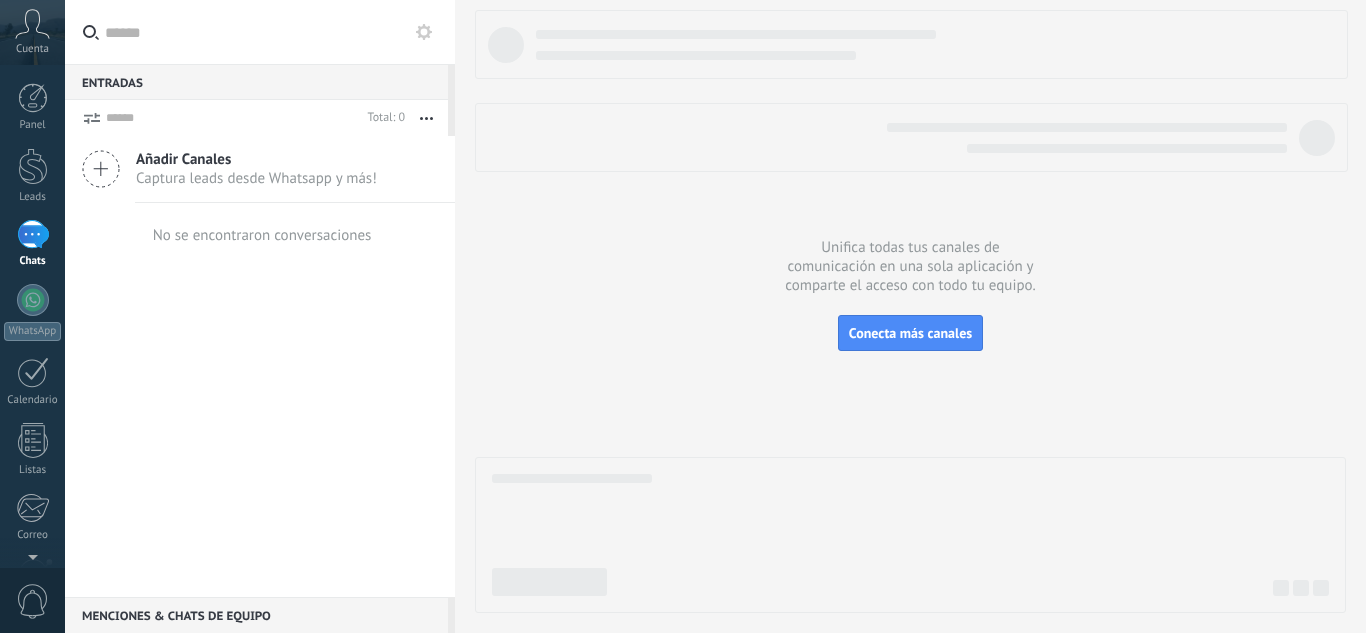 click 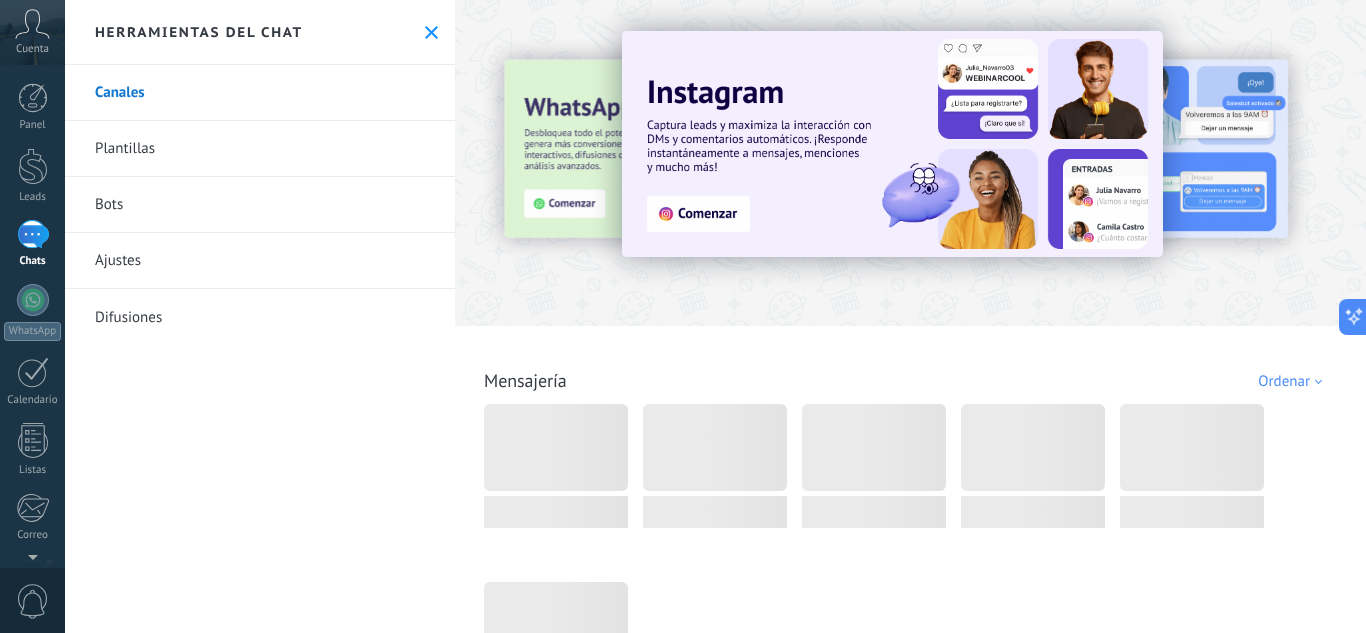 scroll, scrollTop: 0, scrollLeft: 0, axis: both 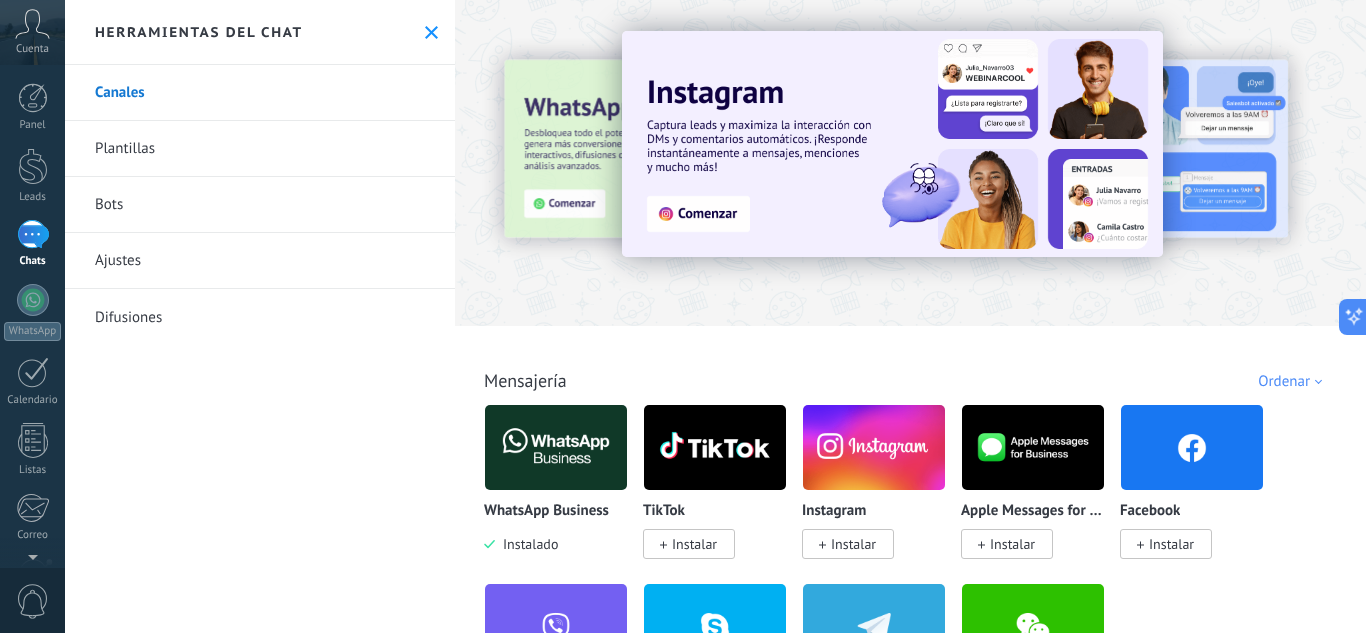 click on "Ajustes" at bounding box center (260, 261) 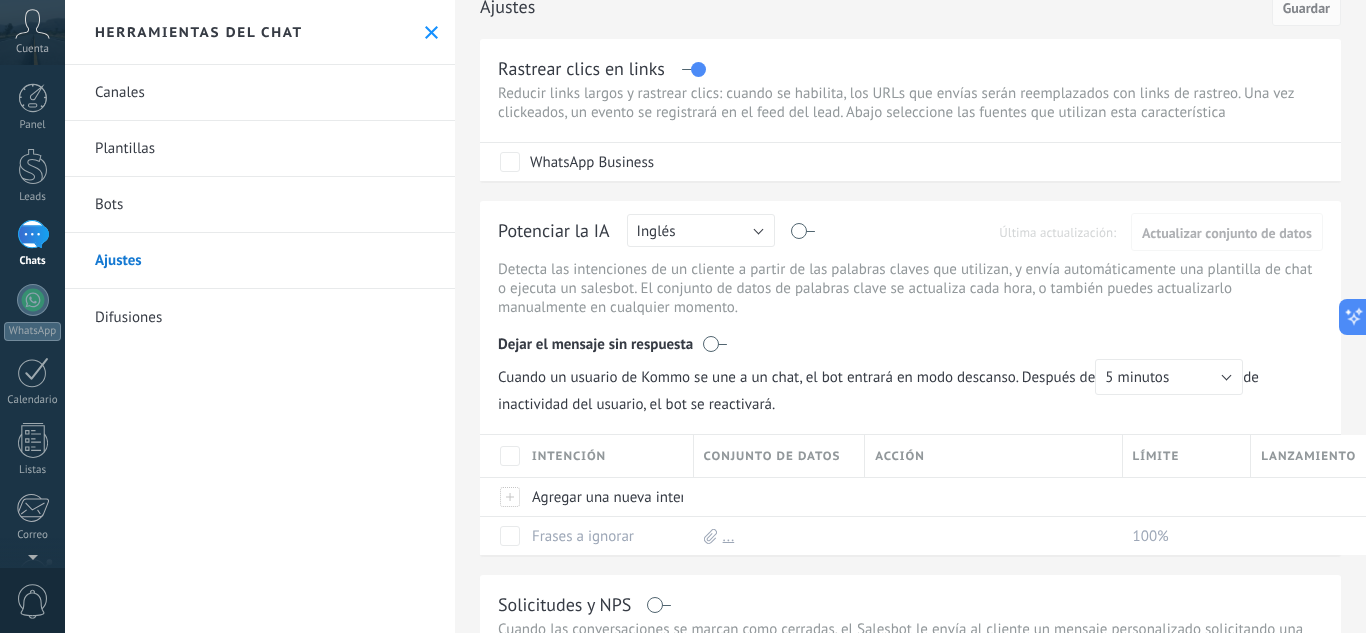 scroll, scrollTop: 0, scrollLeft: 0, axis: both 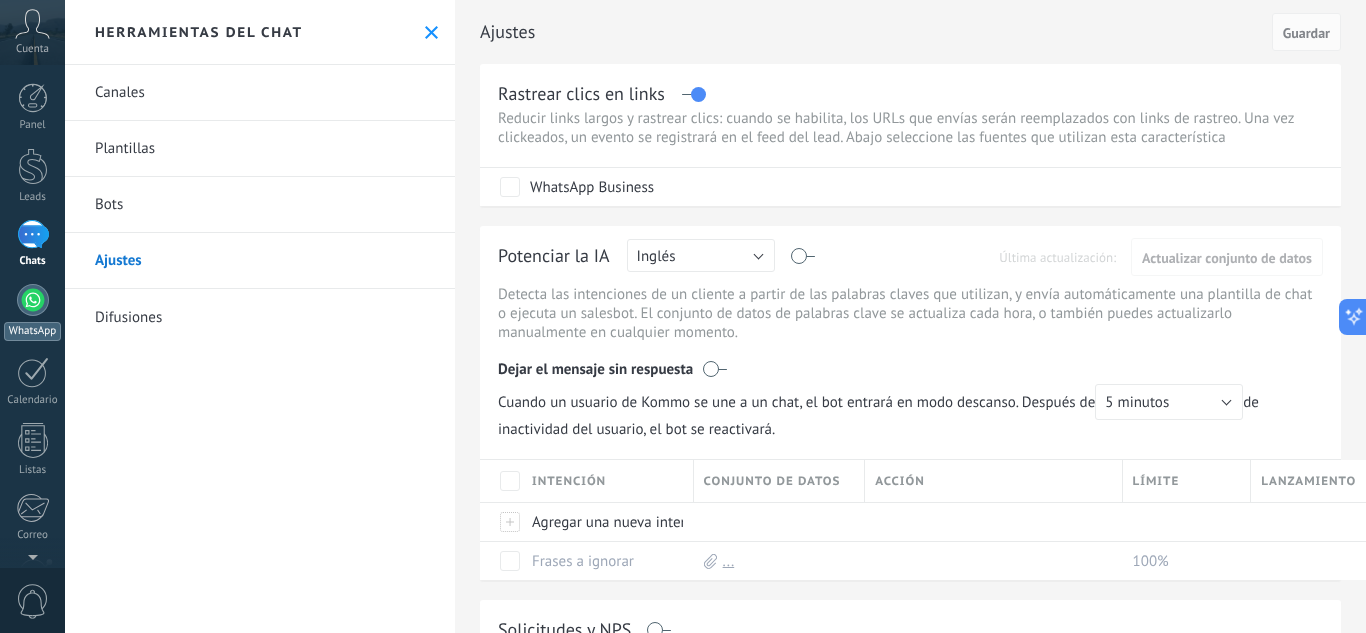 click at bounding box center (33, 300) 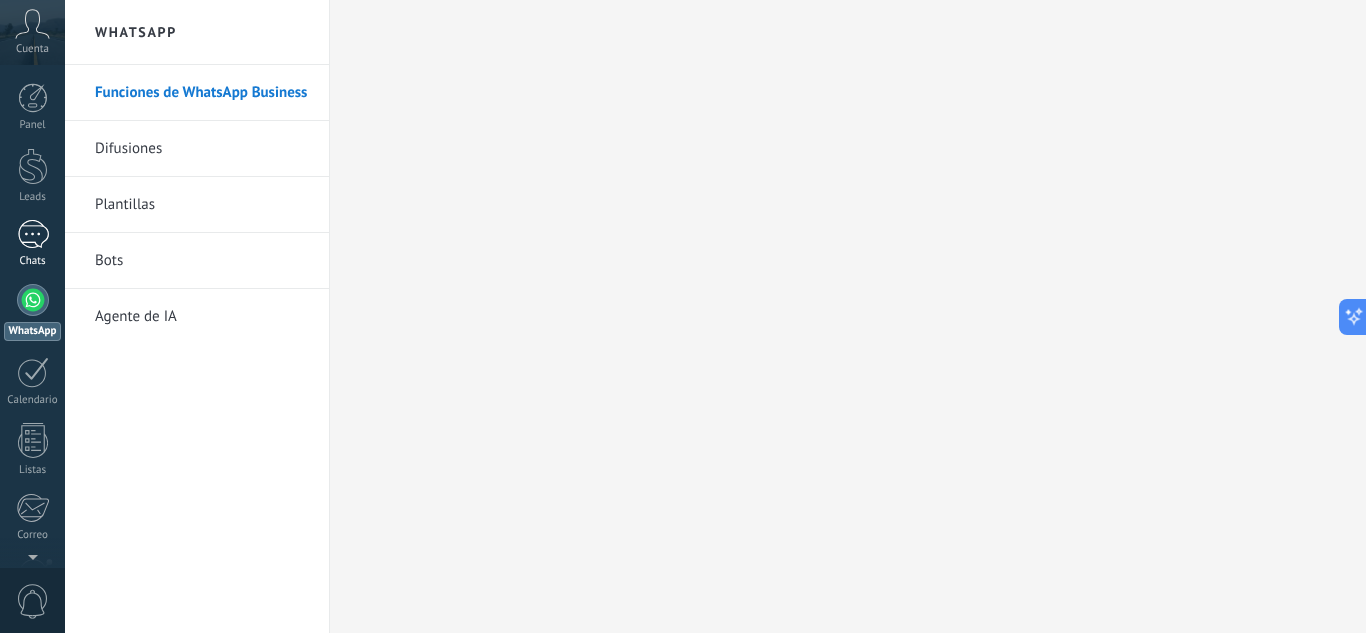 click at bounding box center [33, 234] 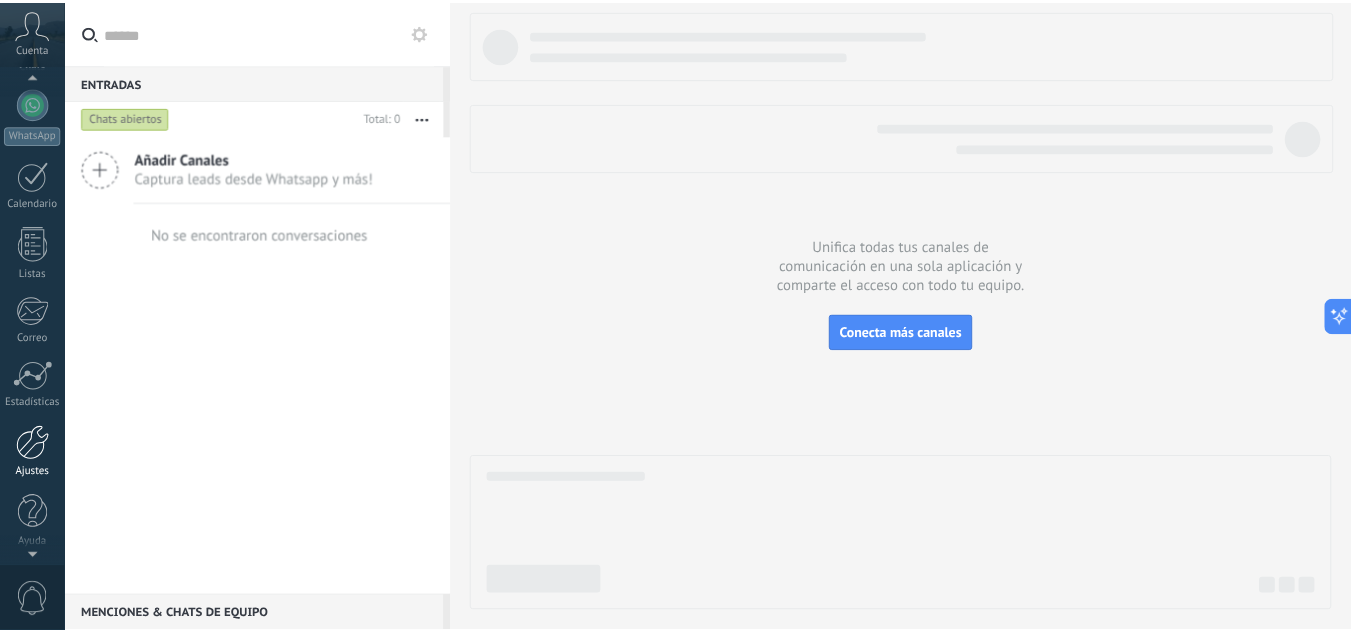 scroll, scrollTop: 199, scrollLeft: 0, axis: vertical 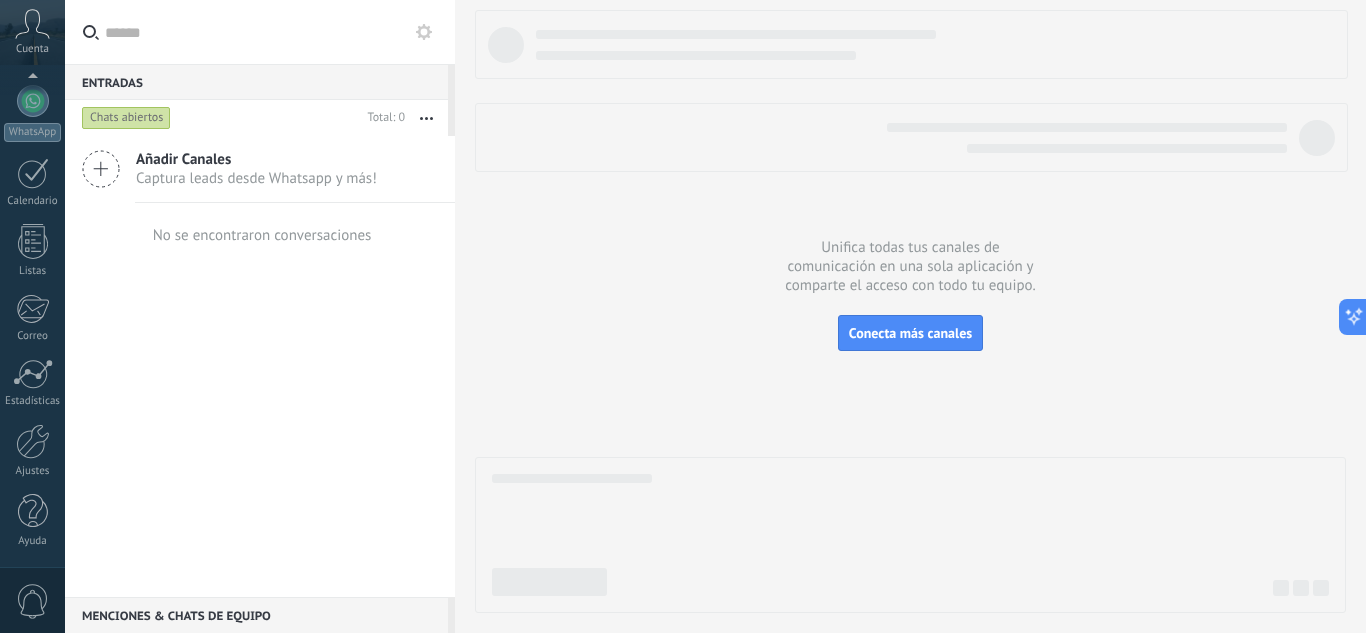 click on "Panel
Leads
Chats
WhatsApp
Clientes" at bounding box center (32, 226) 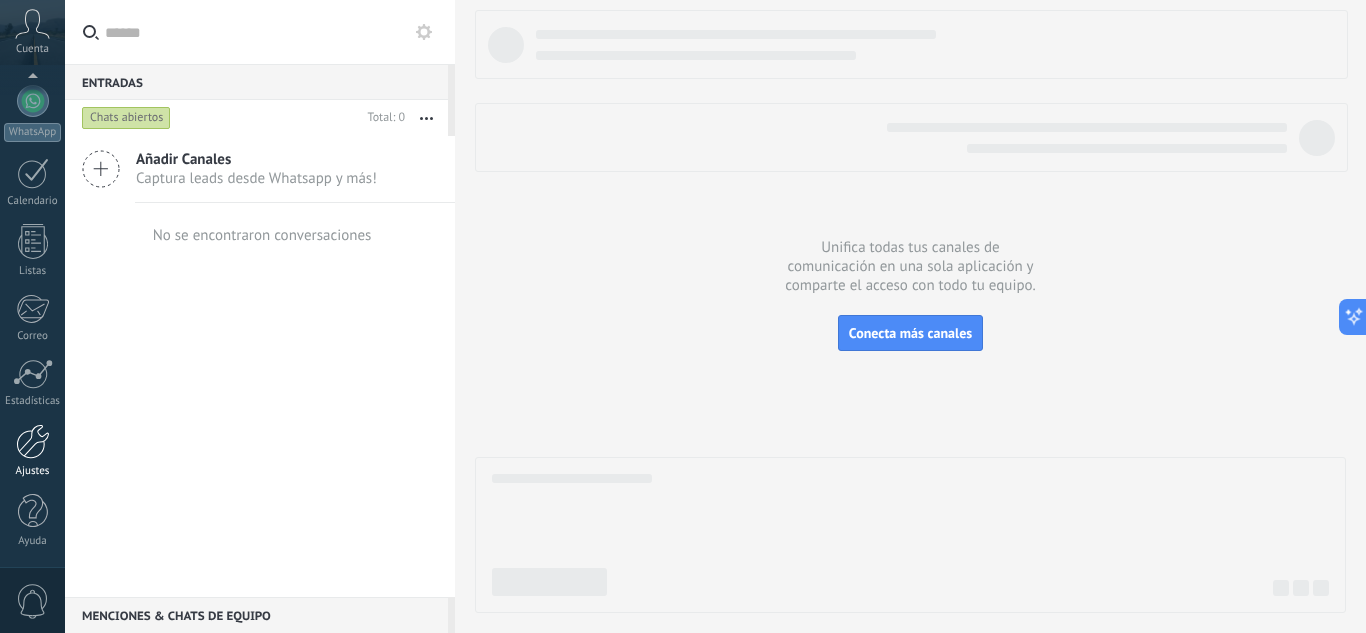 click on "Ajustes" at bounding box center [33, 471] 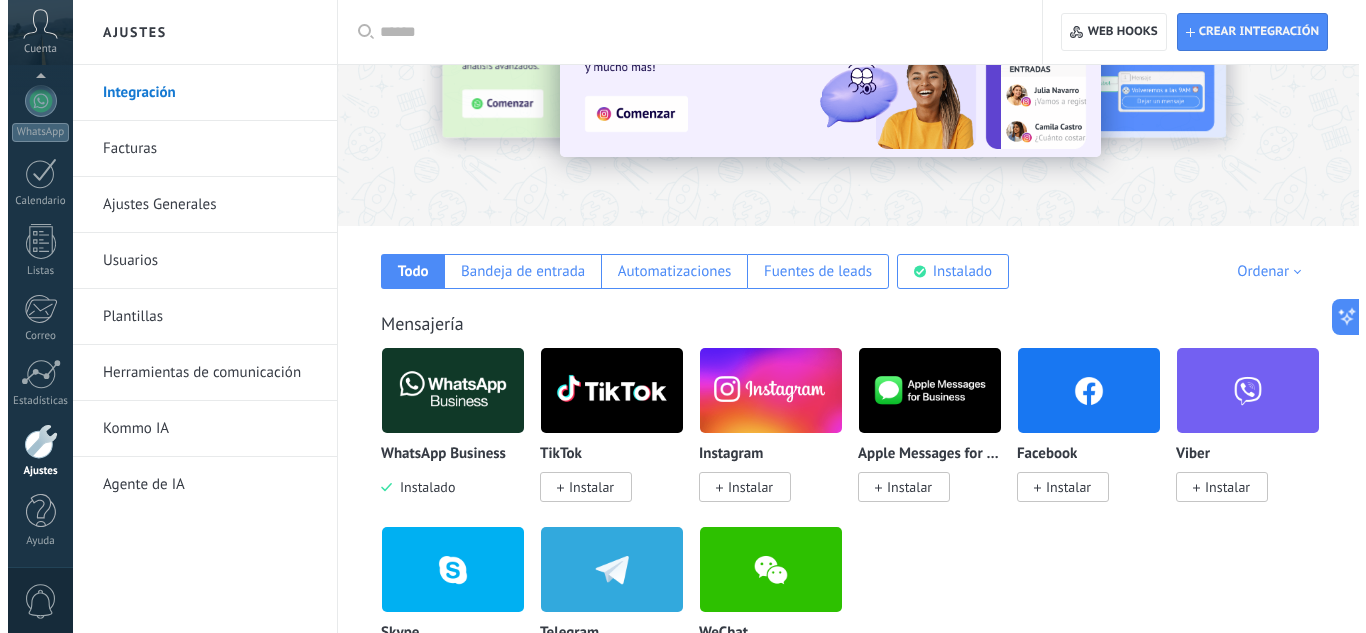 scroll, scrollTop: 200, scrollLeft: 0, axis: vertical 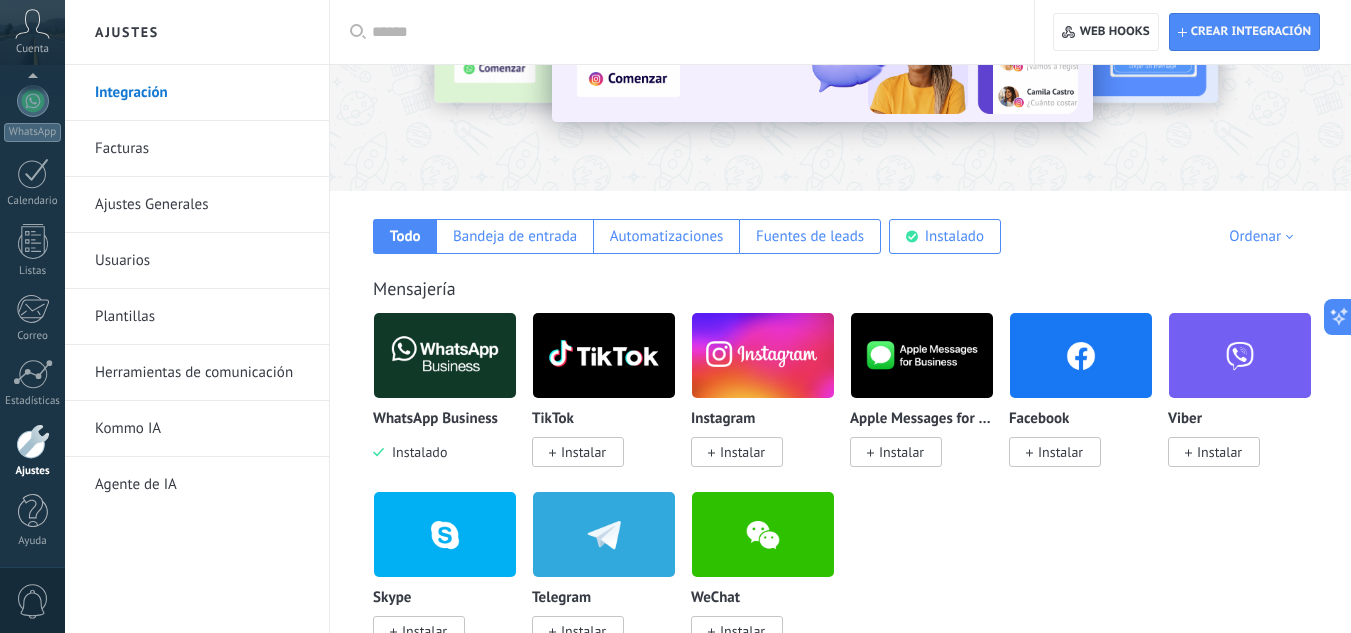 click at bounding box center [445, 355] 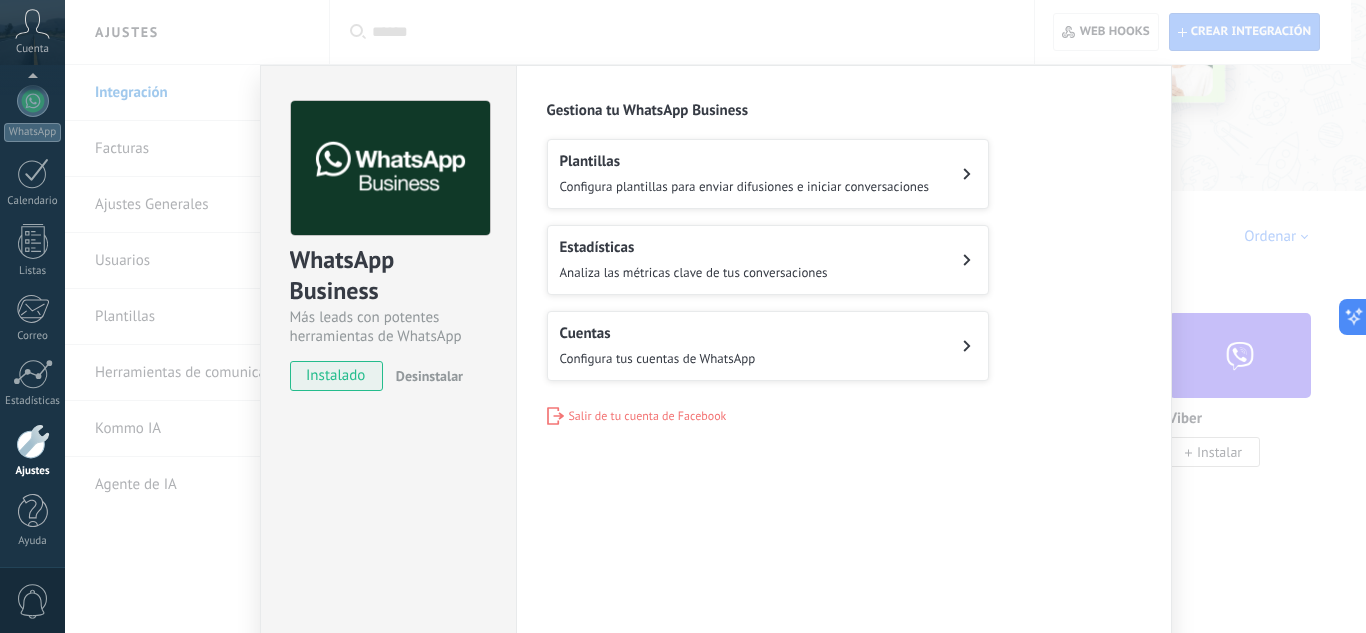 click on "Cuentas" at bounding box center (658, 333) 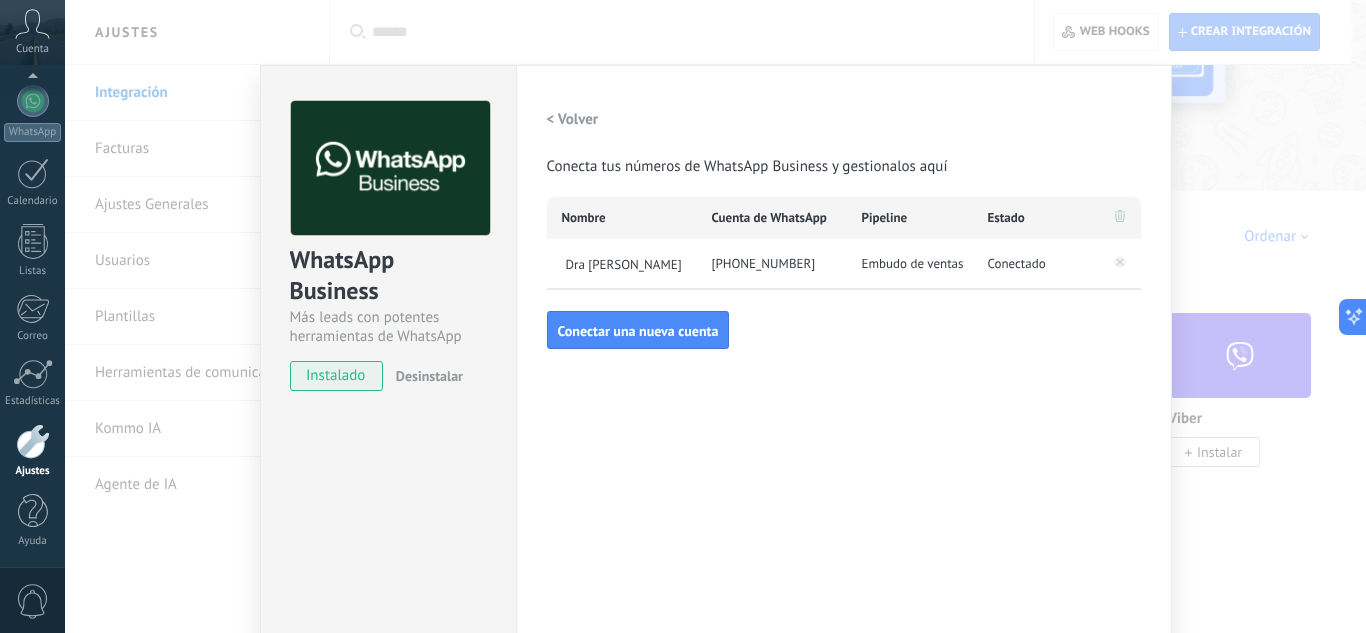 click on "Embudo de ventas" at bounding box center (913, 264) 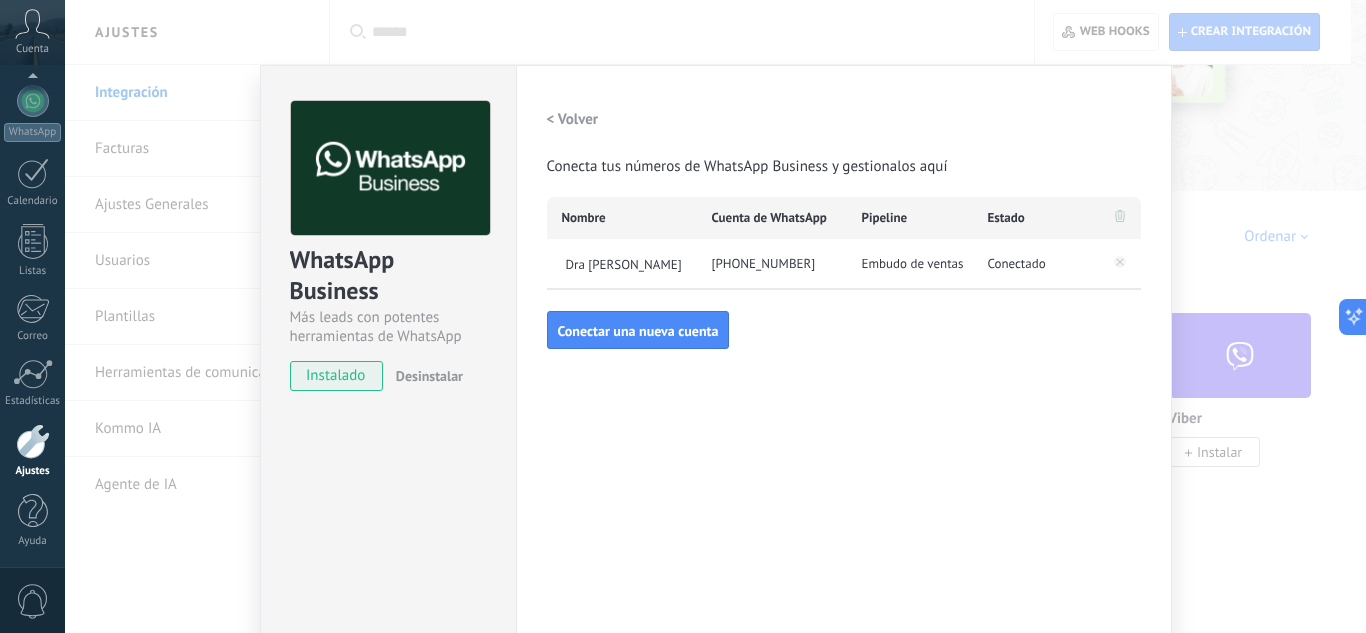 click on "< Volver" at bounding box center (573, 119) 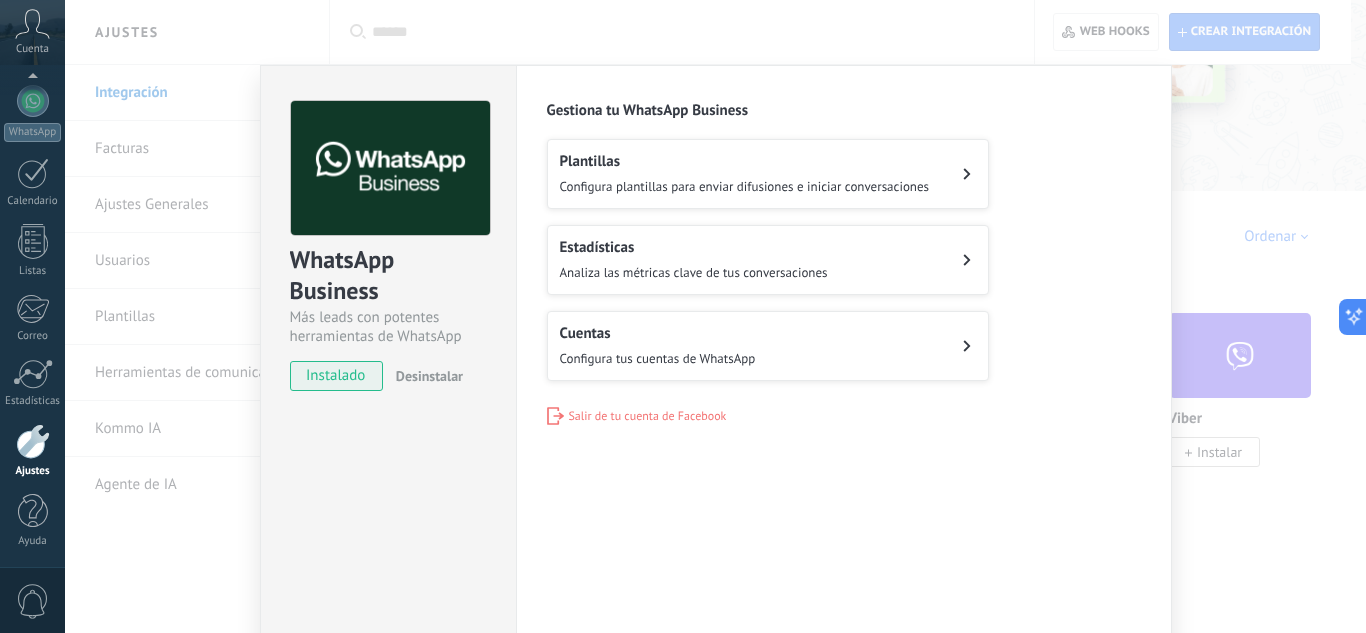 click on "Analiza las métricas clave de tus conversaciones" at bounding box center [694, 272] 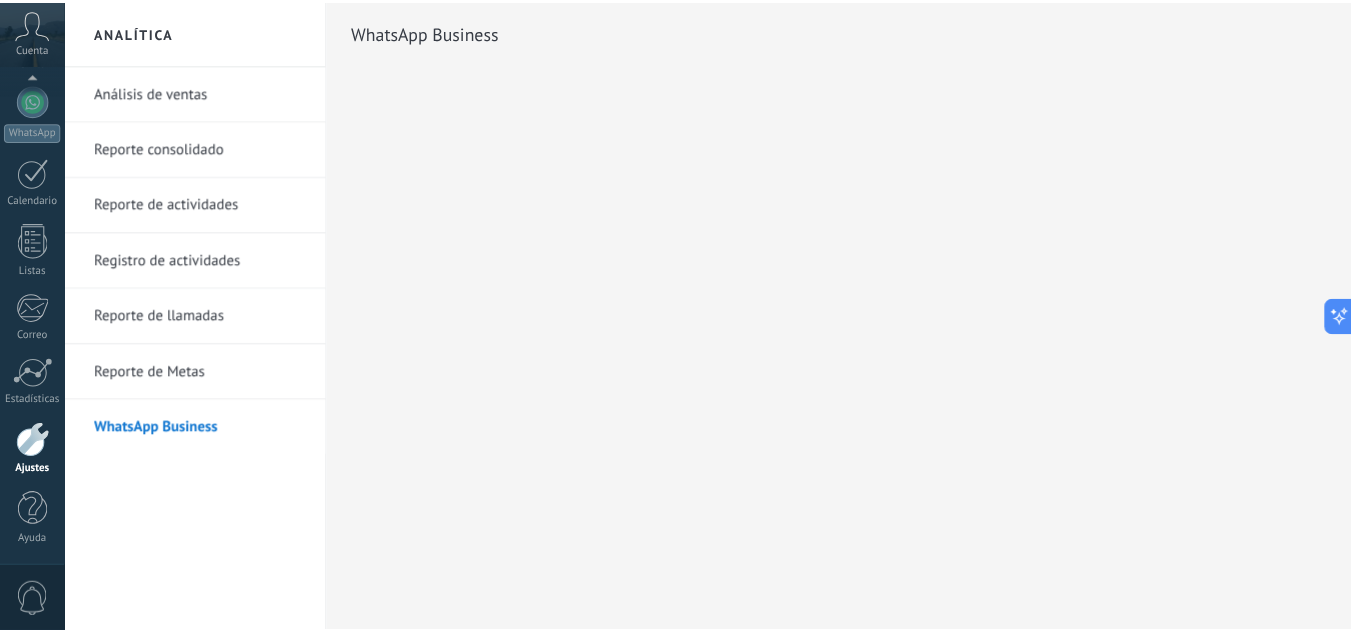 scroll, scrollTop: 0, scrollLeft: 0, axis: both 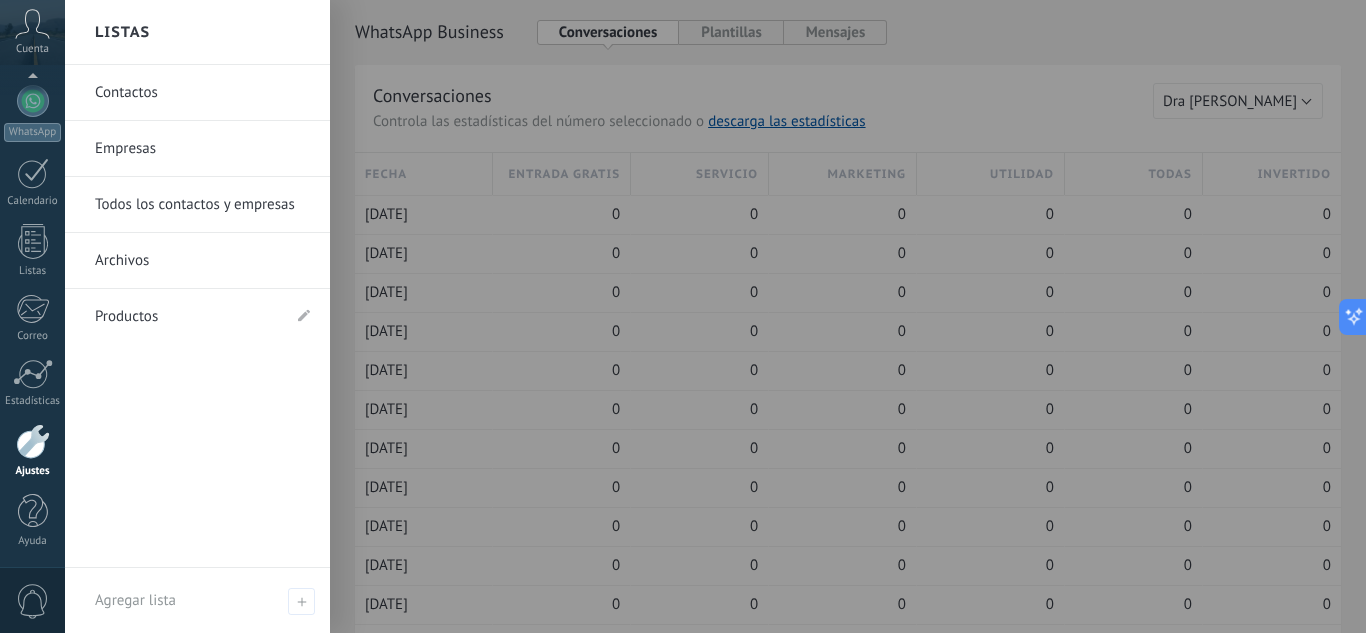 click at bounding box center (33, 441) 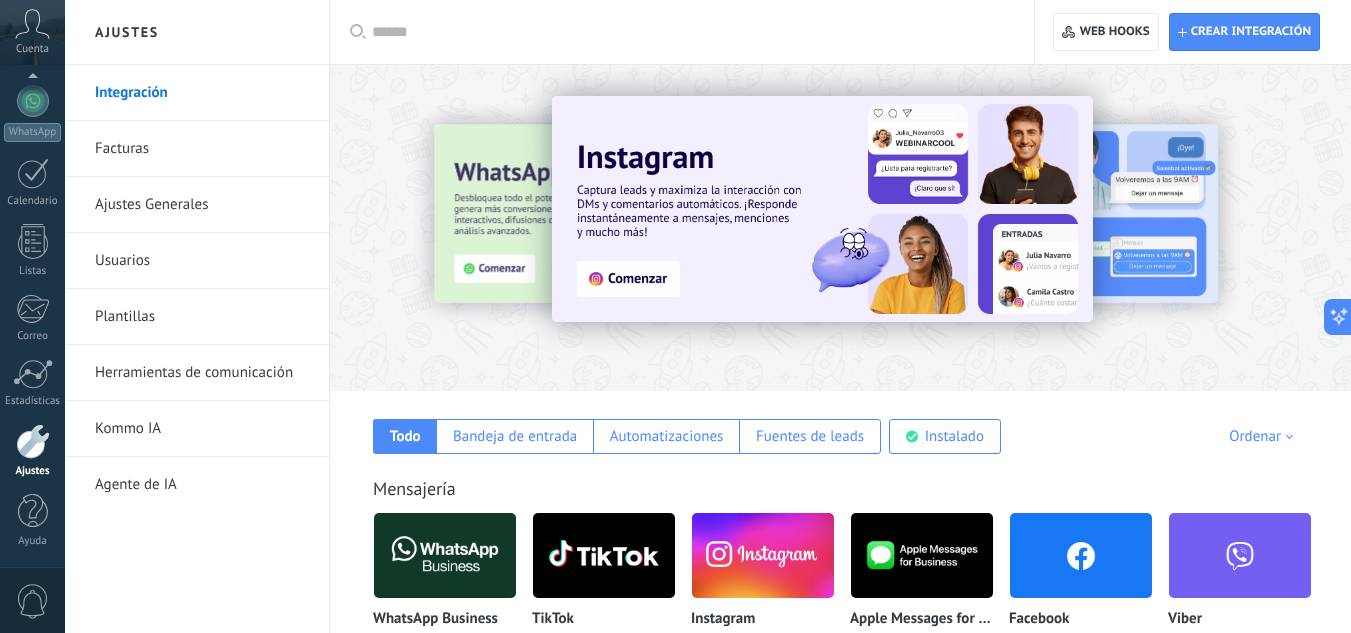 click at bounding box center (445, 555) 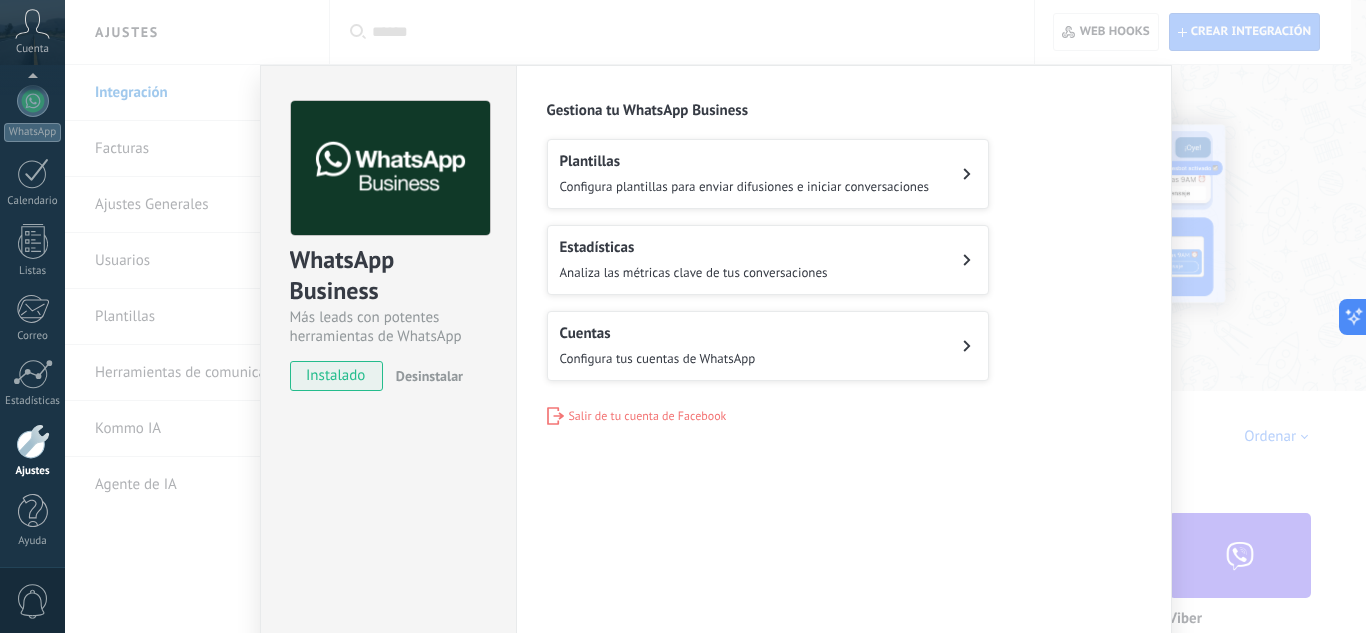 click on "Configura tus cuentas de WhatsApp" at bounding box center (658, 358) 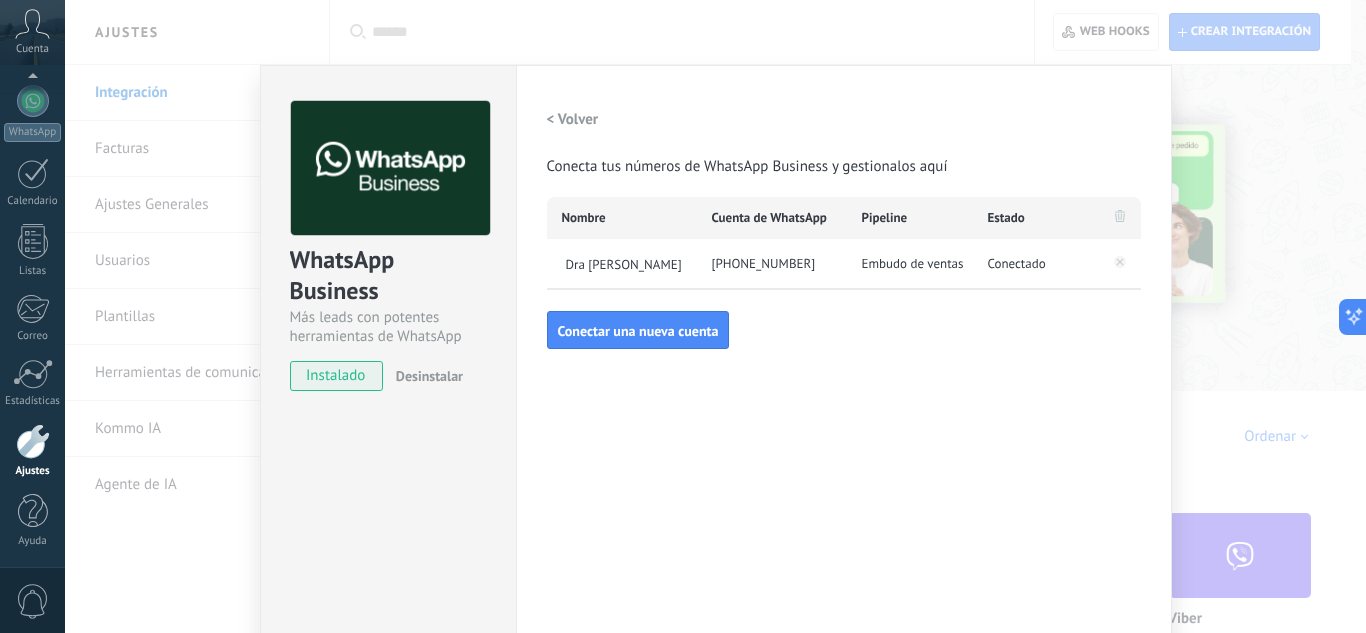click on "Embudo de ventas" at bounding box center (913, 264) 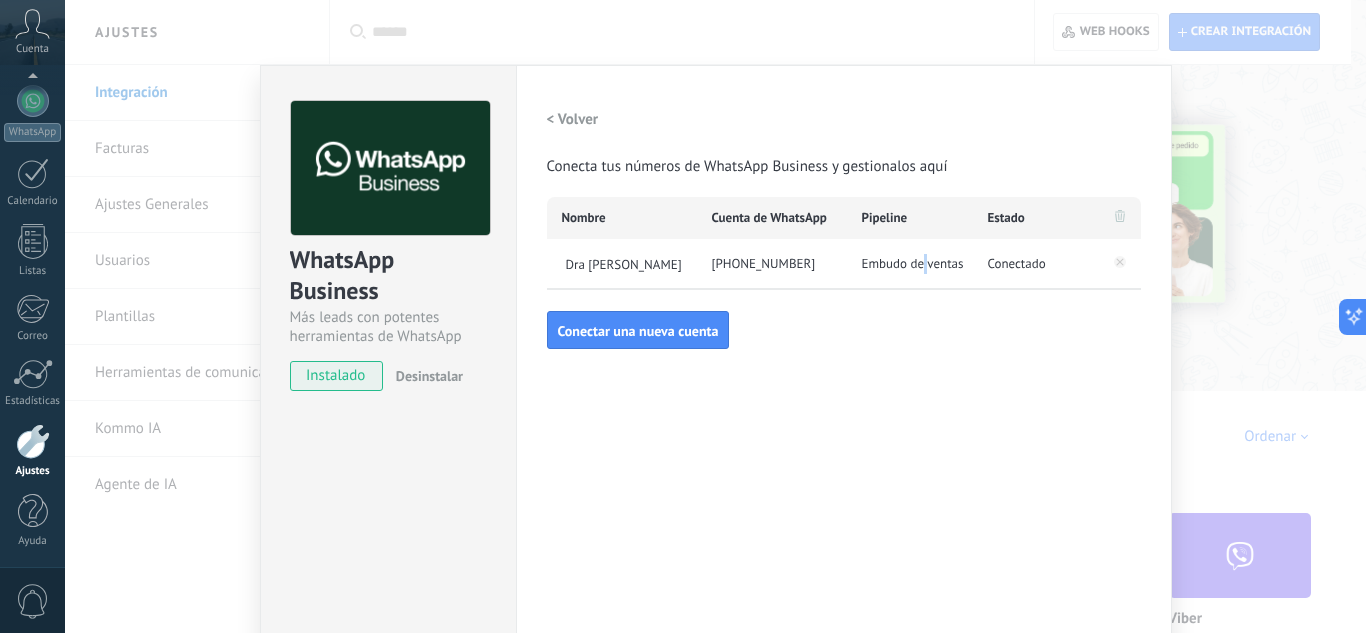 click on "Embudo de ventas" at bounding box center (913, 264) 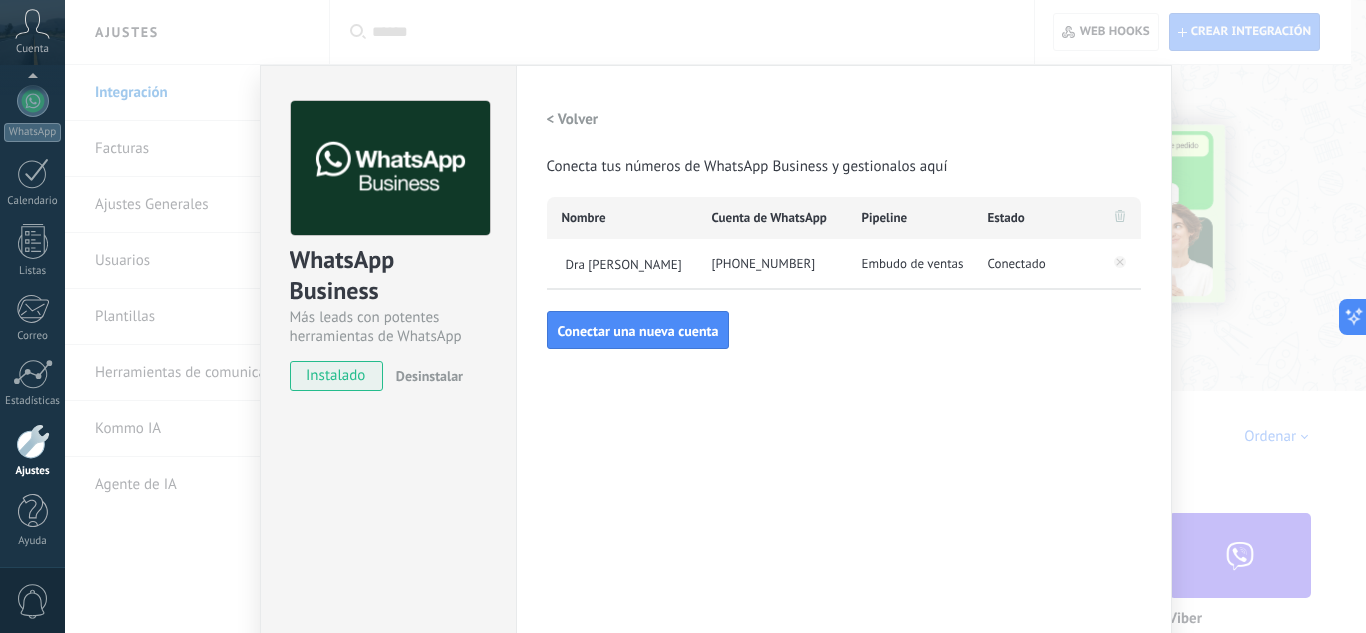 click on "Pipeline" at bounding box center (885, 218) 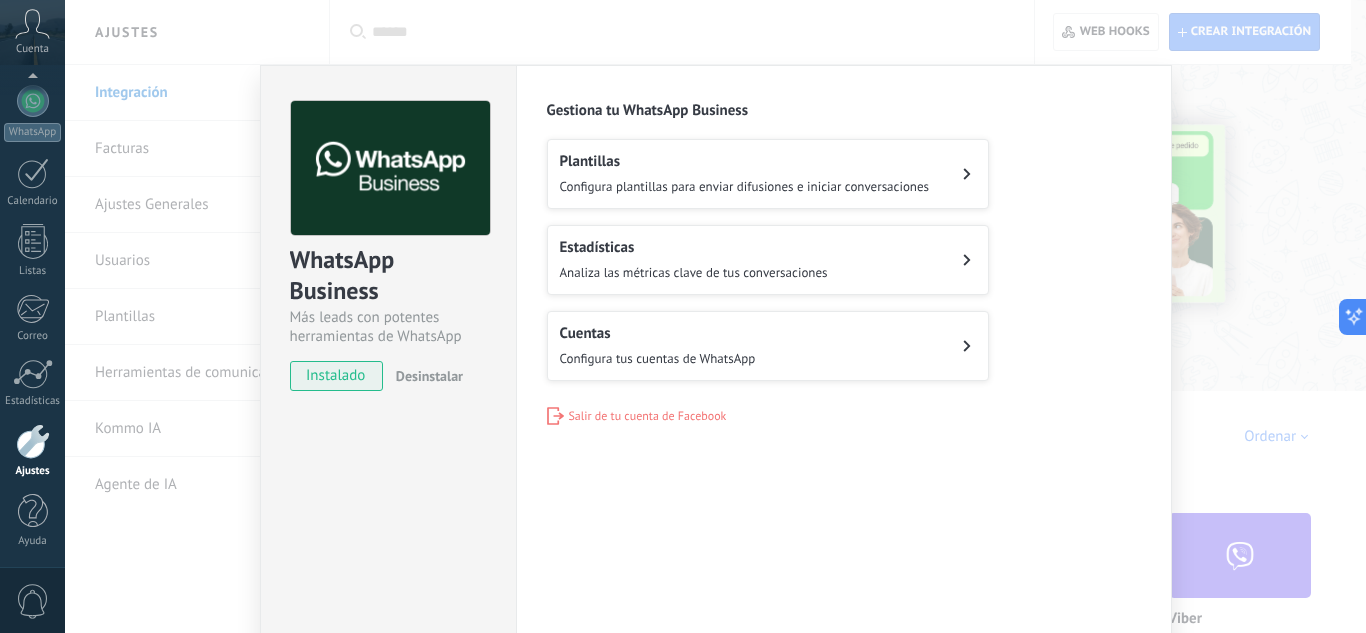 click on "Plantillas" at bounding box center [745, 161] 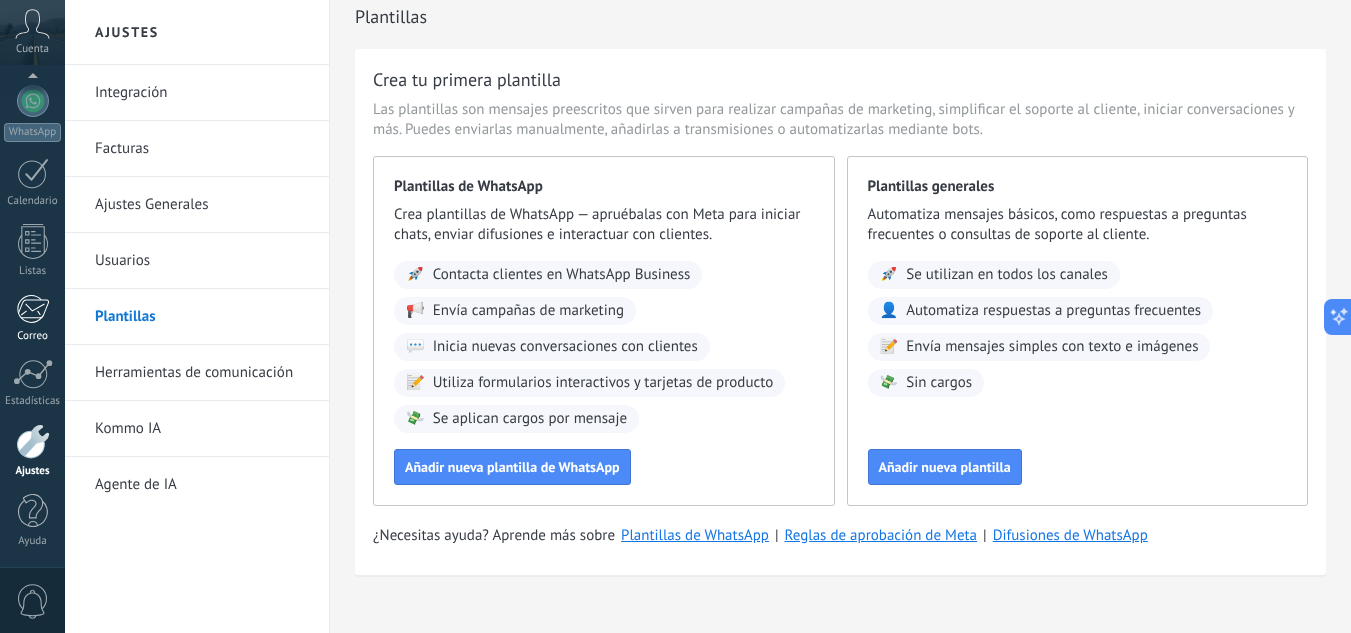 scroll, scrollTop: 0, scrollLeft: 0, axis: both 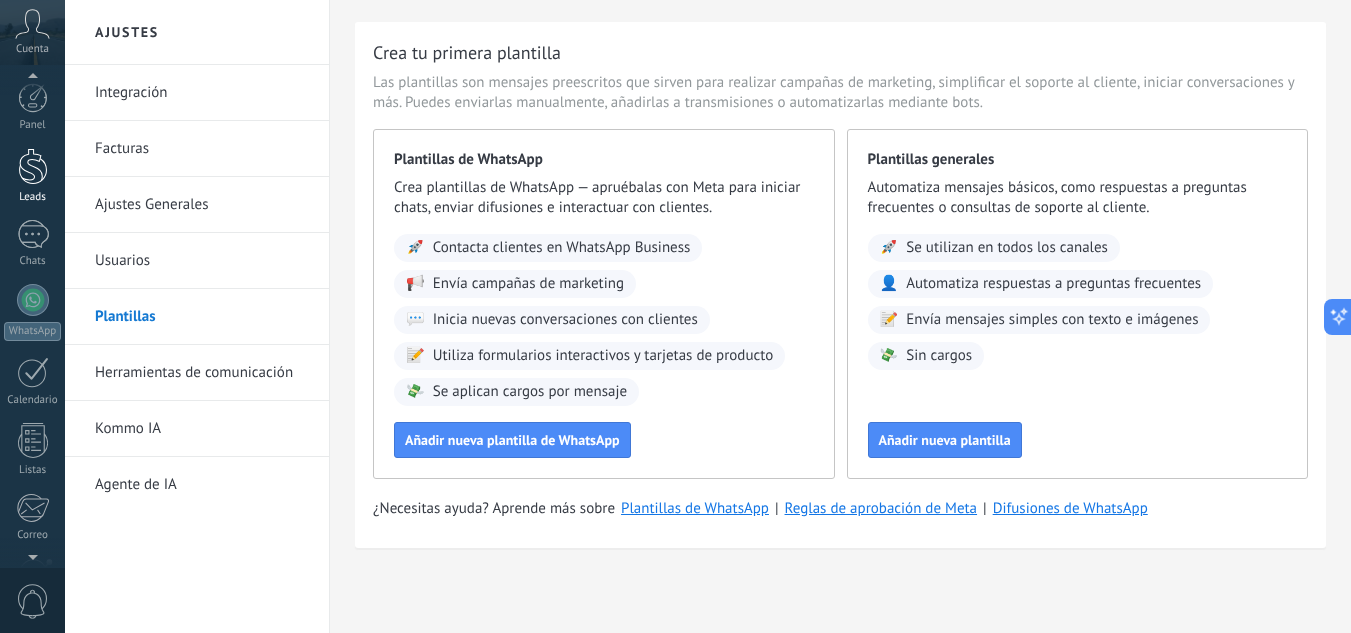 click at bounding box center (33, 166) 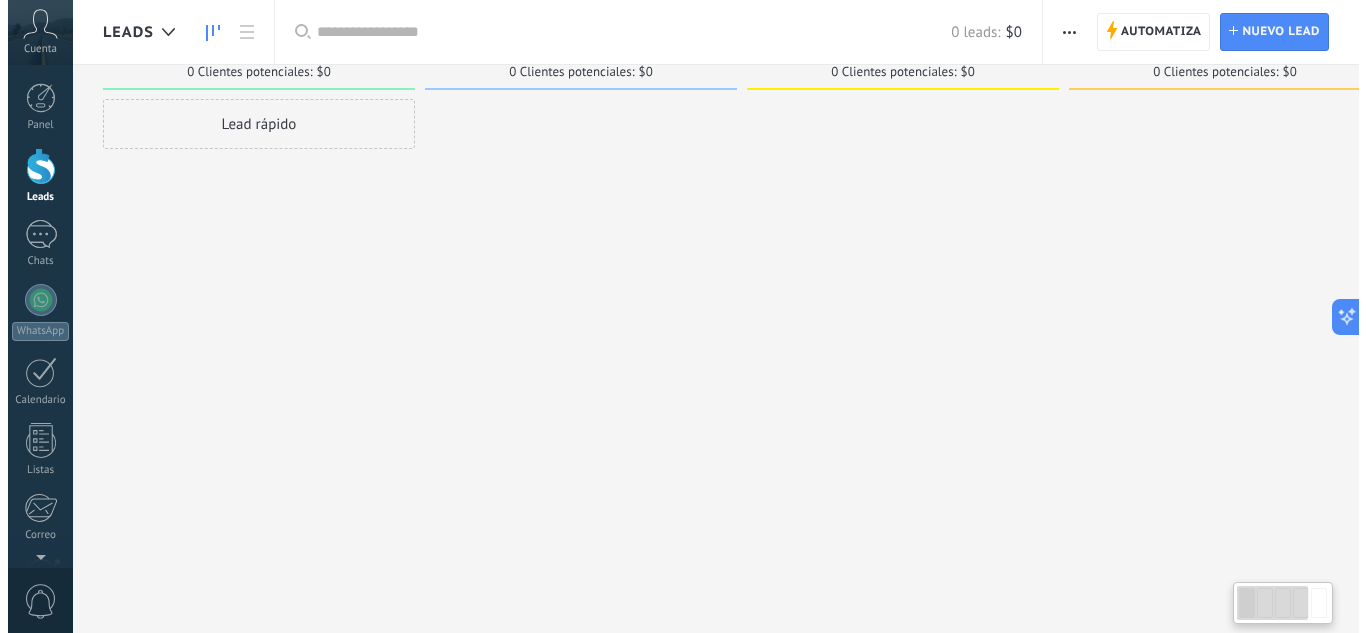 scroll, scrollTop: 0, scrollLeft: 0, axis: both 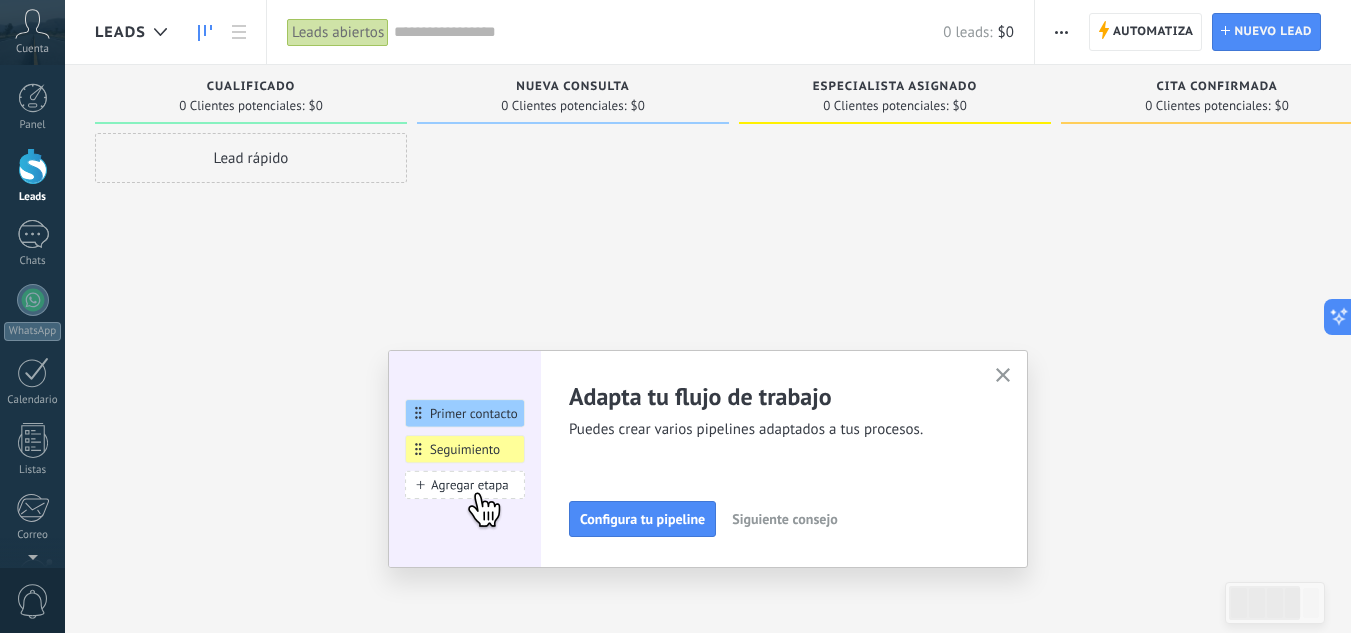 click at bounding box center (1003, 376) 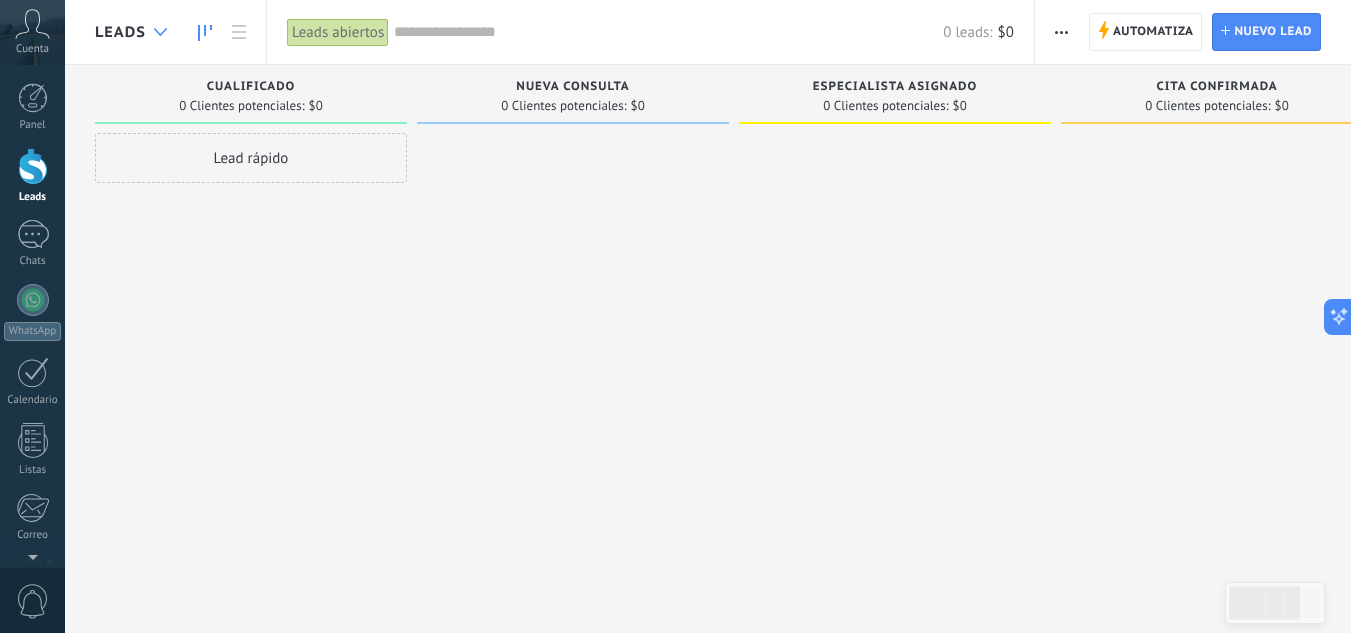 click at bounding box center (160, 32) 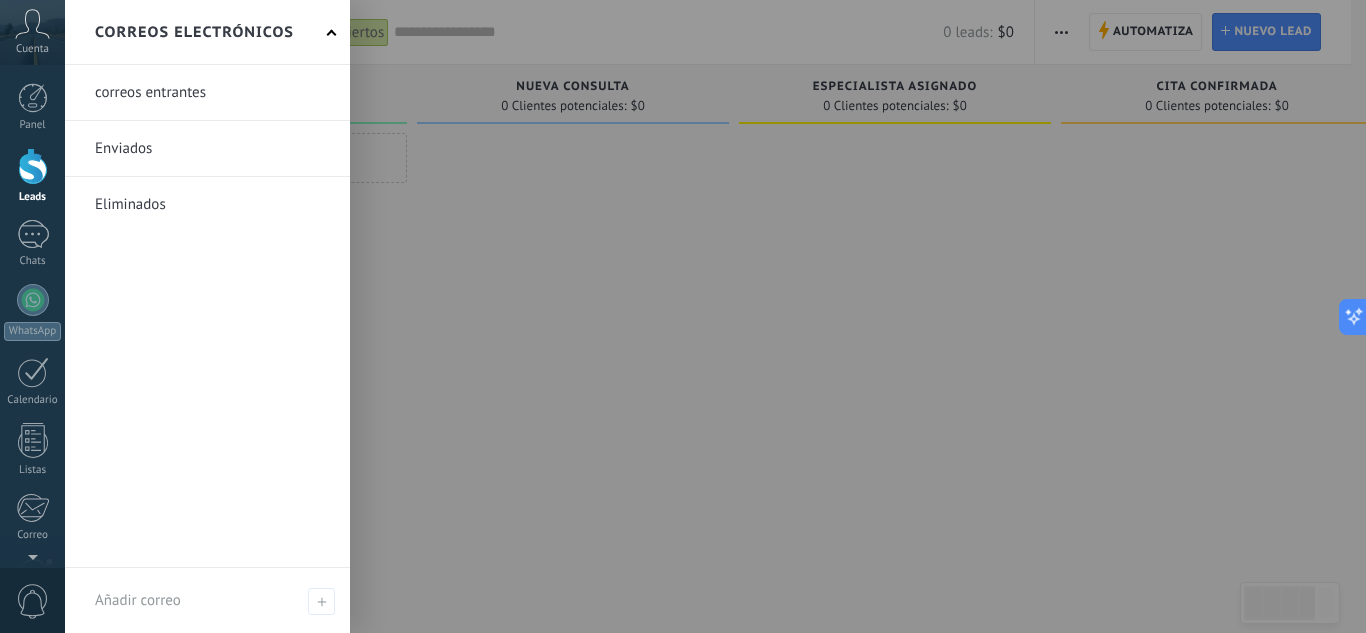 click on "Correos electrónicos" at bounding box center [194, 32] 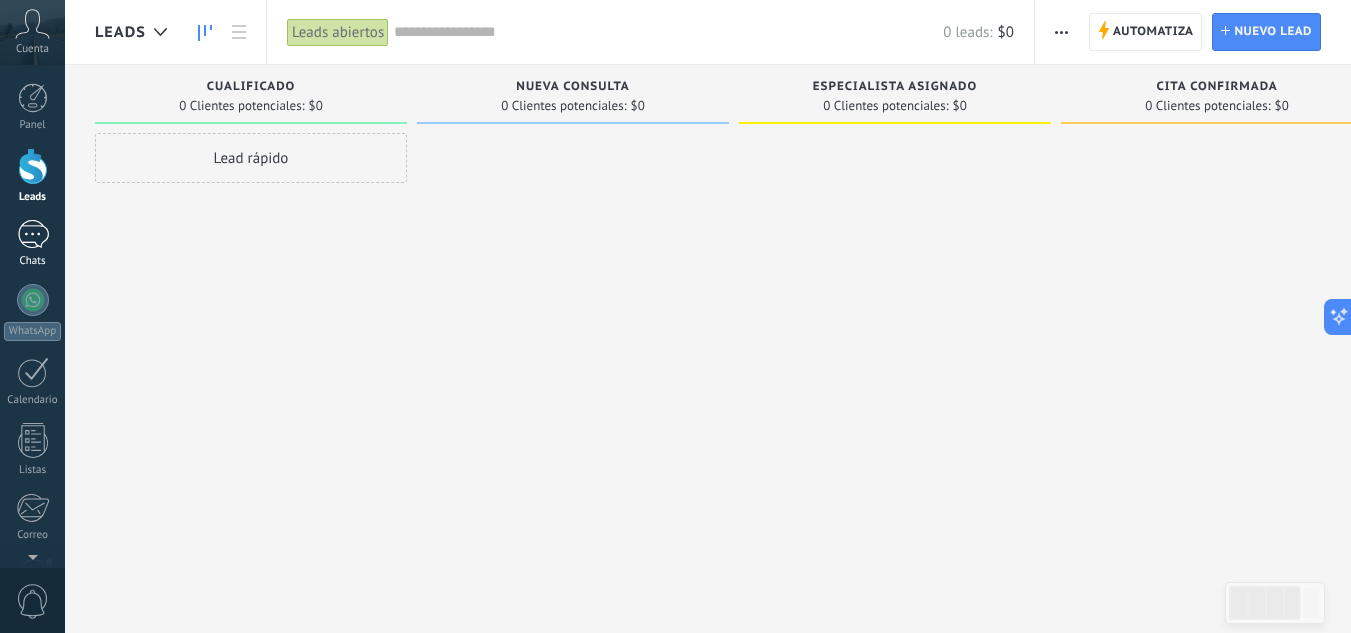click at bounding box center (33, 234) 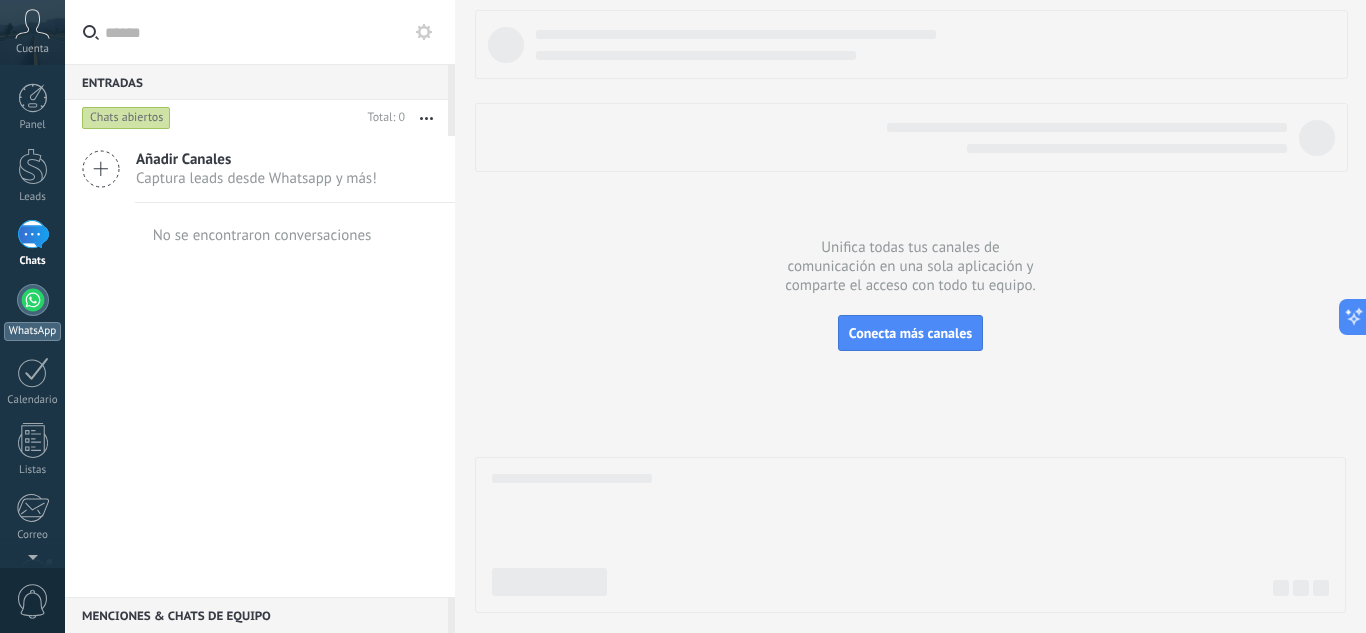 click at bounding box center [33, 300] 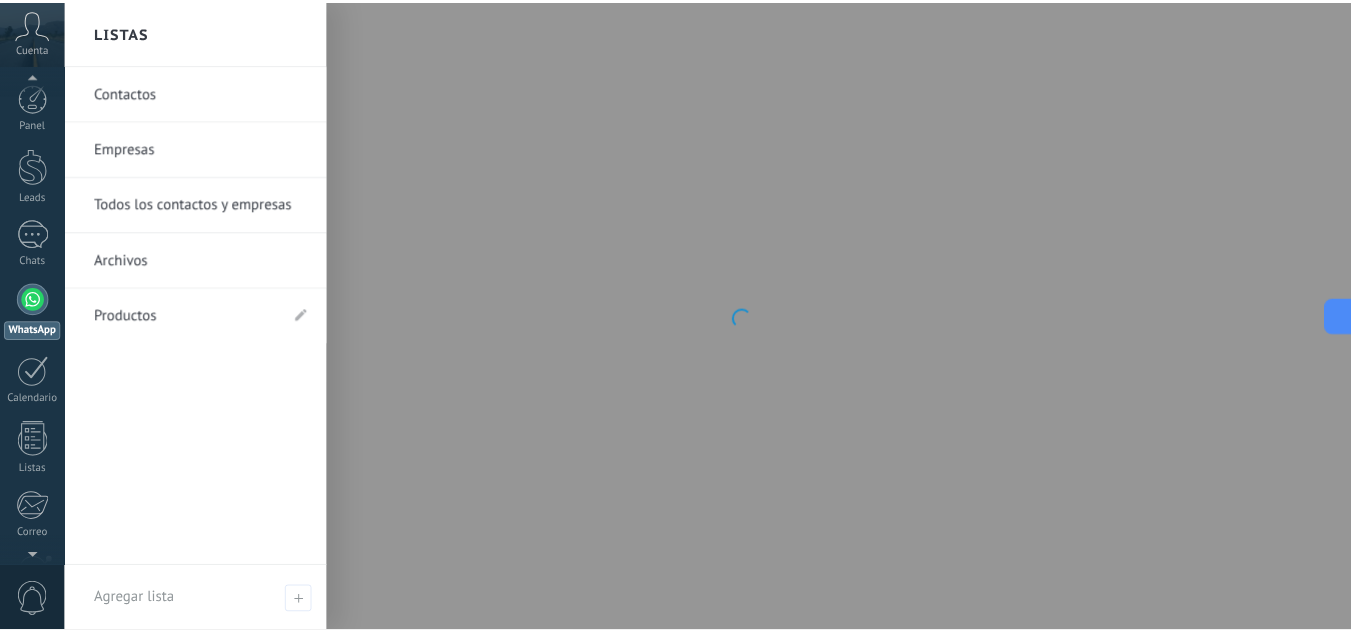scroll, scrollTop: 199, scrollLeft: 0, axis: vertical 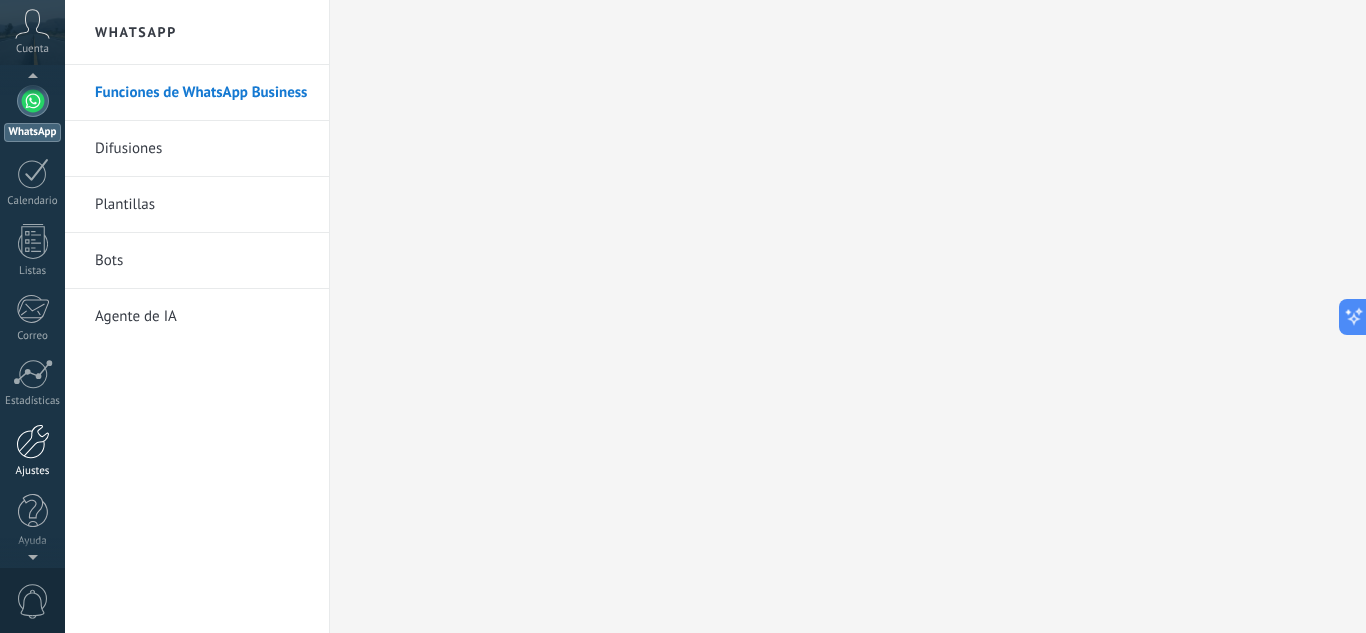 click at bounding box center (33, 441) 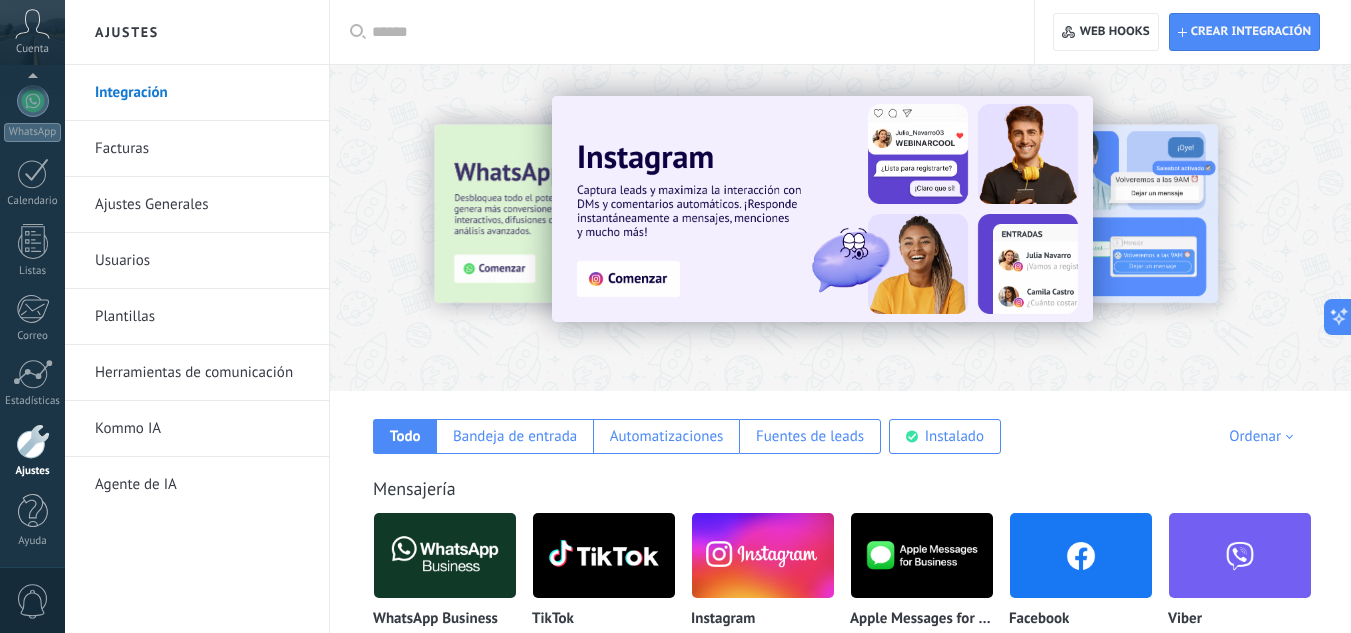 click on "Herramientas de comunicación" at bounding box center [202, 373] 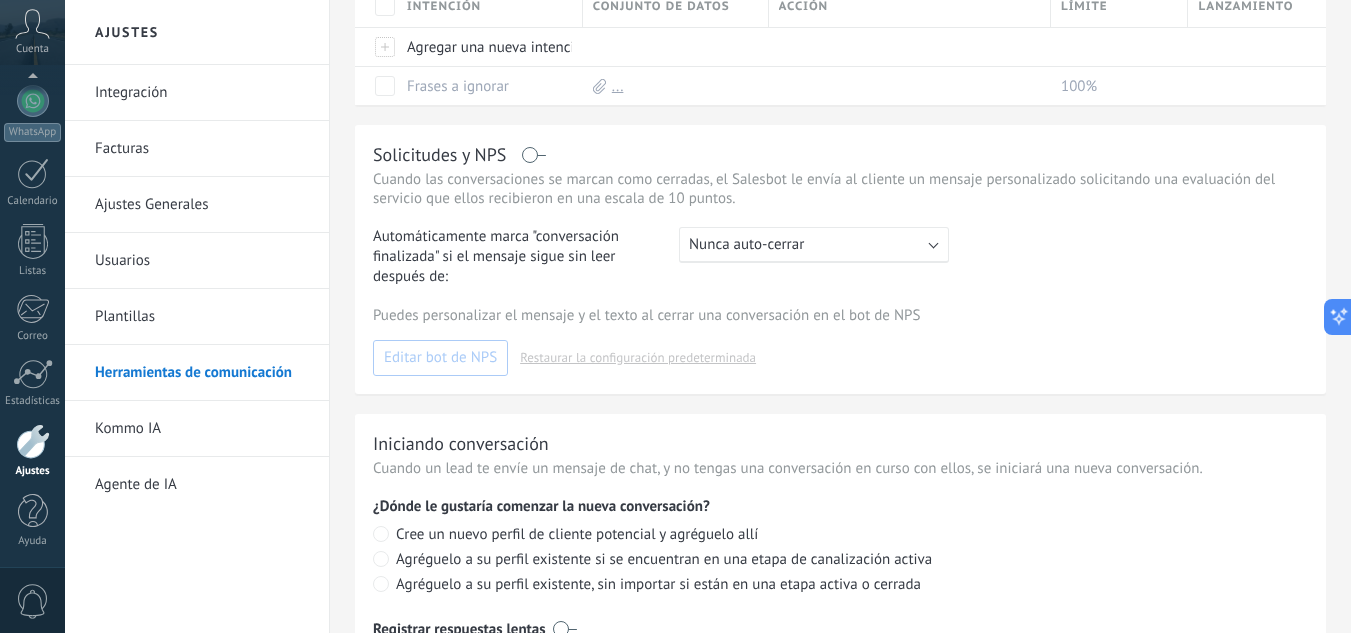 scroll, scrollTop: 892, scrollLeft: 0, axis: vertical 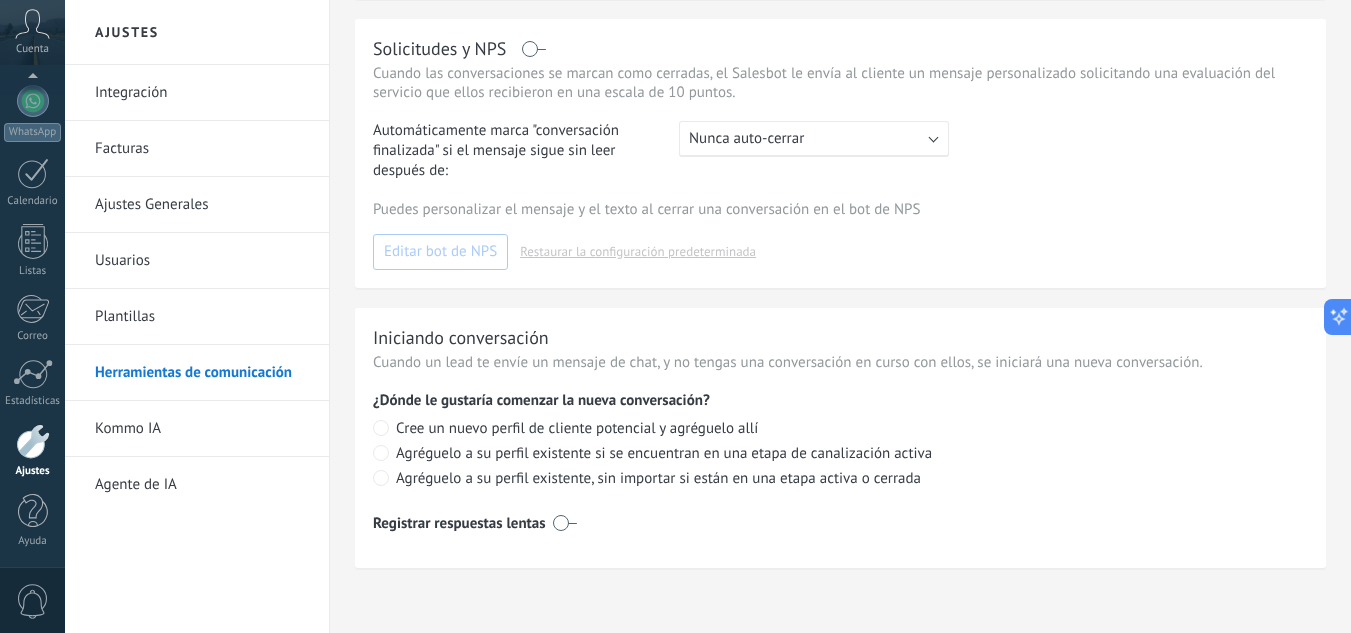 click on "Herramientas de comunicación" at bounding box center [202, 373] 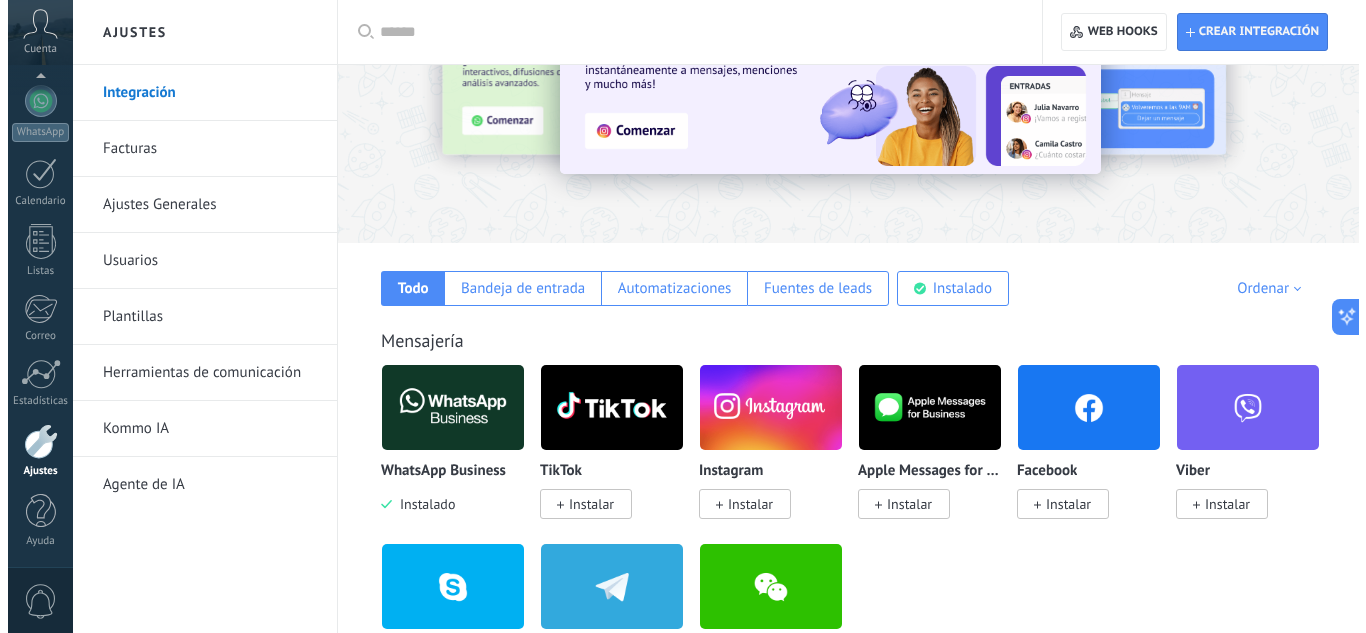 scroll, scrollTop: 200, scrollLeft: 0, axis: vertical 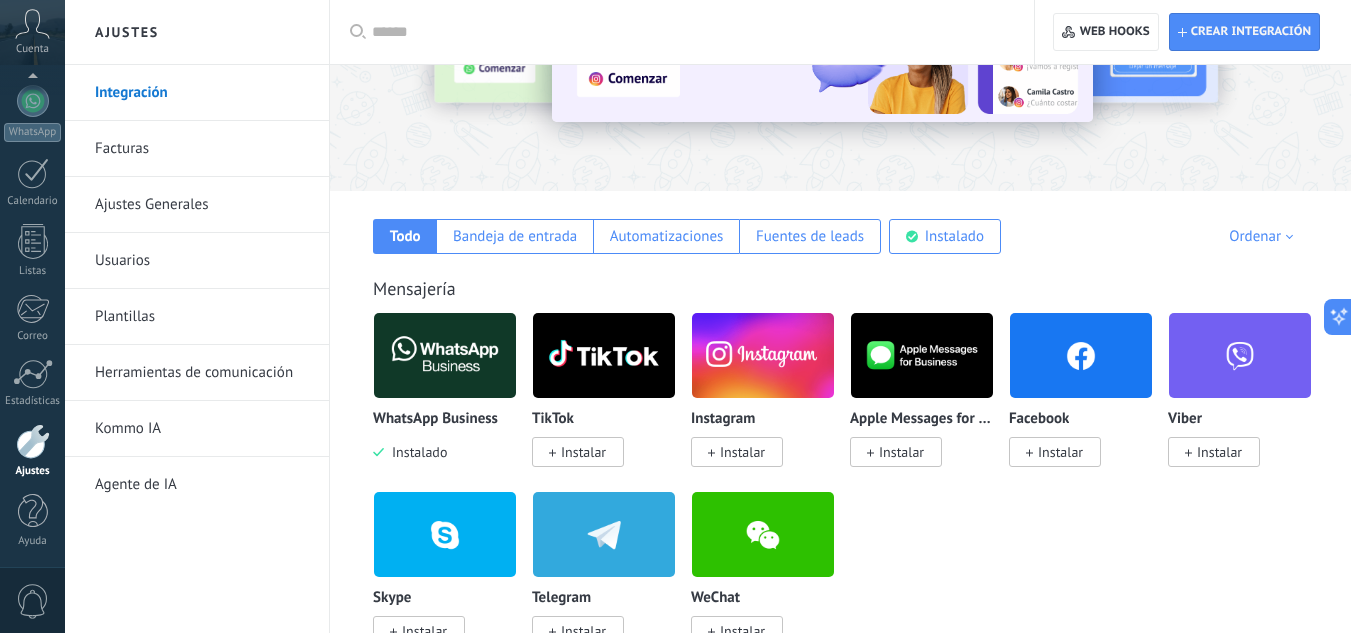 click at bounding box center (445, 355) 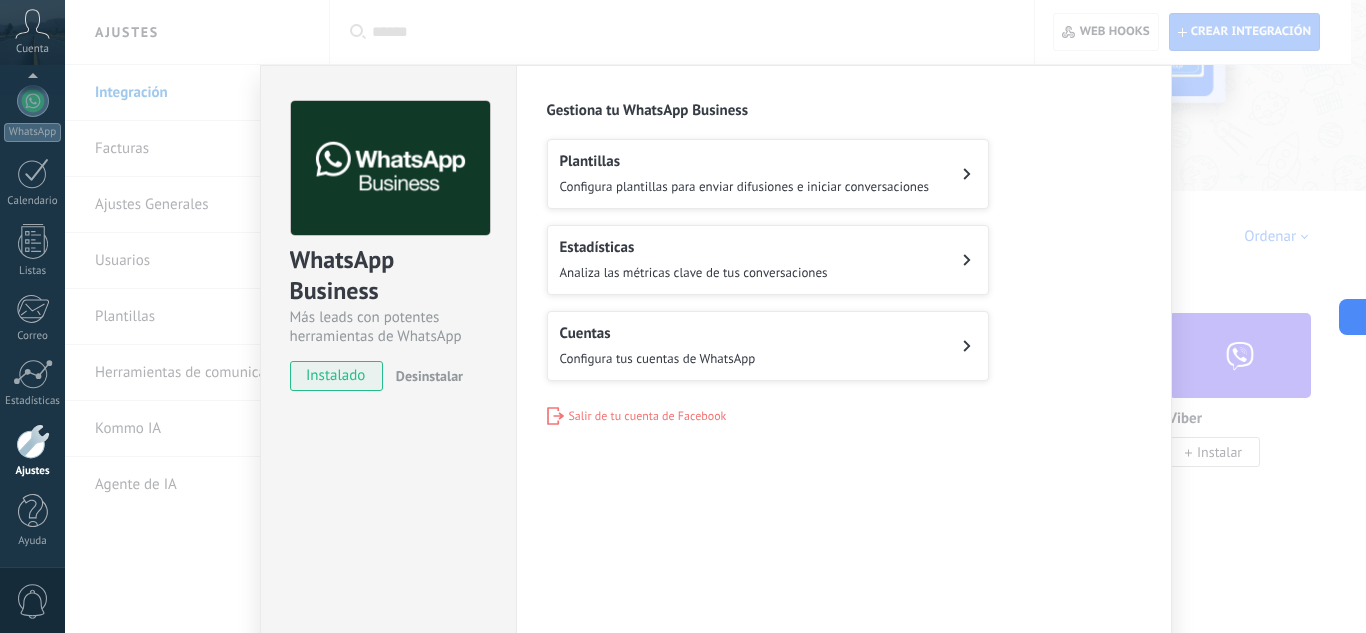 click on "Desinstalar" at bounding box center (429, 376) 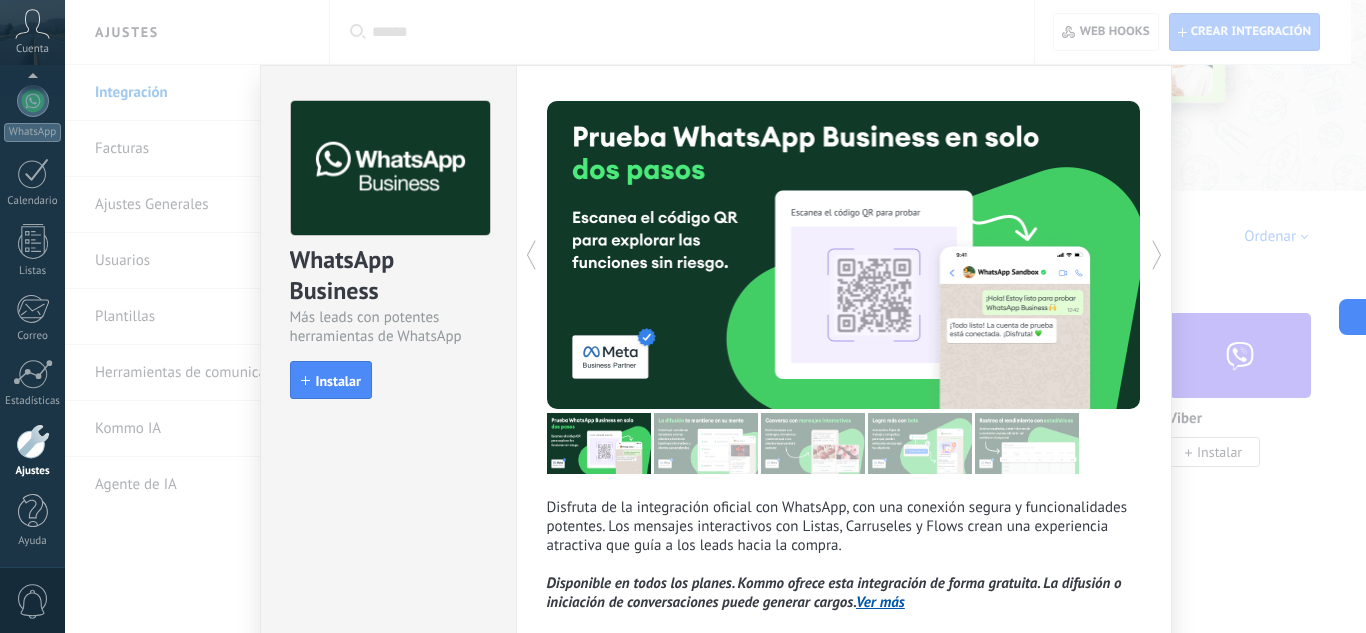 scroll, scrollTop: 112, scrollLeft: 0, axis: vertical 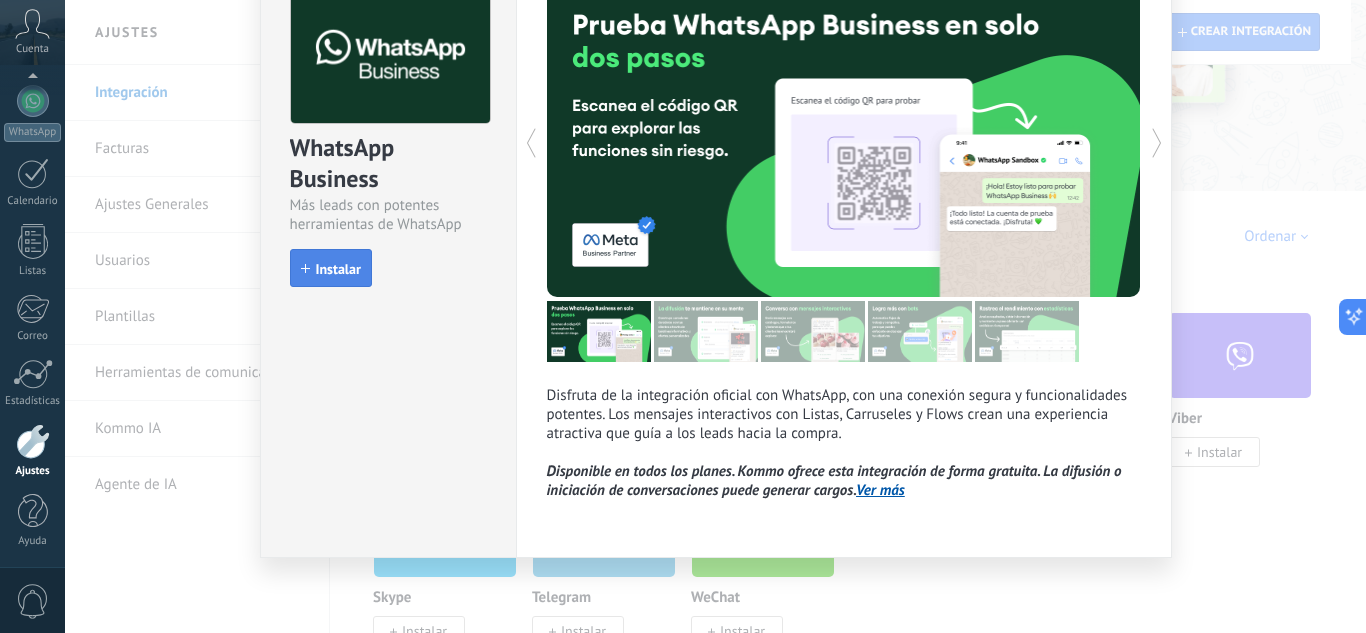 click on "Instalar" at bounding box center (338, 269) 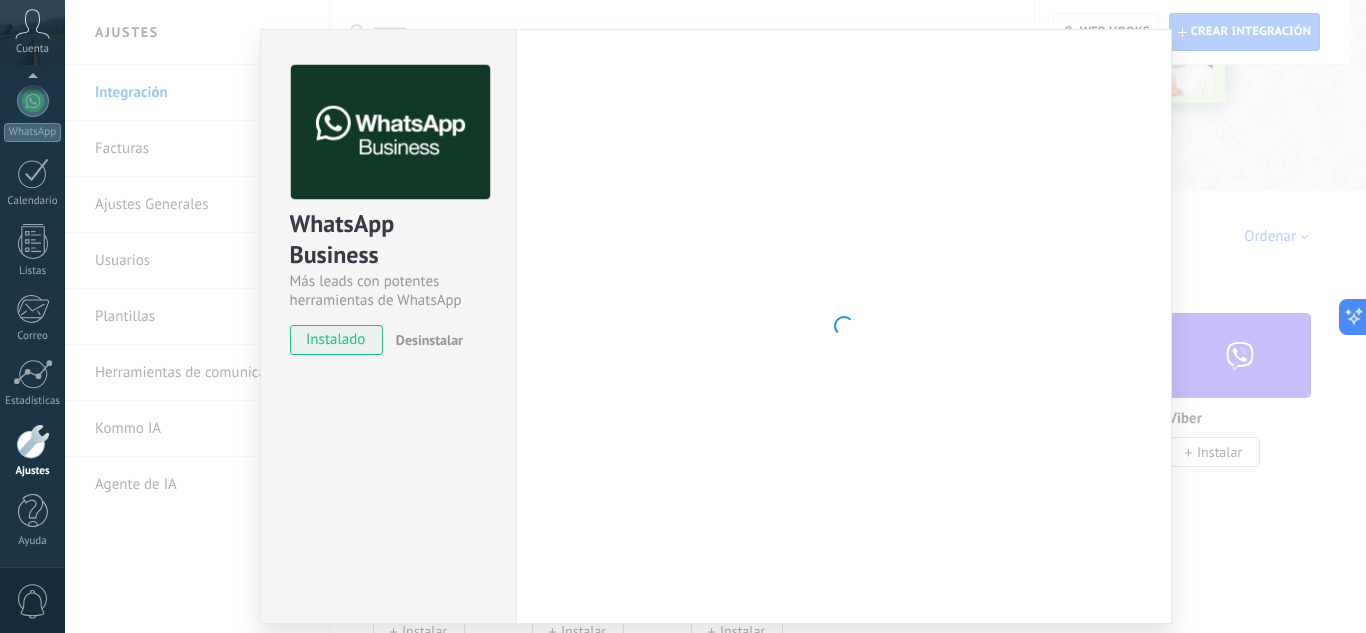 scroll, scrollTop: 2, scrollLeft: 0, axis: vertical 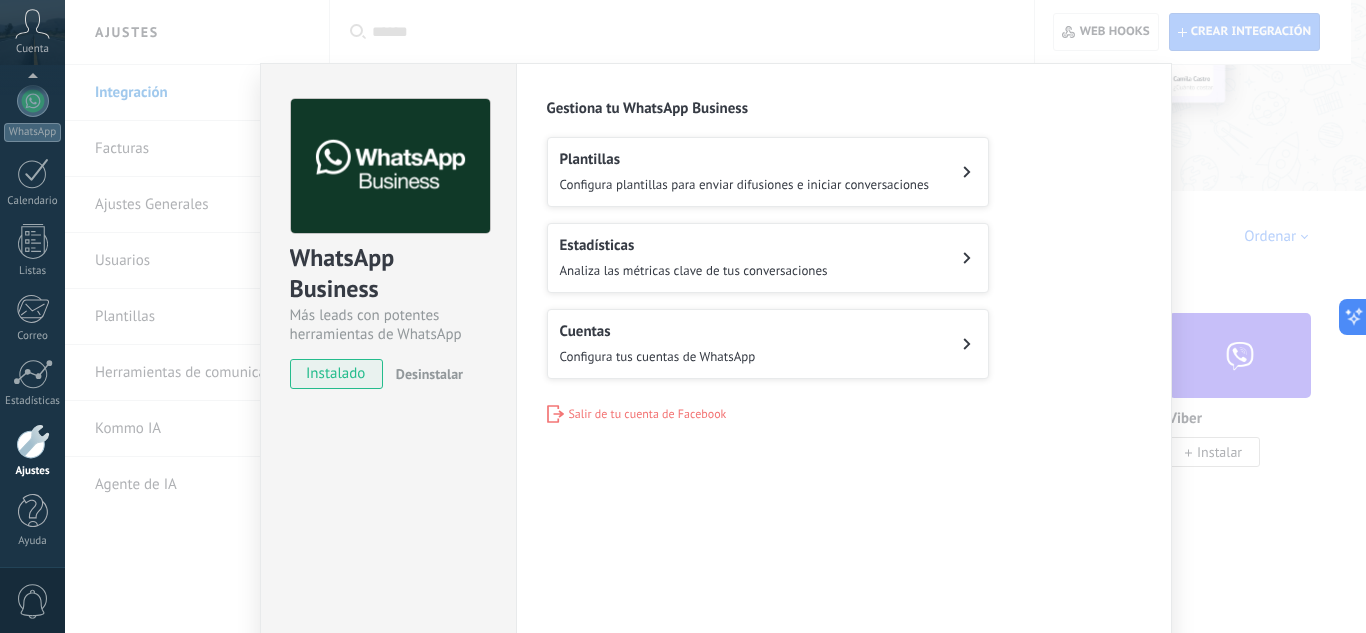 click on "Plantillas" at bounding box center [745, 159] 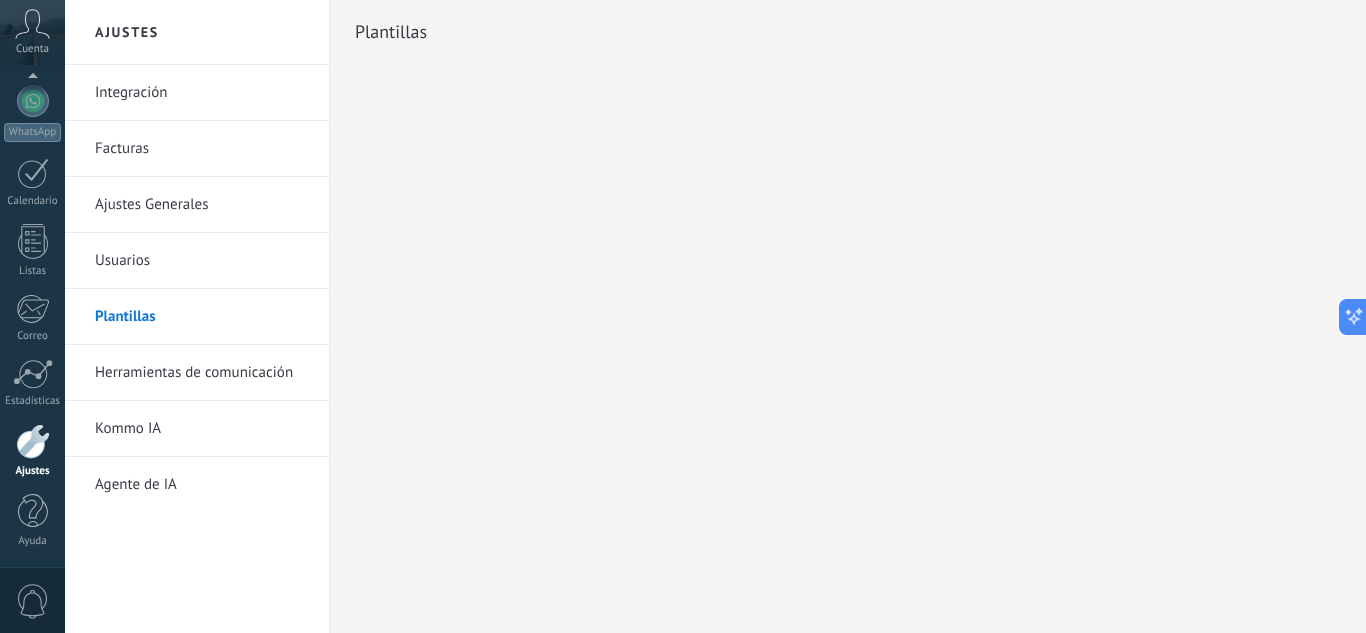 scroll, scrollTop: 0, scrollLeft: 0, axis: both 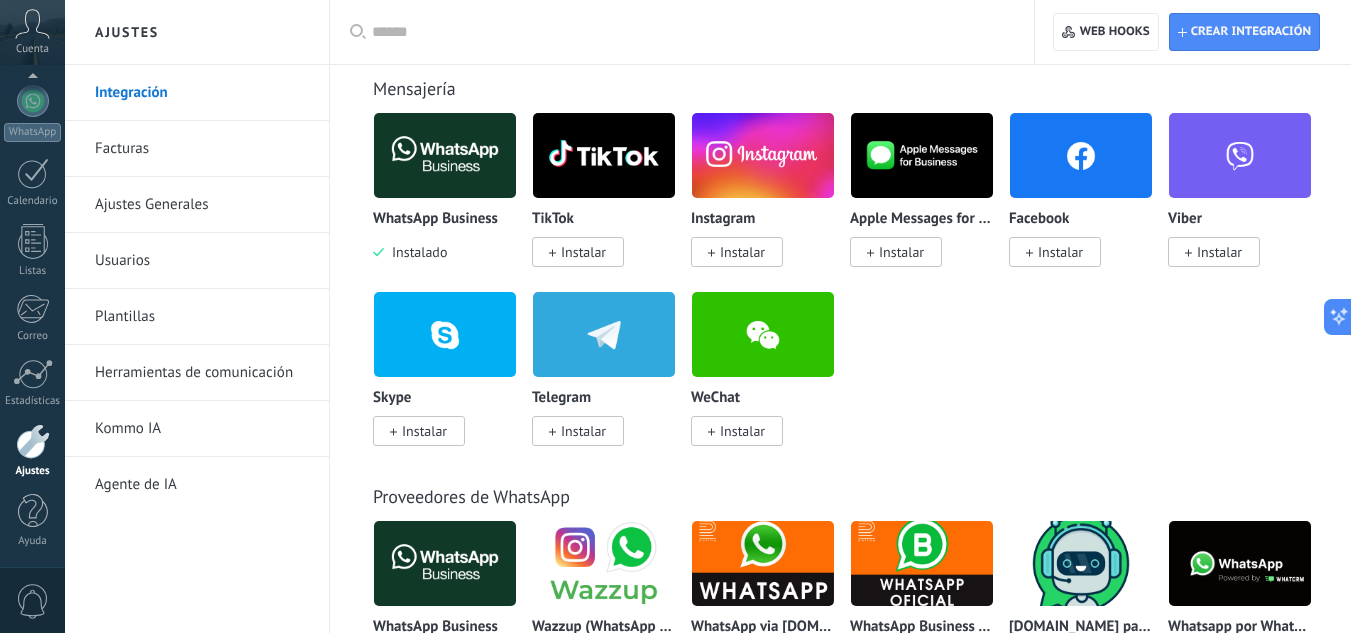 click at bounding box center [445, 563] 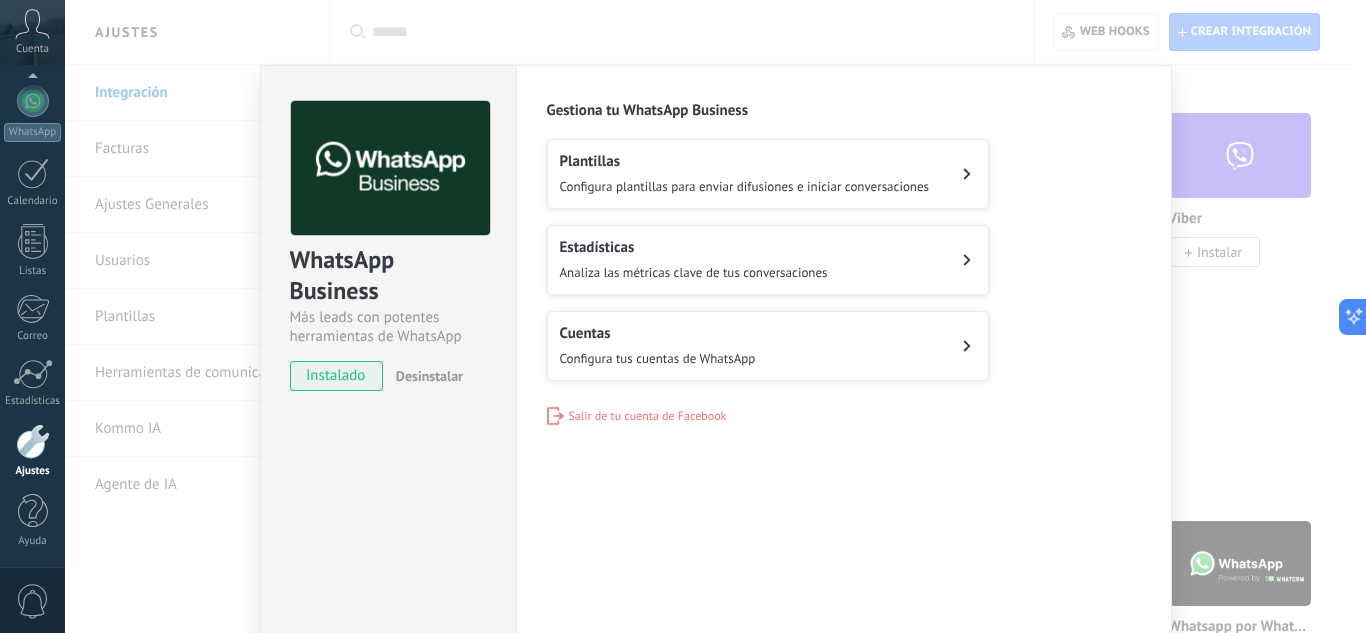 click on "Cuentas Configura tus cuentas de WhatsApp" at bounding box center (768, 346) 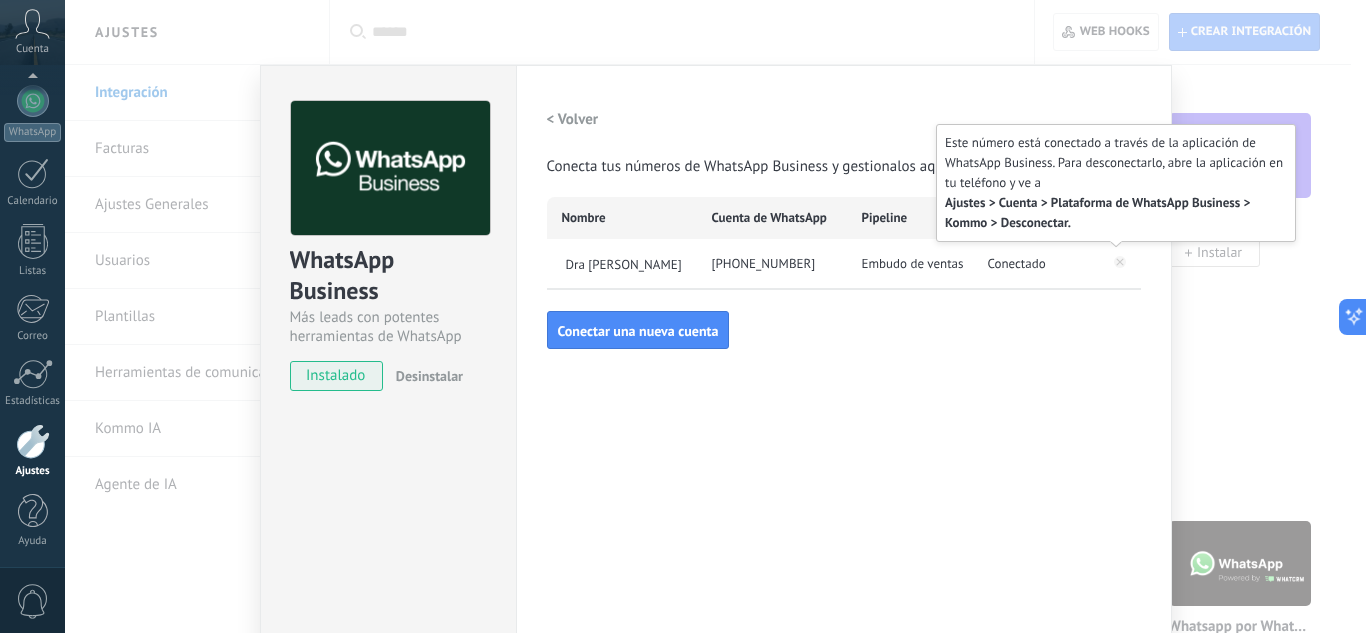 click 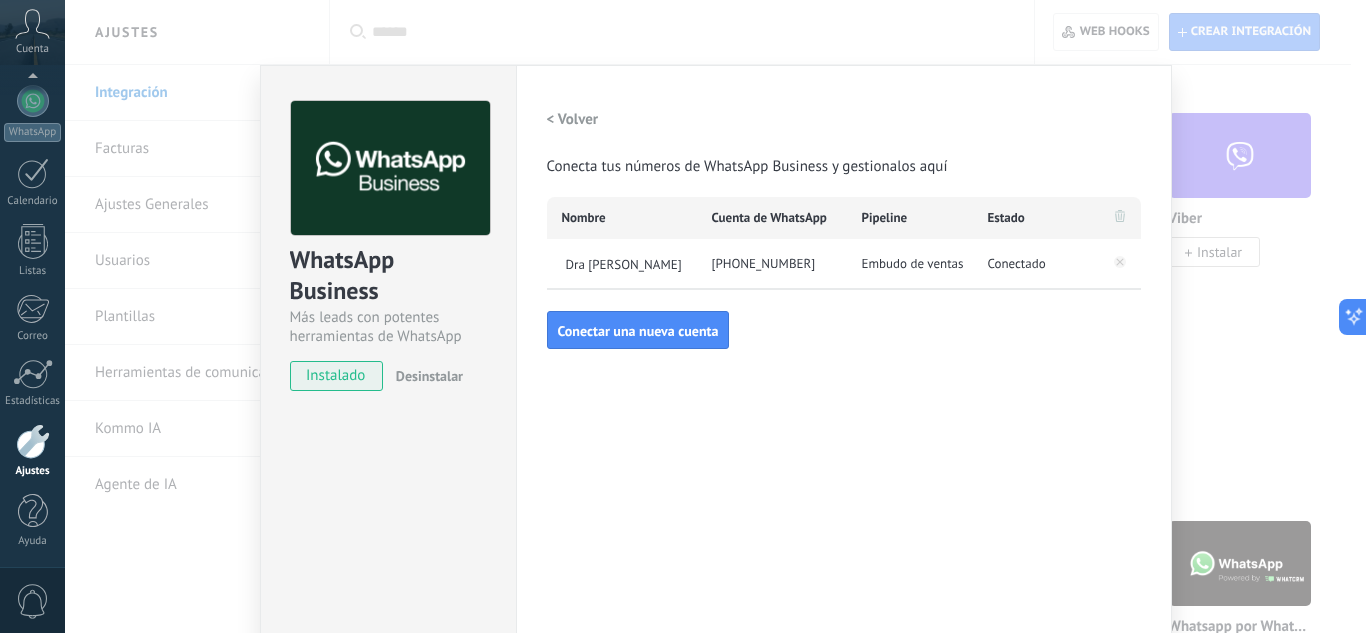 drag, startPoint x: 603, startPoint y: 11, endPoint x: 605, endPoint y: 21, distance: 10.198039 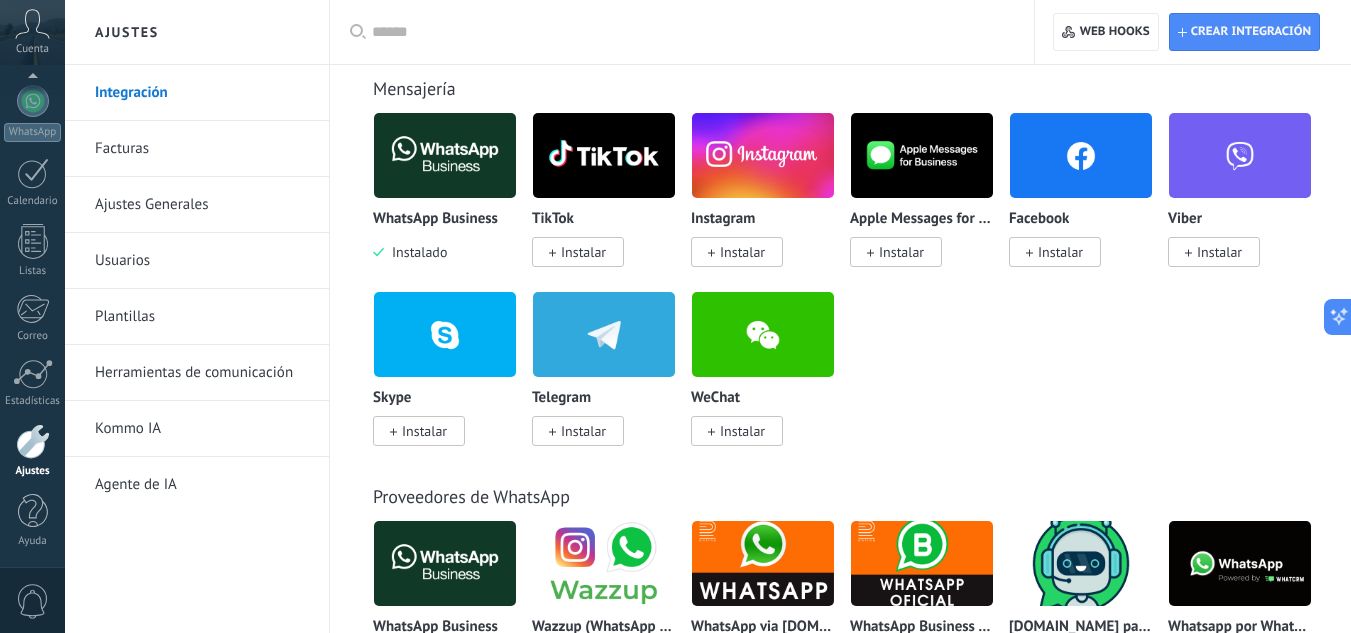 click at bounding box center (445, 563) 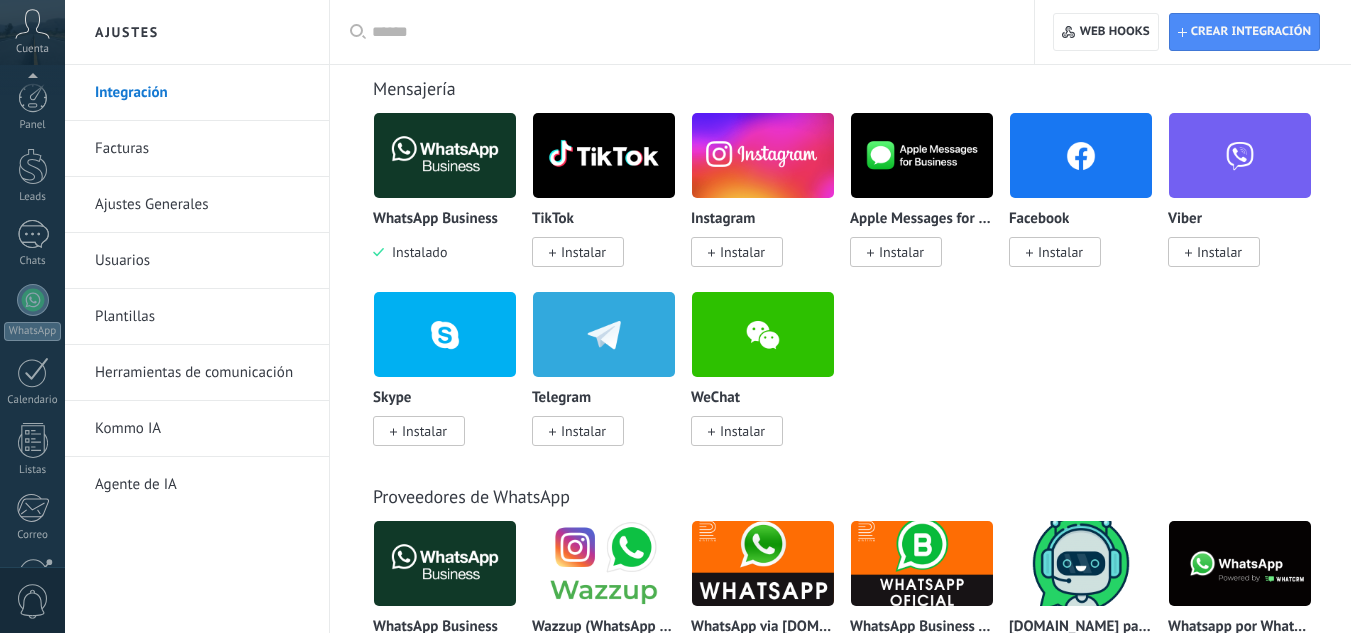 scroll, scrollTop: 400, scrollLeft: 0, axis: vertical 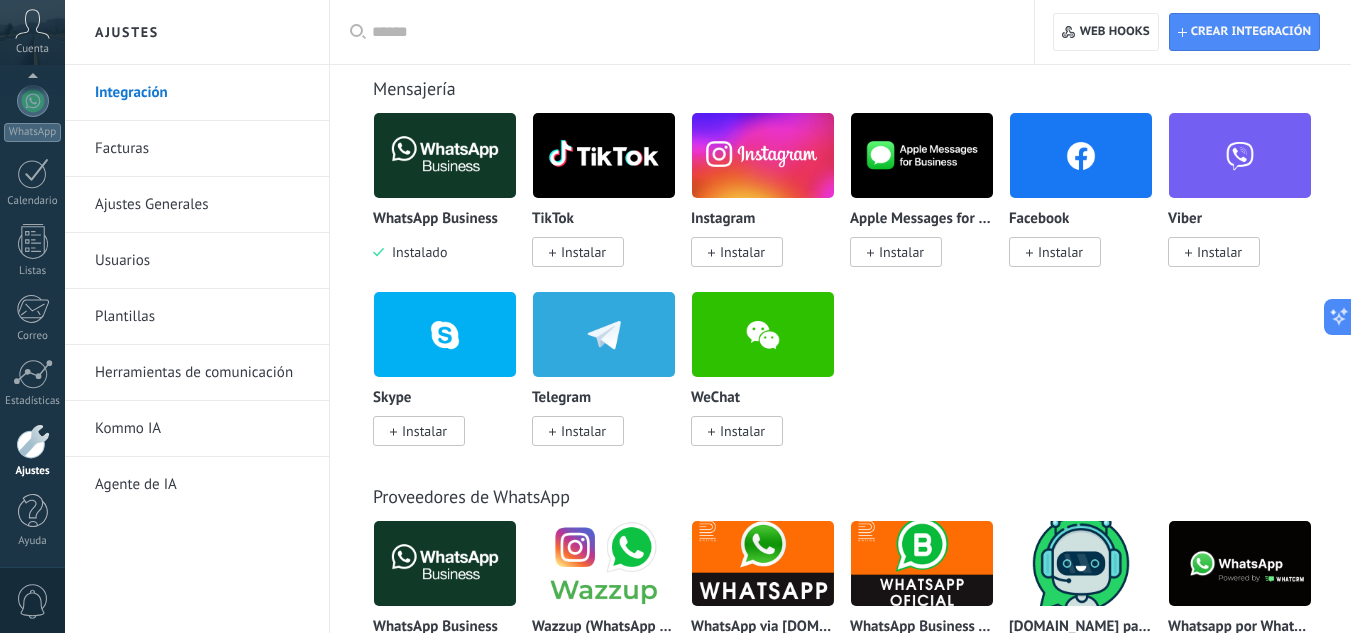 click at bounding box center (445, 155) 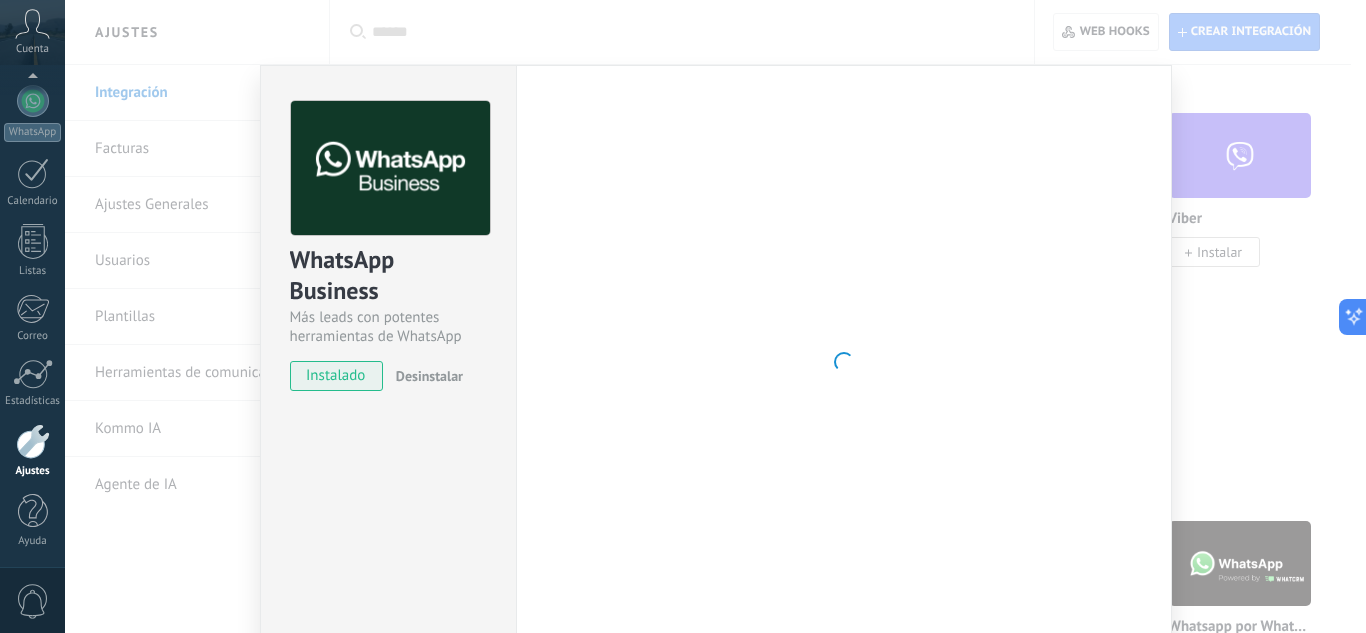 click on "WhatsApp Business Más leads con potentes herramientas de WhatsApp instalado Desinstalar Configuraciones Autorizaciones Esta pestaña registra a los usuarios que han concedido acceso a las integración a esta cuenta. Si deseas remover la posibilidad que un usuario pueda enviar solicitudes a la cuenta en nombre de esta integración, puedes revocar el acceso. Si el acceso a todos los usuarios es revocado, la integración dejará de funcionar. Esta aplicacion está instalada, pero nadie le ha dado acceso aun. WhatsApp Cloud API más _:  Guardar" at bounding box center (715, 316) 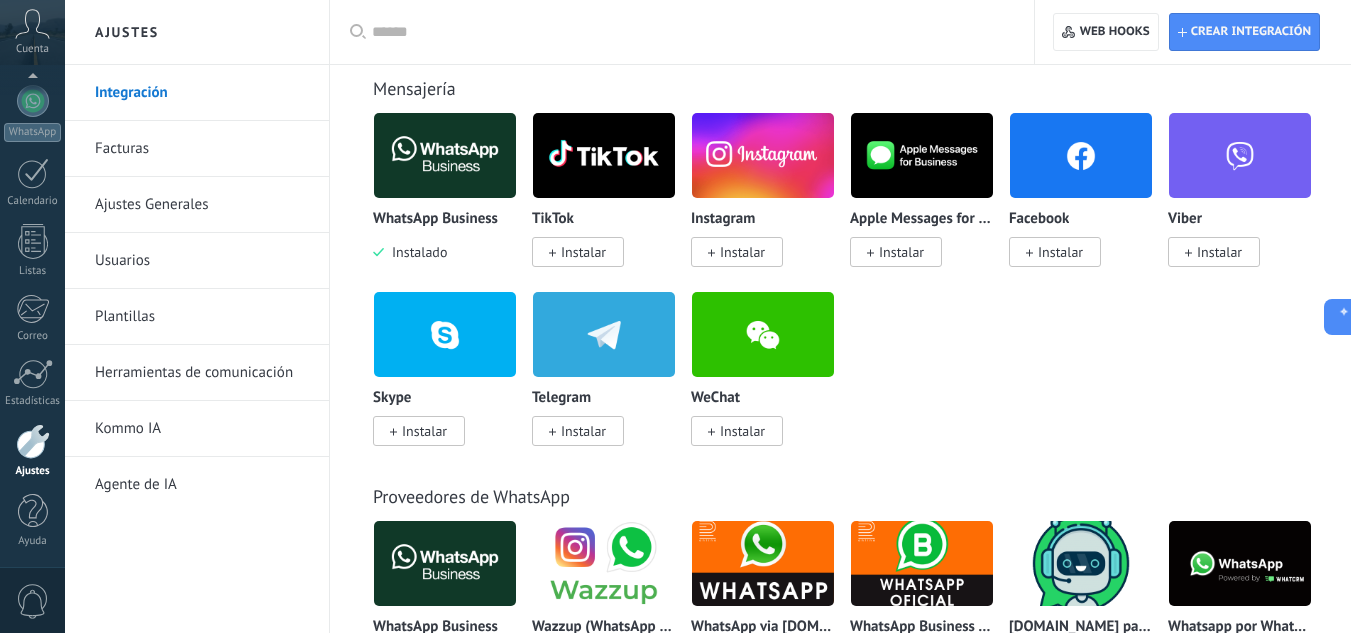 click at bounding box center [445, 563] 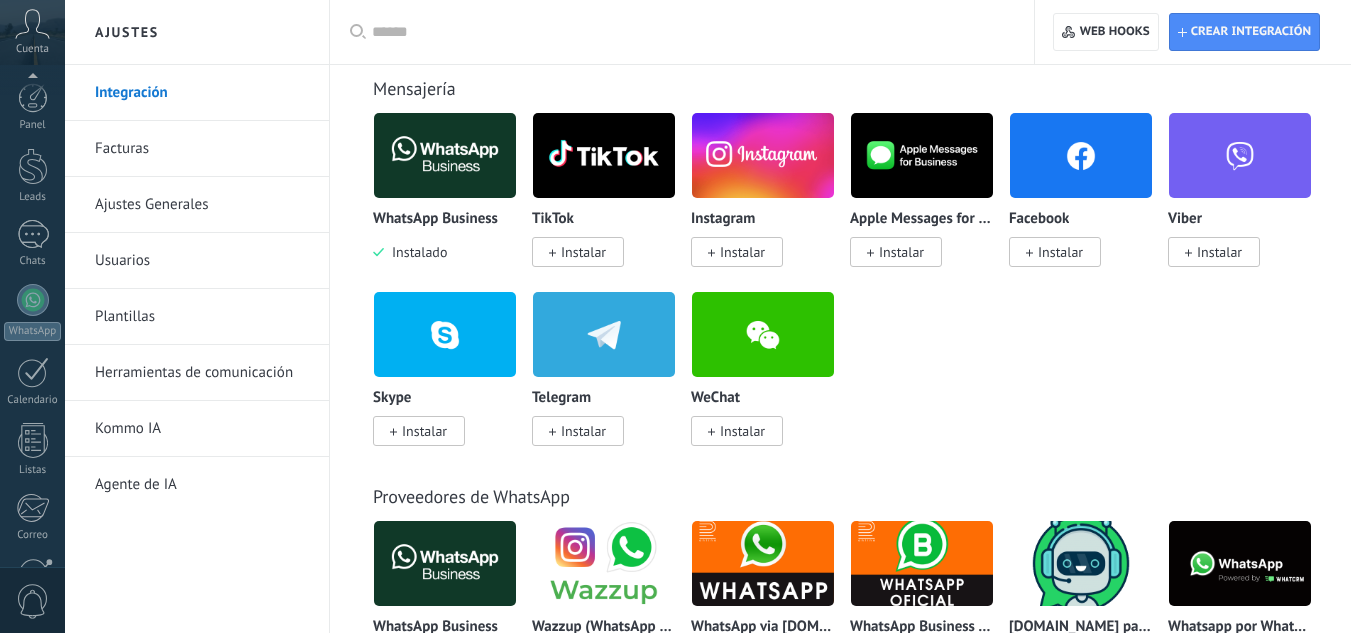 scroll, scrollTop: 400, scrollLeft: 0, axis: vertical 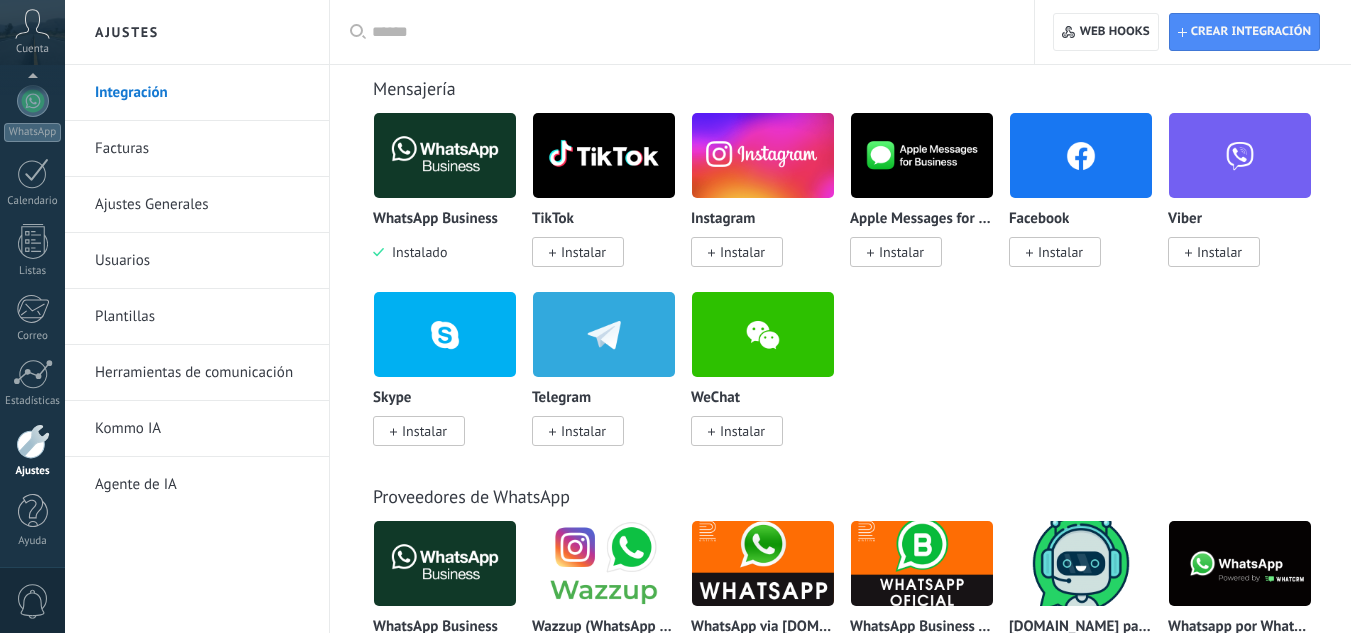click at bounding box center (445, 563) 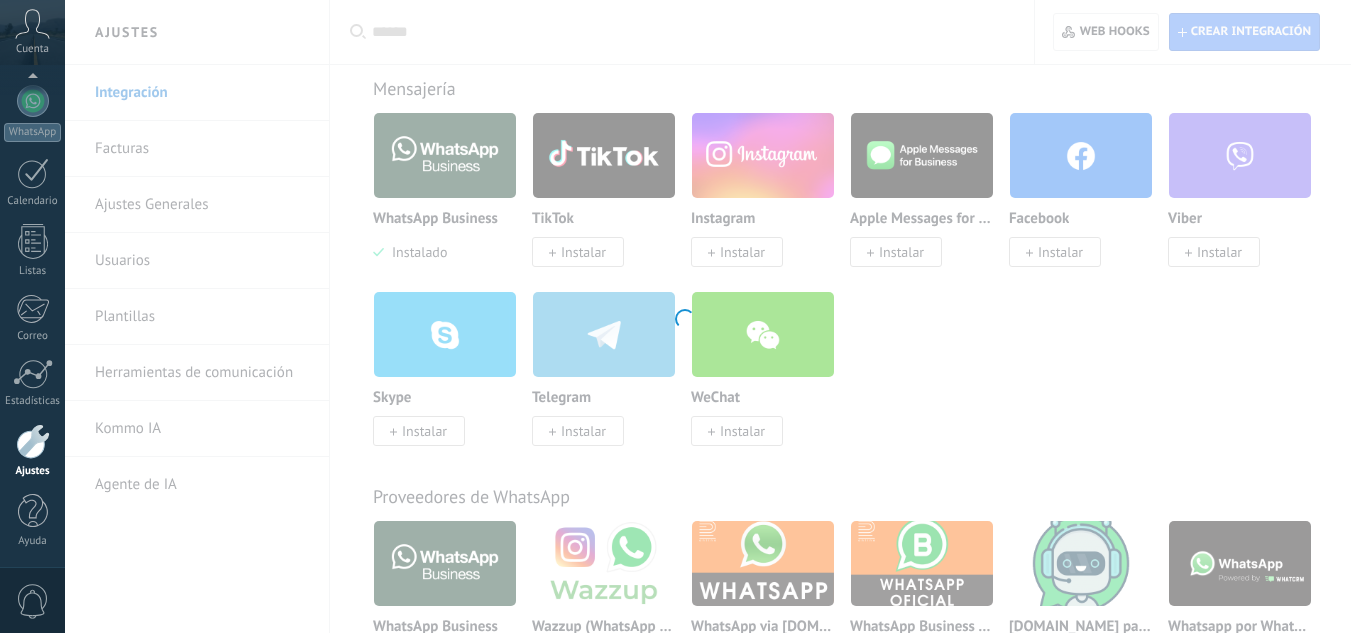 scroll, scrollTop: 0, scrollLeft: 0, axis: both 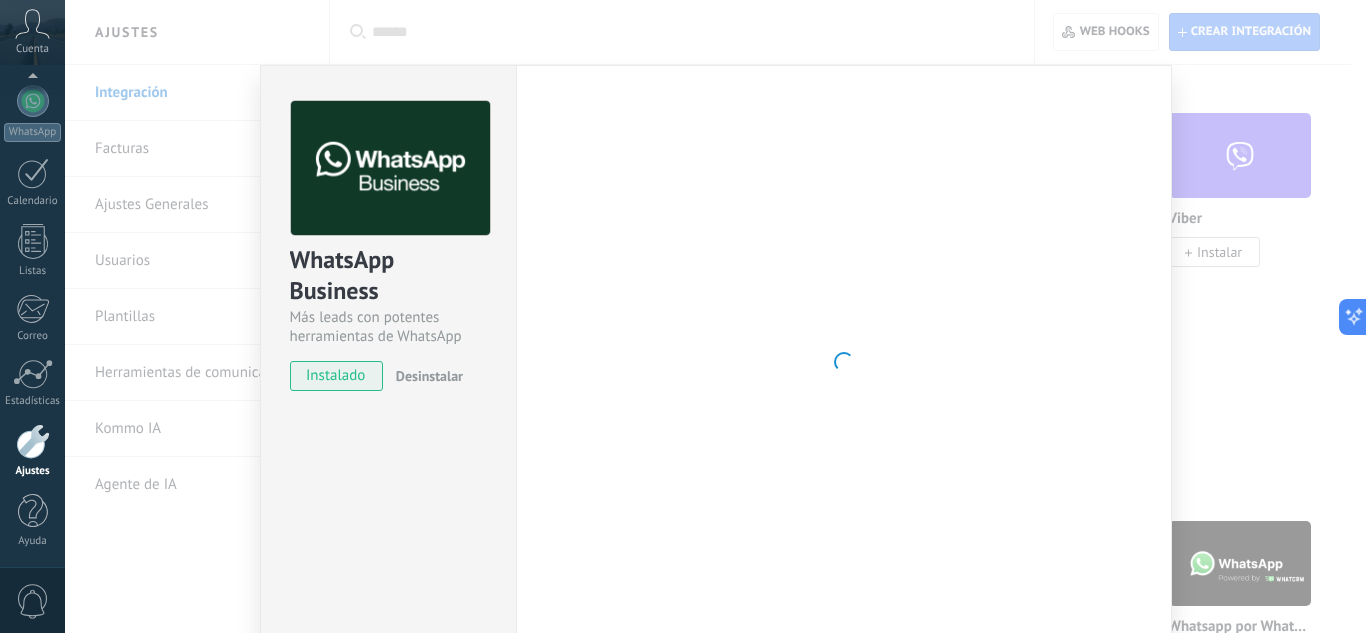 click on "WhatsApp Business Más leads con potentes herramientas de WhatsApp instalado Desinstalar Configuraciones Autorizaciones Esta pestaña registra a los usuarios que han concedido acceso a las integración a esta cuenta. Si deseas remover la posibilidad que un usuario pueda enviar solicitudes a la cuenta en nombre de esta integración, puedes revocar el acceso. Si el acceso a todos los usuarios es revocado, la integración dejará de funcionar. Esta aplicacion está instalada, pero nadie le ha dado acceso aun. WhatsApp Cloud API más _:  Guardar" at bounding box center [715, 316] 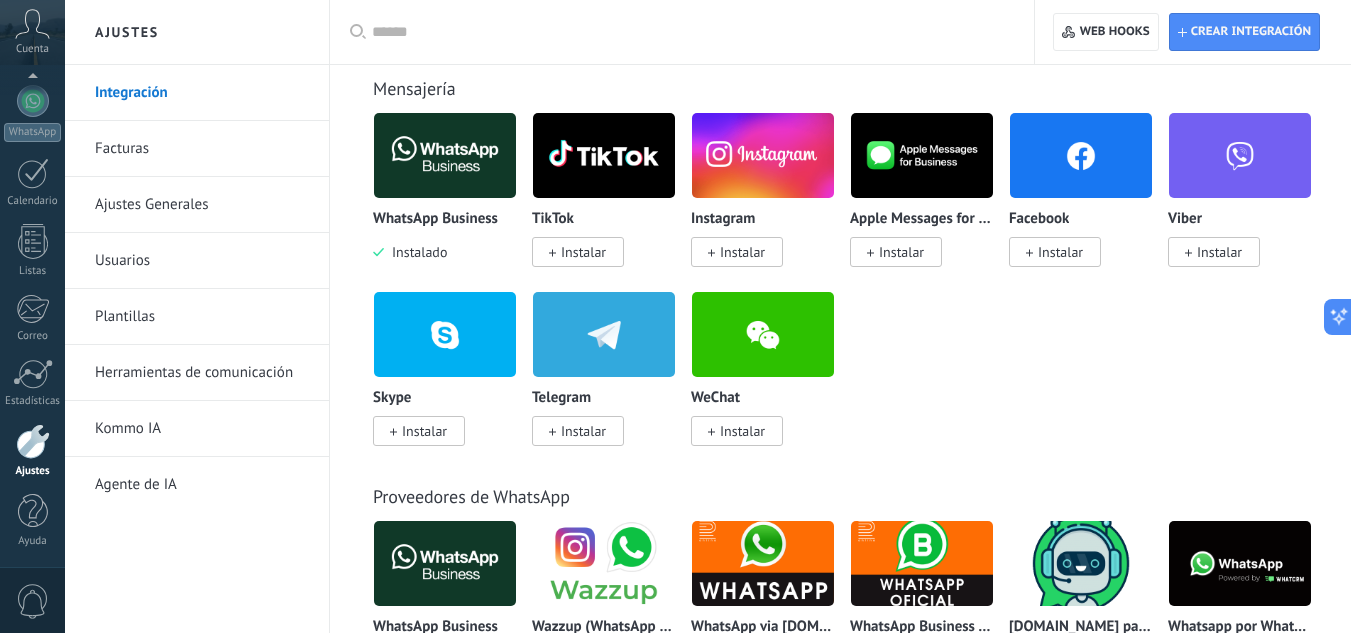 click at bounding box center (445, 155) 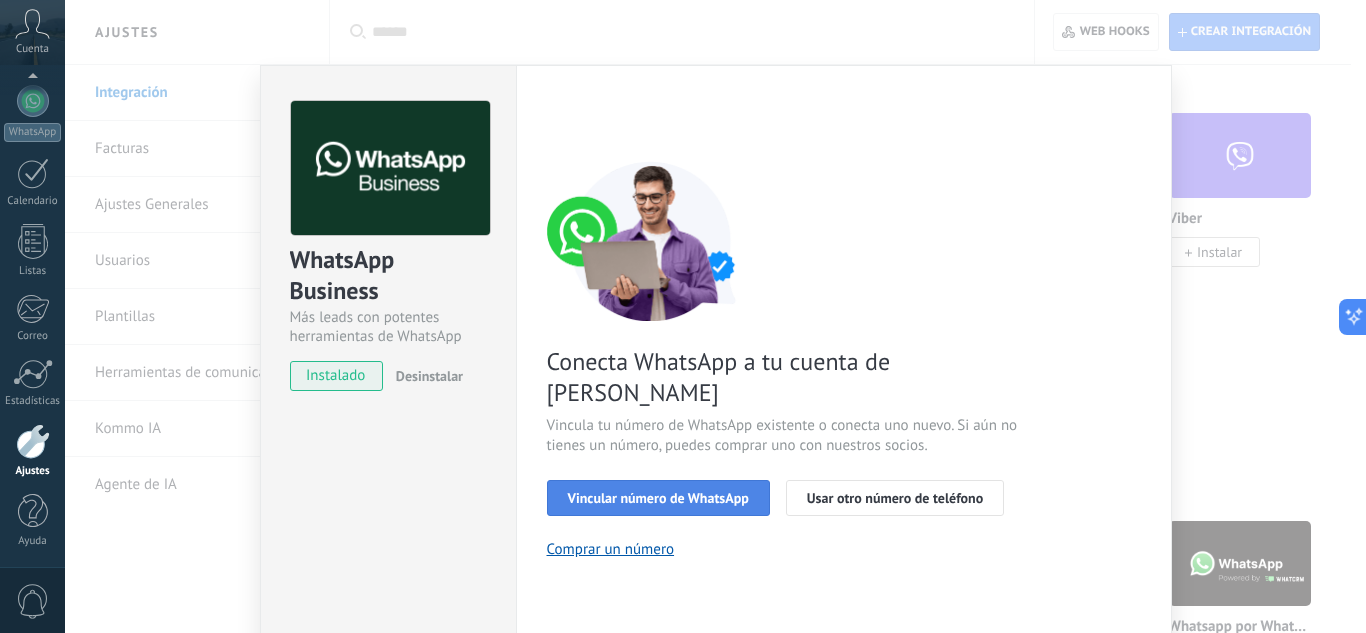 click on "Vincular número de WhatsApp" at bounding box center (658, 498) 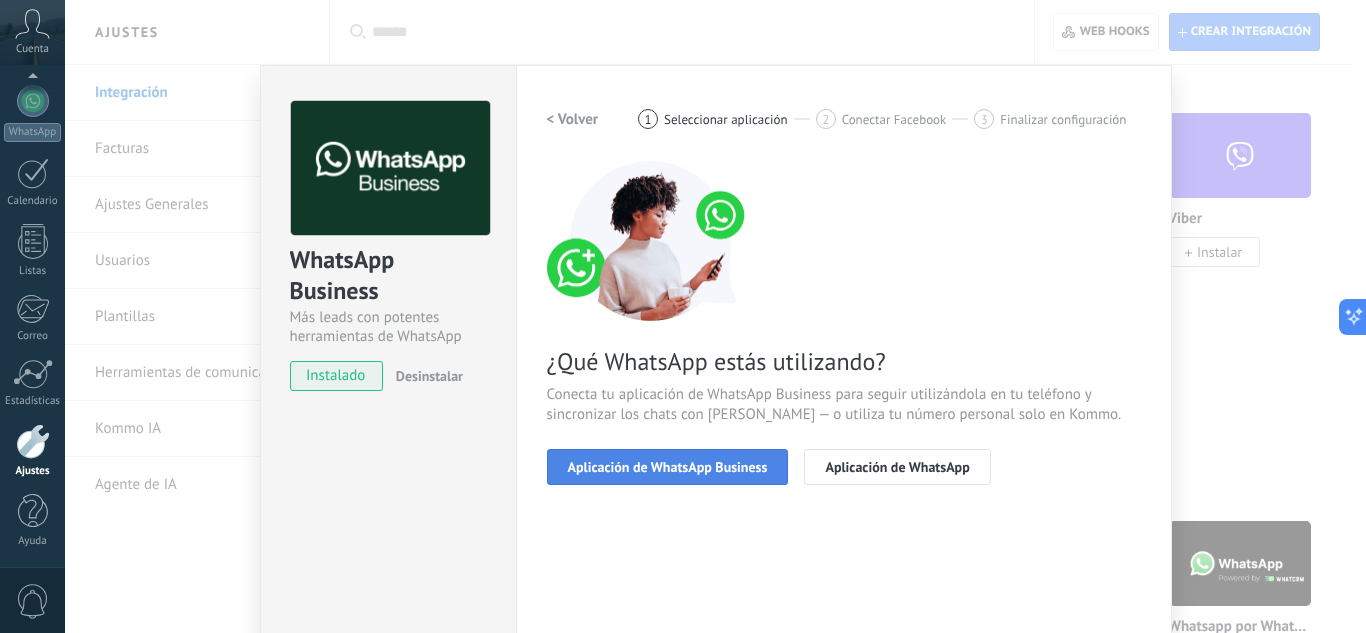click on "Aplicación de WhatsApp Business" at bounding box center [668, 467] 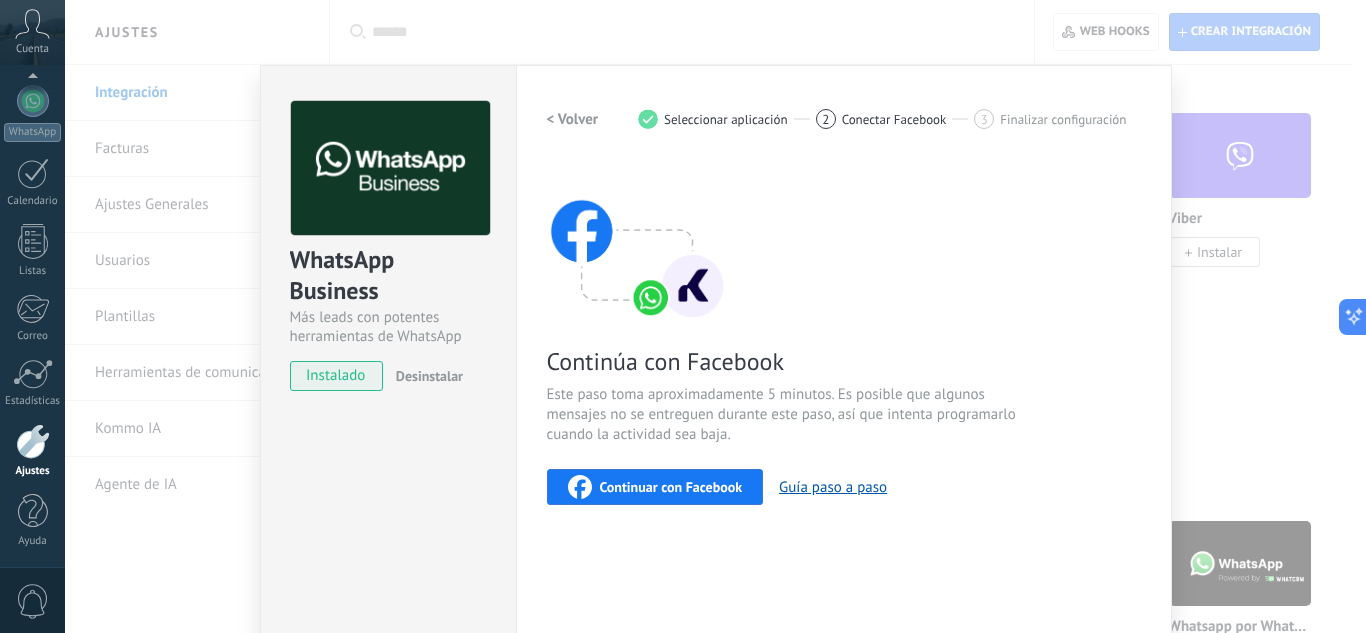 click on "Continuar con Facebook" at bounding box center [671, 487] 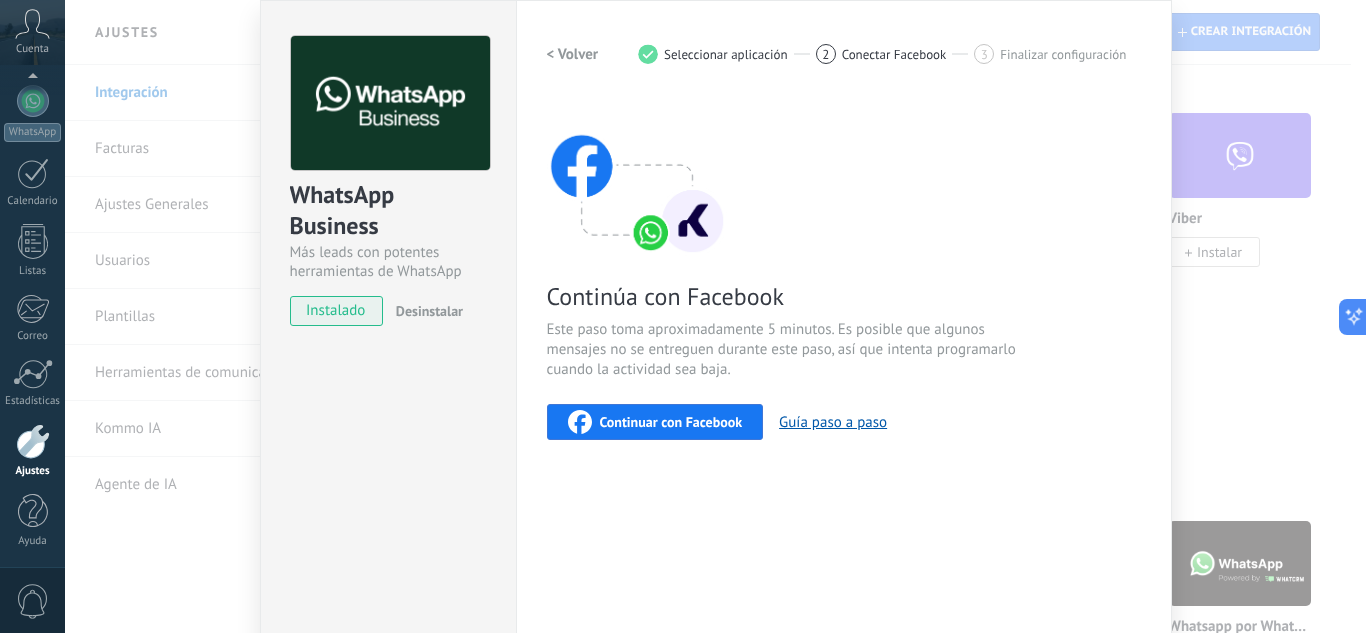 scroll, scrollTop: 100, scrollLeft: 0, axis: vertical 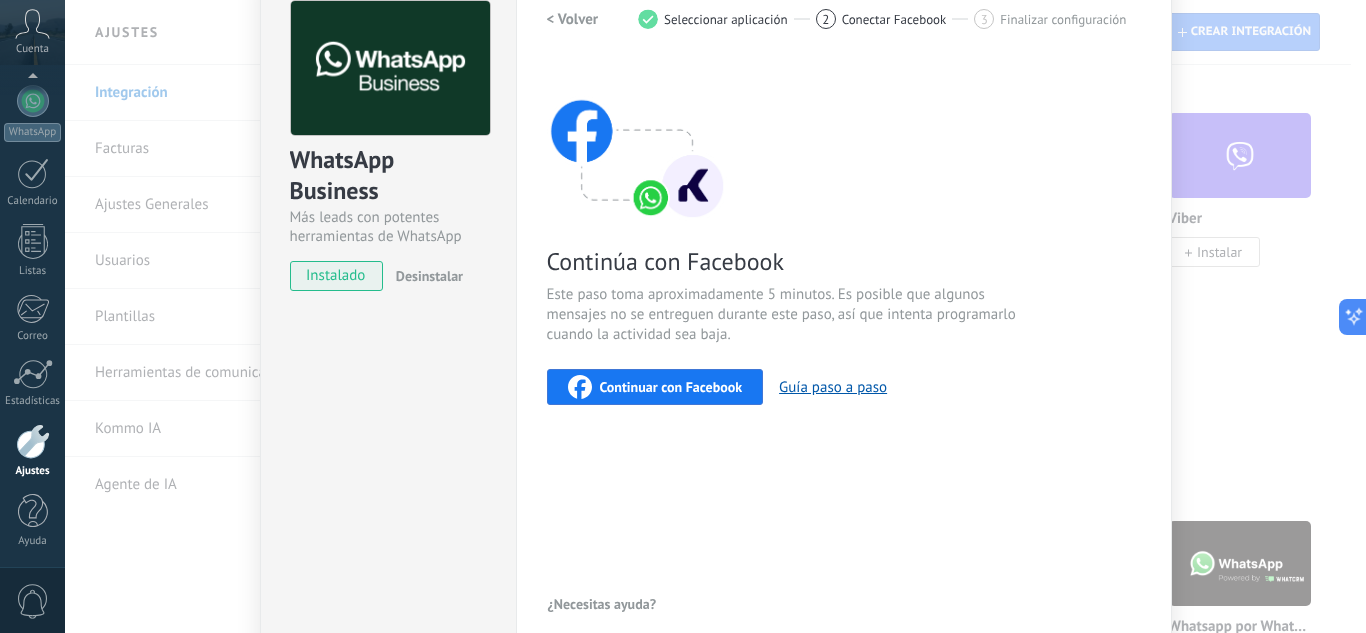 click on "Continuar con Facebook" at bounding box center (671, 387) 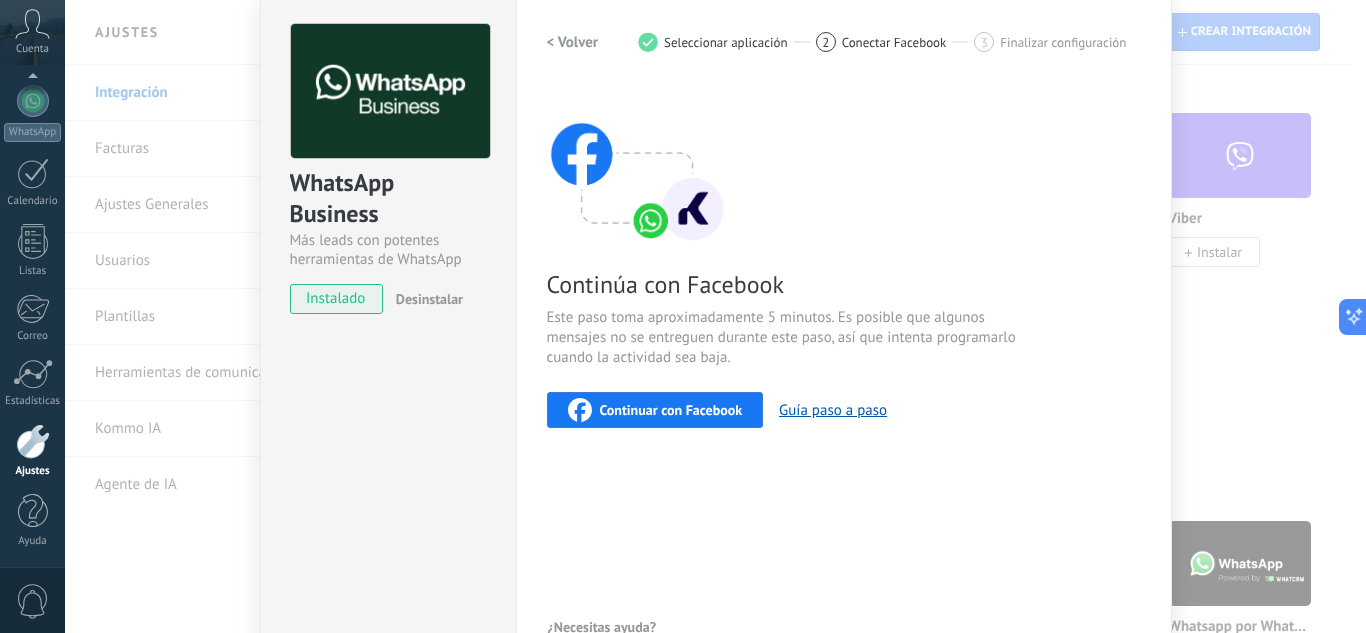 scroll, scrollTop: 197, scrollLeft: 0, axis: vertical 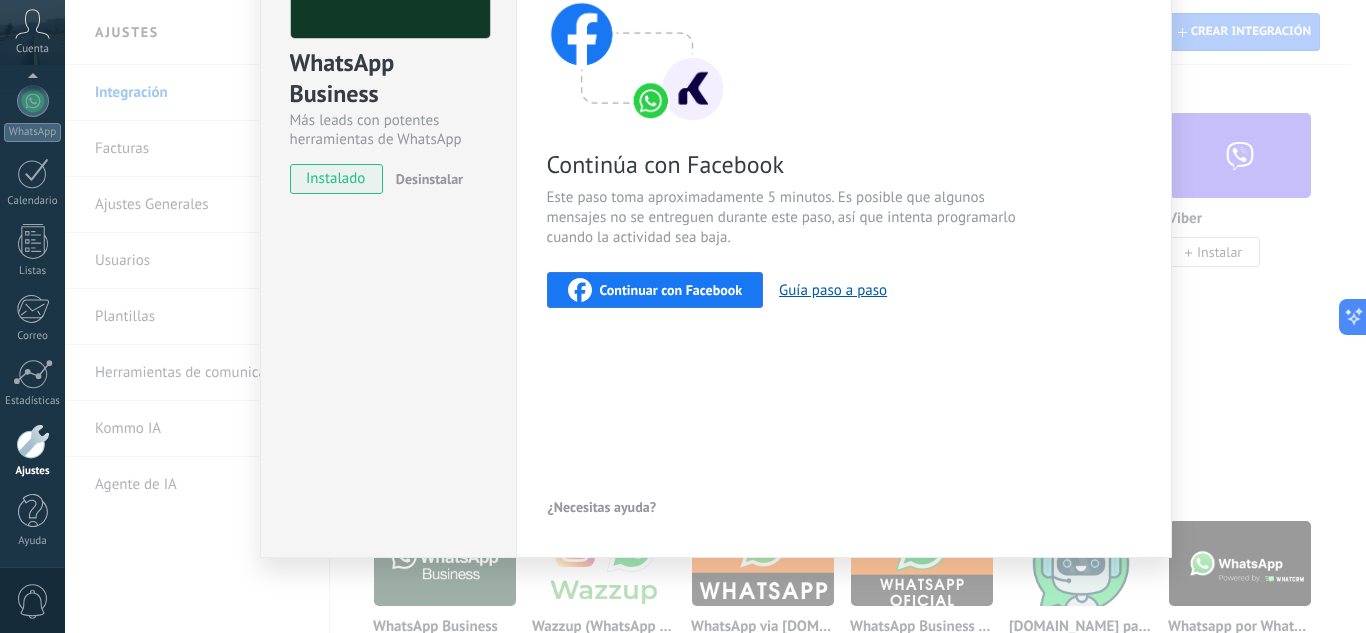 click on "Continuar con Facebook" at bounding box center (655, 290) 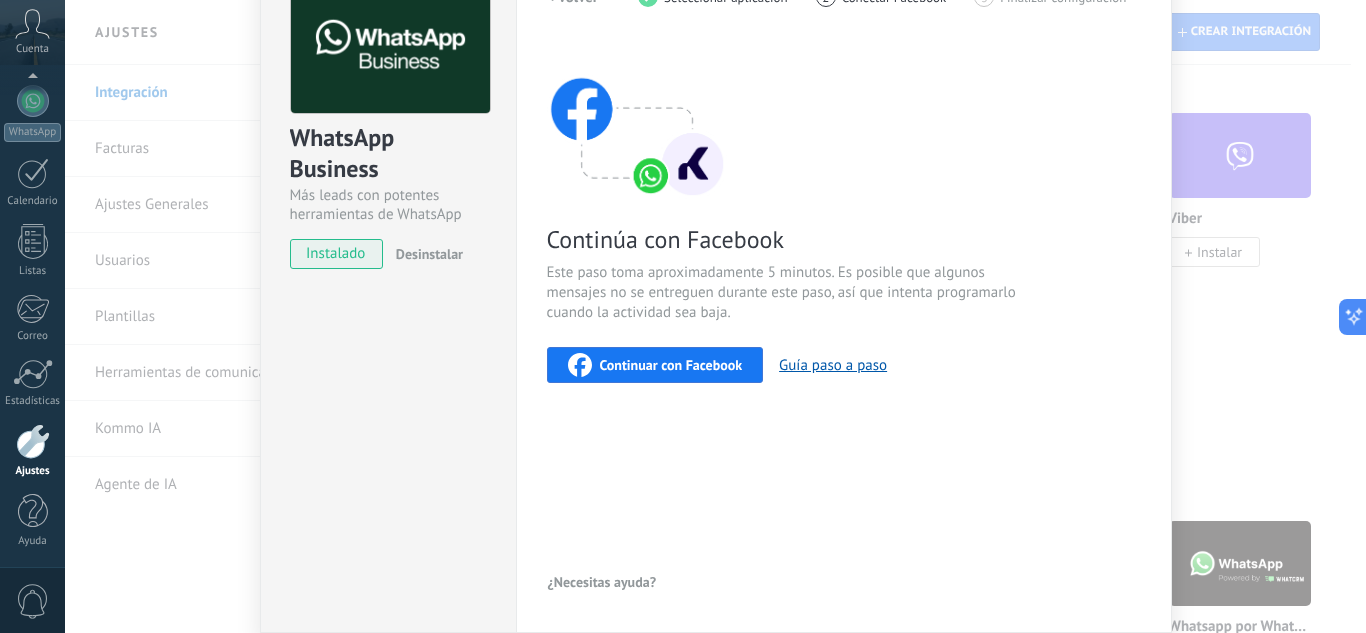 scroll, scrollTop: 0, scrollLeft: 0, axis: both 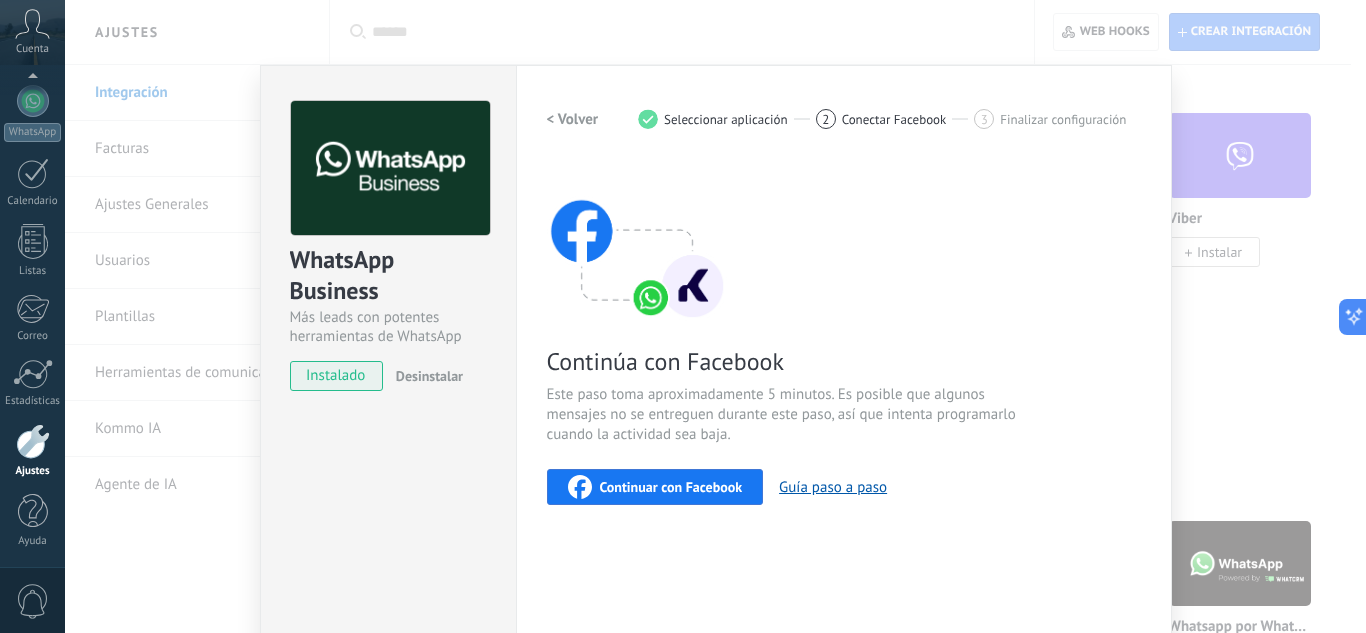 click on "Continuar con Facebook" at bounding box center [655, 487] 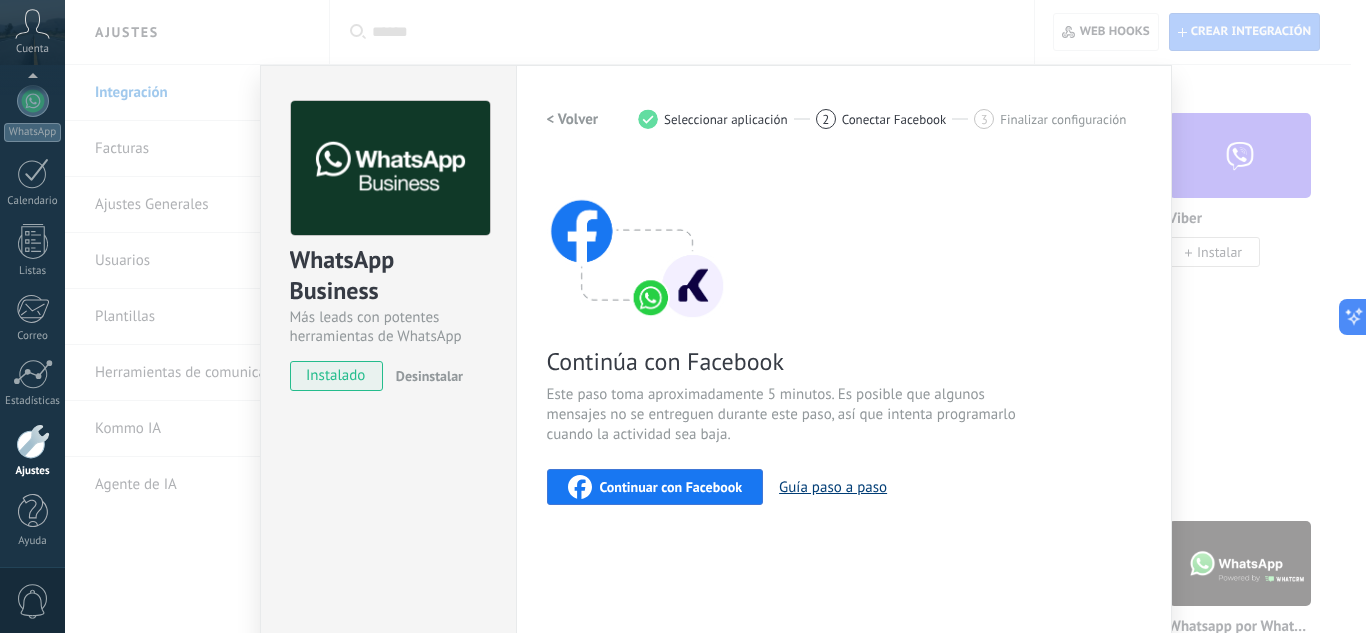 click on "Guía paso a paso" at bounding box center (833, 487) 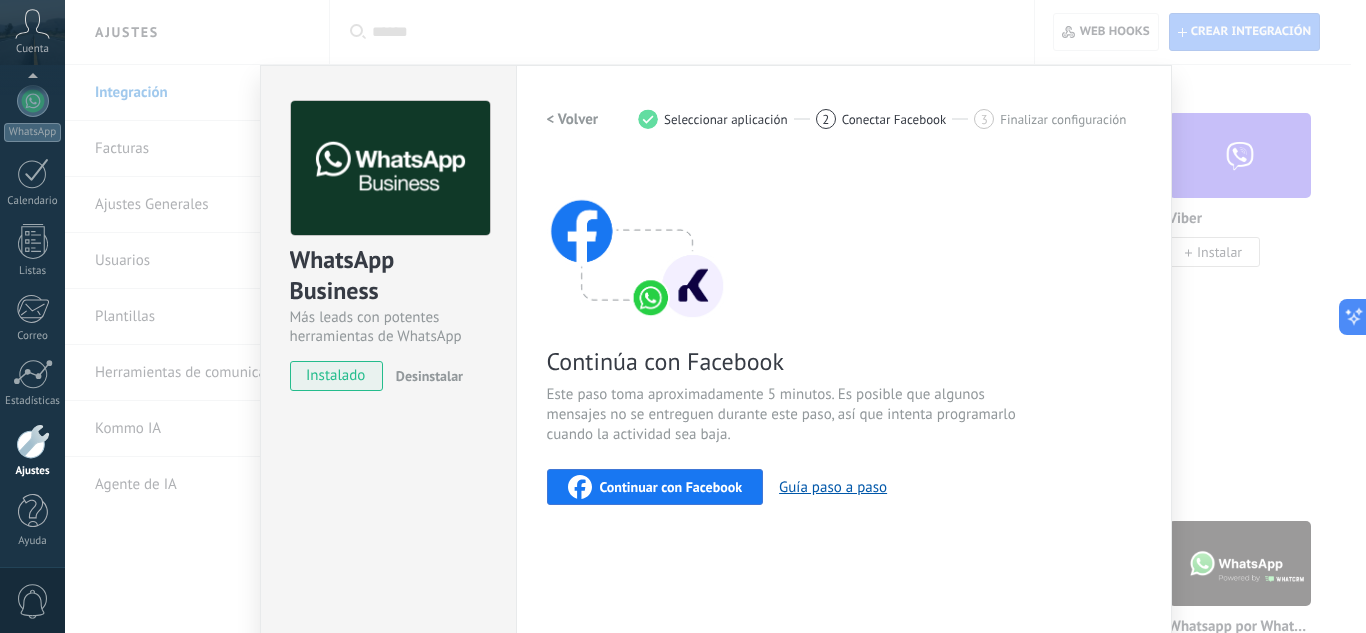 click on "Continuar con Facebook" at bounding box center (671, 487) 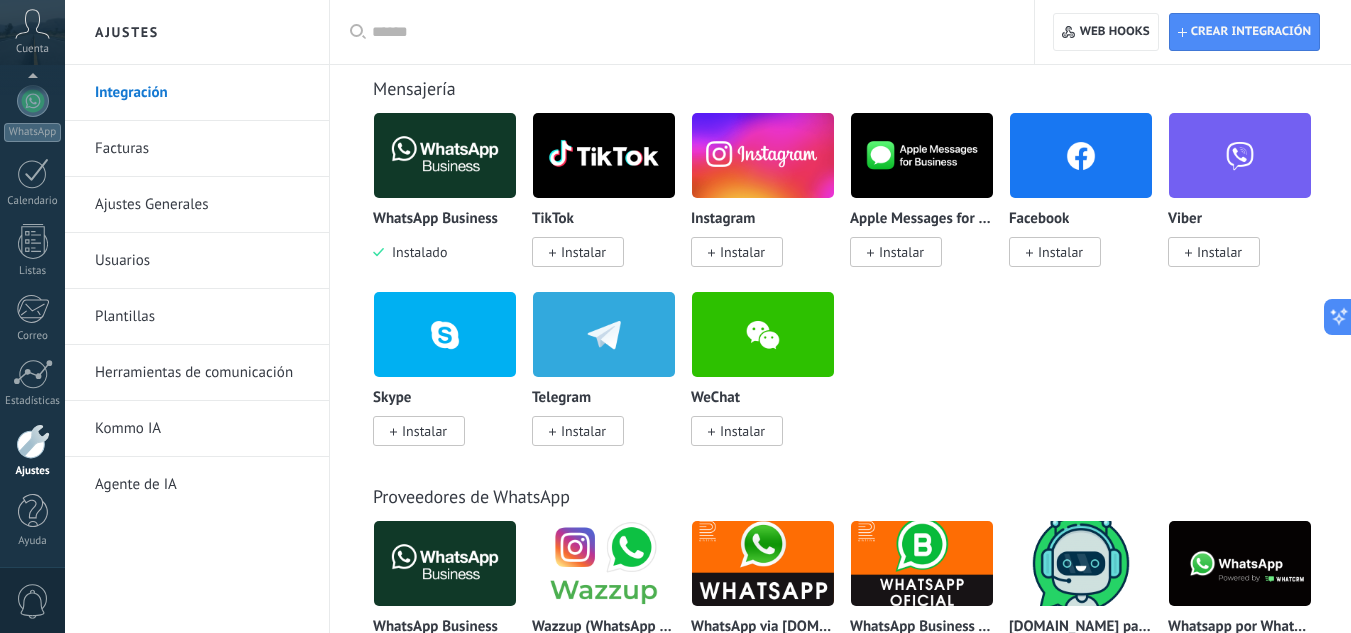 click at bounding box center [445, 563] 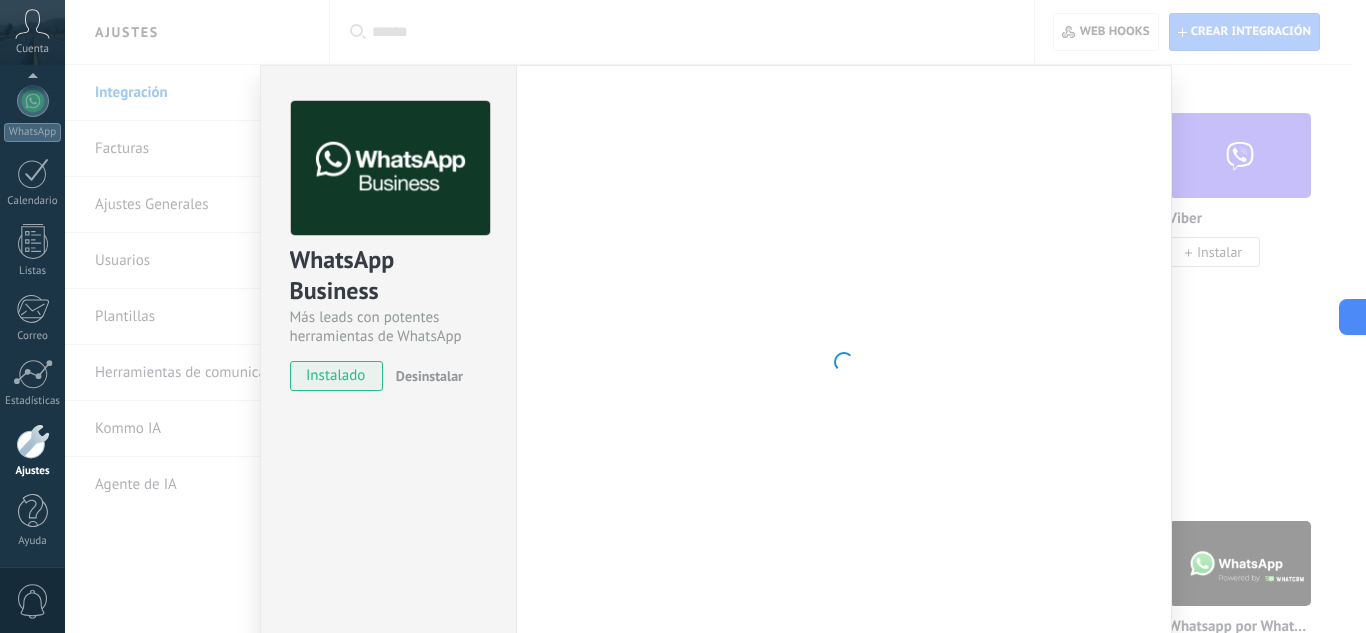 click on "WhatsApp Business Más leads con potentes herramientas de WhatsApp instalado Desinstalar Configuraciones Autorizaciones Esta pestaña registra a los usuarios que han concedido acceso a las integración a esta cuenta. Si deseas remover la posibilidad que un usuario pueda enviar solicitudes a la cuenta en nombre de esta integración, puedes revocar el acceso. Si el acceso a todos los usuarios es revocado, la integración dejará de funcionar. Esta aplicacion está instalada, pero nadie le ha dado acceso aun. WhatsApp Cloud API más _:  Guardar" at bounding box center [715, 316] 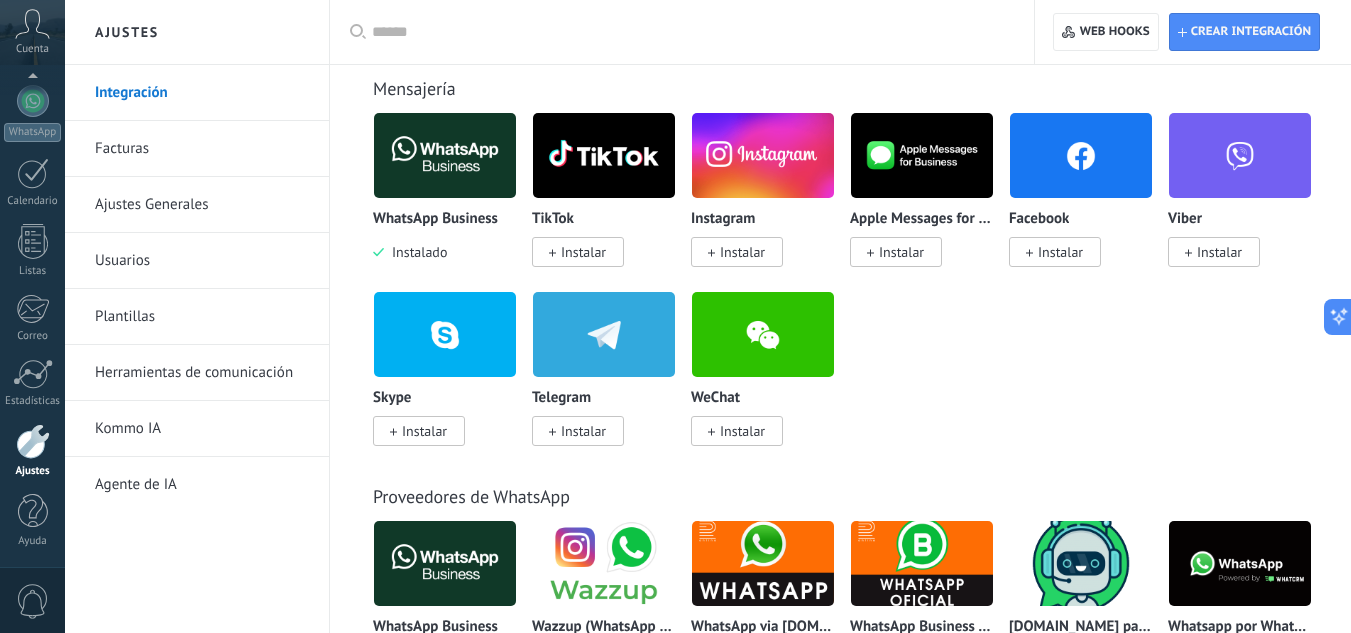 click on "WhatsApp Business" at bounding box center [435, 219] 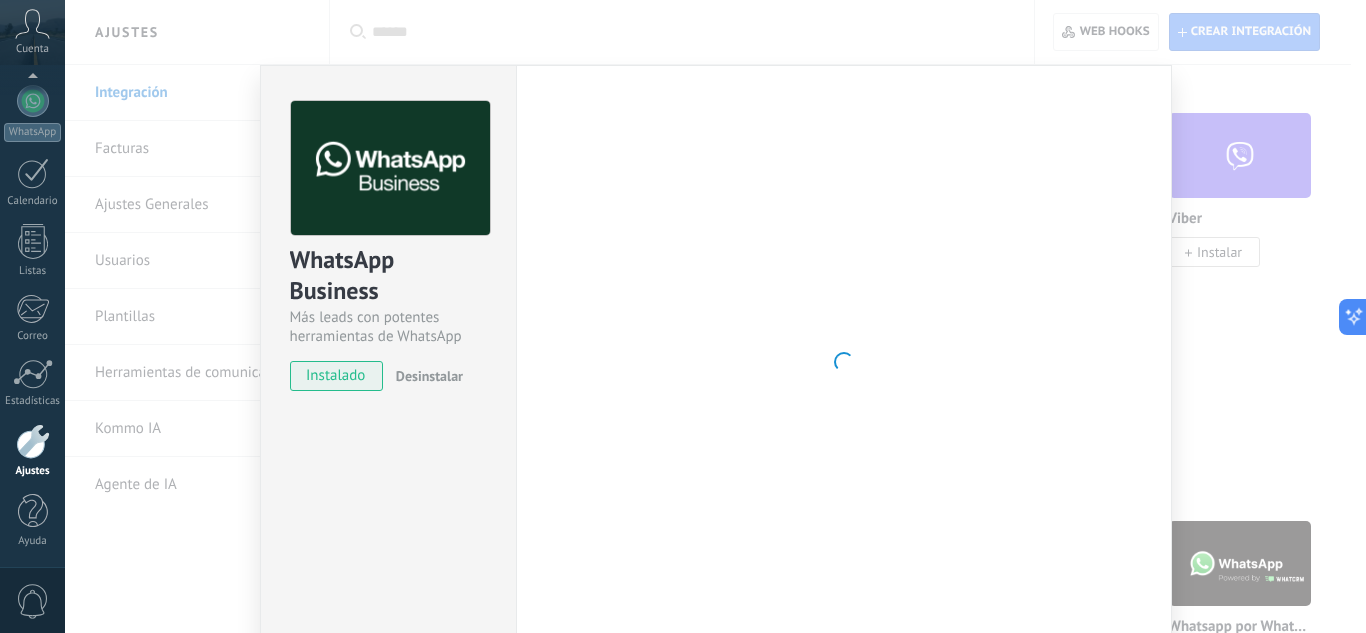 click at bounding box center (390, 168) 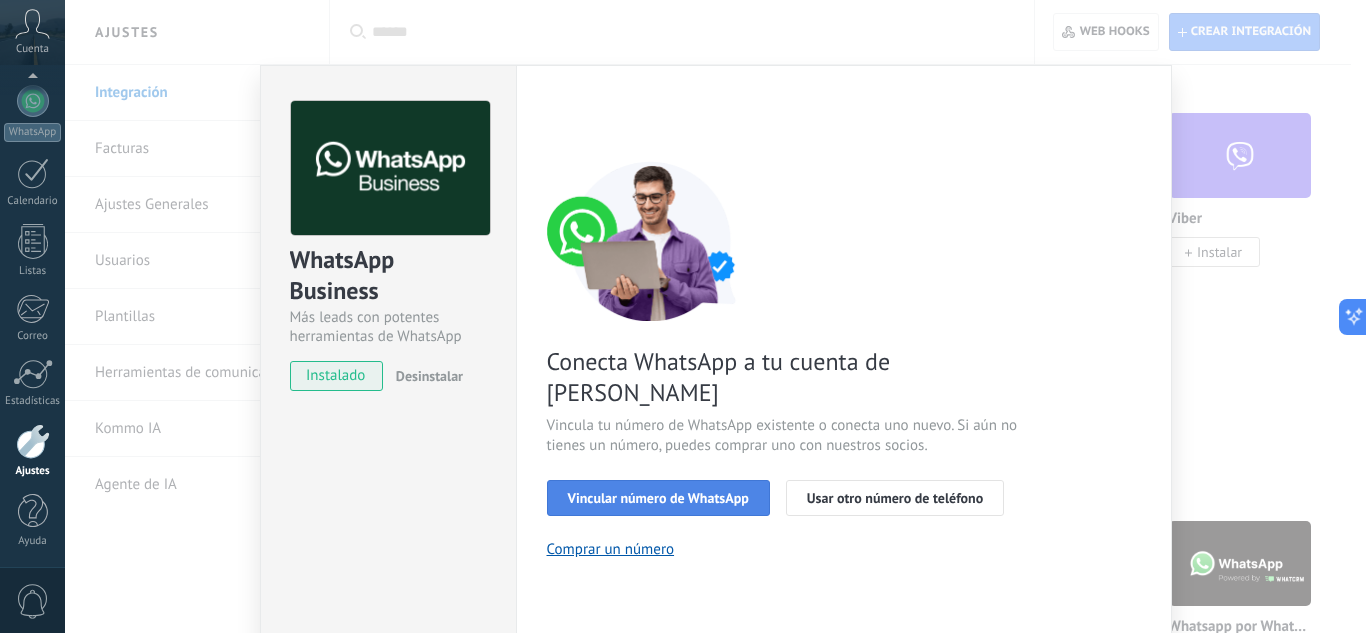click on "Vincular número de WhatsApp" at bounding box center [658, 498] 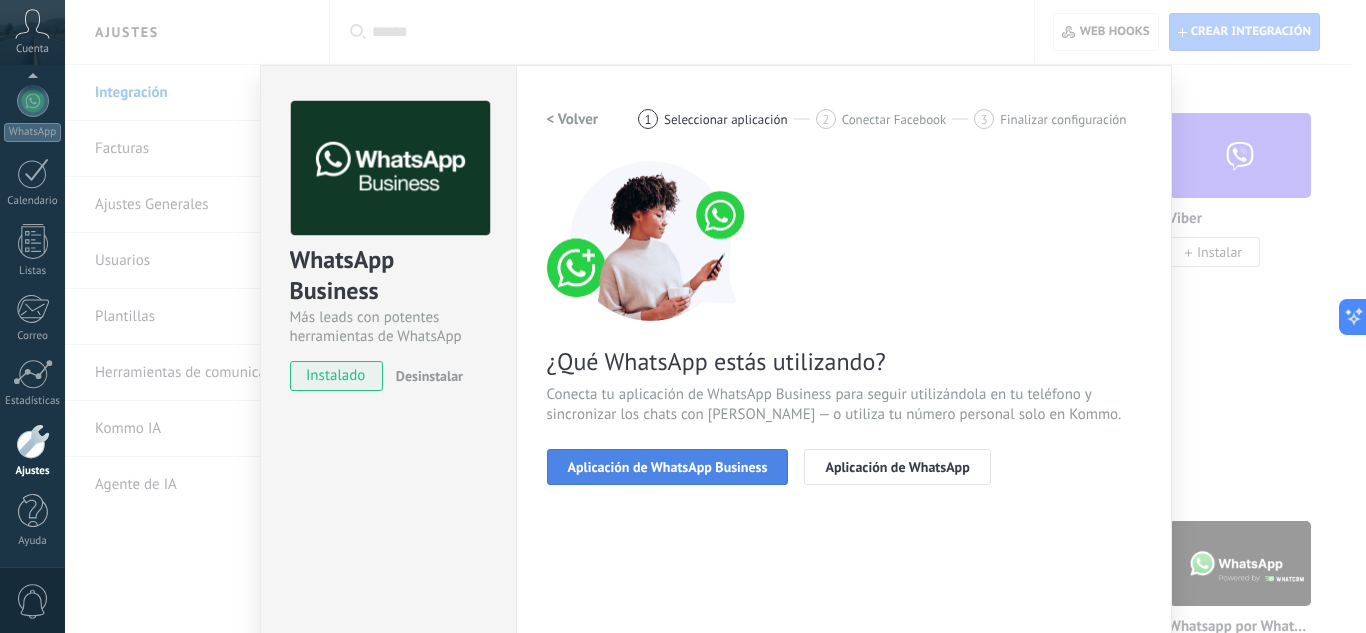 click on "Aplicación de WhatsApp Business" at bounding box center [668, 467] 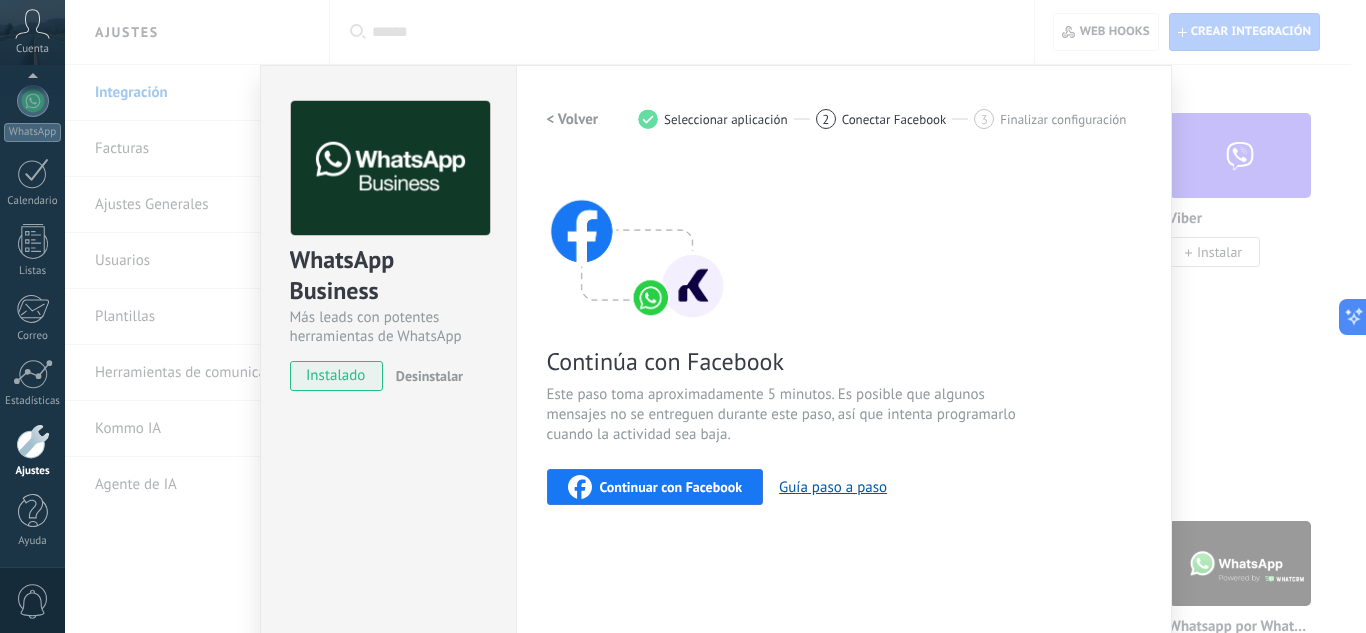 click on "Continuar con Facebook" at bounding box center [671, 487] 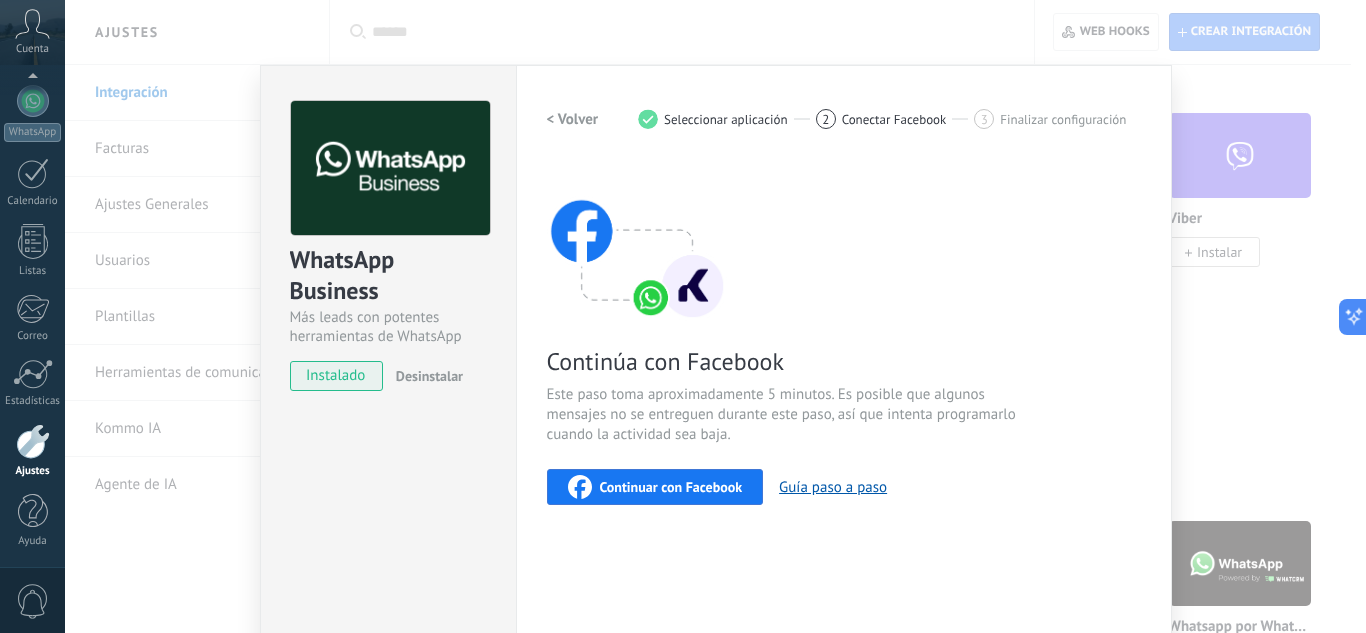 click on "Continuar con Facebook" at bounding box center (671, 487) 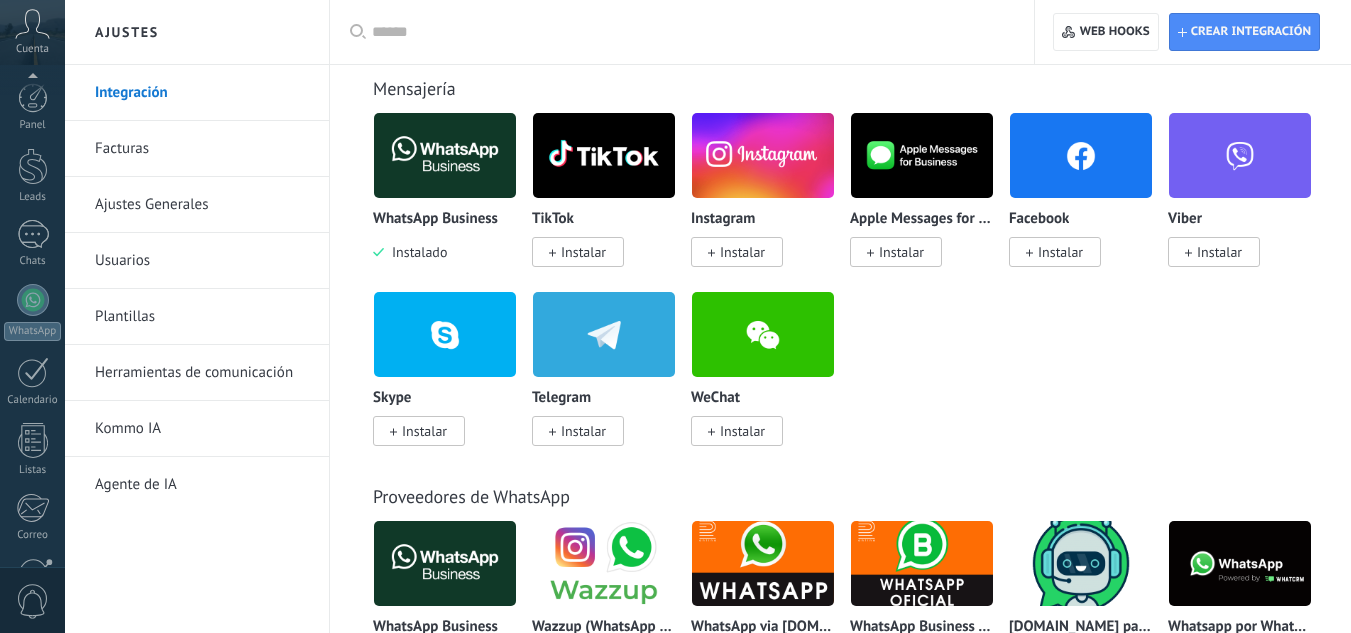 scroll, scrollTop: 400, scrollLeft: 0, axis: vertical 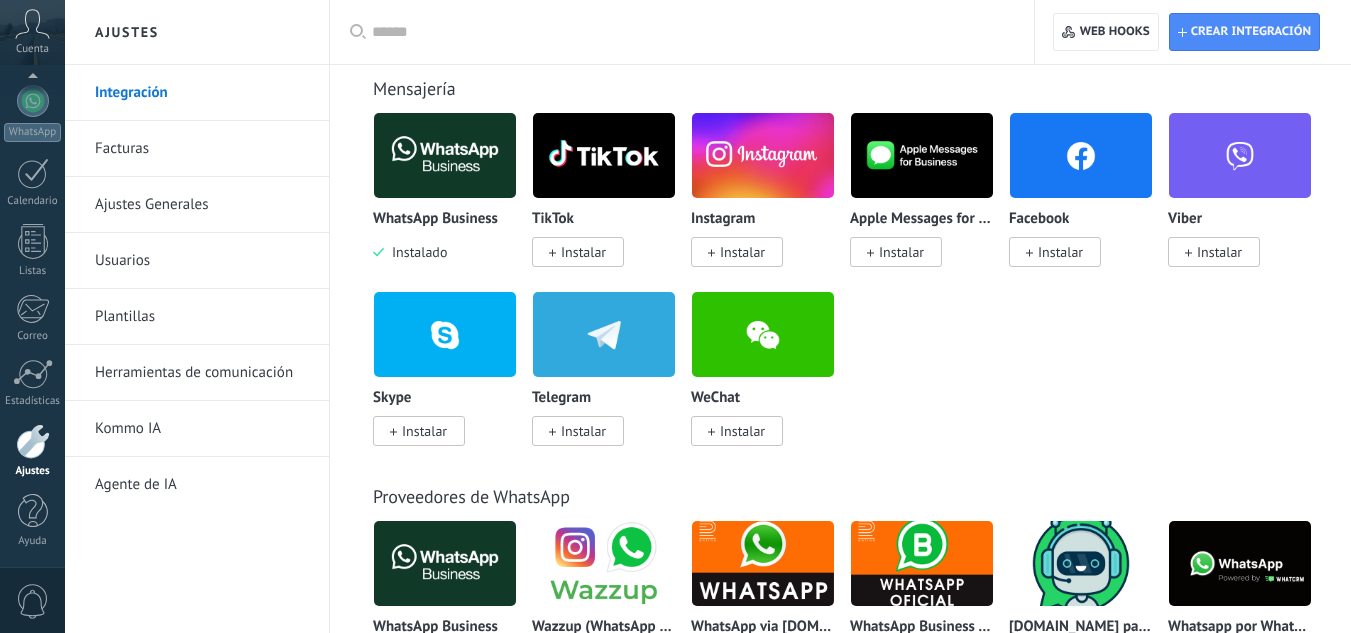 click at bounding box center (445, 155) 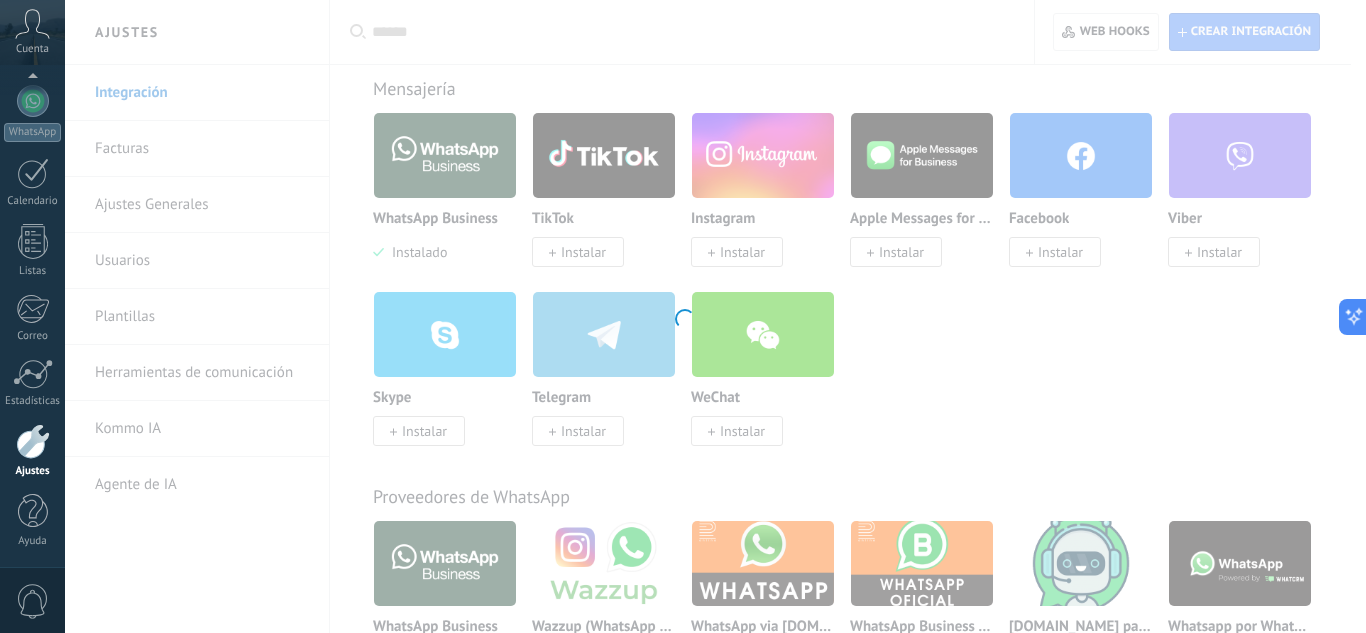 scroll, scrollTop: 0, scrollLeft: 0, axis: both 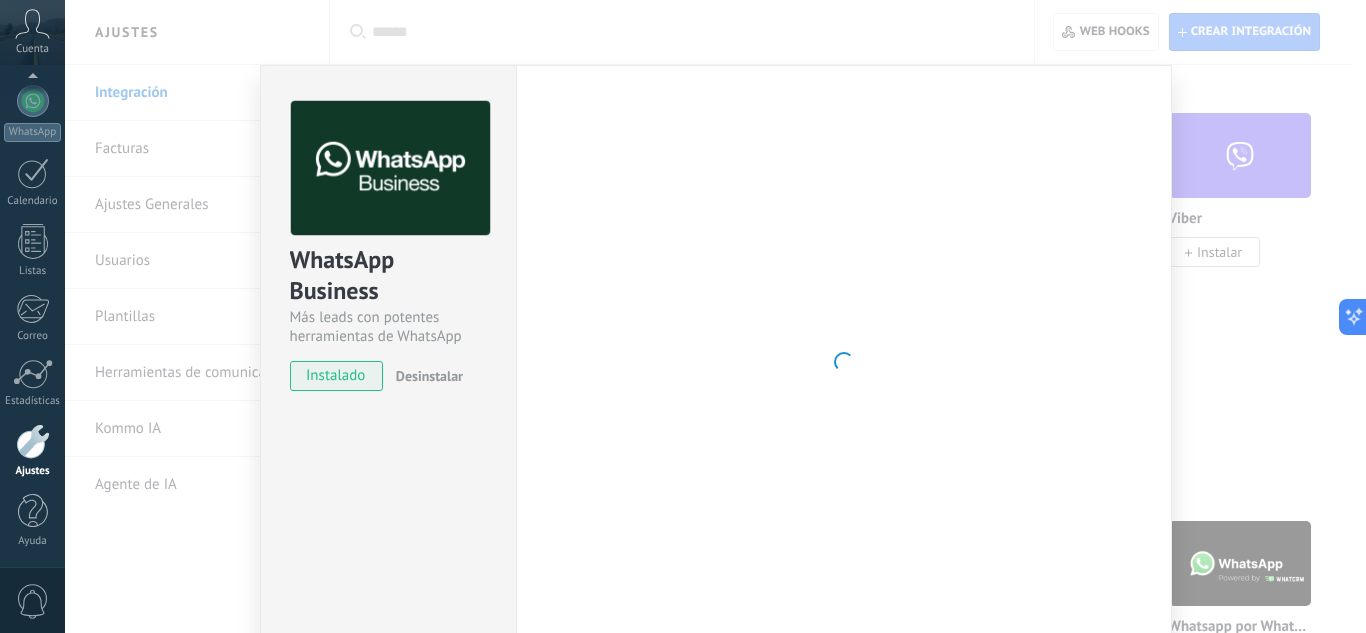 click on "WhatsApp Business Más leads con potentes herramientas de WhatsApp instalado Desinstalar Configuraciones Autorizaciones Esta pestaña registra a los usuarios que han concedido acceso a las integración a esta cuenta. Si deseas remover la posibilidad que un usuario pueda enviar solicitudes a la cuenta en nombre de esta integración, puedes revocar el acceso. Si el acceso a todos los usuarios es revocado, la integración dejará de funcionar. Esta aplicacion está instalada, pero nadie le ha dado acceso aun. WhatsApp Cloud API más _:  Guardar" at bounding box center (715, 316) 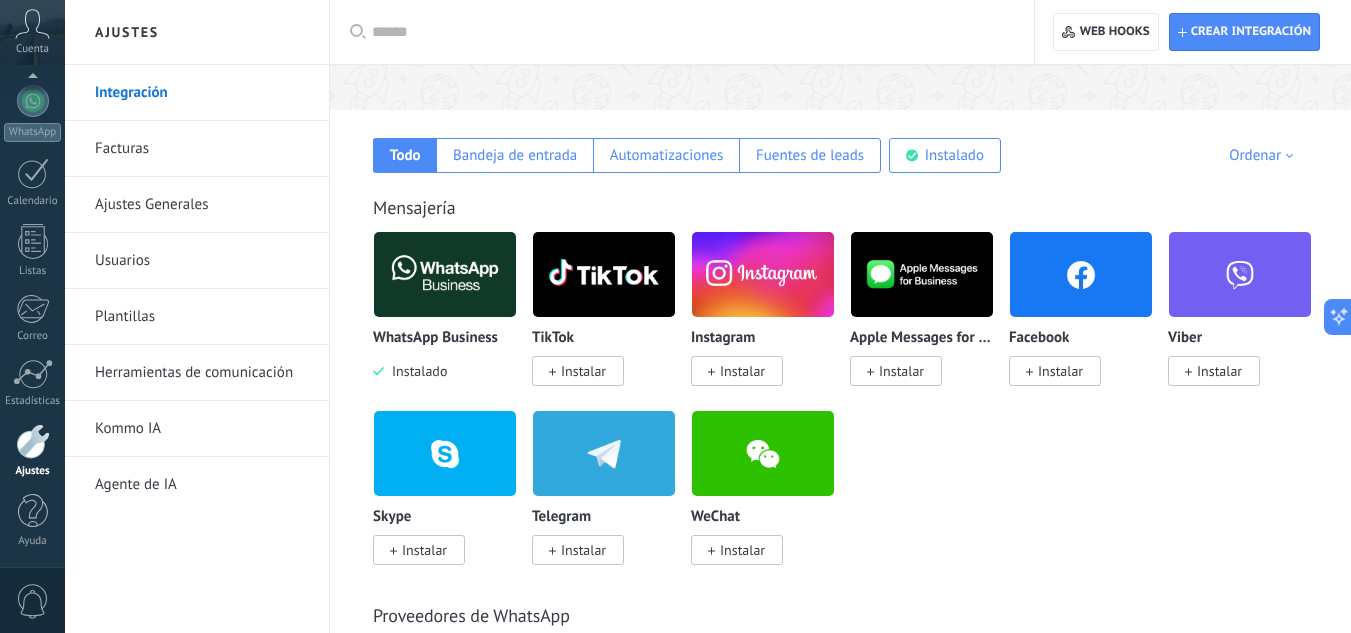 scroll, scrollTop: 200, scrollLeft: 0, axis: vertical 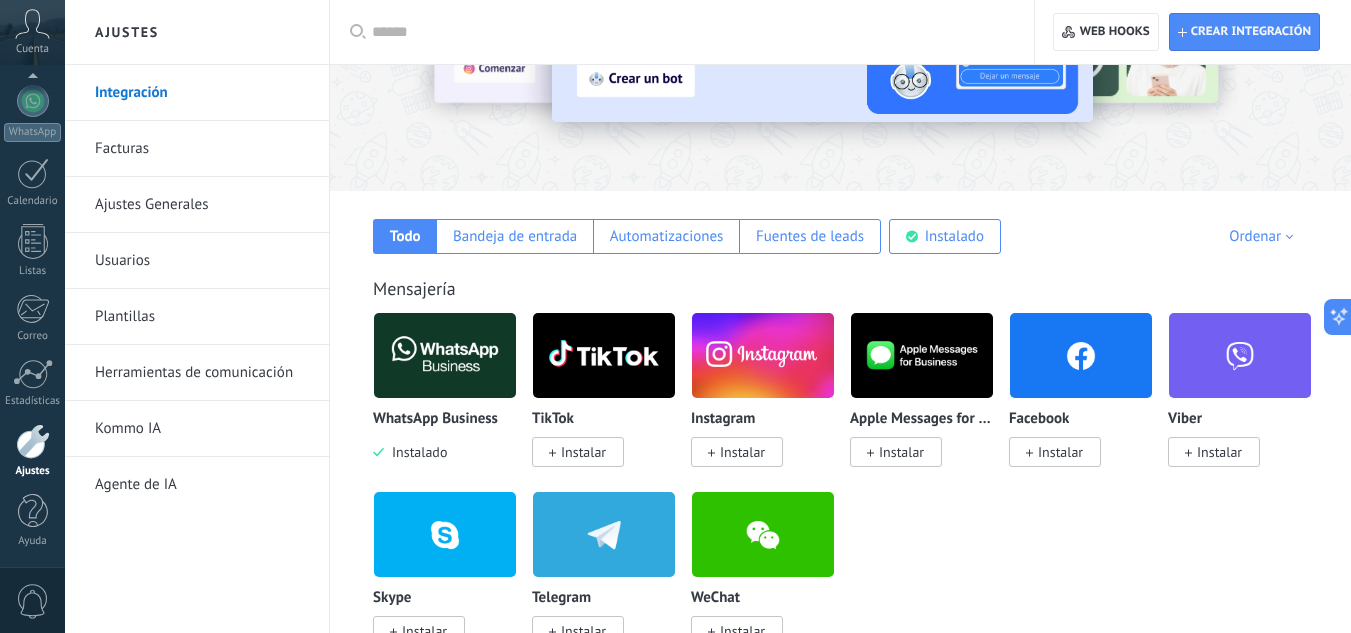 click at bounding box center (445, 355) 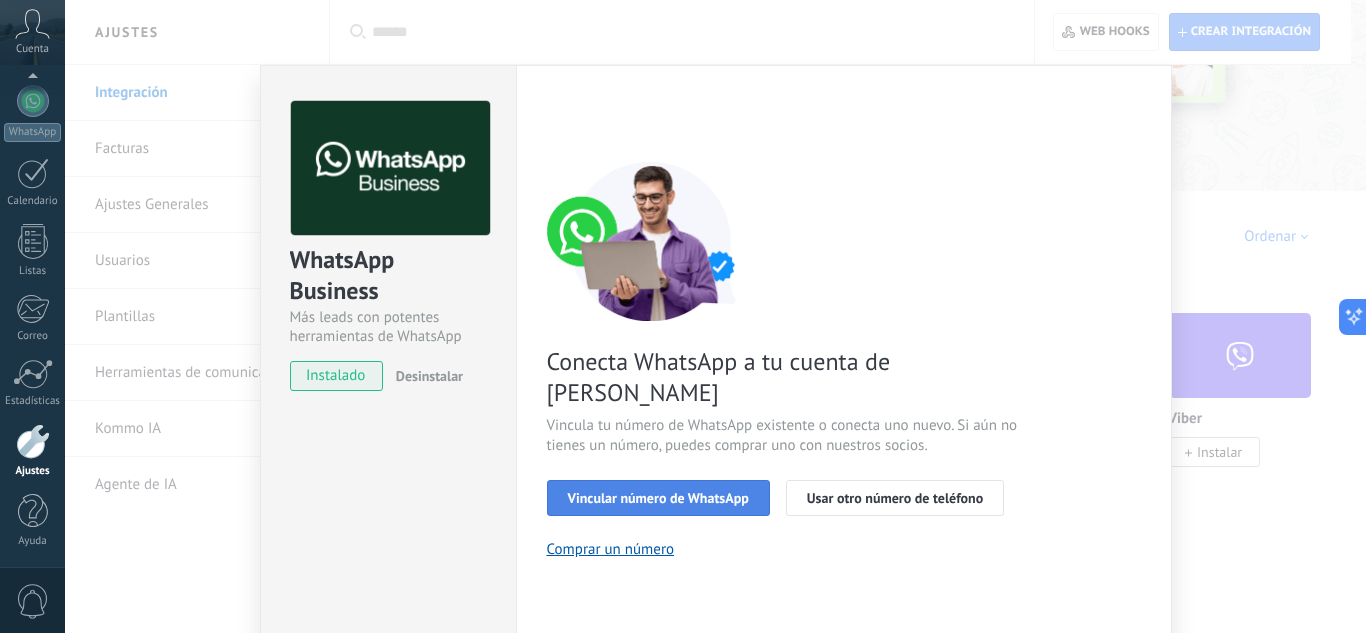 click on "Vincular número de WhatsApp" at bounding box center [658, 498] 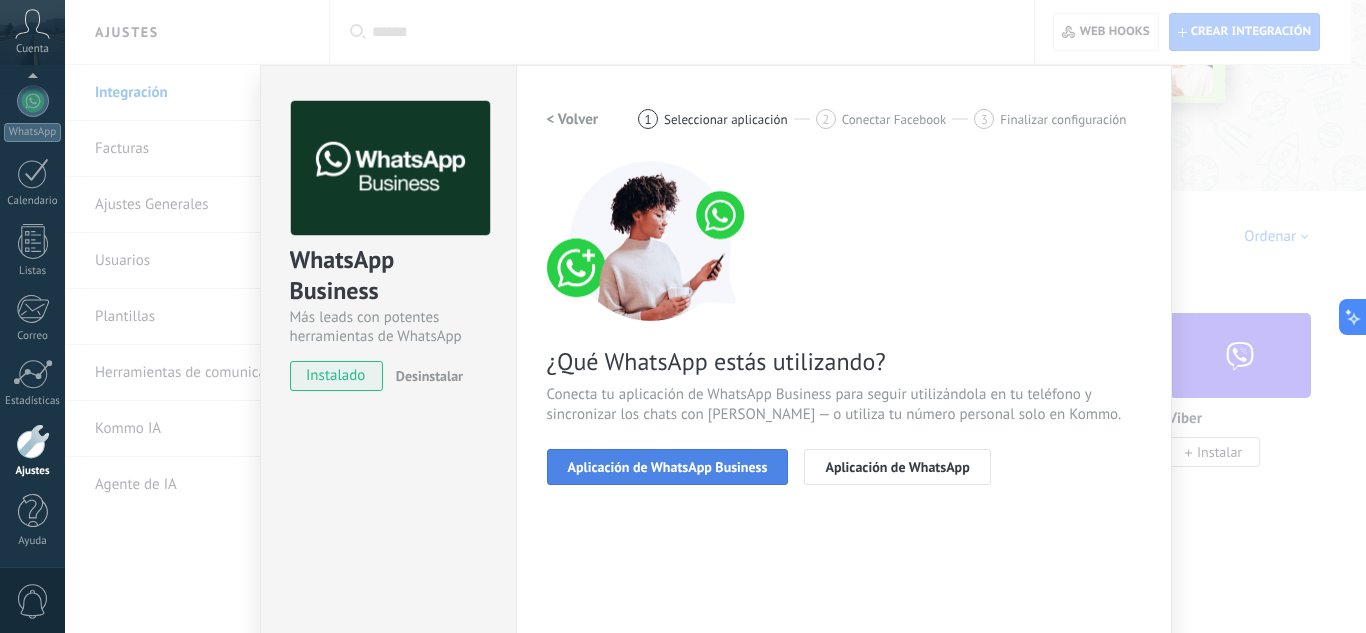 click on "Aplicación de WhatsApp Business" at bounding box center [668, 467] 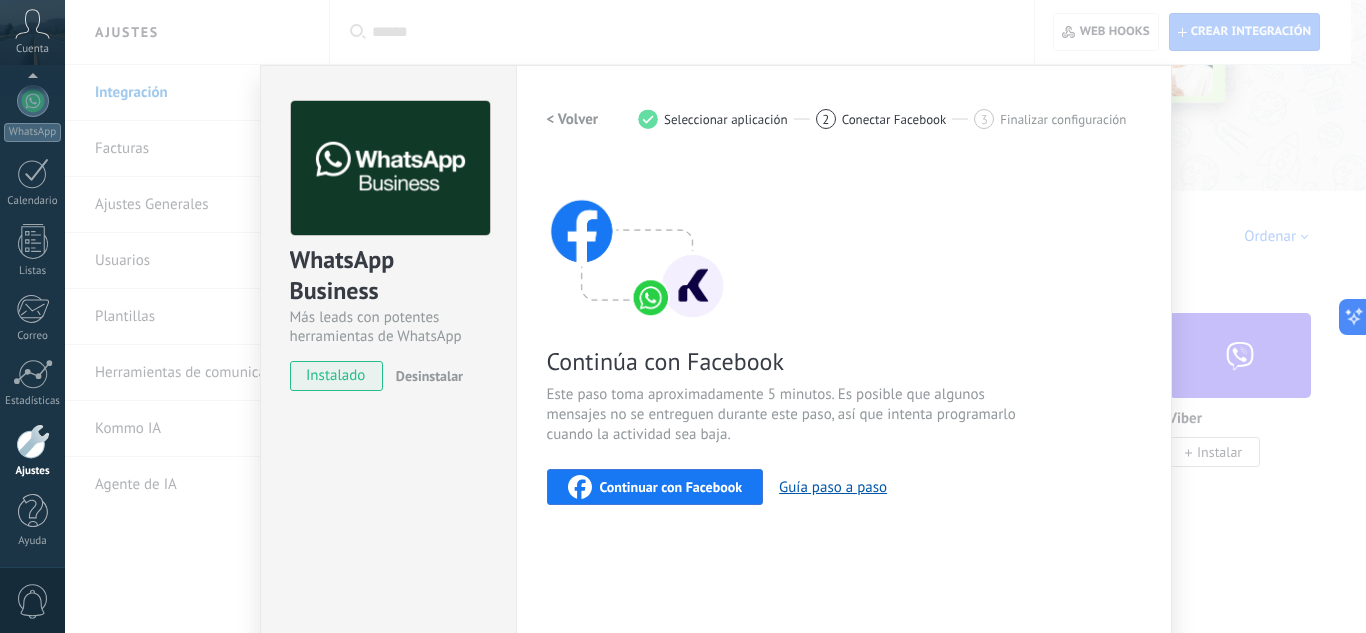 click on "Continuar con Facebook" at bounding box center [671, 487] 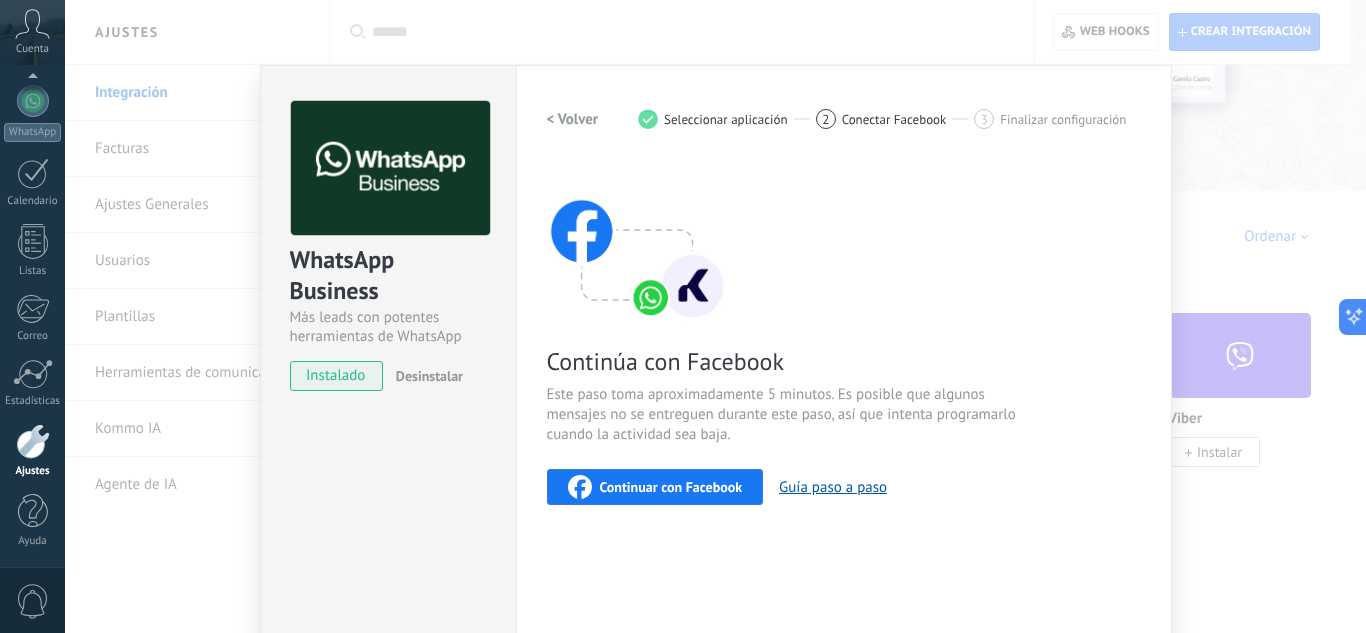 click on "Continuar con Facebook" at bounding box center [671, 487] 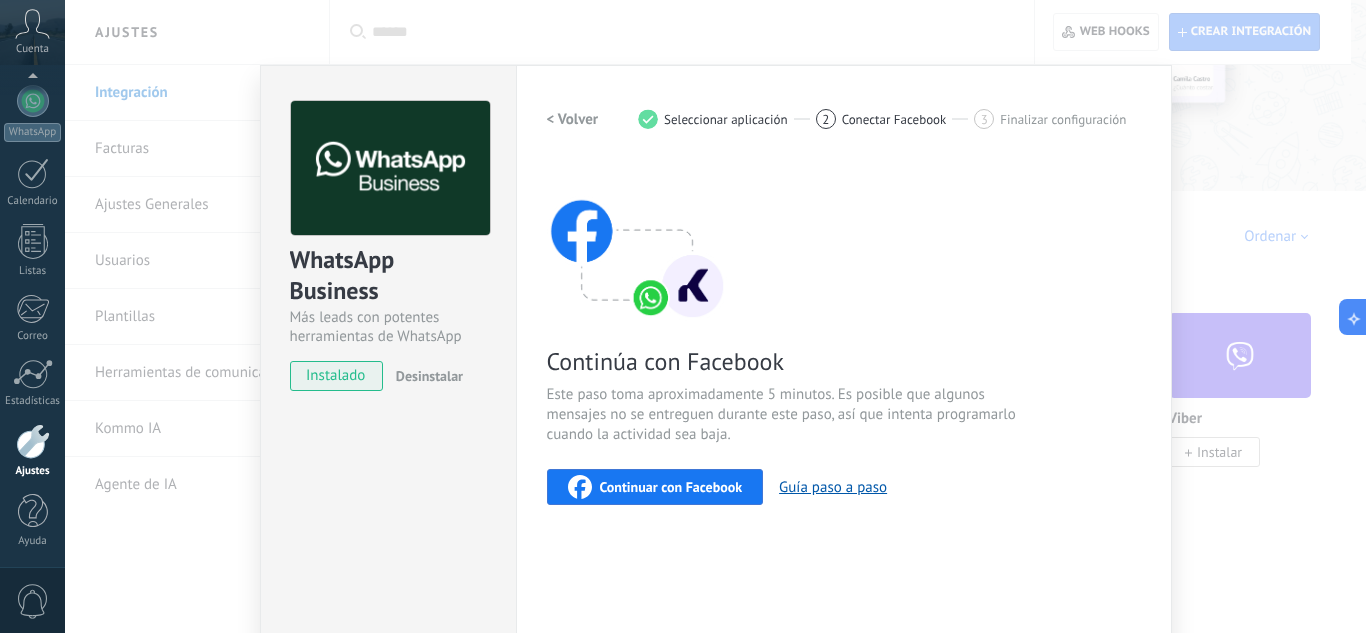 click on "Continuar con Facebook" at bounding box center [671, 487] 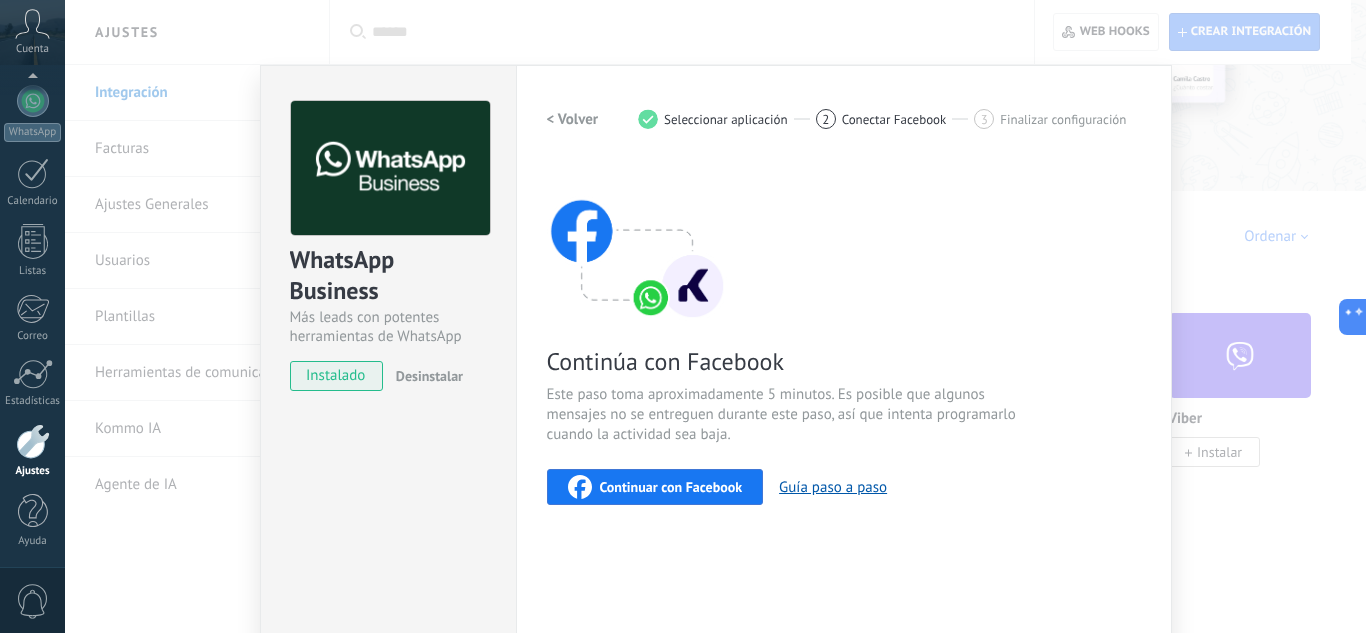click on "Continuar con Facebook" at bounding box center (655, 487) 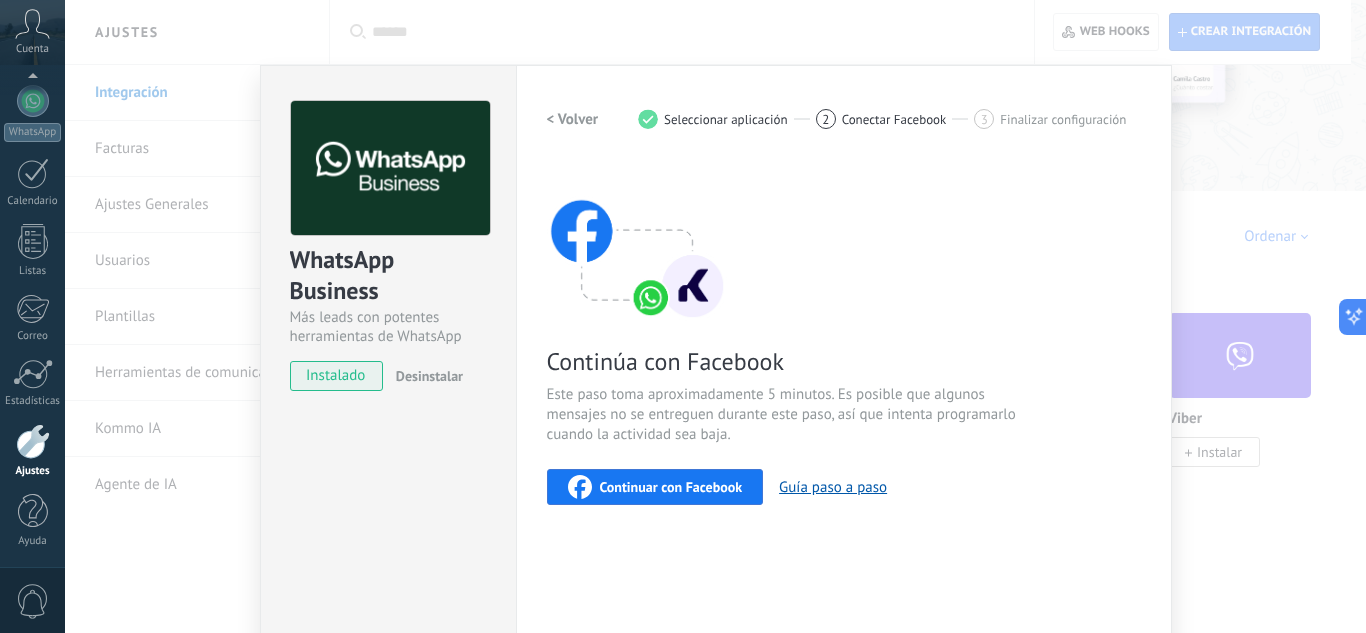 click 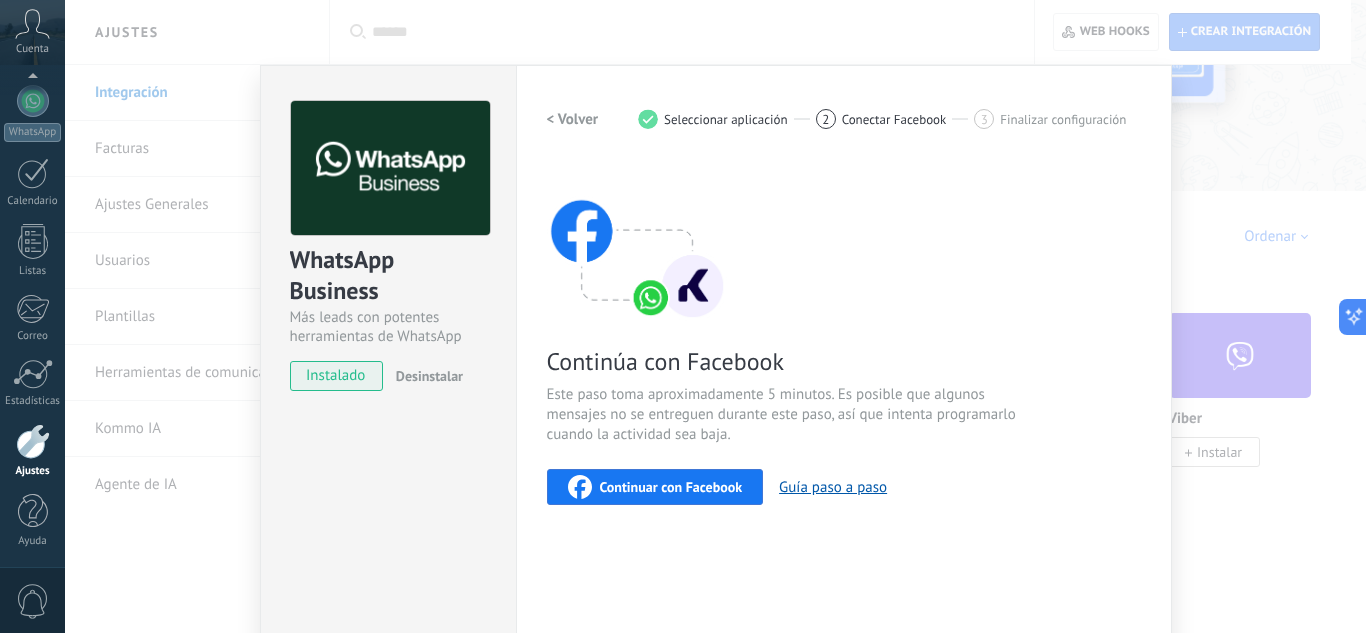 click 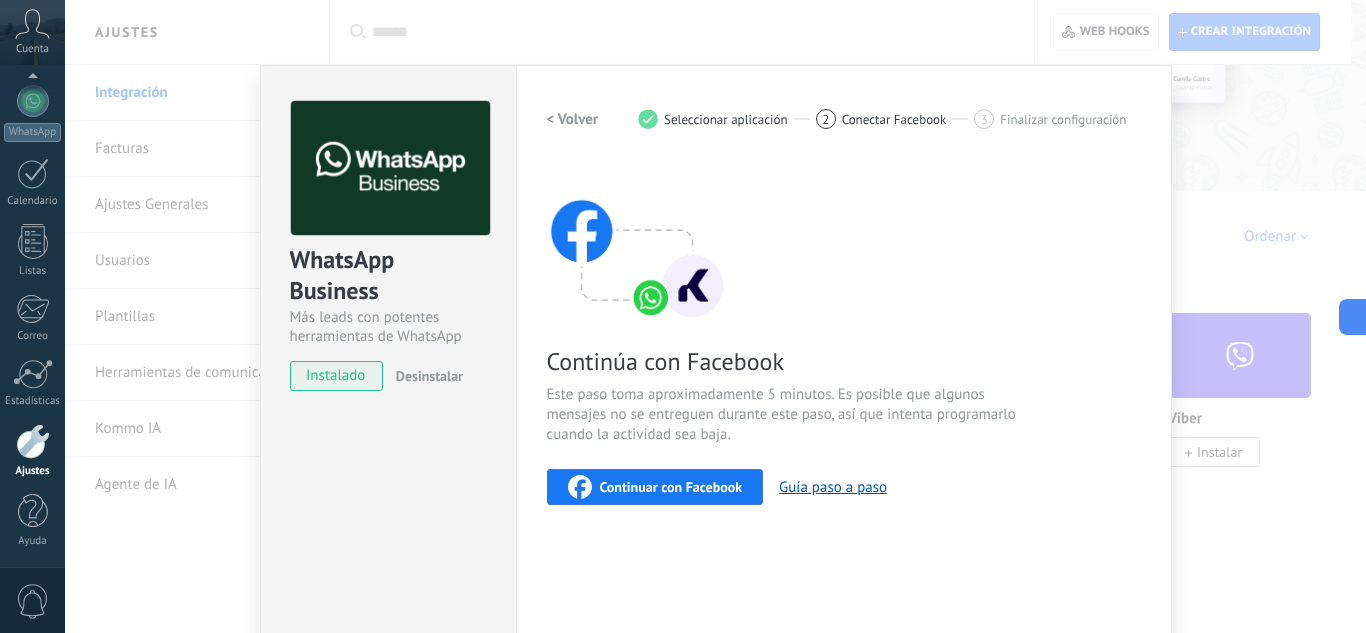 click on "Continuar con Facebook" at bounding box center [671, 487] 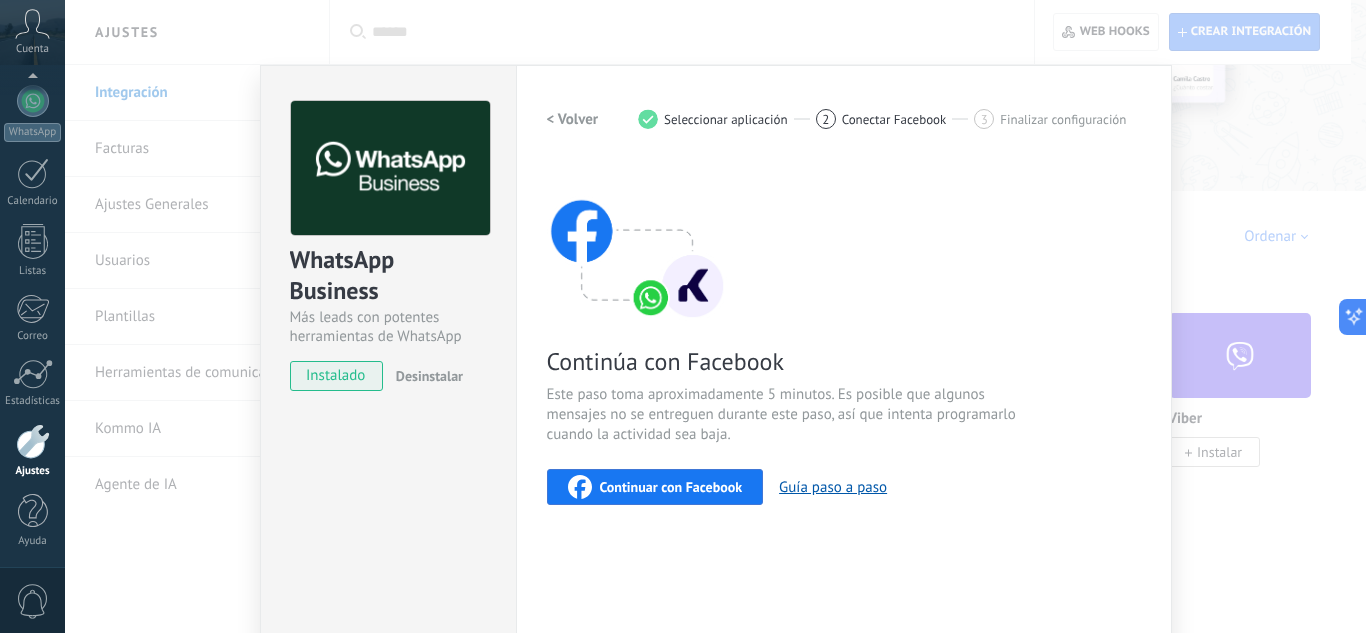 click on "Continúa con Facebook Este paso toma aproximadamente 5 minutos. Es posible que algunos mensajes no se entreguen durante este paso, así que intenta programarlo cuando la actividad sea baja. Continuar con Facebook Guía paso a paso" at bounding box center [844, 333] 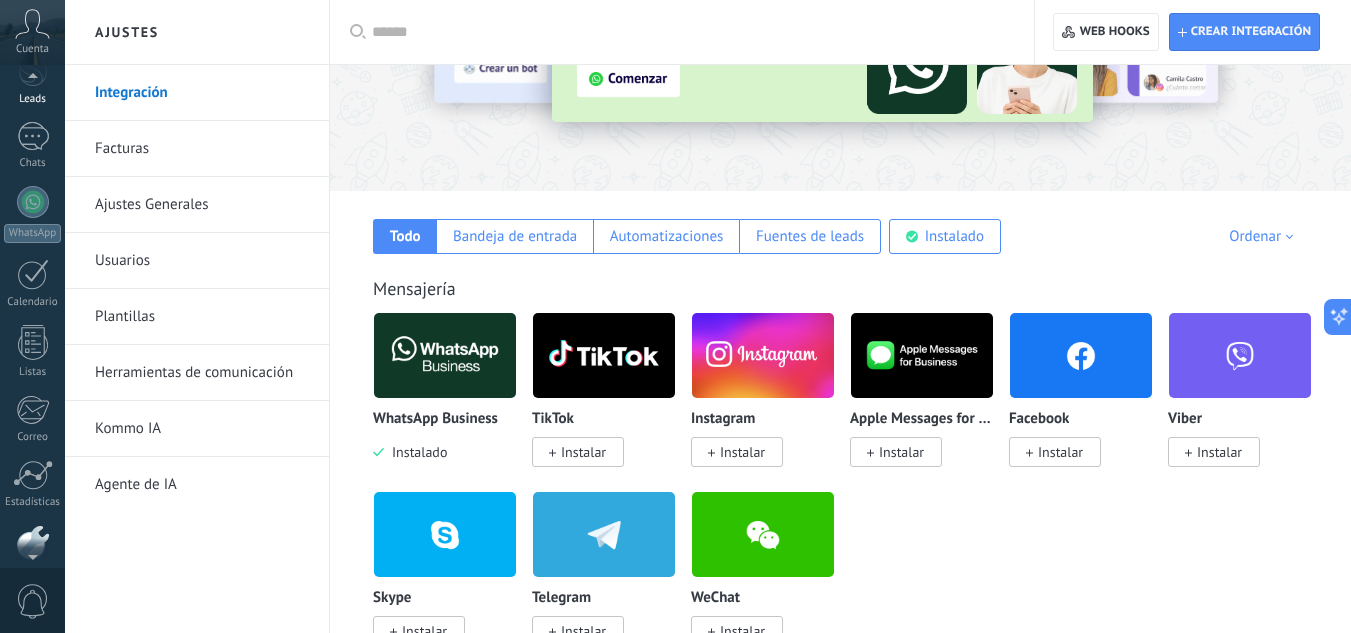 scroll, scrollTop: 0, scrollLeft: 0, axis: both 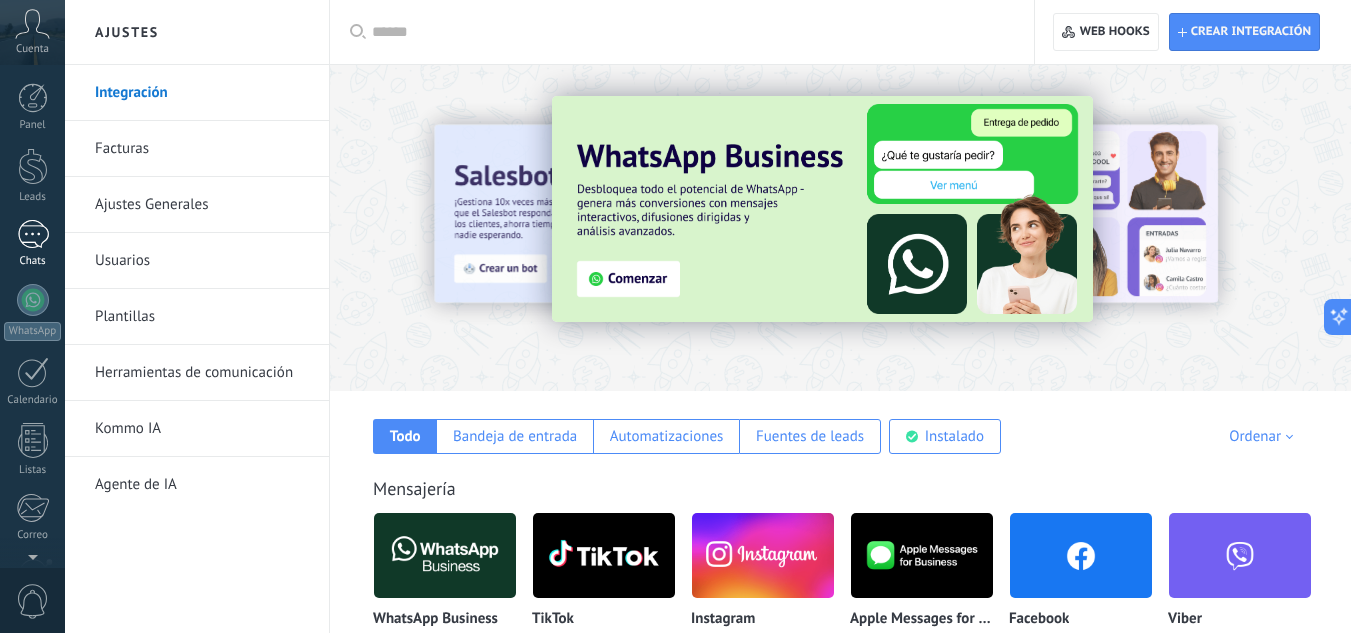 click at bounding box center [33, 234] 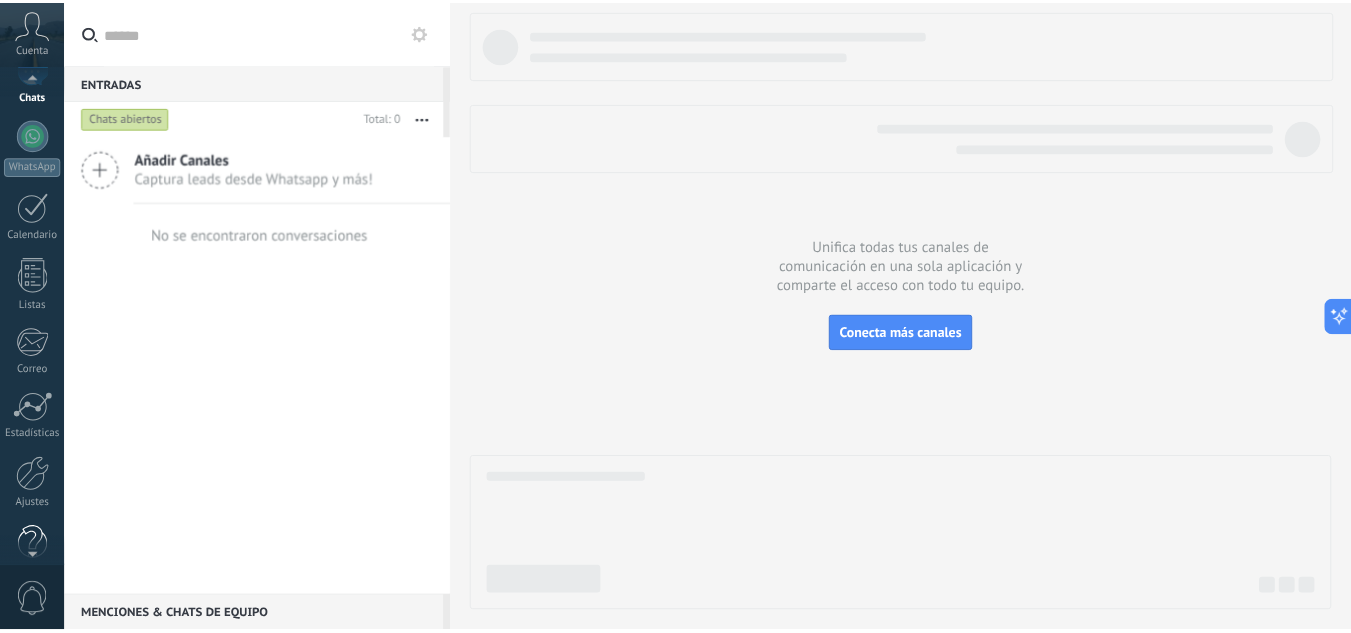 scroll, scrollTop: 199, scrollLeft: 0, axis: vertical 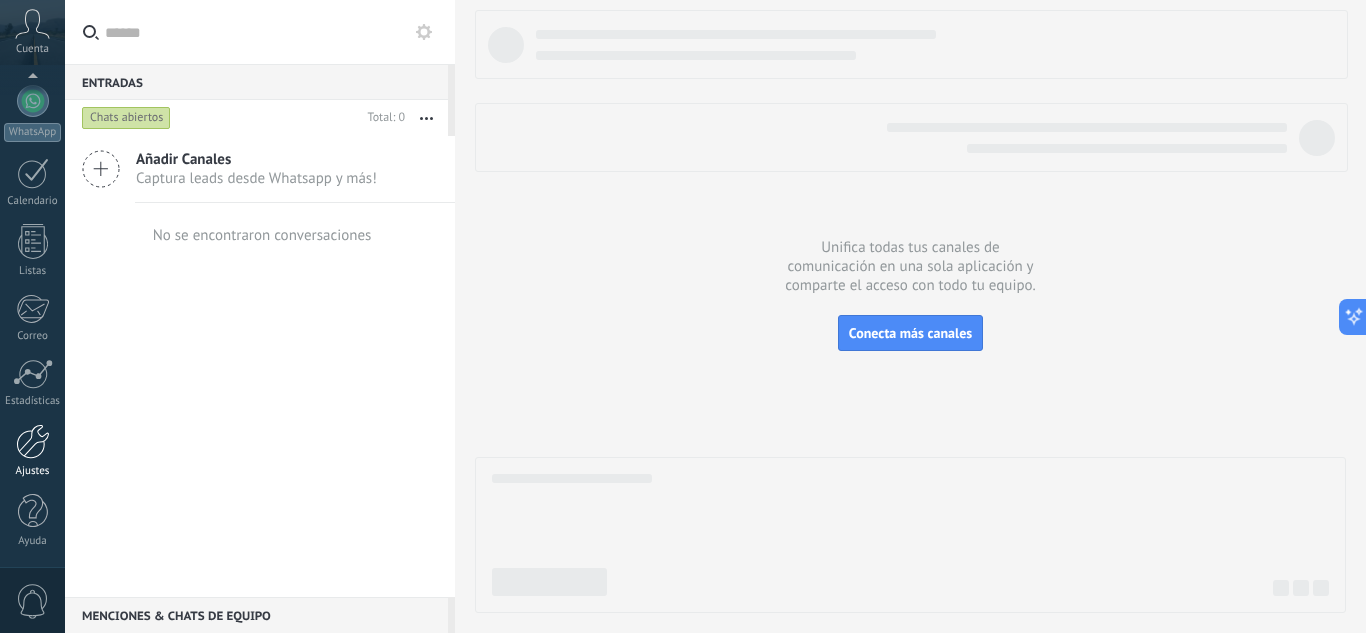 click at bounding box center [33, 441] 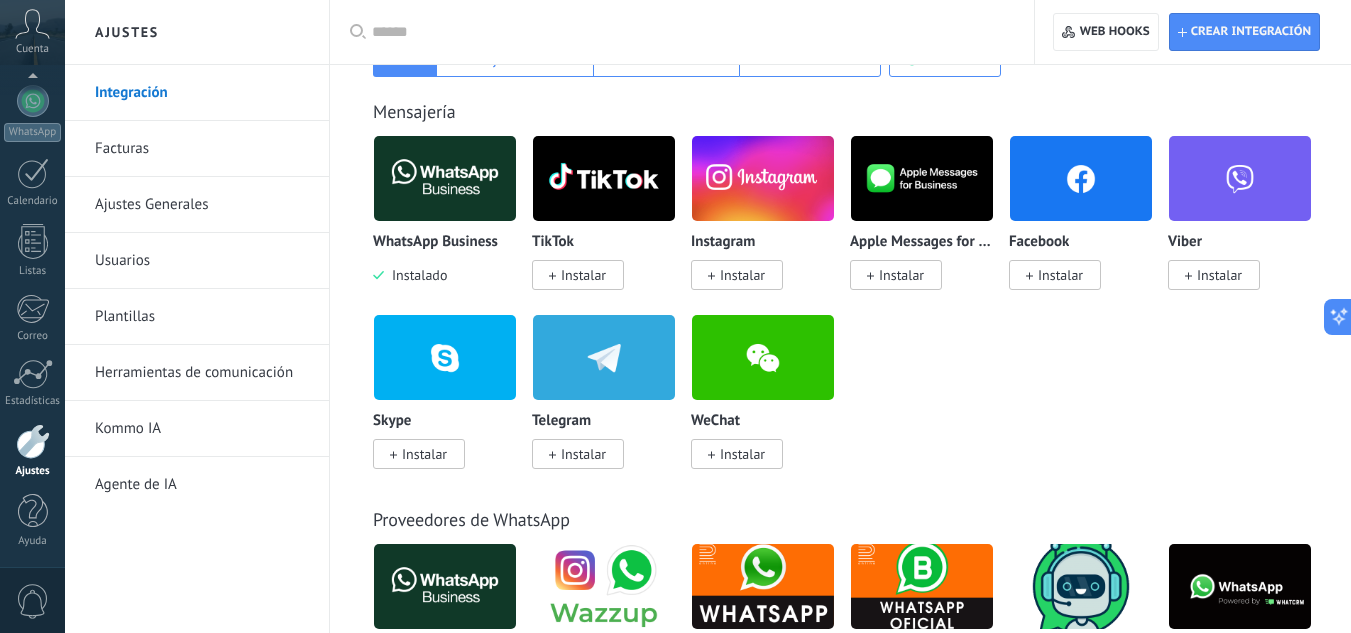 scroll, scrollTop: 400, scrollLeft: 0, axis: vertical 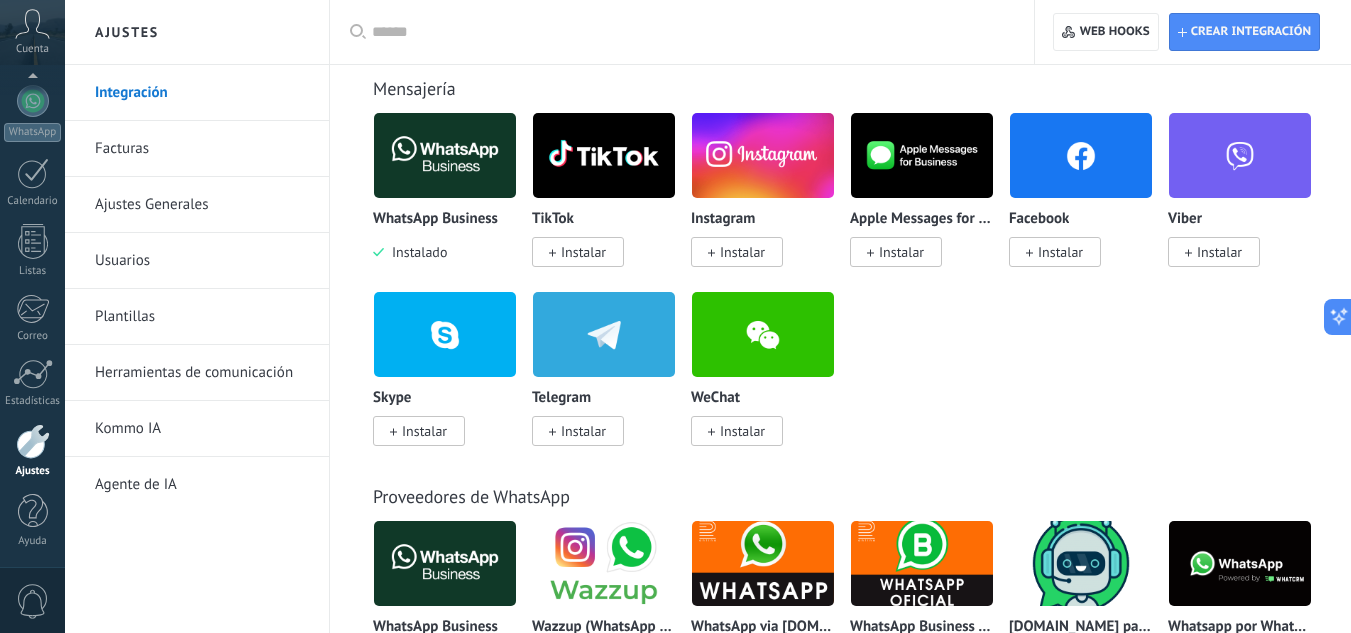 click at bounding box center (445, 155) 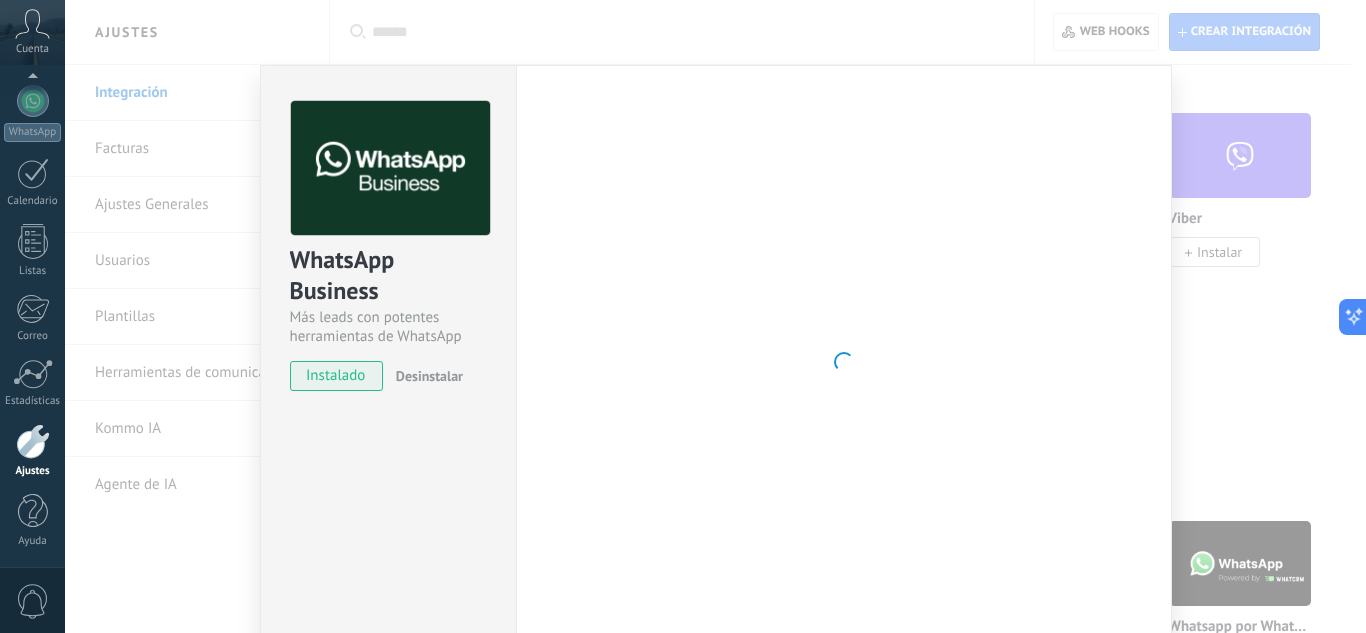 click on "WhatsApp Business Más leads con potentes herramientas de WhatsApp instalado Desinstalar Configuraciones Autorizaciones Esta pestaña registra a los usuarios que han concedido acceso a las integración a esta cuenta. Si deseas remover la posibilidad que un usuario pueda enviar solicitudes a la cuenta en nombre de esta integración, puedes revocar el acceso. Si el acceso a todos los usuarios es revocado, la integración dejará de funcionar. Esta aplicacion está instalada, pero nadie le ha dado acceso aun. WhatsApp Cloud API más _:  Guardar" at bounding box center (715, 316) 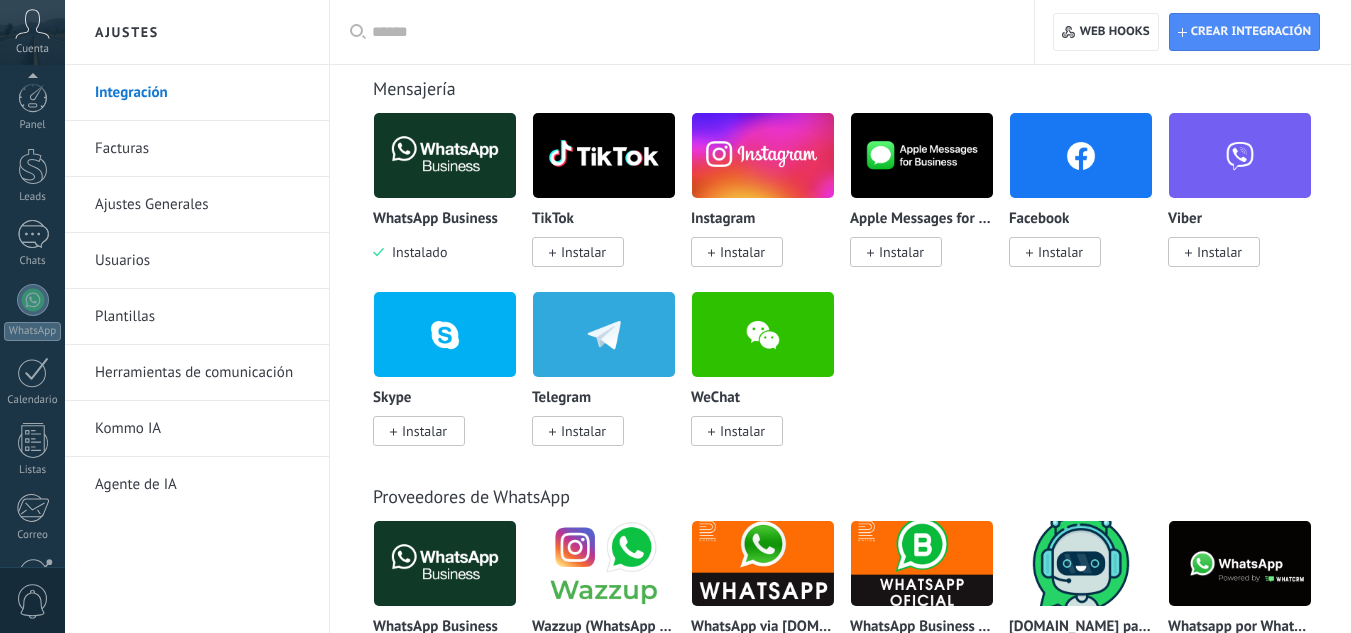 click at bounding box center (445, 155) 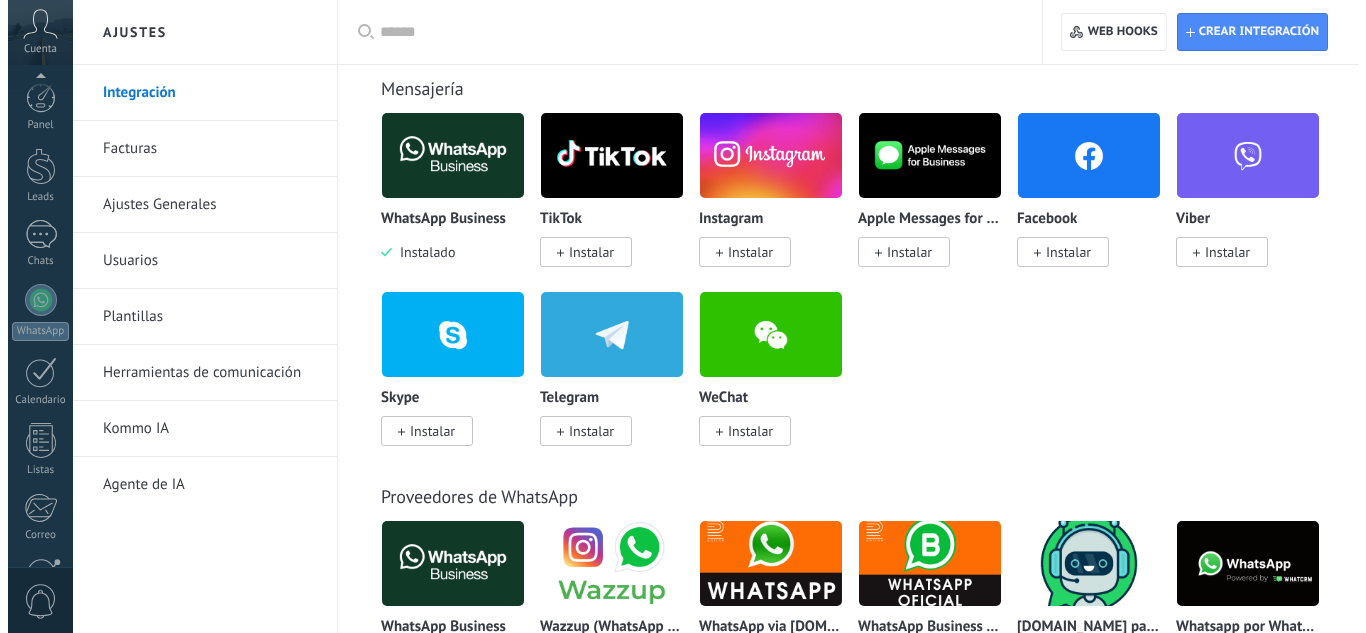scroll, scrollTop: 400, scrollLeft: 0, axis: vertical 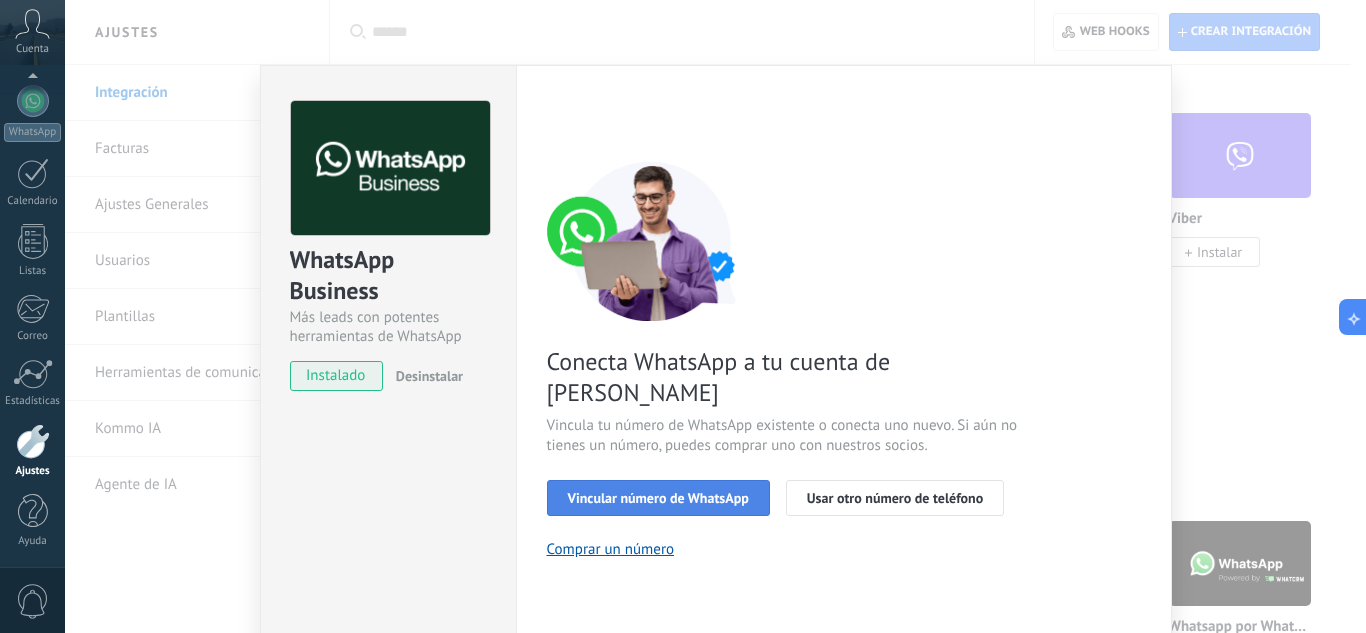 click on "Vincular número de WhatsApp" at bounding box center [658, 498] 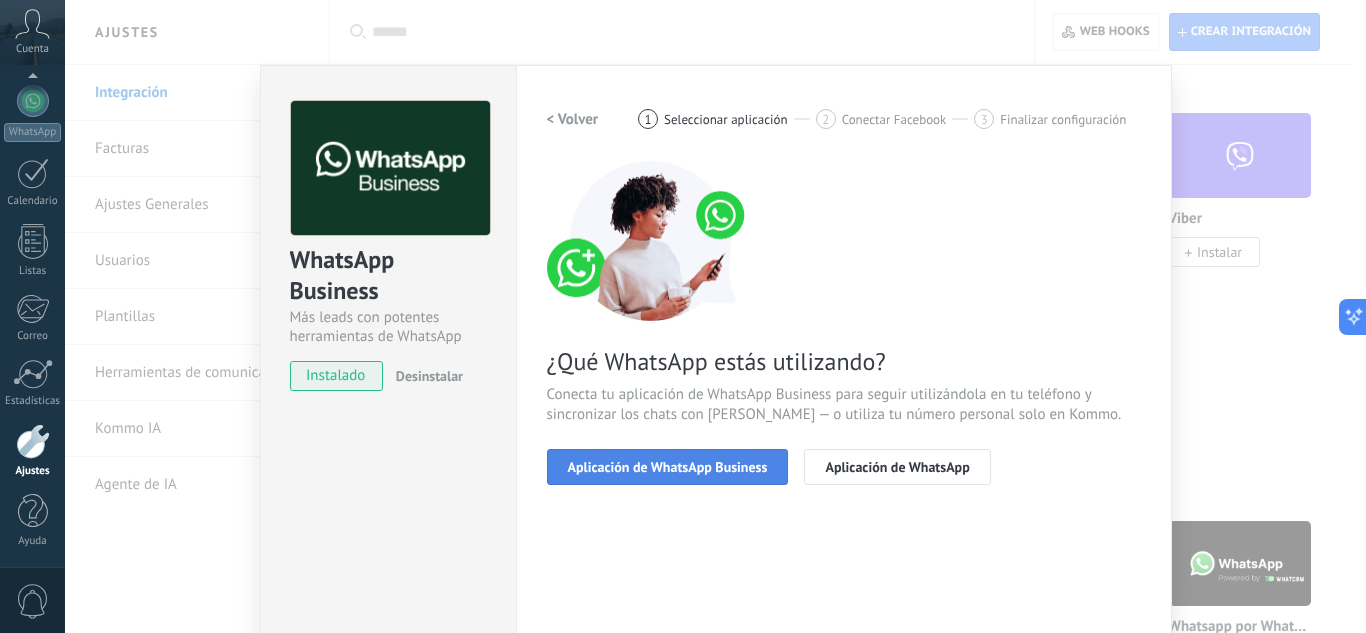 click on "Aplicación de WhatsApp Business" at bounding box center [668, 467] 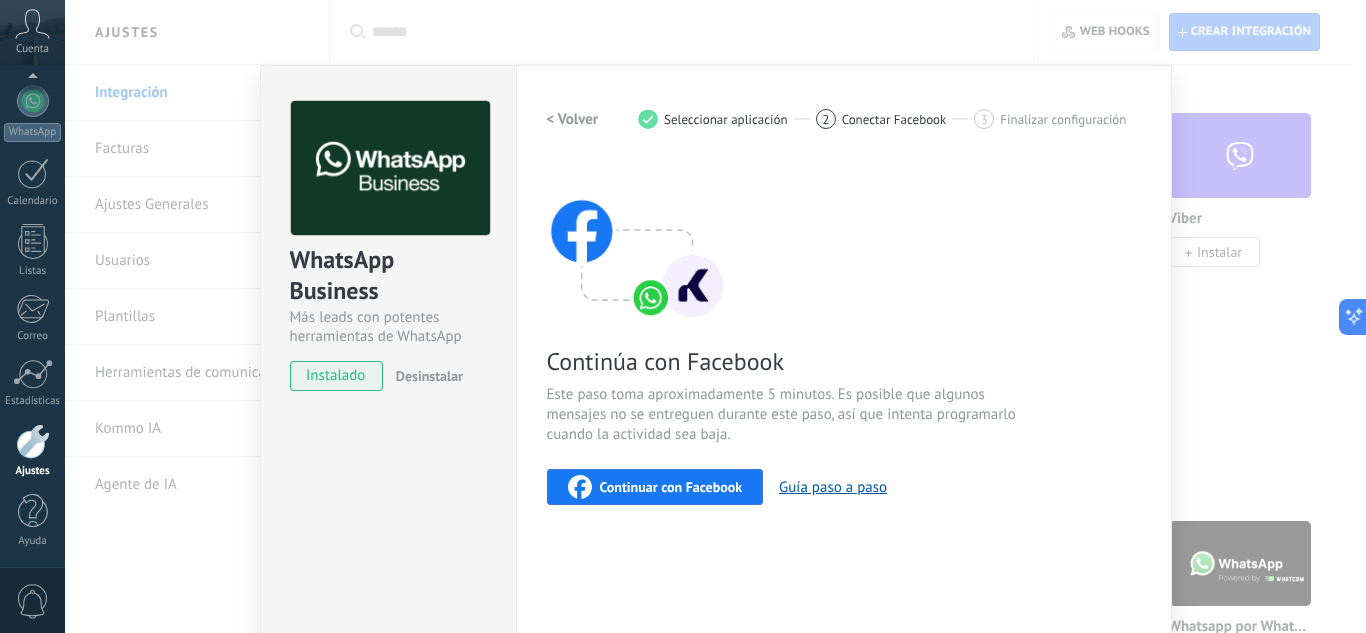 click on "Continuar con Facebook" at bounding box center (655, 487) 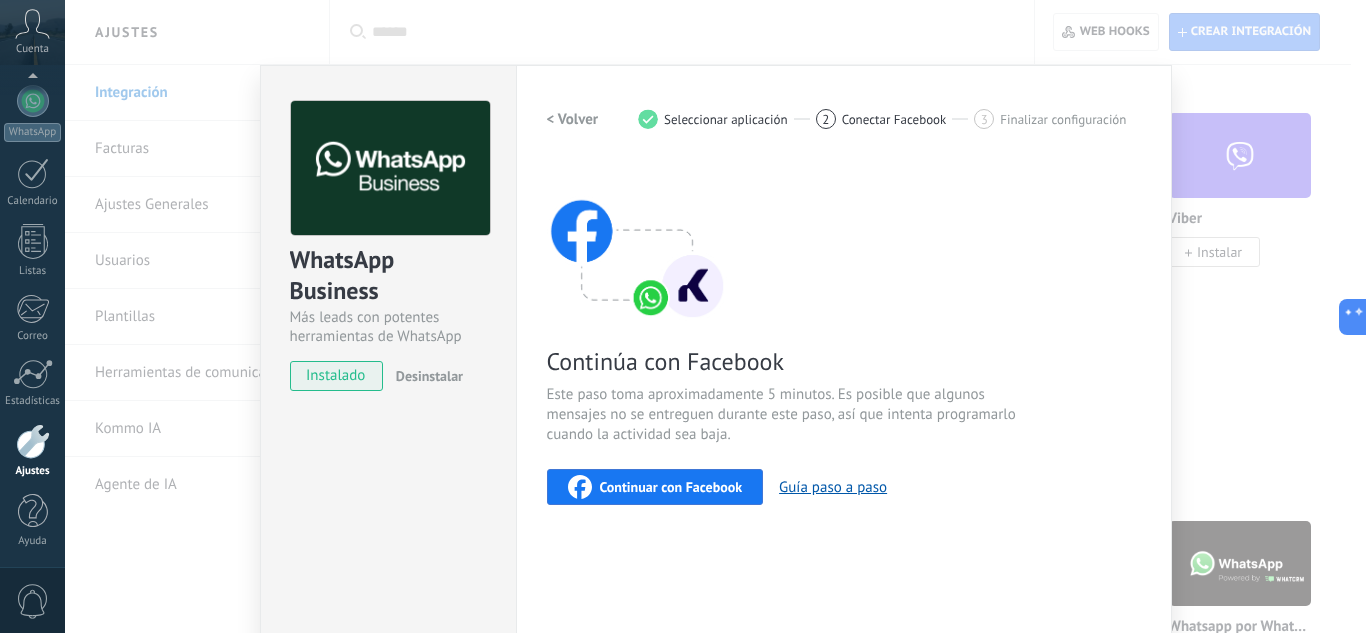 drag, startPoint x: 685, startPoint y: 486, endPoint x: 614, endPoint y: 477, distance: 71.568146 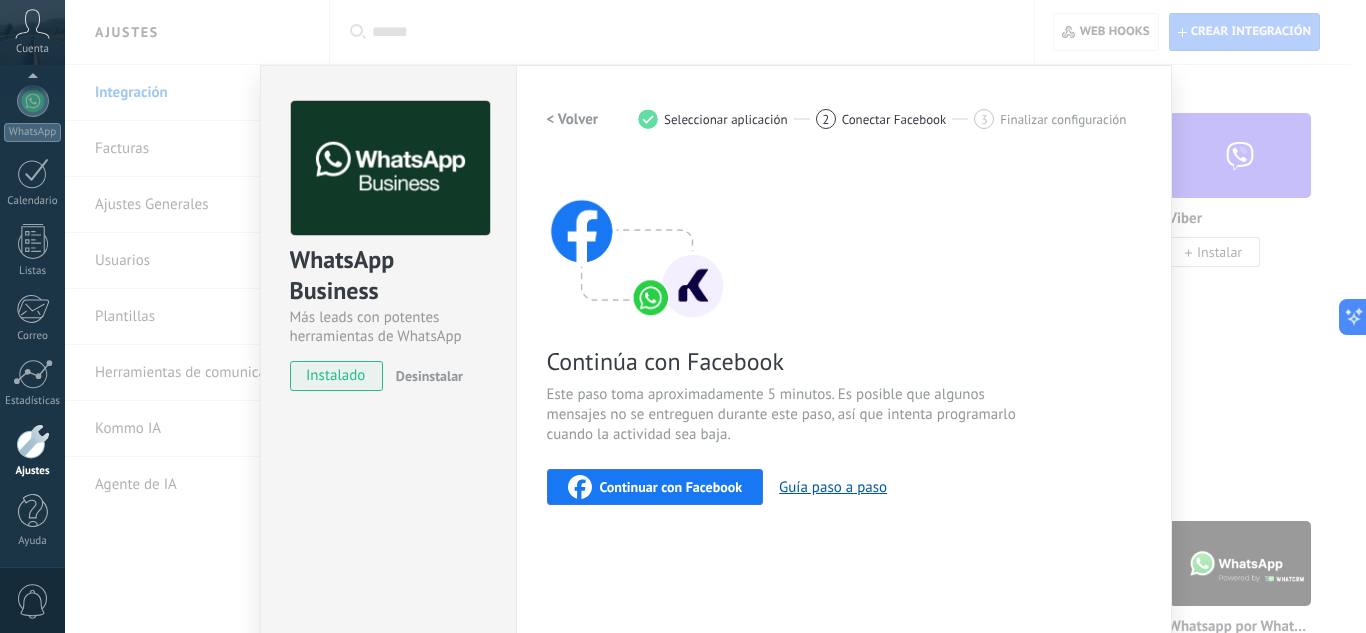 click on "Continuar con Facebook" at bounding box center (671, 487) 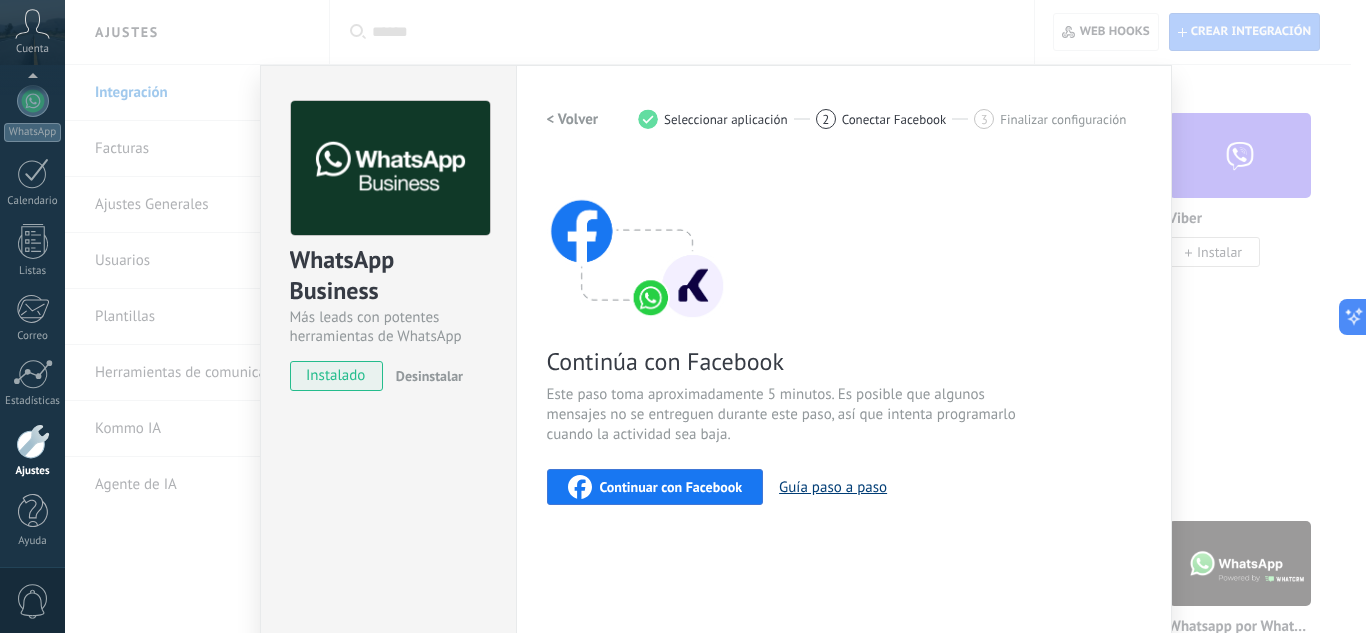 click on "Guía paso a paso" at bounding box center [833, 487] 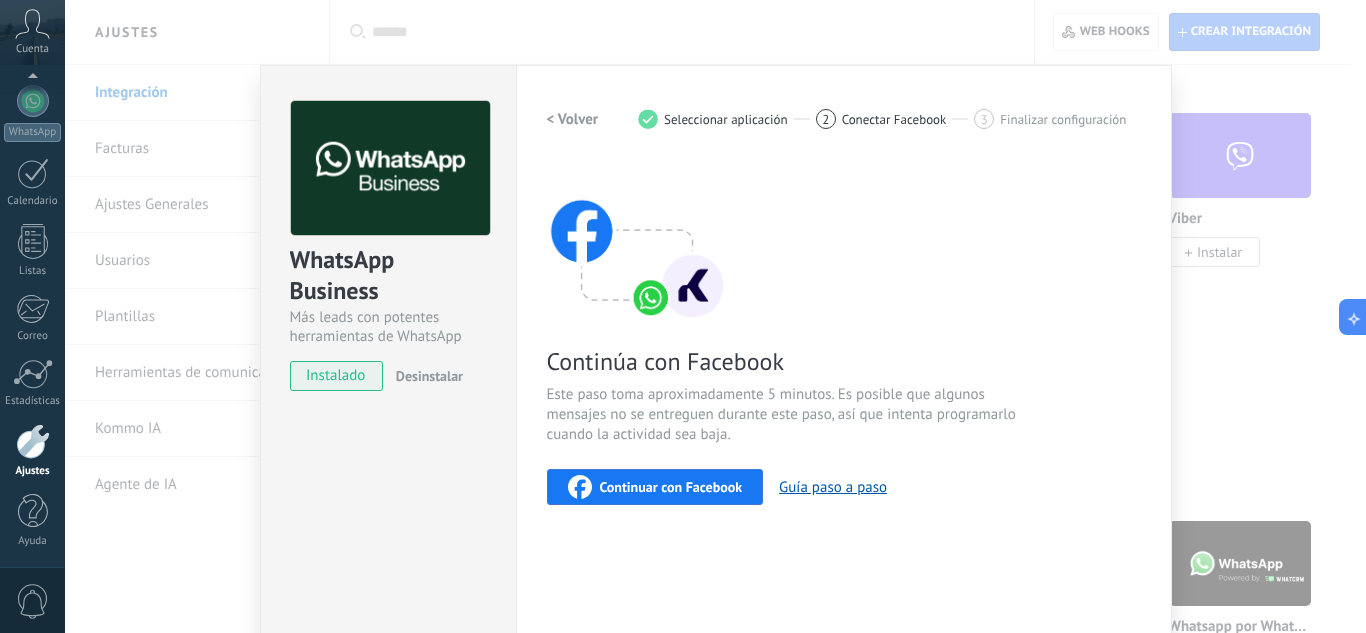 click on "Continuar con Facebook" at bounding box center (655, 487) 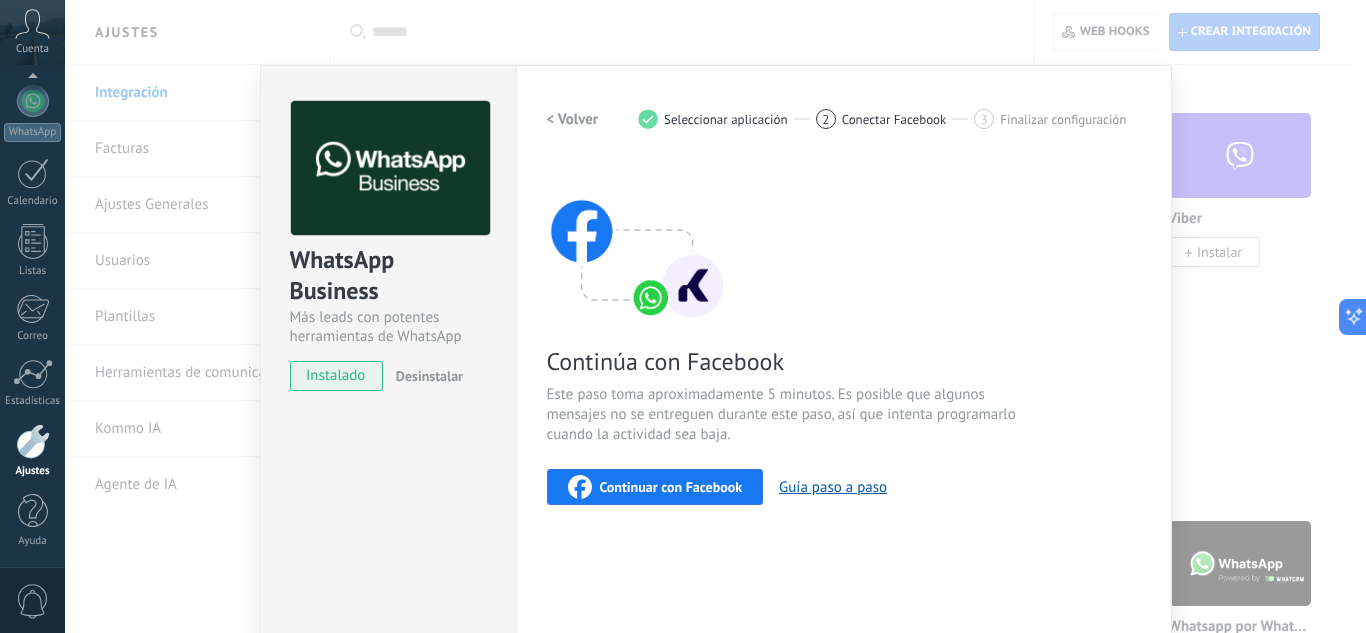 click on "Continuar con Facebook" at bounding box center (655, 487) 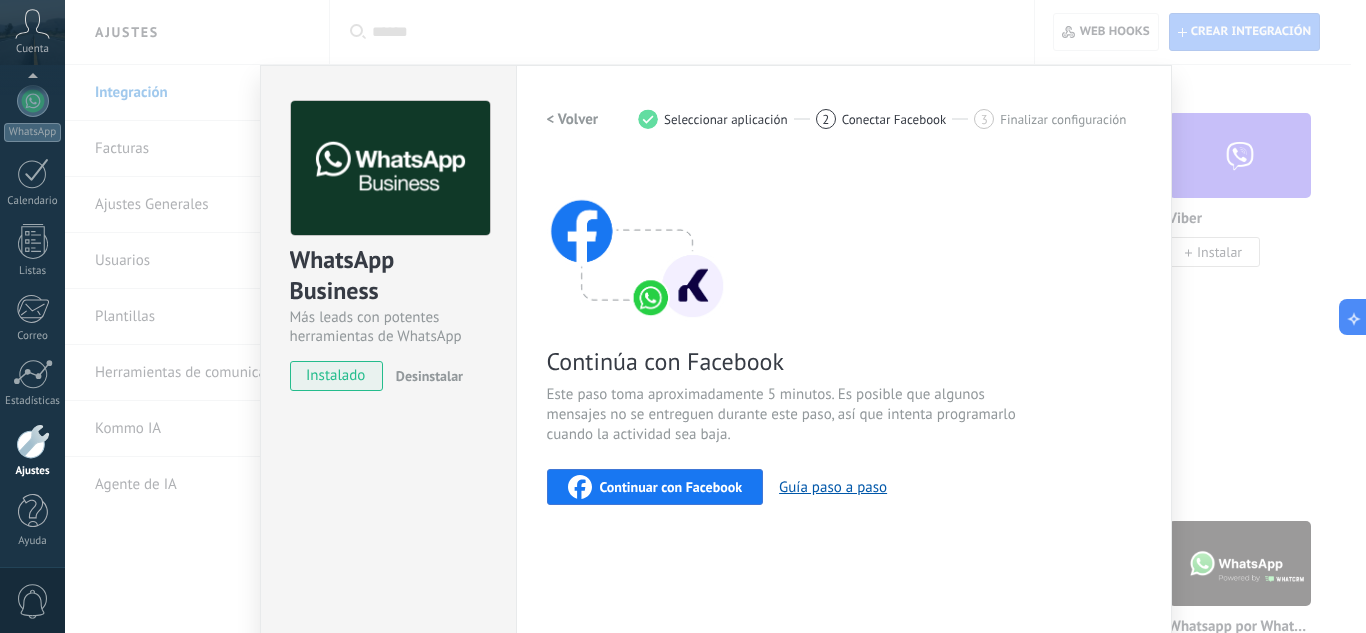 click on "Continuar con Facebook" at bounding box center (671, 487) 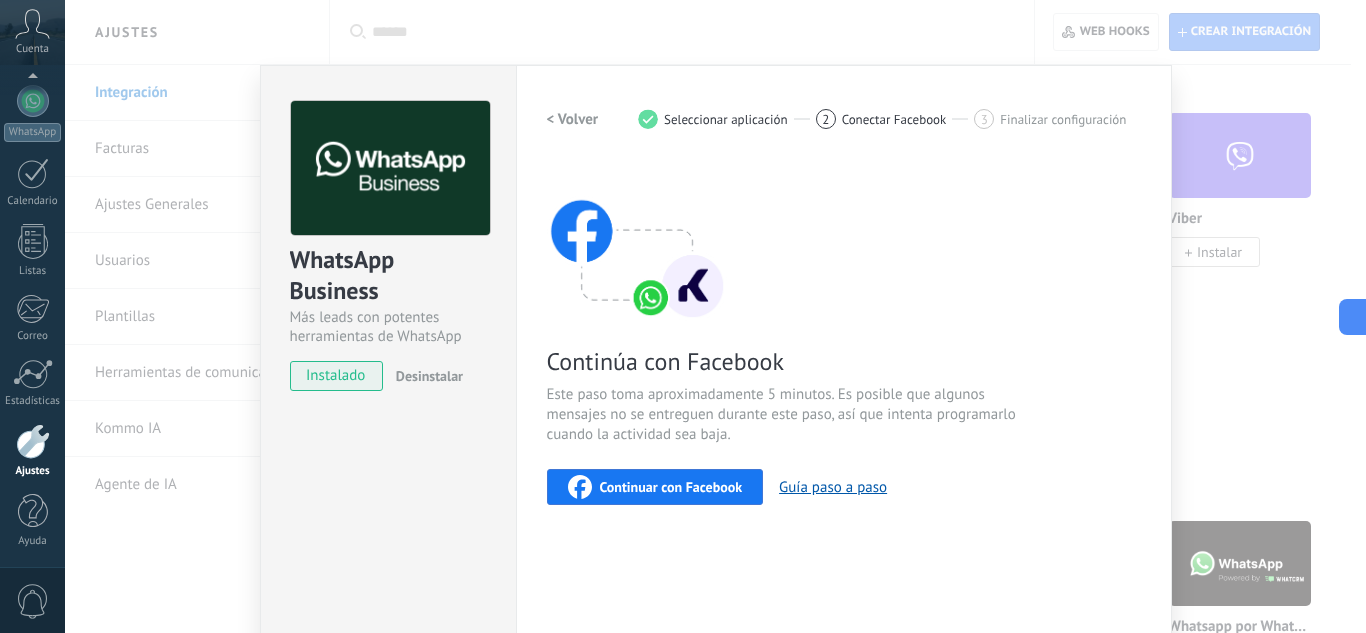 click on "Continuar con Facebook" at bounding box center [671, 487] 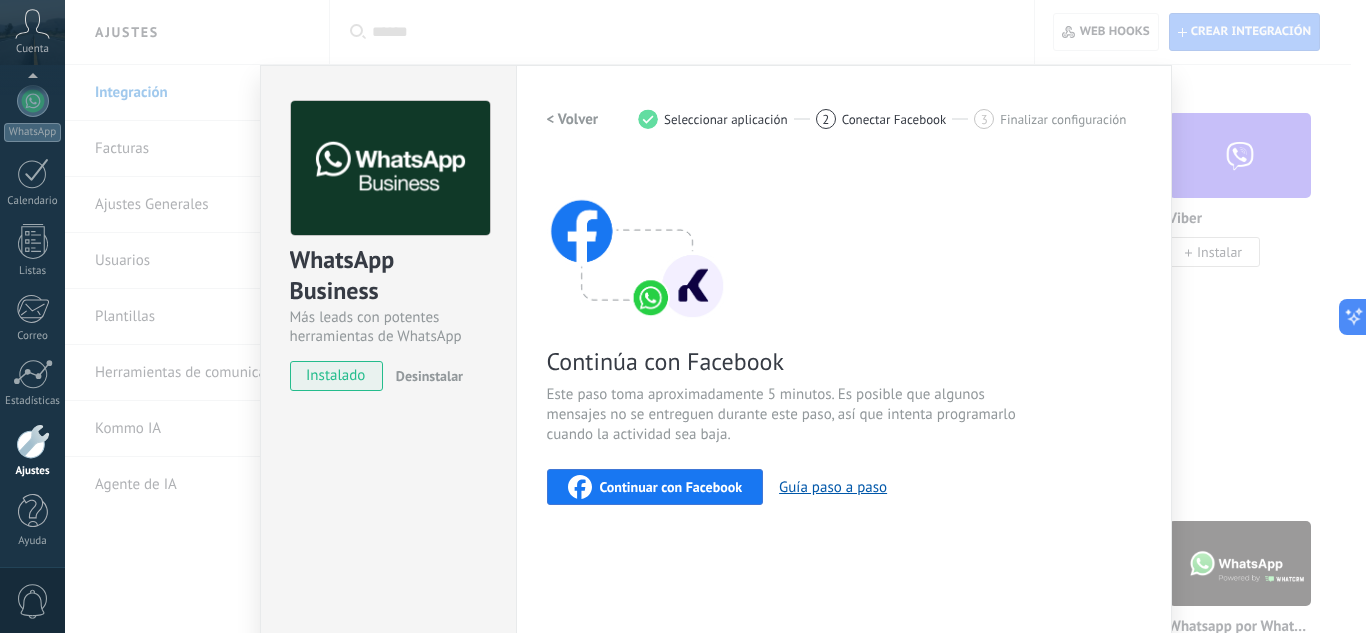 click on "Continuar con Facebook" at bounding box center (671, 487) 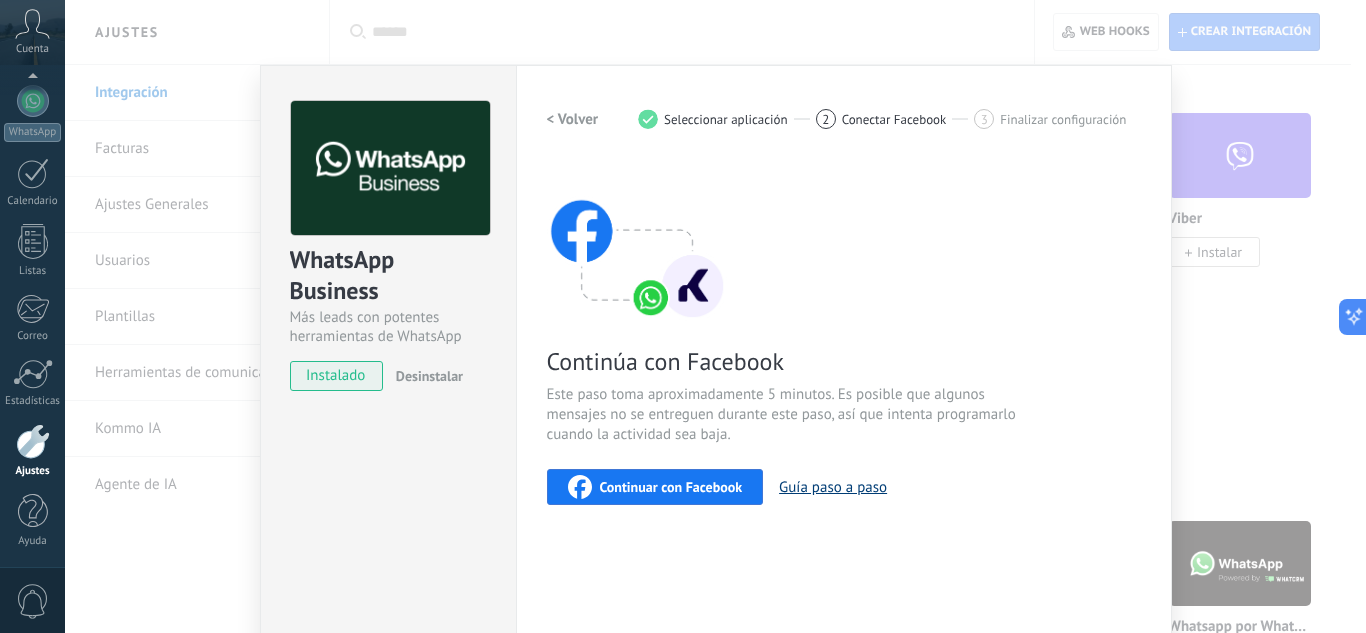 click on "Guía paso a paso" at bounding box center [833, 487] 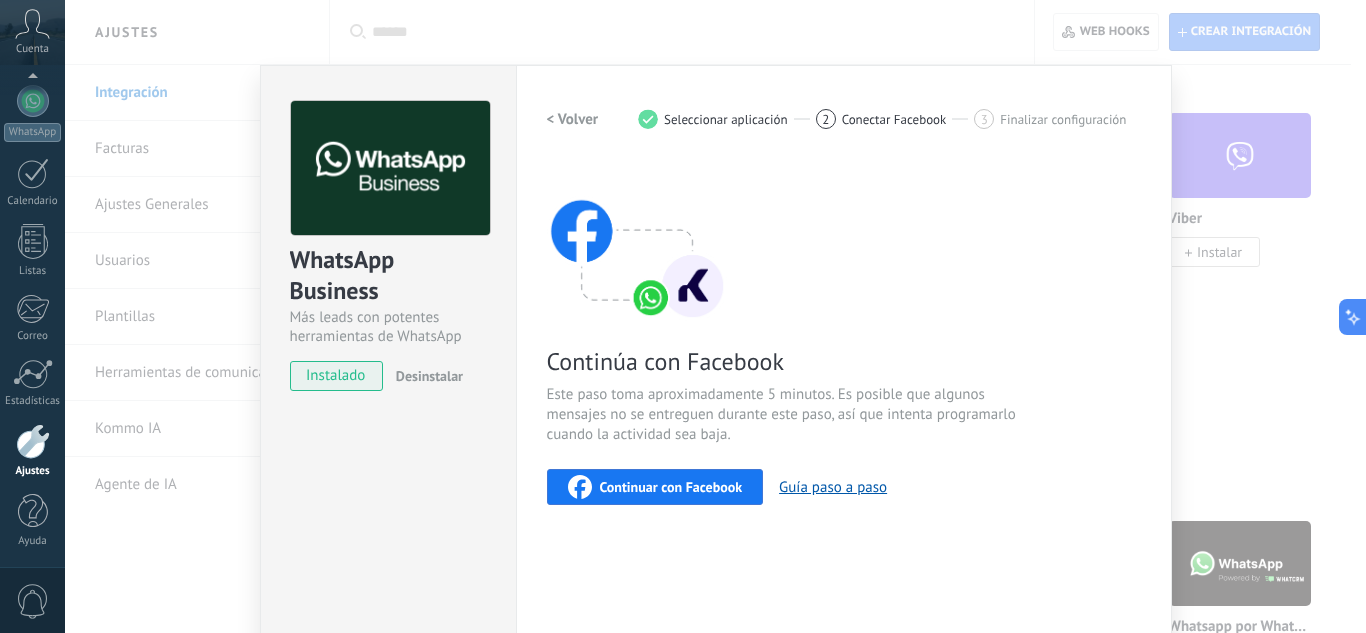click on "Continuar con Facebook" at bounding box center [671, 487] 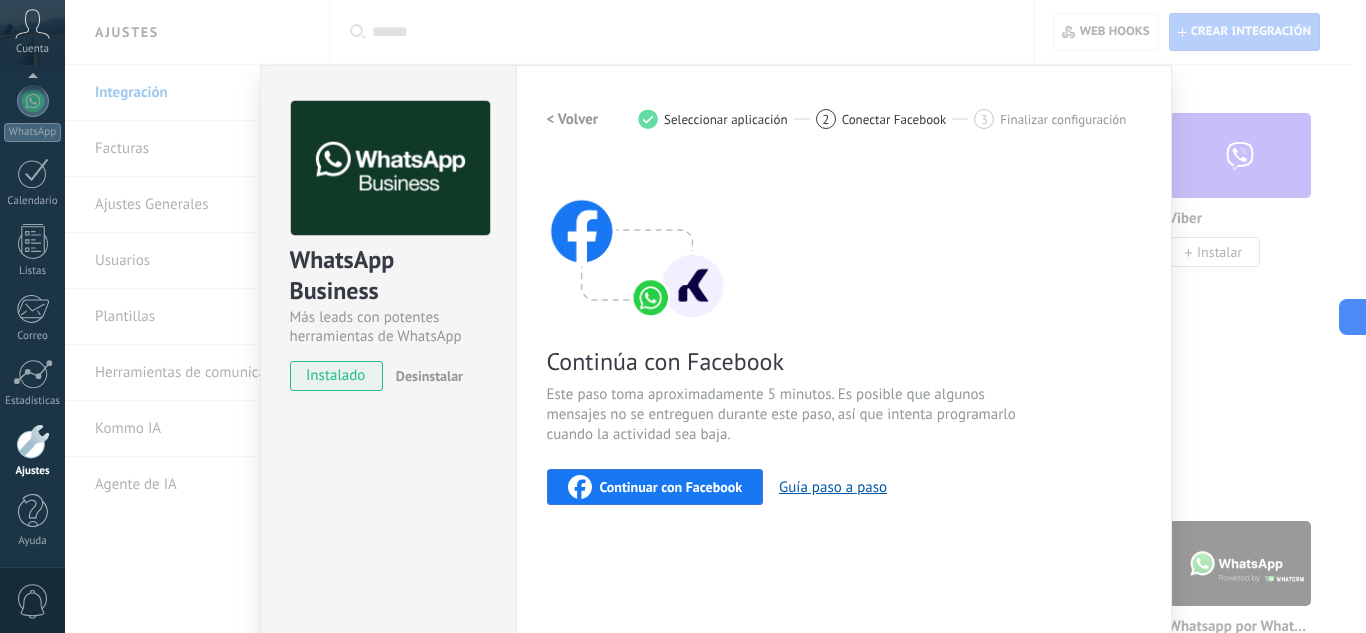 click on "Continuar con Facebook" at bounding box center (671, 487) 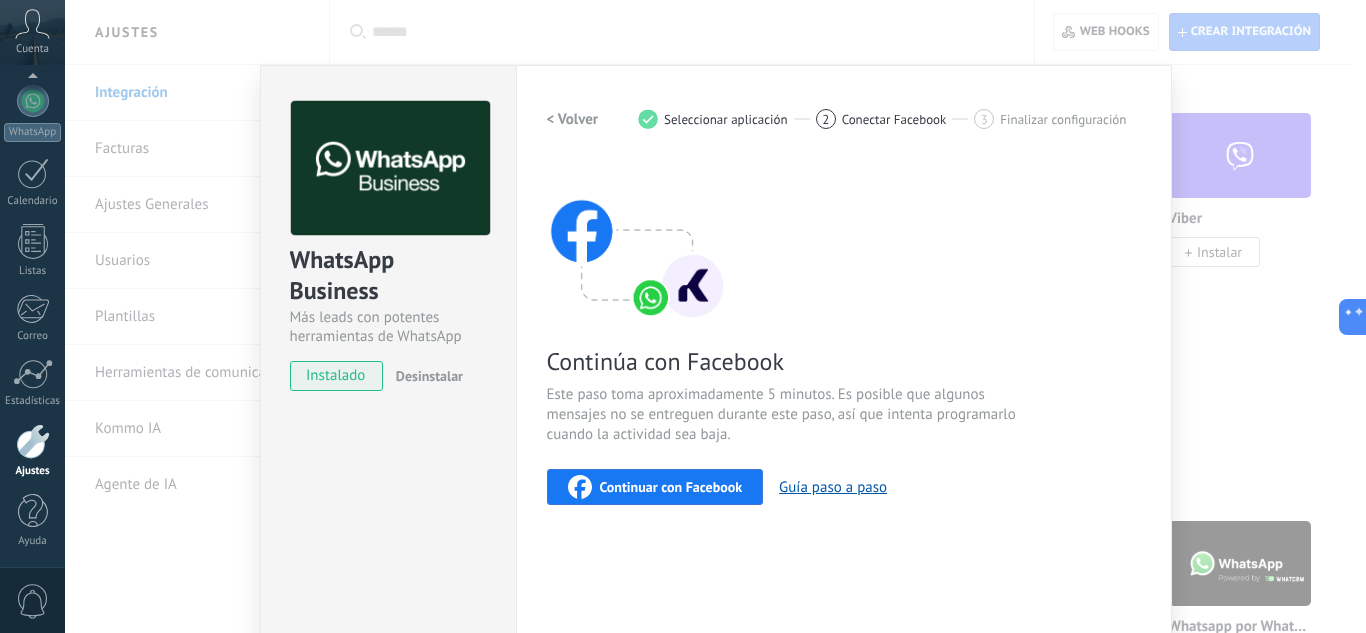 click on "Continuar con Facebook" at bounding box center (671, 487) 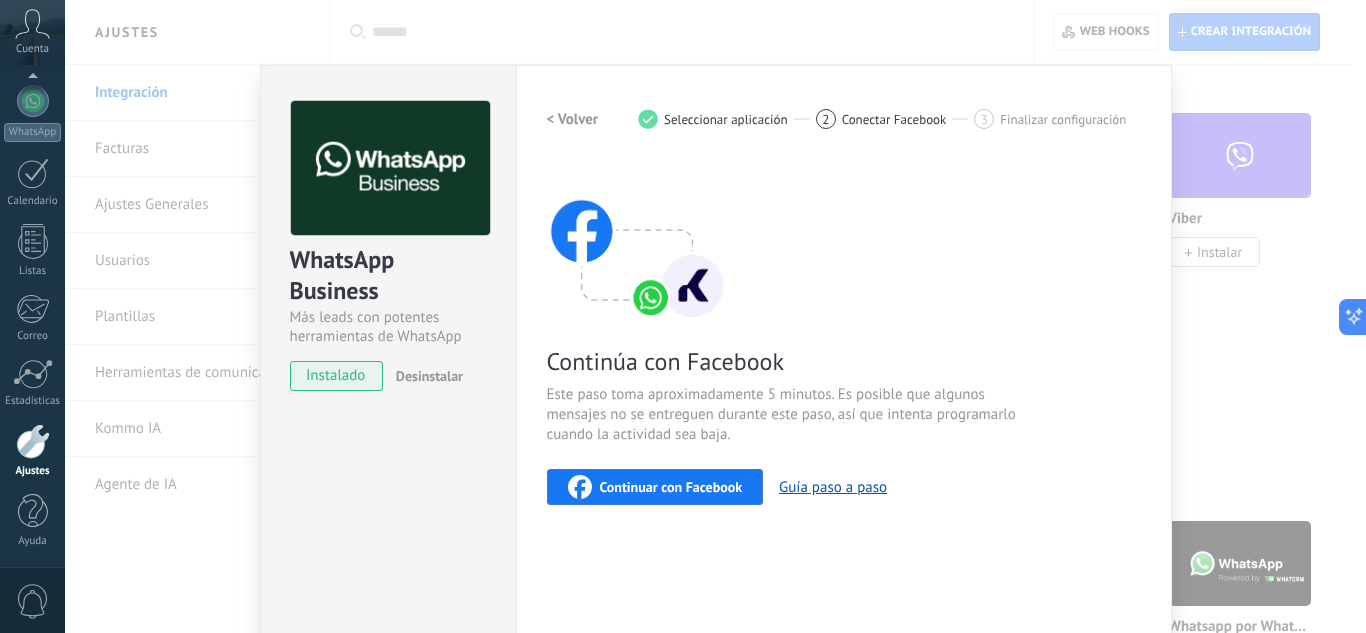click on "WhatsApp Business Más leads con potentes herramientas de WhatsApp instalado Desinstalar Configuraciones Autorizaciones Esta pestaña registra a los usuarios que han concedido acceso a las integración a esta cuenta. Si deseas remover la posibilidad que un usuario pueda enviar solicitudes a la cuenta en nombre de esta integración, puedes revocar el acceso. Si el acceso a todos los usuarios es revocado, la integración dejará de funcionar. Esta aplicacion está instalada, pero nadie le ha dado acceso aun. WhatsApp Cloud API más _:  Guardar < Volver 1 Seleccionar aplicación 2 Conectar Facebook  3 Finalizar configuración Continúa con Facebook Este paso toma aproximadamente 5 minutos. Es posible que algunos mensajes no se entreguen durante este paso, así que intenta programarlo cuando la actividad sea baja. Continuar con Facebook Guía paso a paso ¿Necesitas ayuda?" at bounding box center (715, 316) 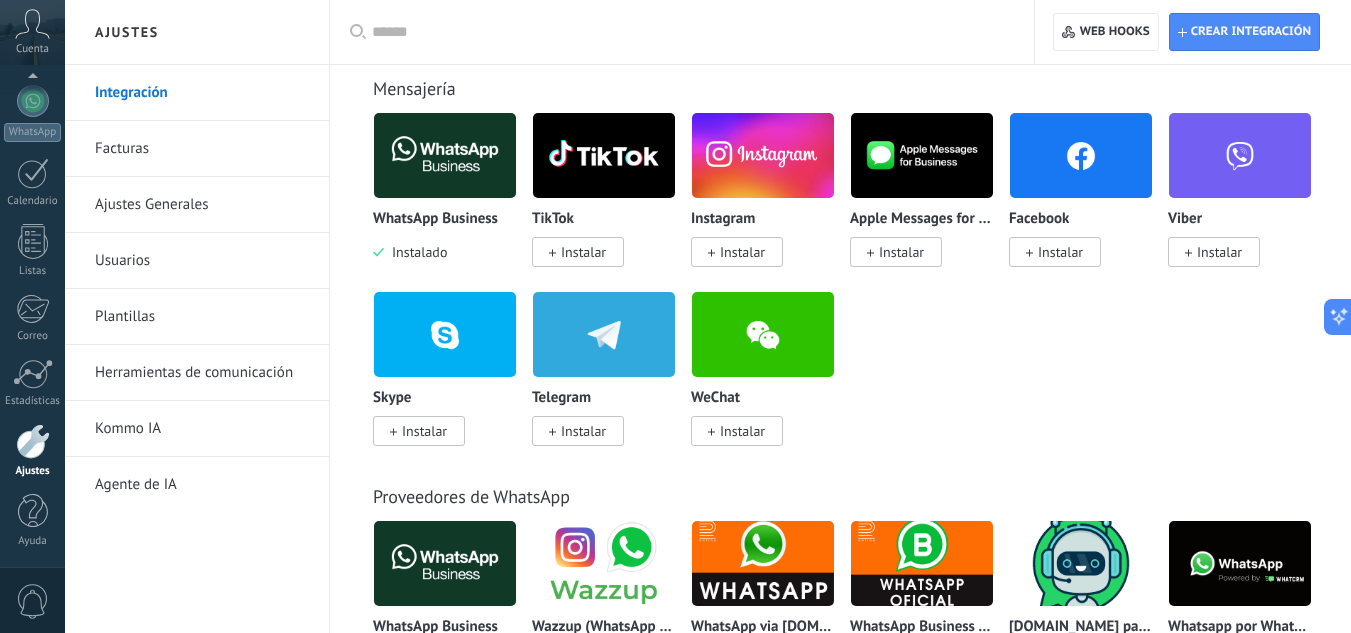 click on "Cuenta" at bounding box center (32, 49) 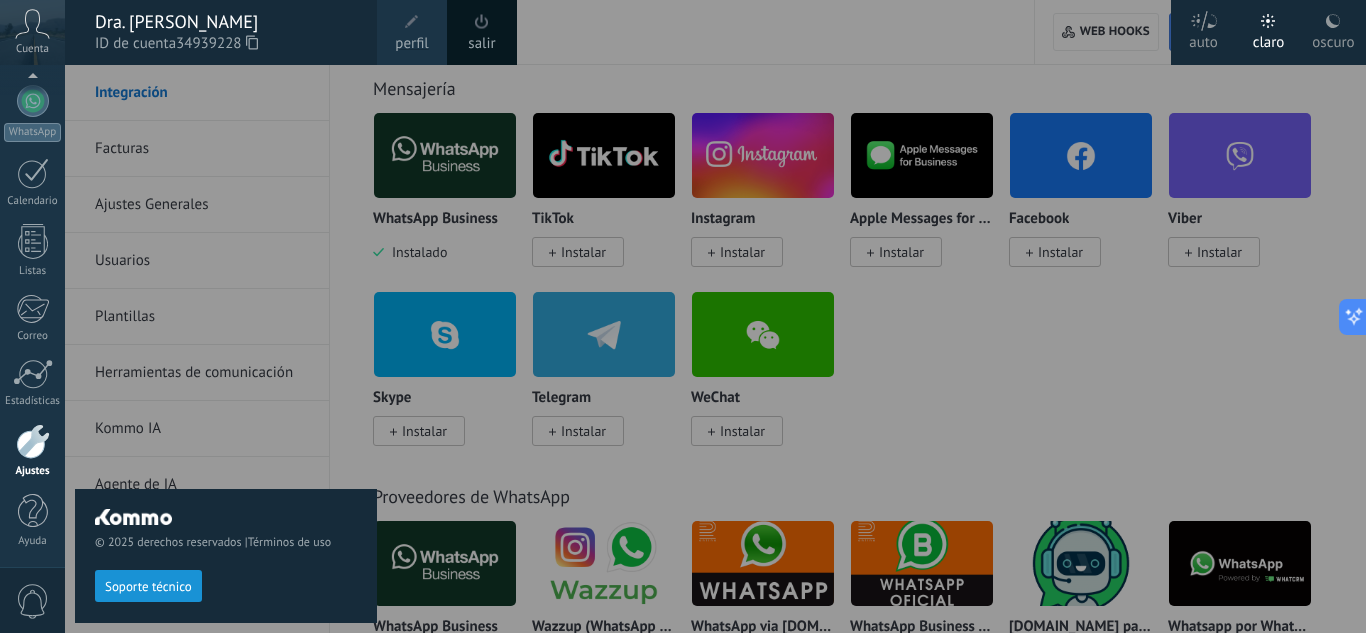 click on "salir" at bounding box center [482, 32] 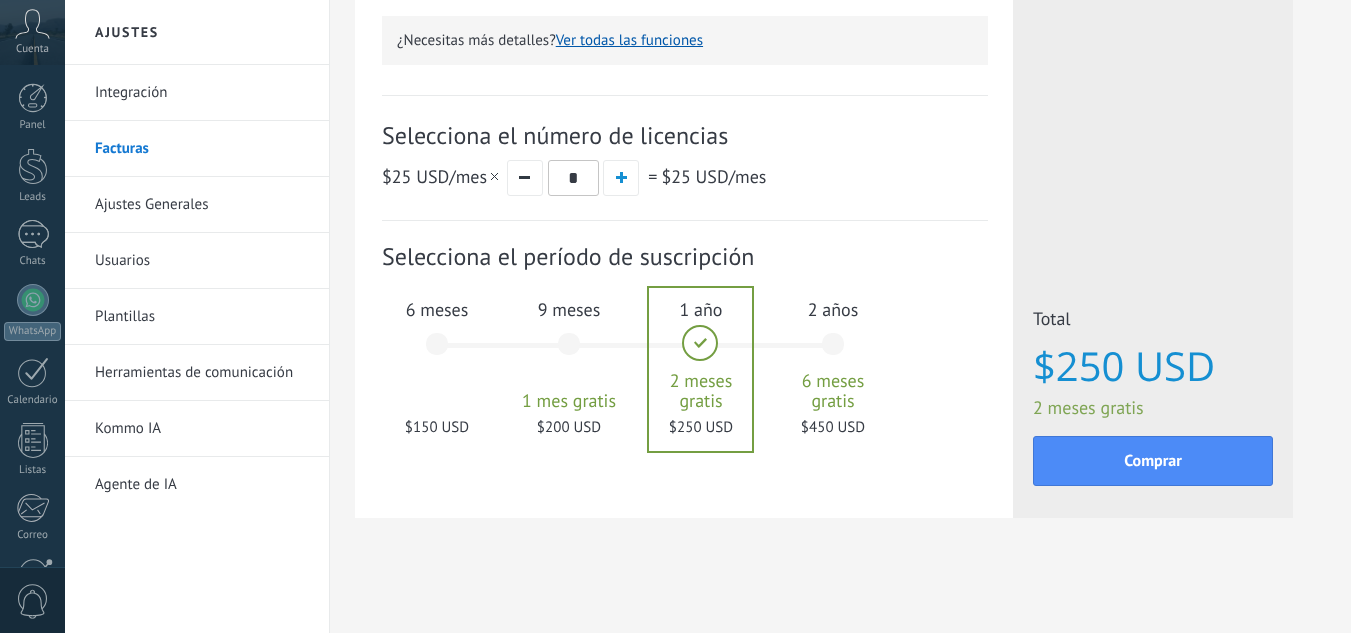 scroll, scrollTop: 520, scrollLeft: 0, axis: vertical 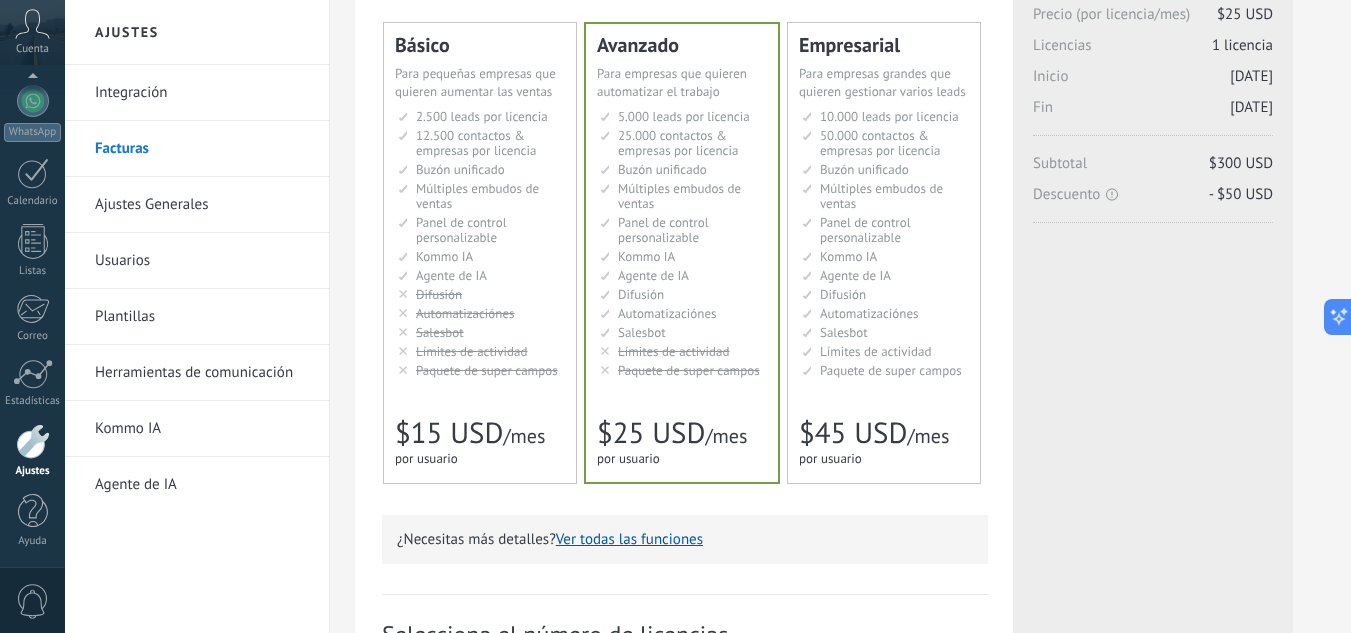 click on "Integración" at bounding box center (202, 93) 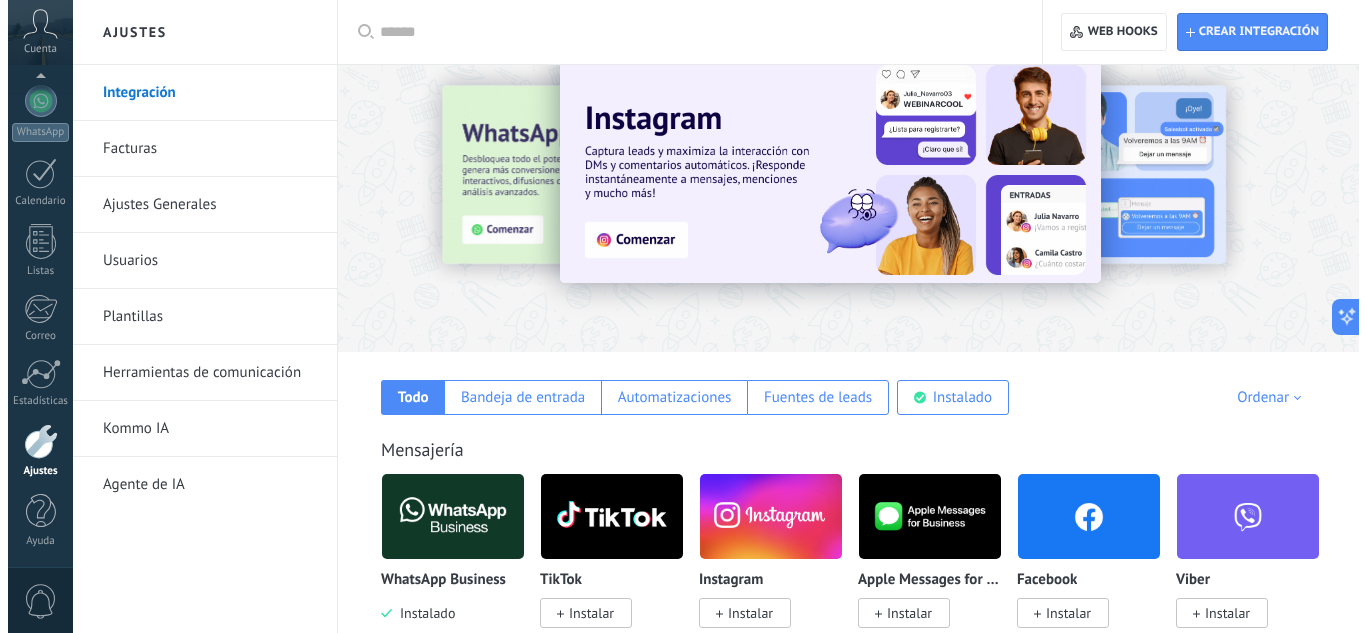 scroll, scrollTop: 100, scrollLeft: 0, axis: vertical 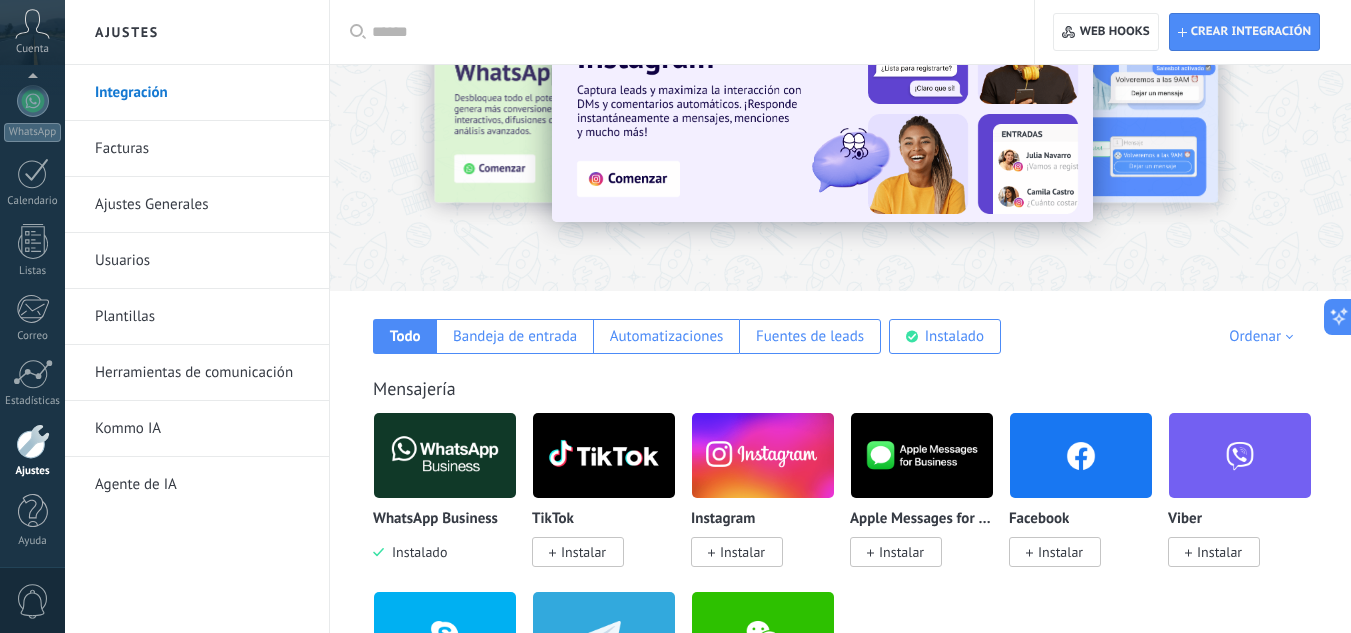 click at bounding box center (445, 455) 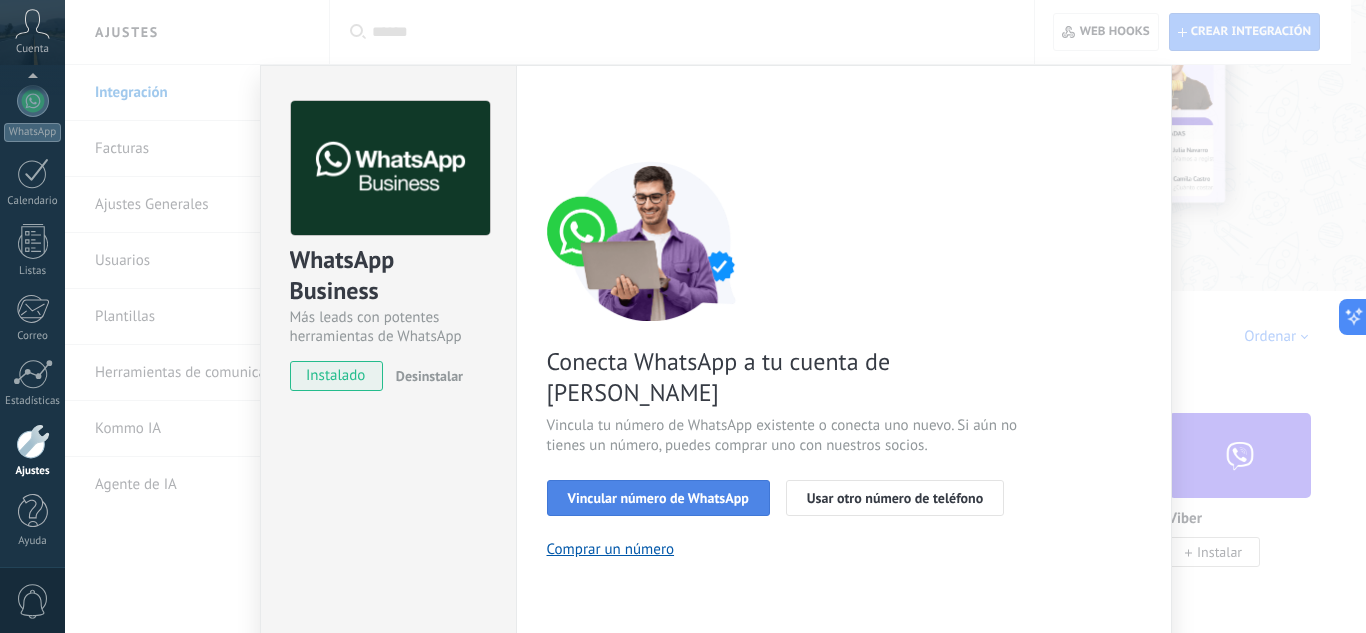 click on "Vincular número de WhatsApp" at bounding box center (658, 498) 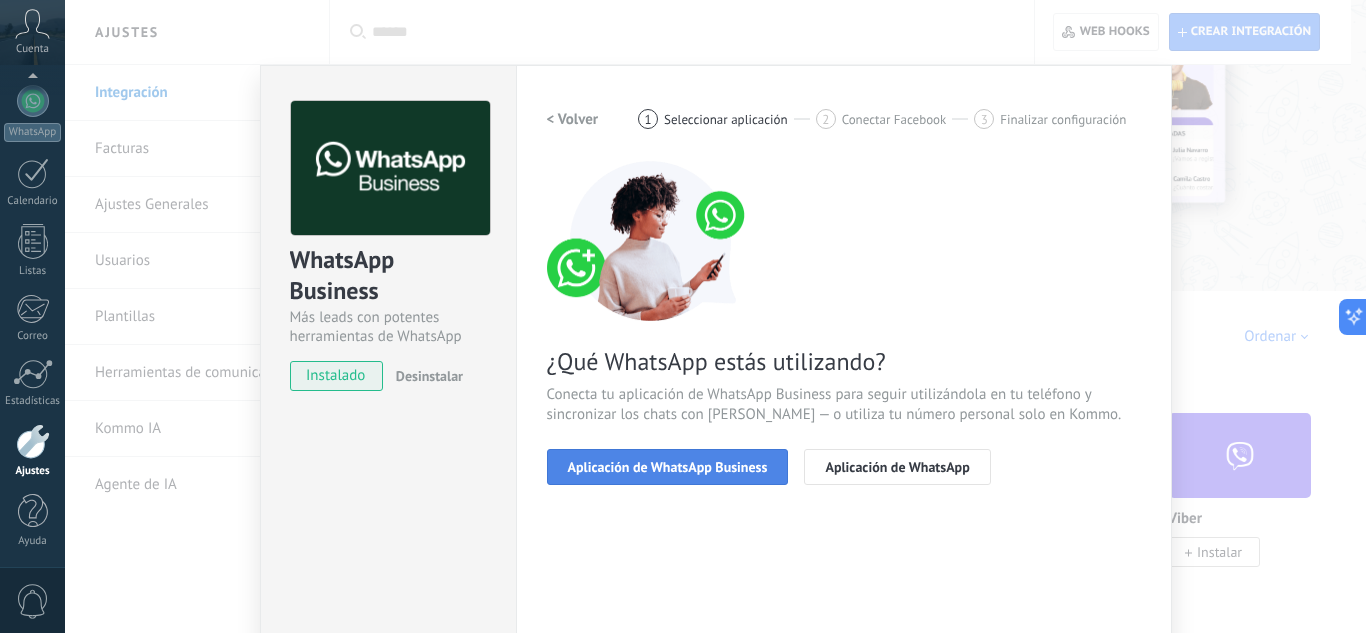 click on "Aplicación de WhatsApp Business" at bounding box center [668, 467] 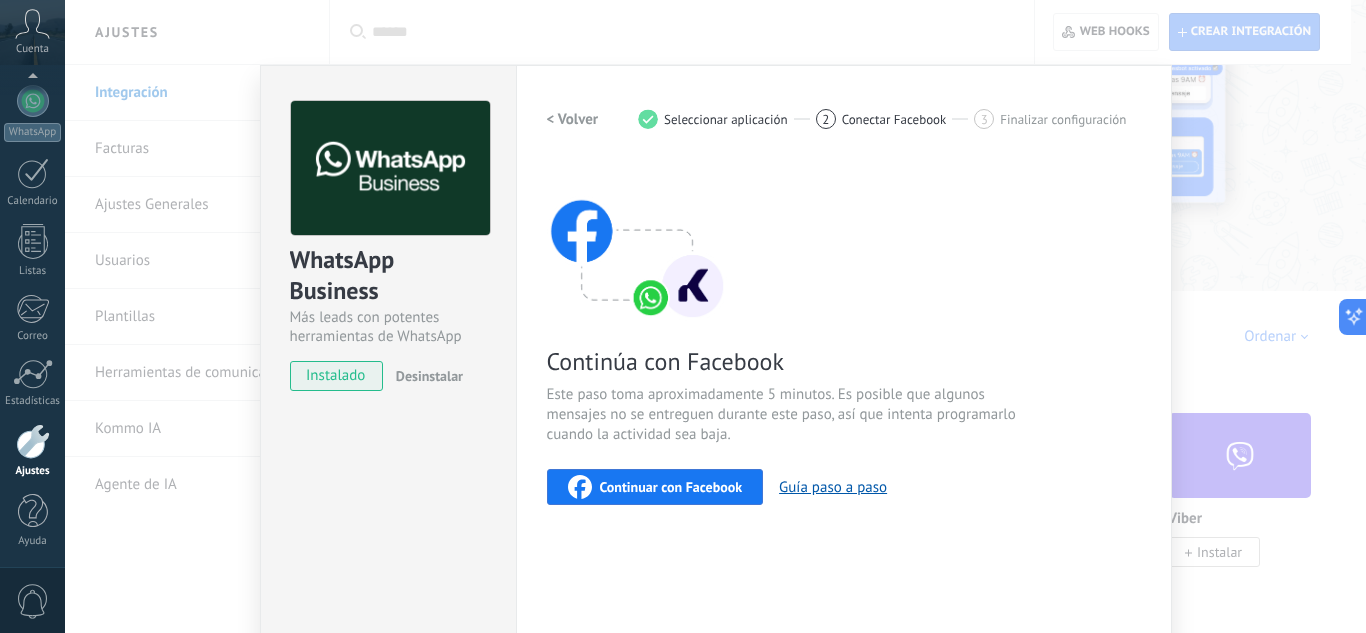 click on "Continuar con Facebook" at bounding box center [671, 487] 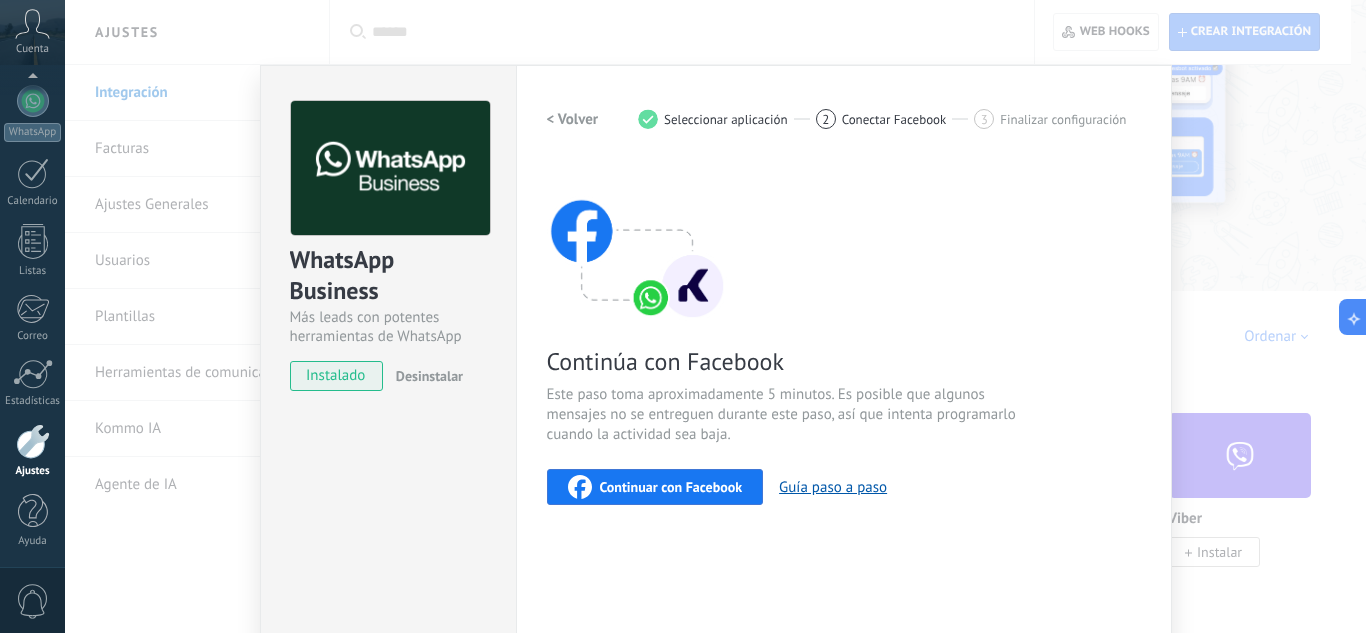 click on "Continuar con Facebook" at bounding box center [671, 487] 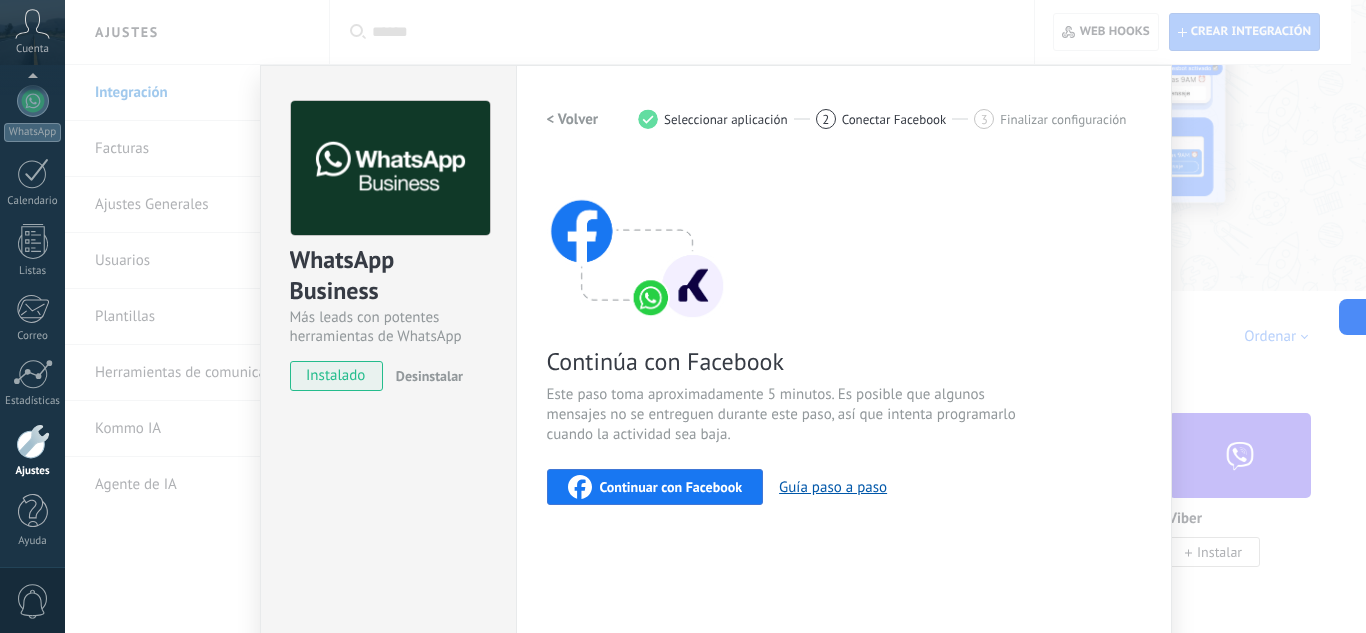 click on "Continuar con Facebook" at bounding box center [671, 487] 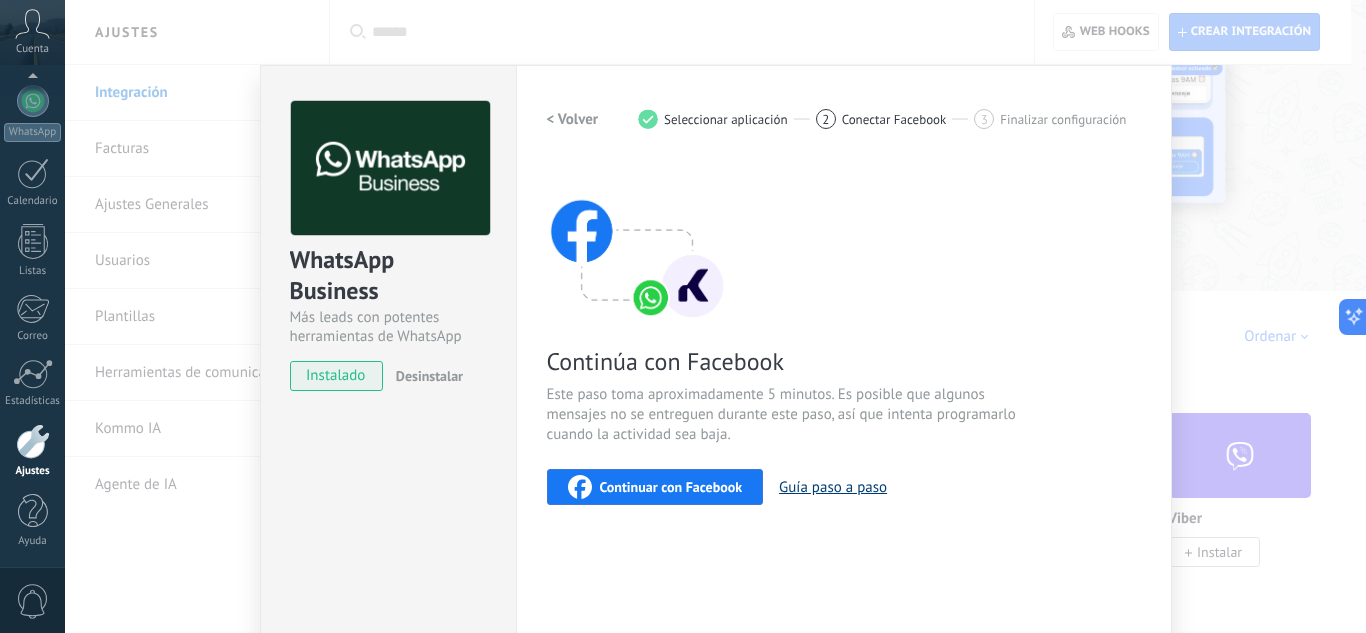 click on "Guía paso a paso" at bounding box center (833, 487) 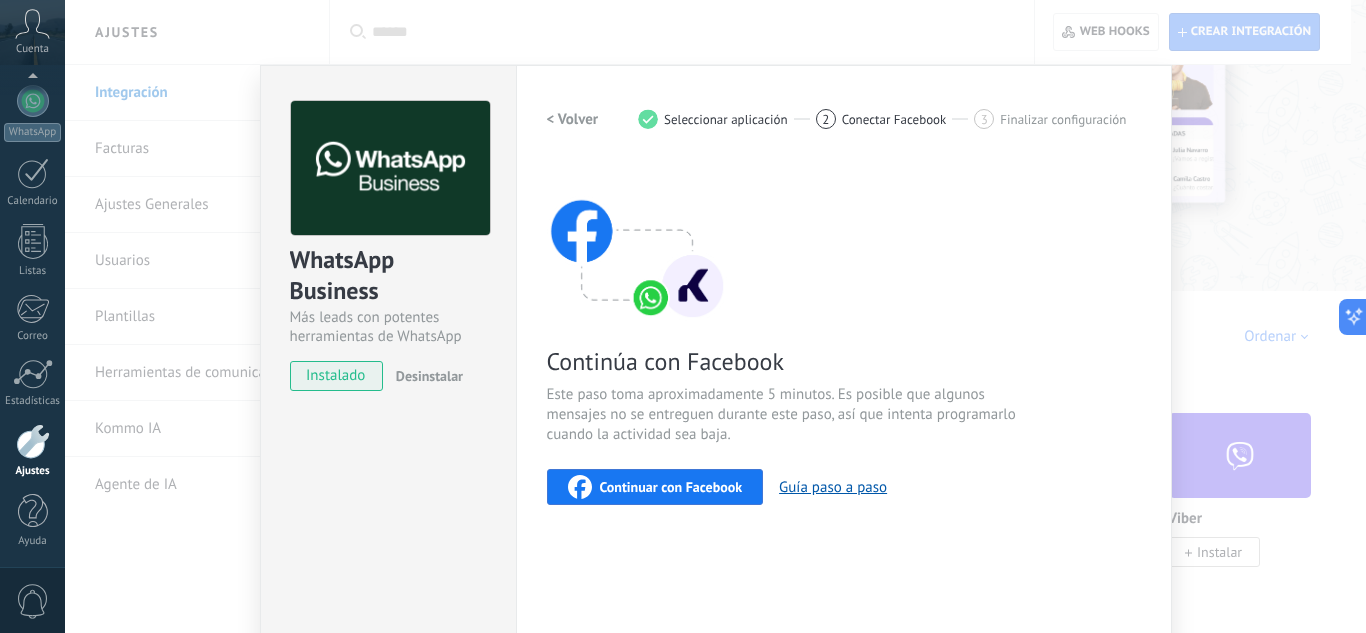 click on "Continuar con Facebook" at bounding box center (655, 487) 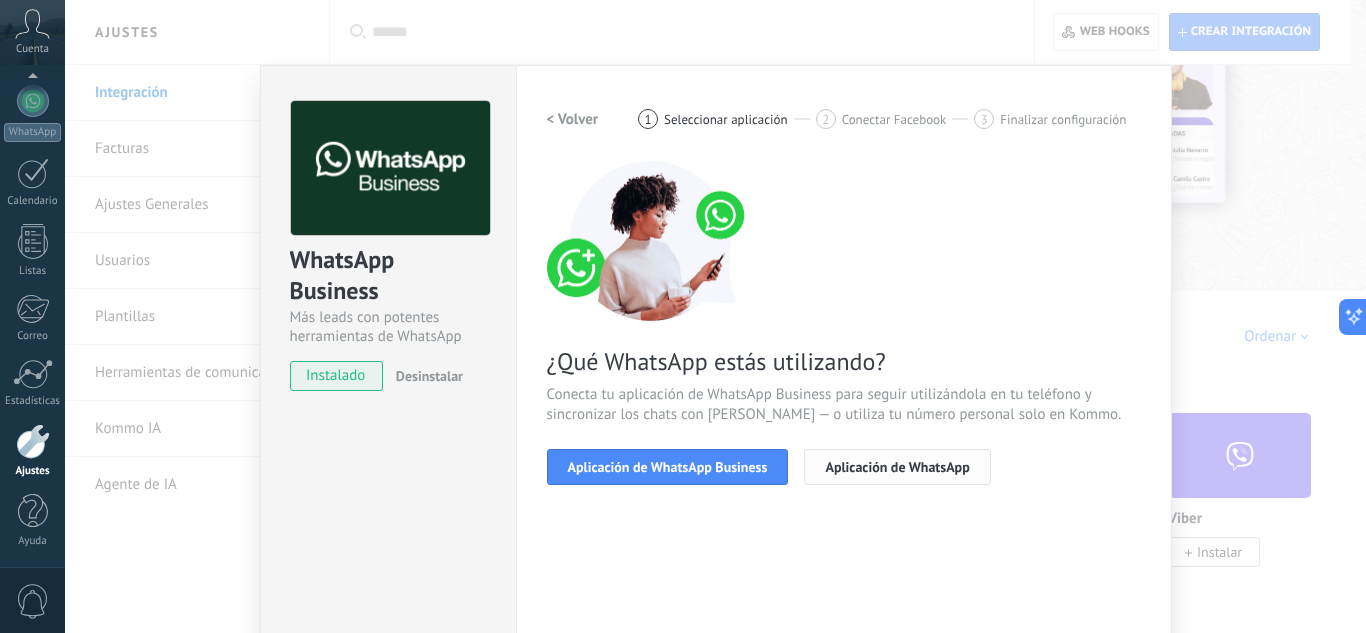 click on "Aplicación de WhatsApp" at bounding box center [897, 467] 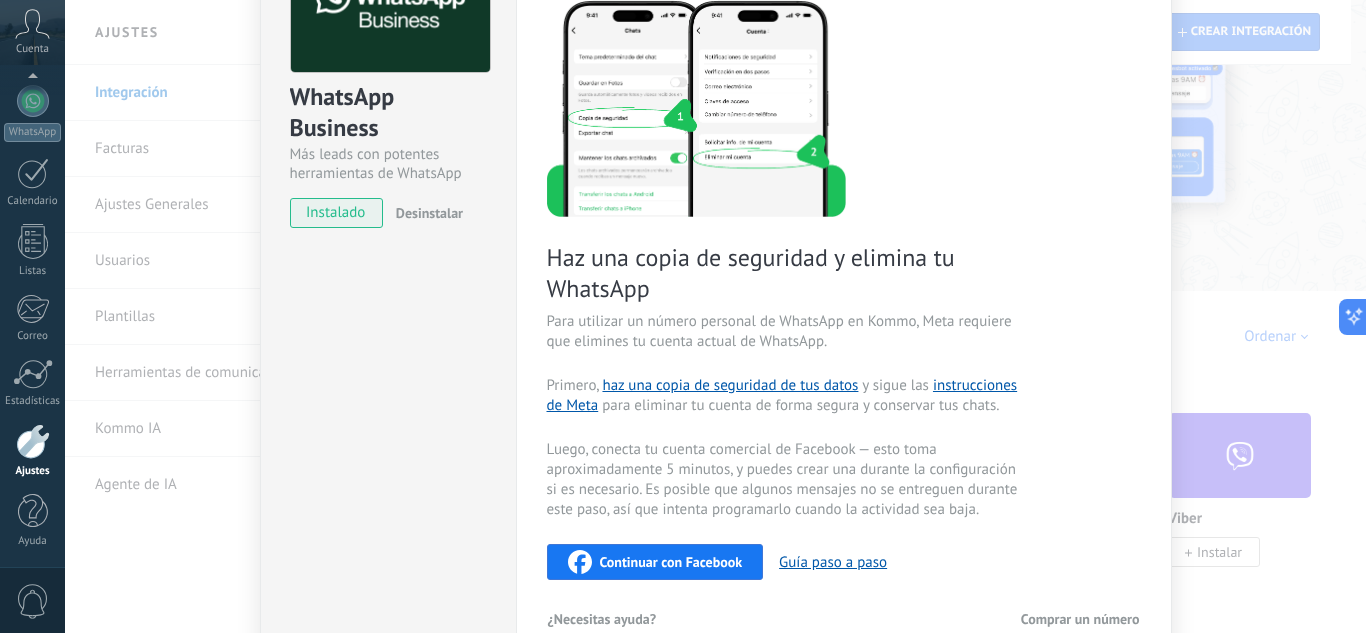 scroll, scrollTop: 0, scrollLeft: 0, axis: both 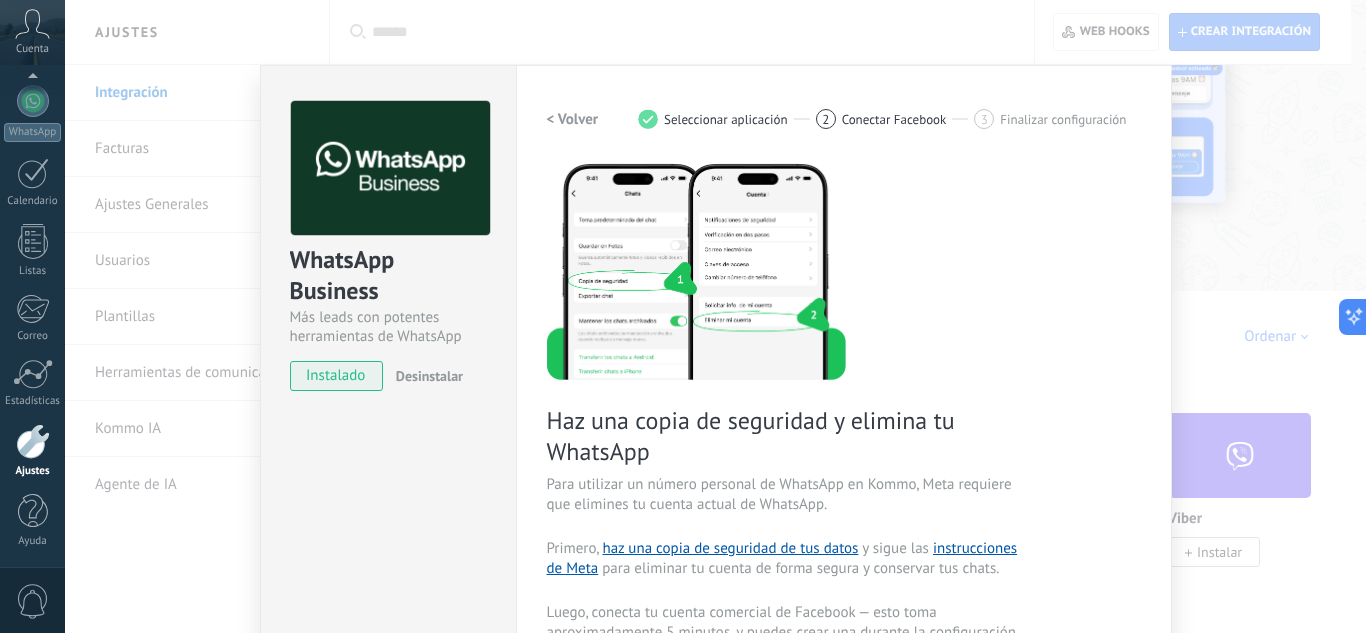 click on "< Volver" at bounding box center [573, 119] 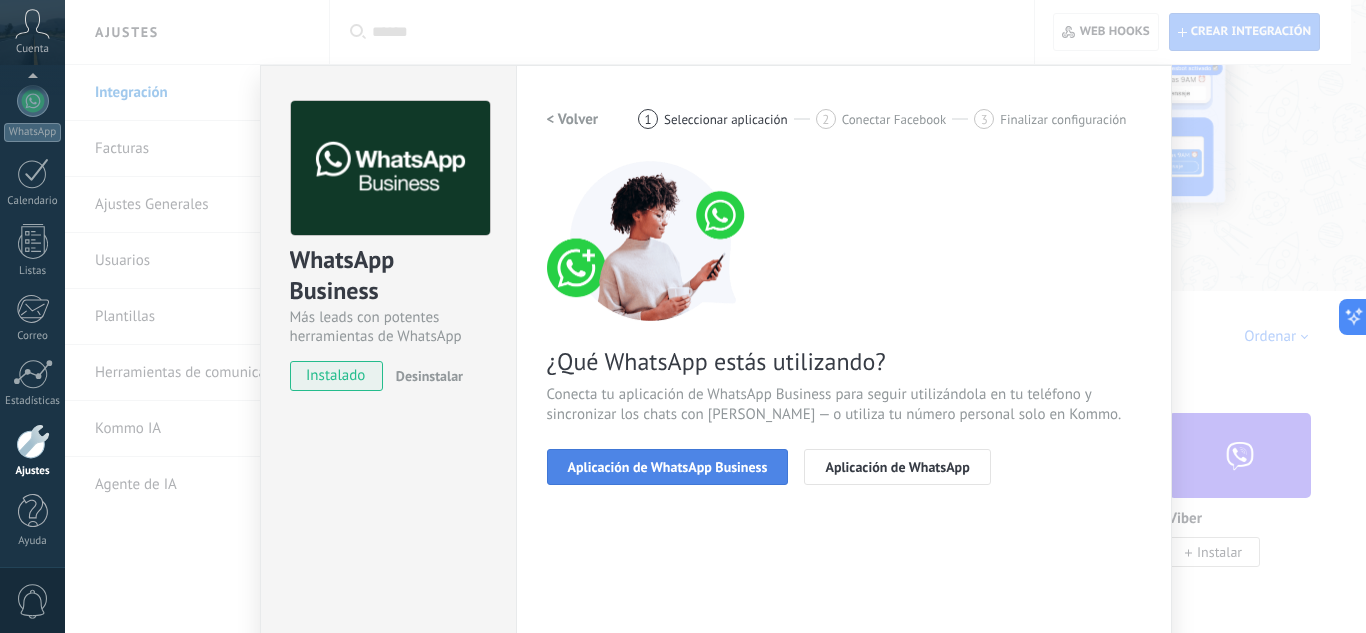 click on "Aplicación de WhatsApp Business" at bounding box center [668, 467] 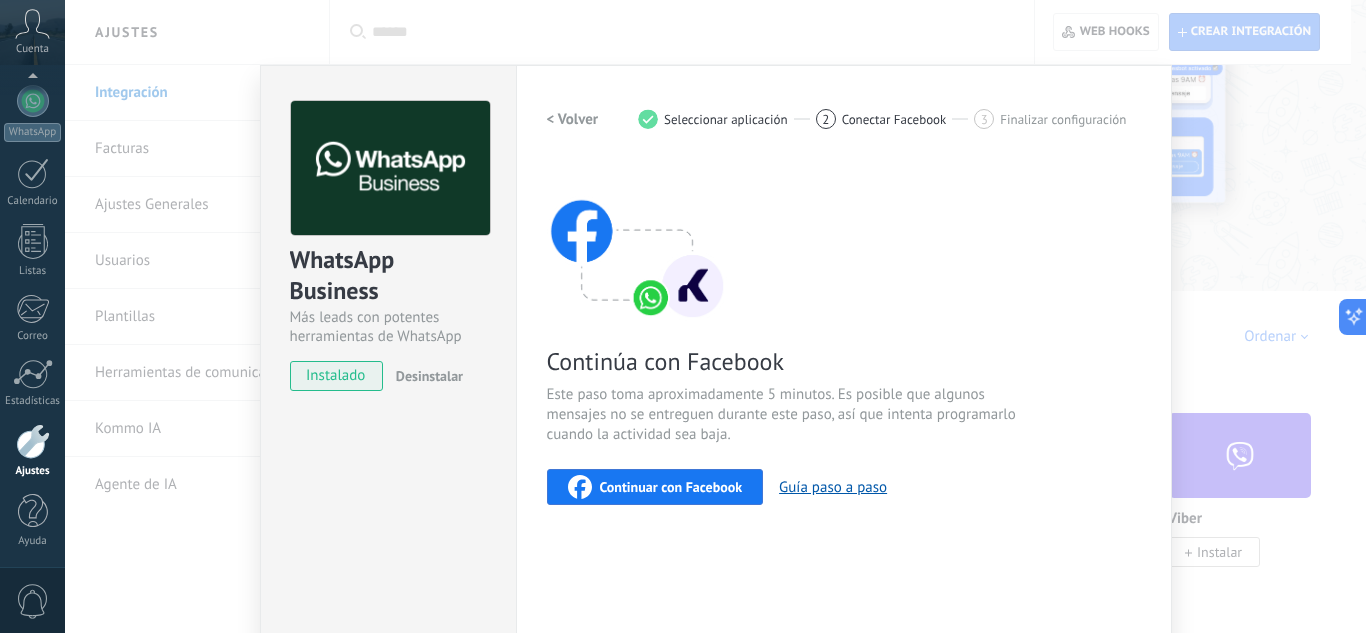 click on "Continuar con Facebook" at bounding box center (671, 487) 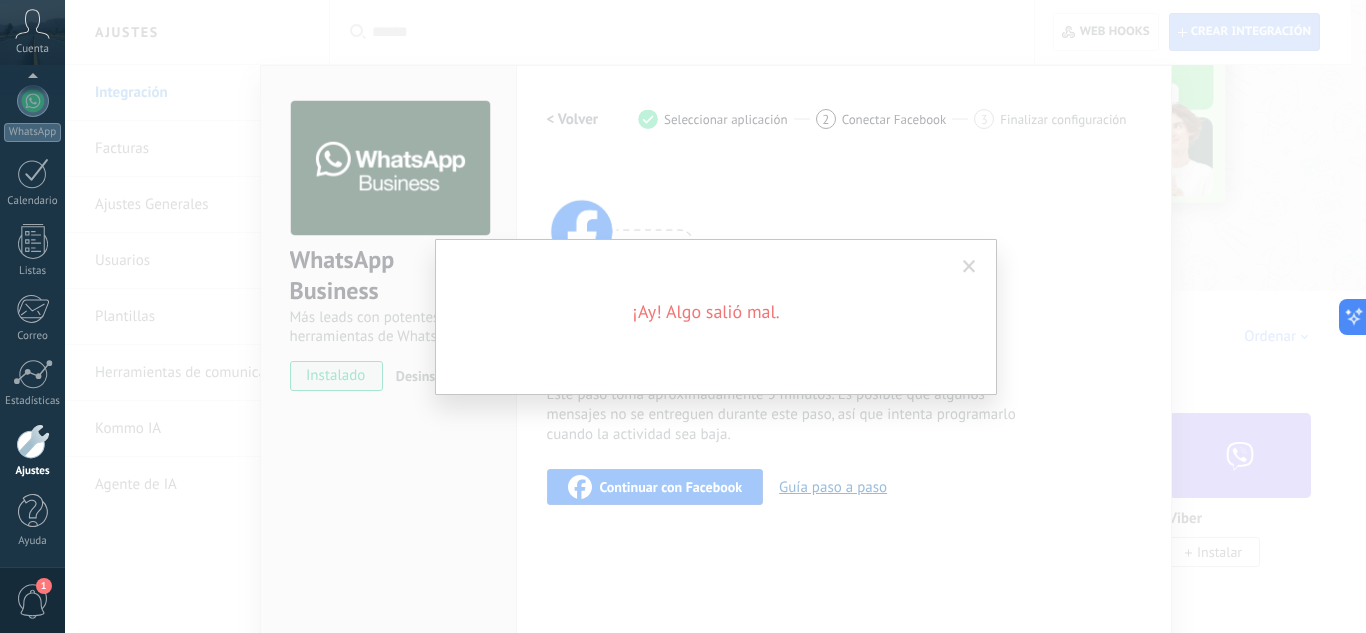 click at bounding box center (969, 267) 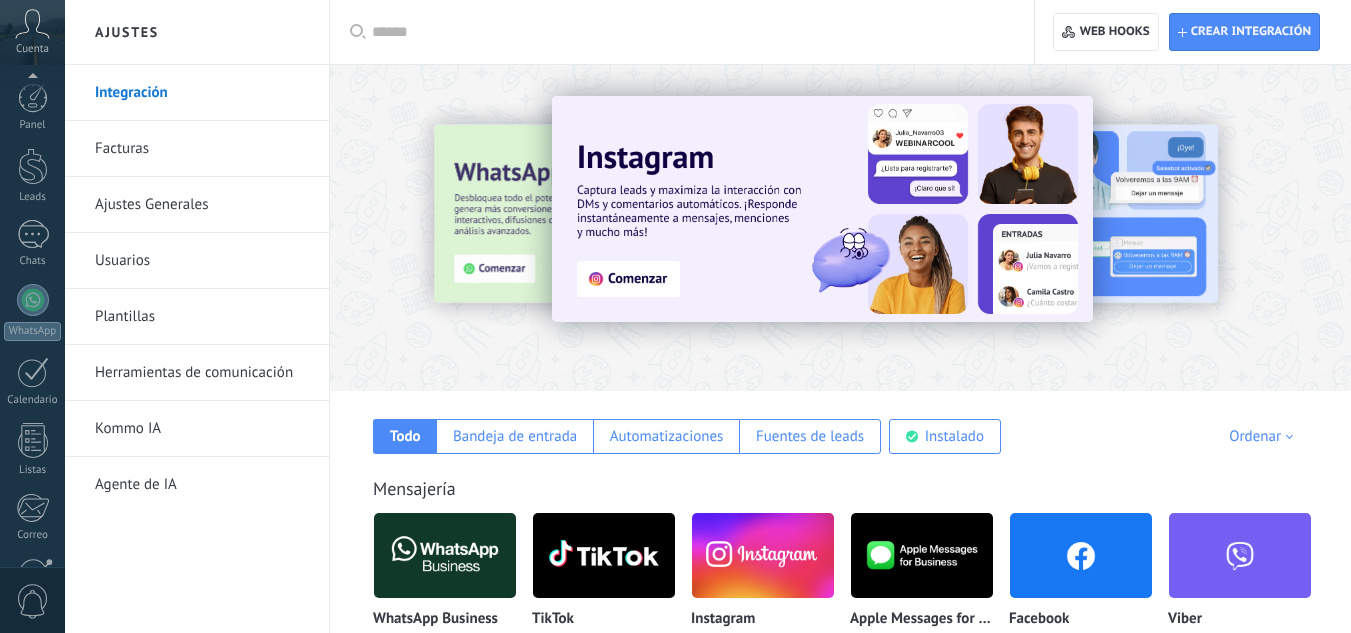 click at bounding box center [445, 555] 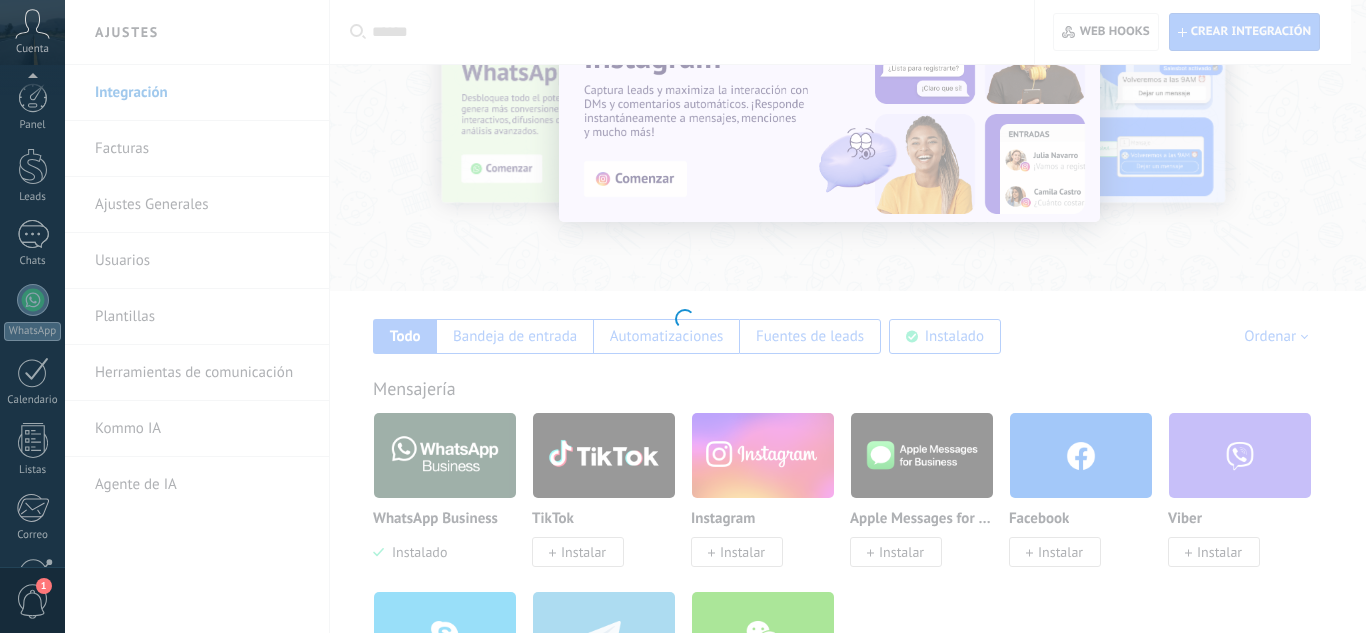 scroll, scrollTop: 100, scrollLeft: 0, axis: vertical 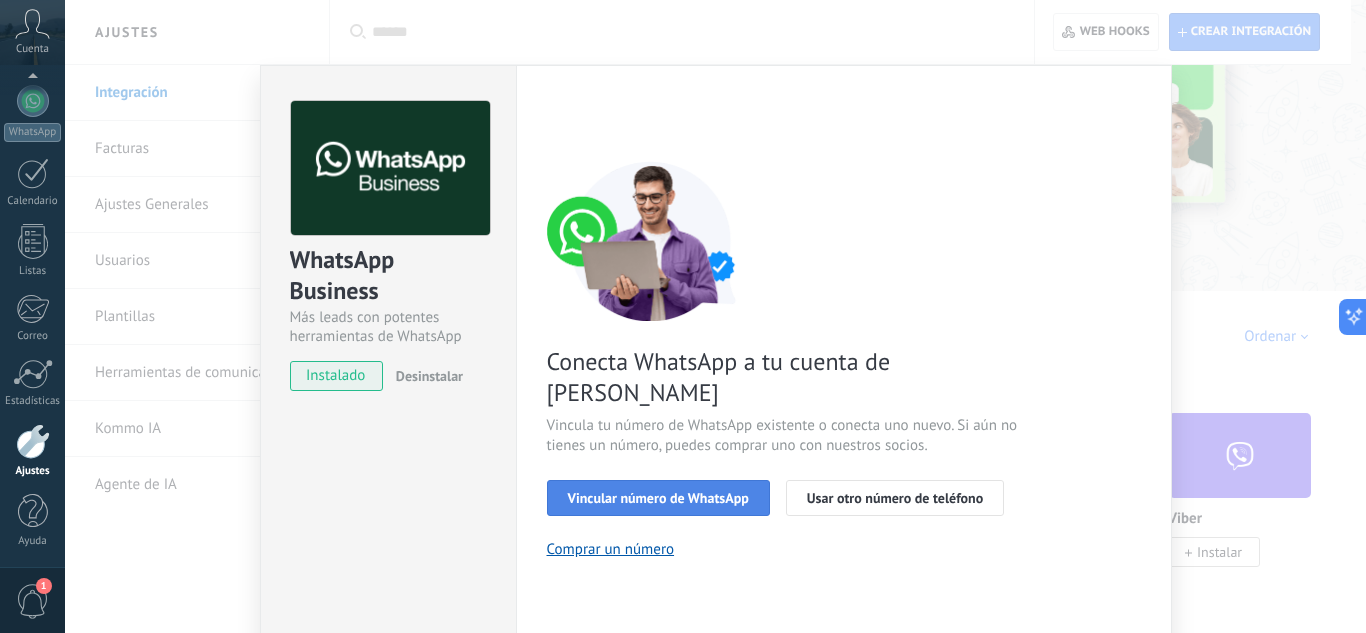 click on "Vincular número de WhatsApp" at bounding box center (658, 498) 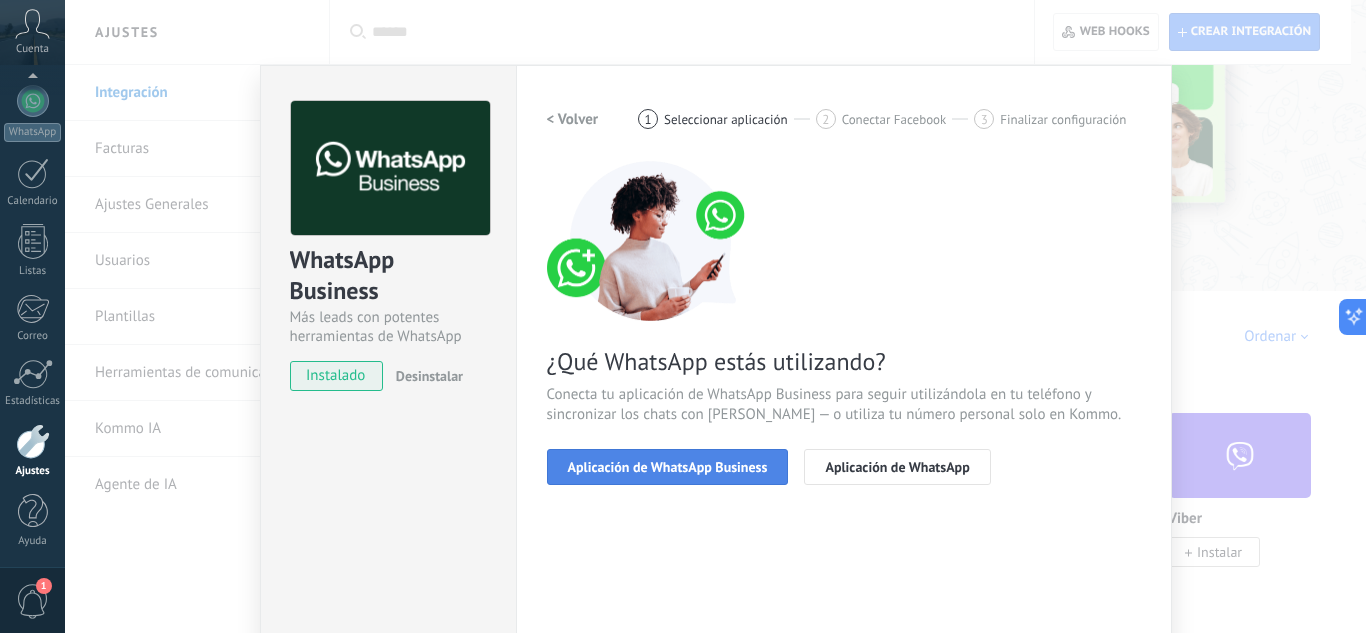 click on "Aplicación de WhatsApp Business" at bounding box center (668, 467) 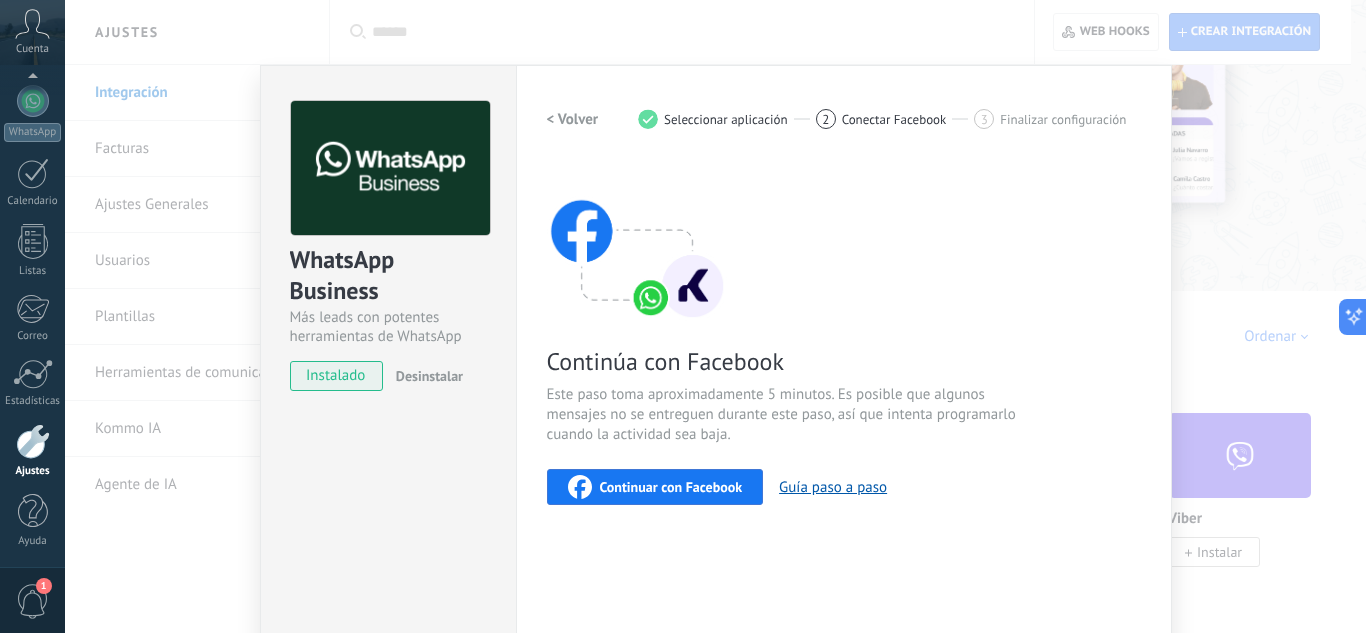 click on "Continuar con Facebook" at bounding box center (671, 487) 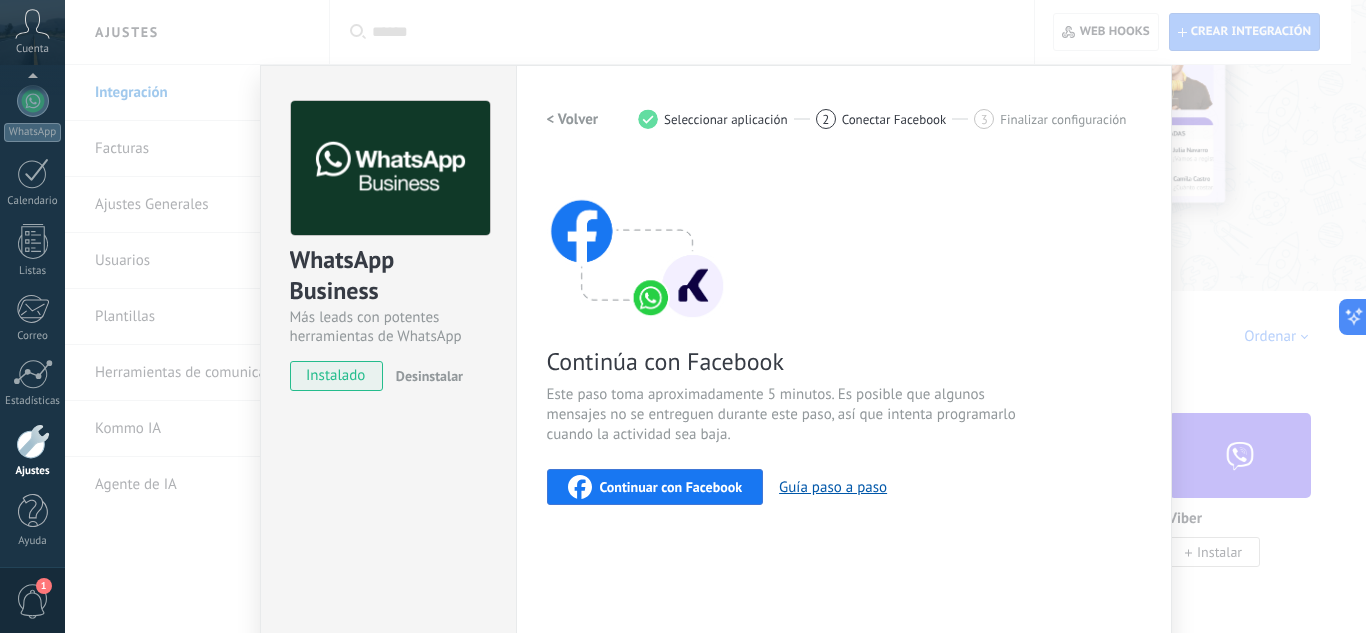 click on "Continuar con Facebook" at bounding box center (671, 487) 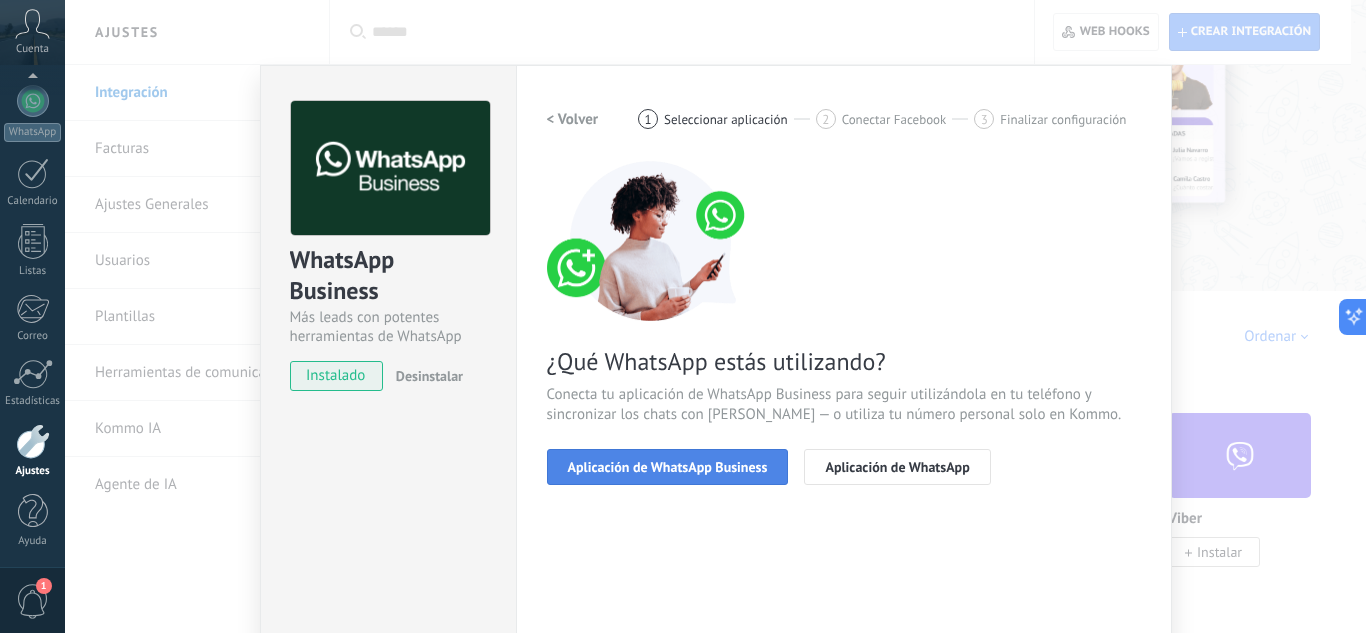 drag, startPoint x: 622, startPoint y: 495, endPoint x: 618, endPoint y: 471, distance: 24.33105 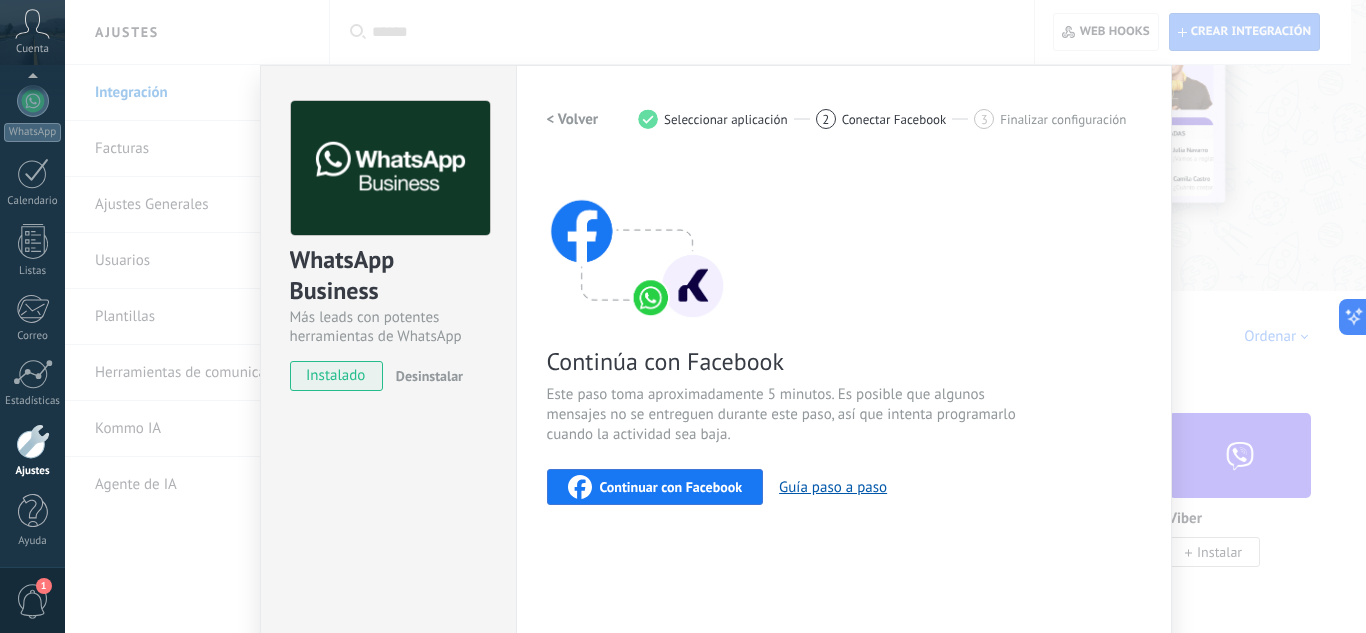 click on "Continuar con Facebook" at bounding box center [671, 487] 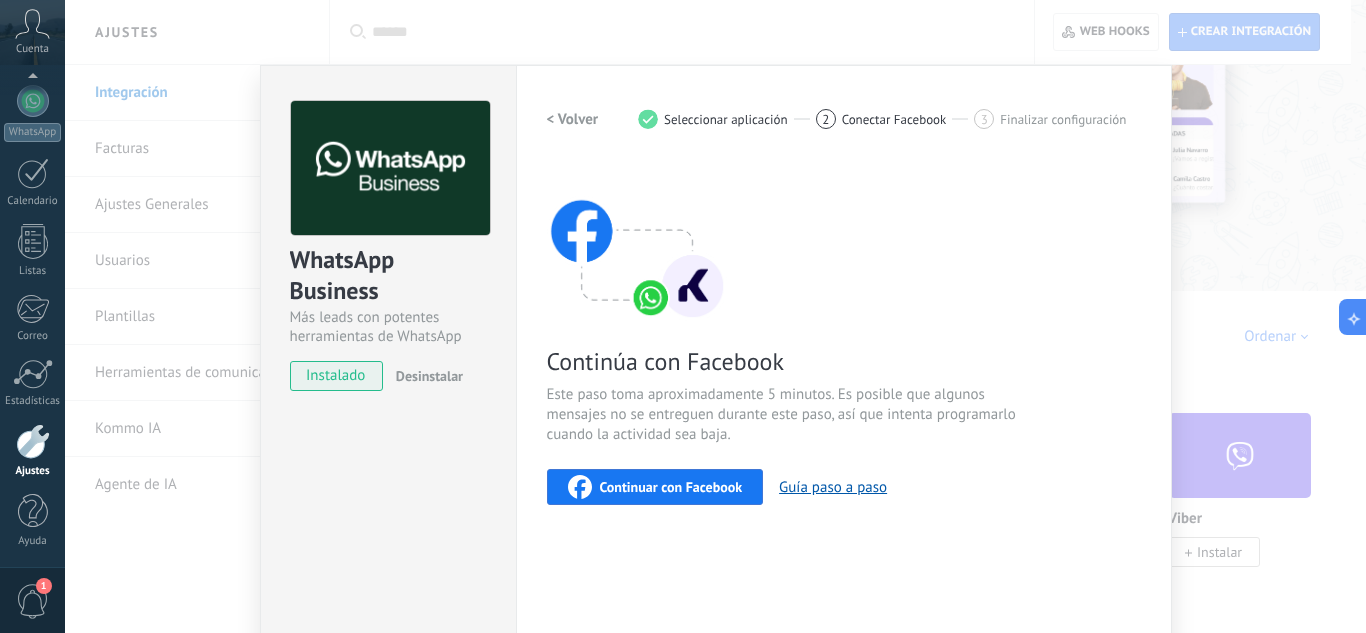 click on "Continuar con Facebook" at bounding box center [655, 487] 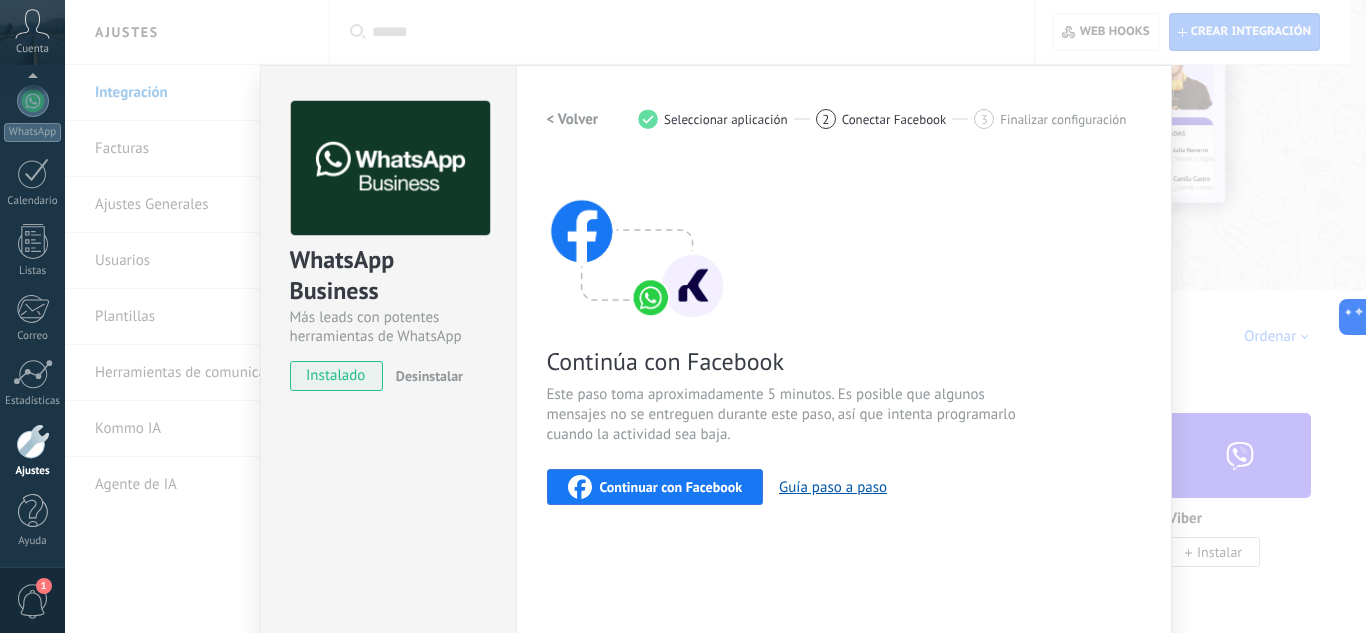 drag, startPoint x: 685, startPoint y: 494, endPoint x: 657, endPoint y: 495, distance: 28.01785 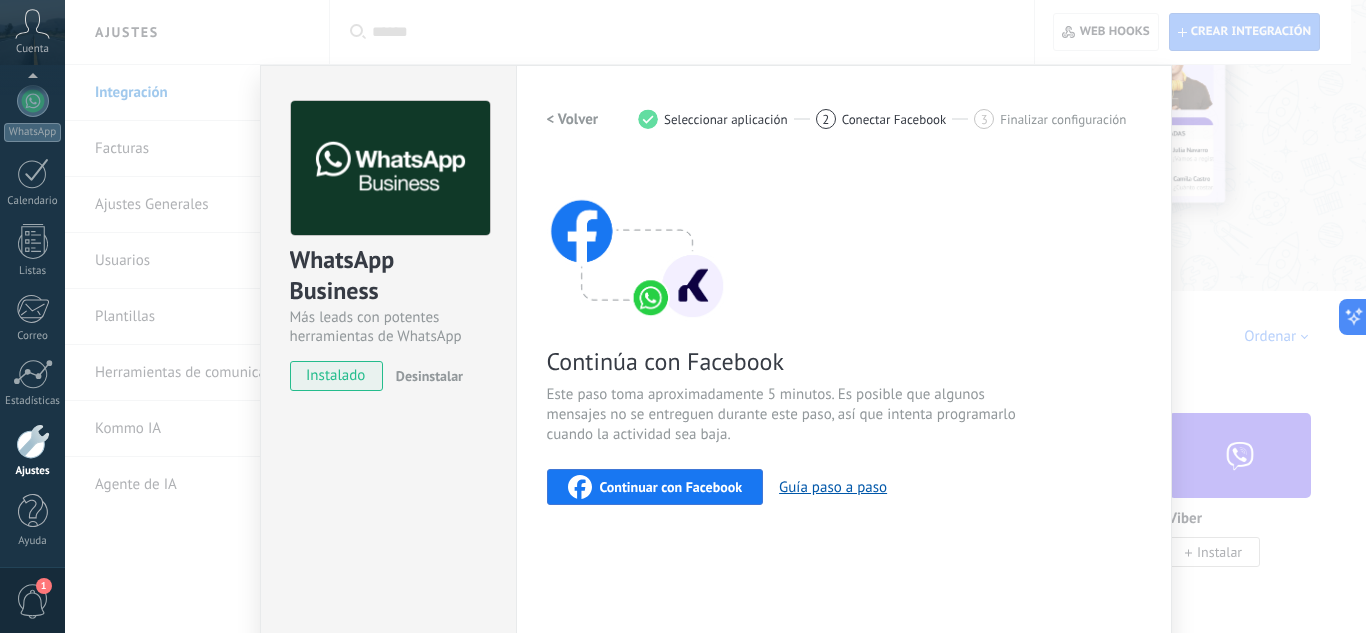 click on "Continuar con Facebook" at bounding box center [655, 487] 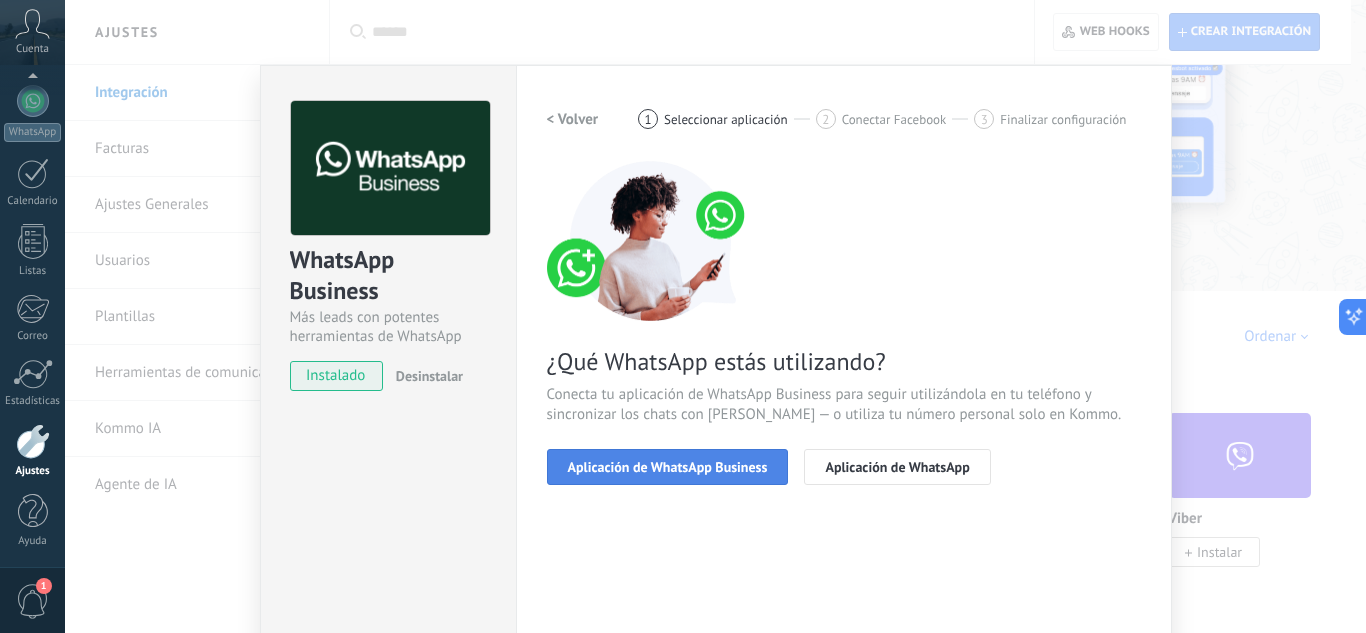 click on "Aplicación de WhatsApp Business" at bounding box center (668, 467) 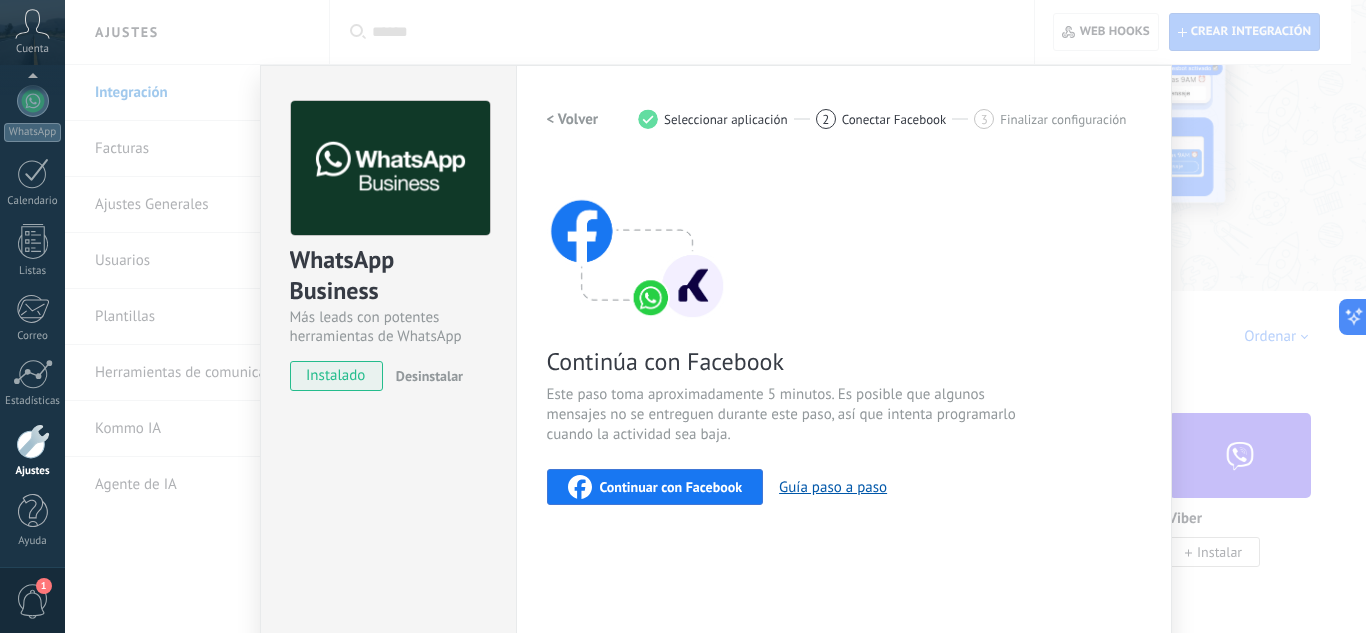 click on "Continúa con Facebook Este paso toma aproximadamente 5 minutos. Es posible que algunos mensajes no se entreguen durante este paso, así que intenta programarlo cuando la actividad sea baja. Continuar con Facebook Guía paso a paso" at bounding box center (844, 333) 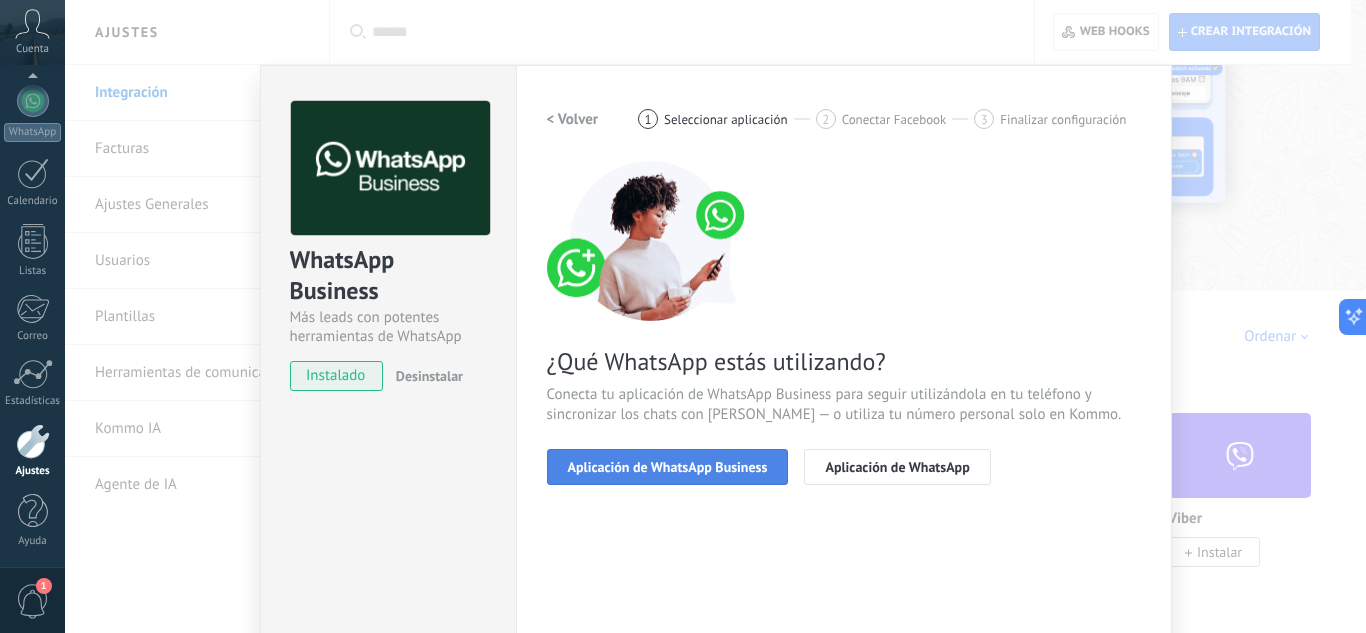 click on "Aplicación de WhatsApp Business" at bounding box center [668, 467] 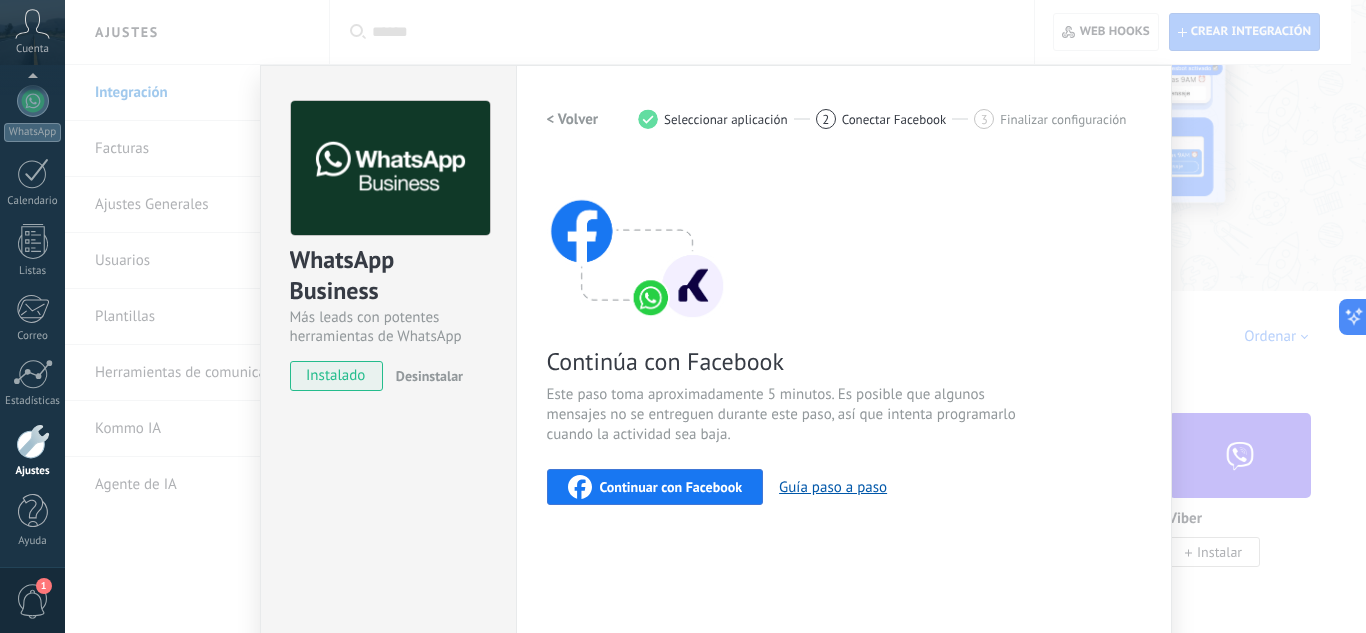 drag, startPoint x: 552, startPoint y: 103, endPoint x: 552, endPoint y: 125, distance: 22 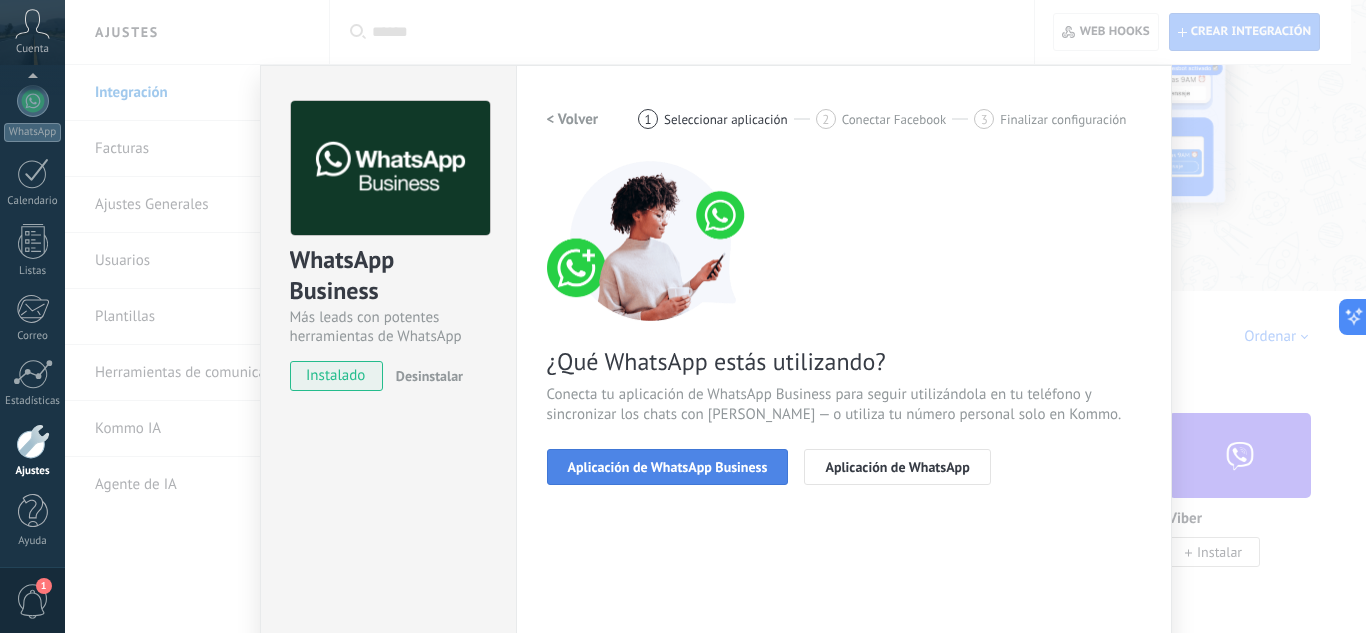 click on "Aplicación de WhatsApp Business" at bounding box center [668, 467] 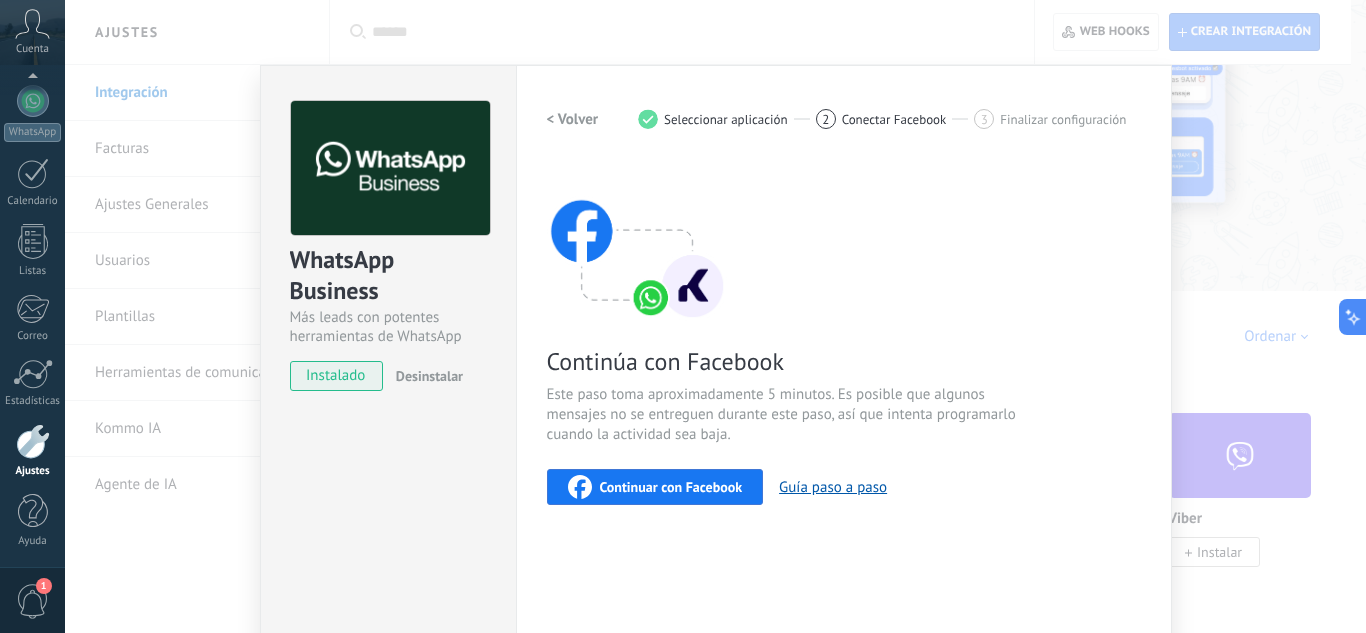 click on "WhatsApp Business Más leads con potentes herramientas de WhatsApp instalado Desinstalar Configuraciones Autorizaciones Esta pestaña registra a los usuarios que han concedido acceso a las integración a esta cuenta. Si deseas remover la posibilidad que un usuario pueda enviar solicitudes a la cuenta en nombre de esta integración, puedes revocar el acceso. Si el acceso a todos los usuarios es revocado, la integración dejará de funcionar. Esta aplicacion está instalada, pero nadie le ha dado acceso aun. WhatsApp Cloud API más _:  Guardar < Volver 1 Seleccionar aplicación 2 Conectar Facebook  3 Finalizar configuración Continúa con Facebook Este paso toma aproximadamente 5 minutos. Es posible que algunos mensajes no se entreguen durante este paso, así que intenta programarlo cuando la actividad sea baja. Continuar con Facebook Guía paso a paso ¿Necesitas ayuda?" at bounding box center (715, 316) 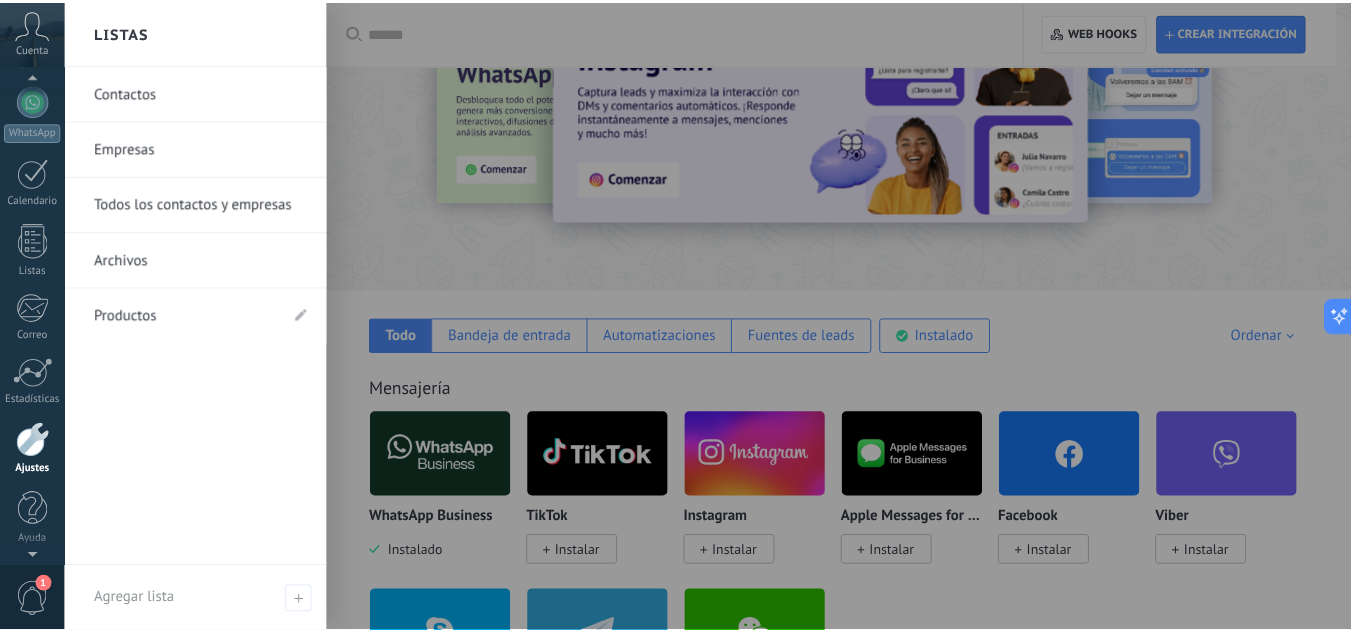 scroll, scrollTop: 0, scrollLeft: 0, axis: both 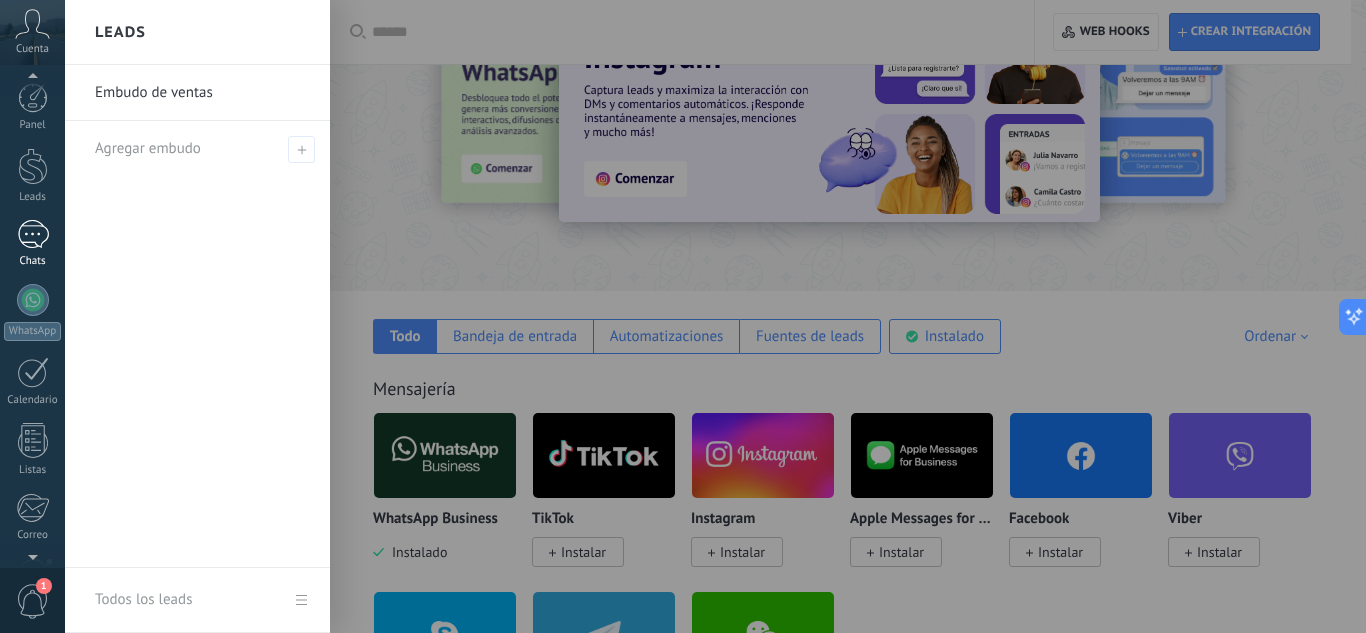 click on "Chats" at bounding box center [32, 244] 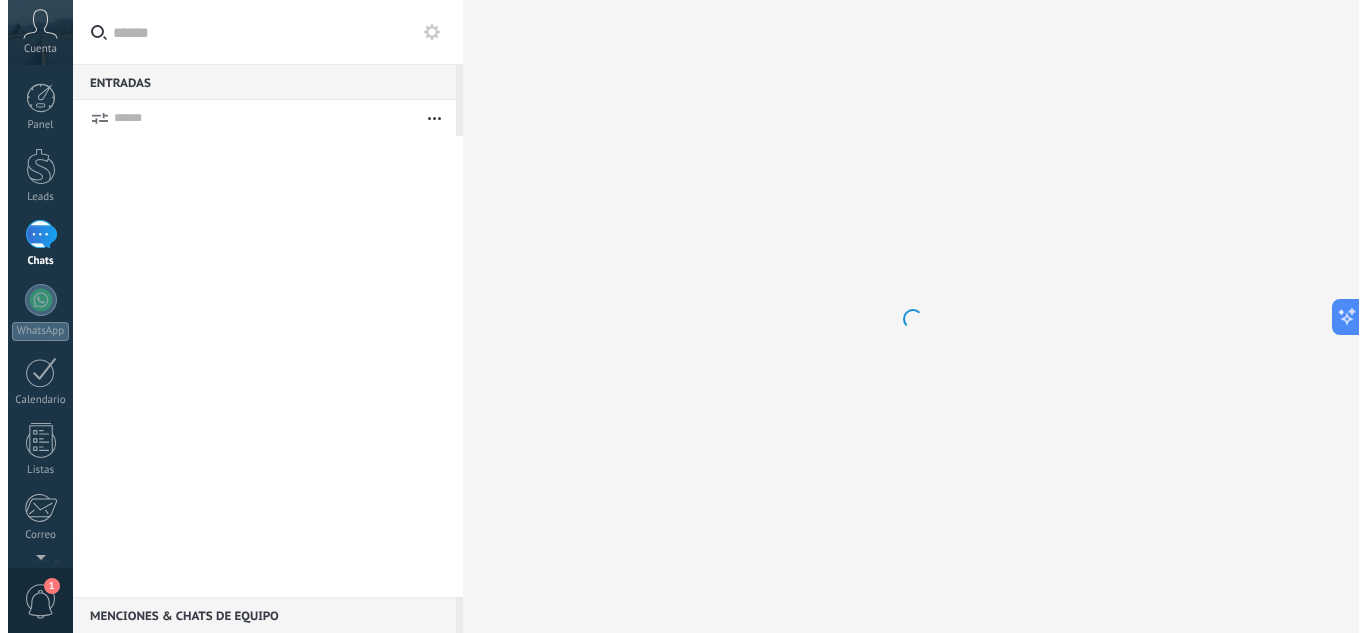 scroll, scrollTop: 0, scrollLeft: 0, axis: both 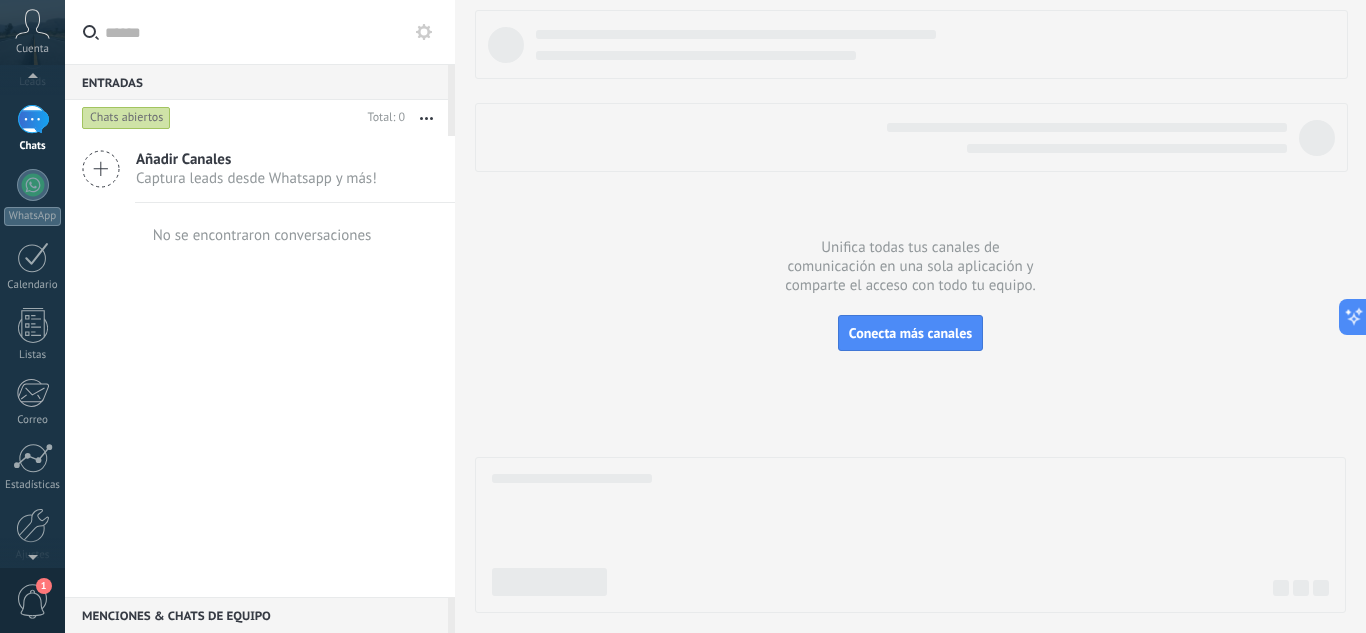 click on "1" at bounding box center (33, 601) 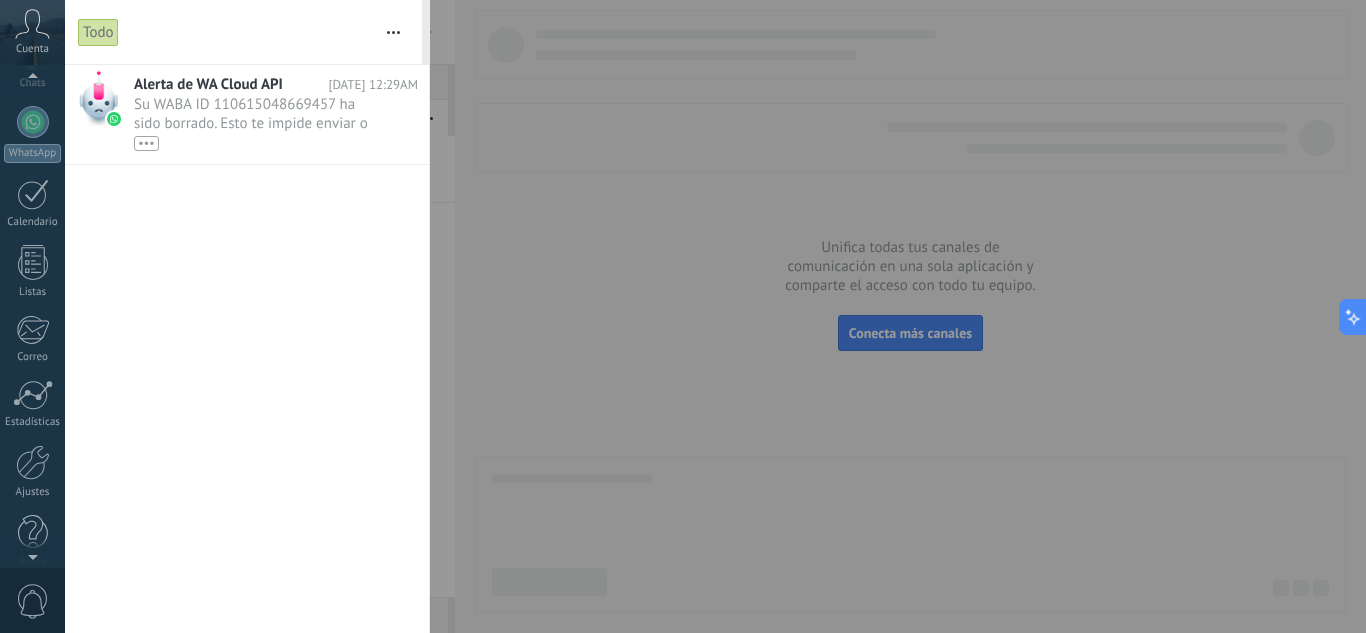 scroll, scrollTop: 199, scrollLeft: 0, axis: vertical 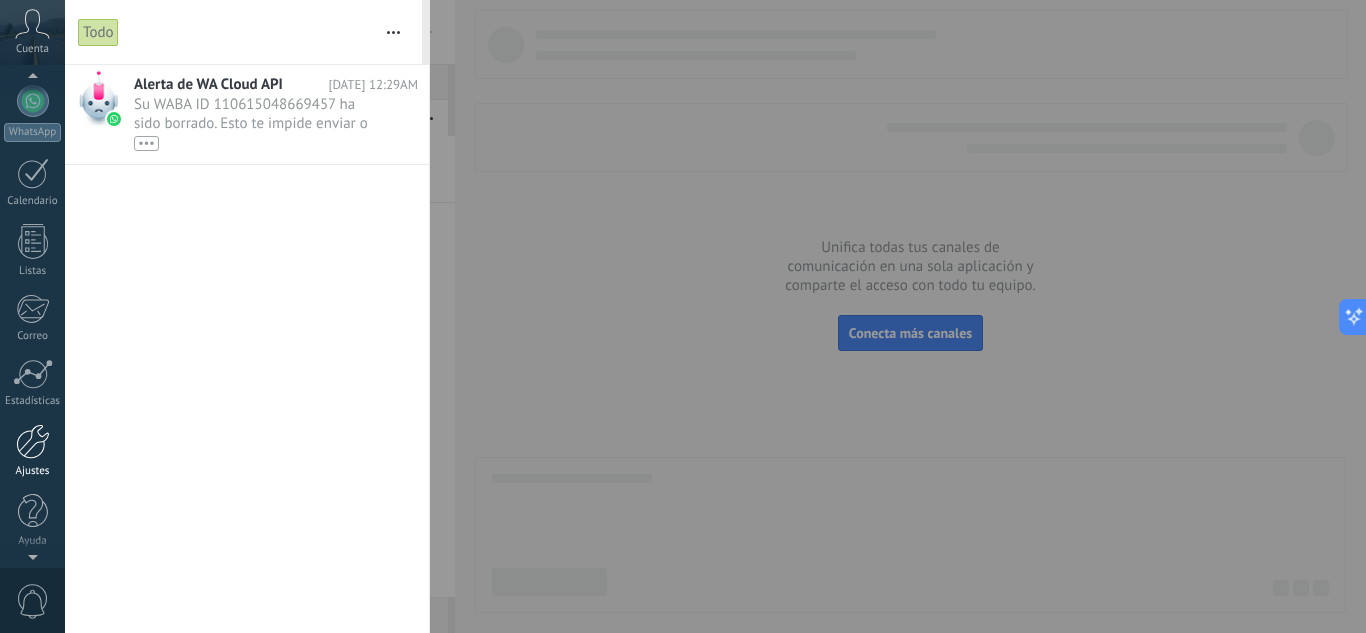 click at bounding box center [33, 441] 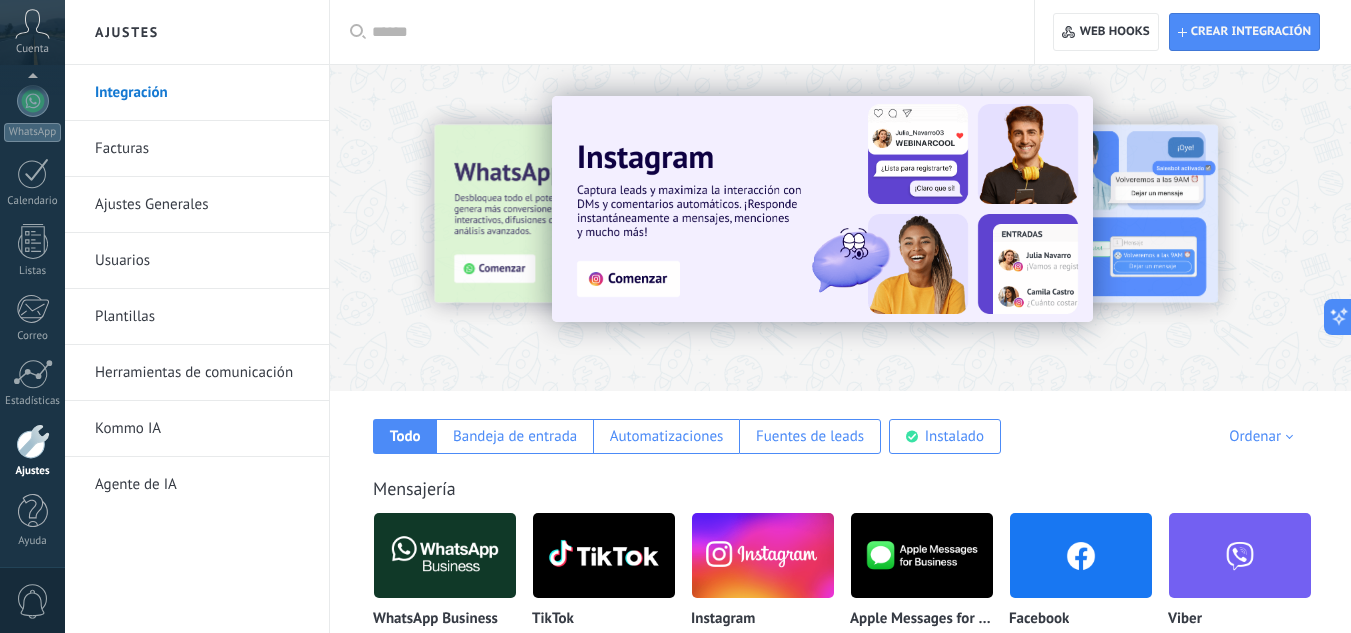 click at bounding box center (445, 555) 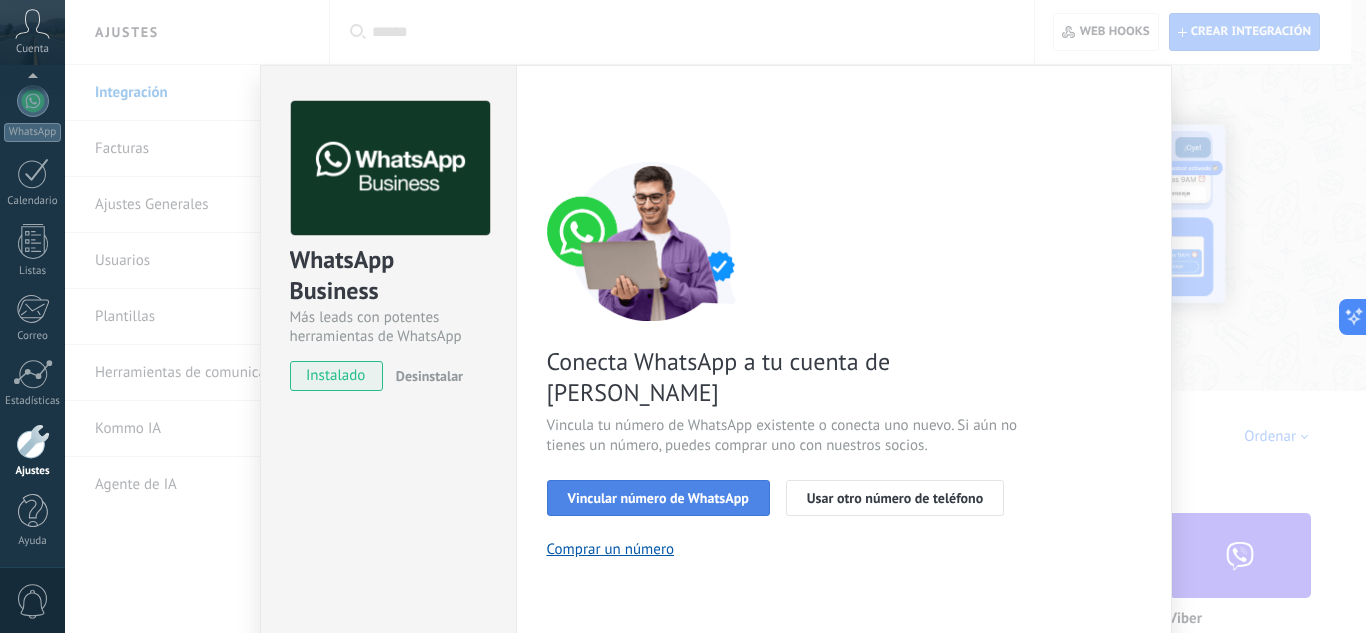 click on "Vincular número de WhatsApp" at bounding box center (658, 498) 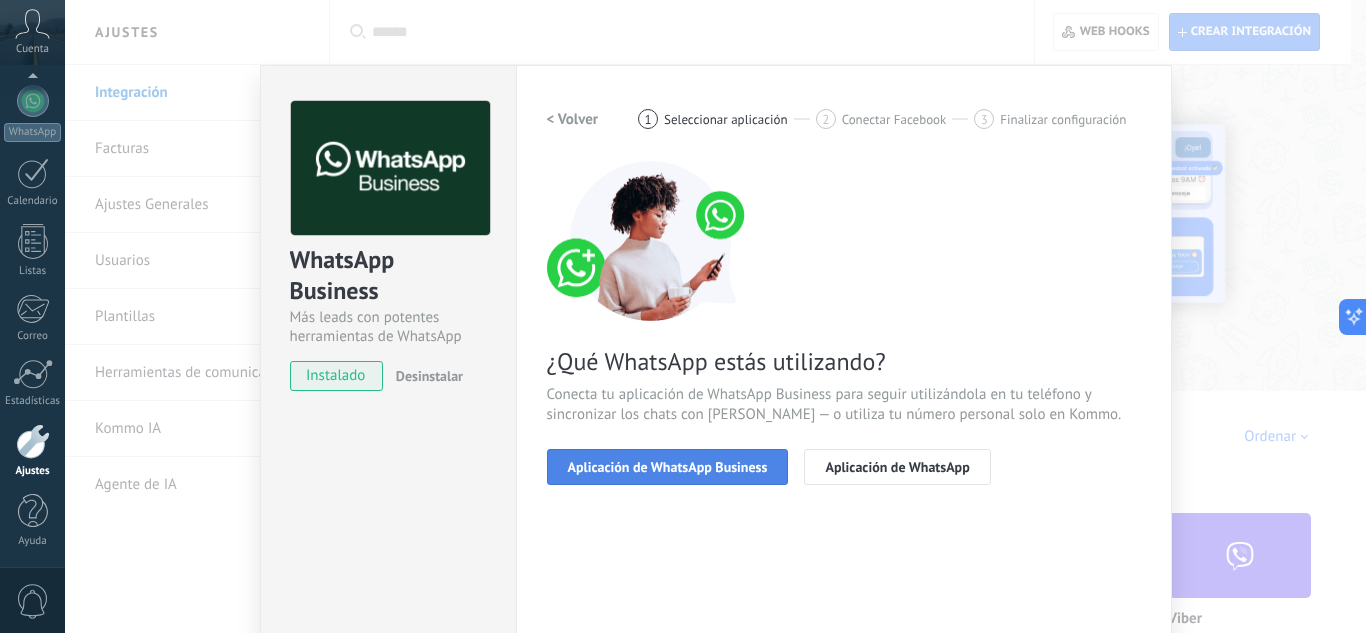 click on "Aplicación de WhatsApp Business" at bounding box center [668, 467] 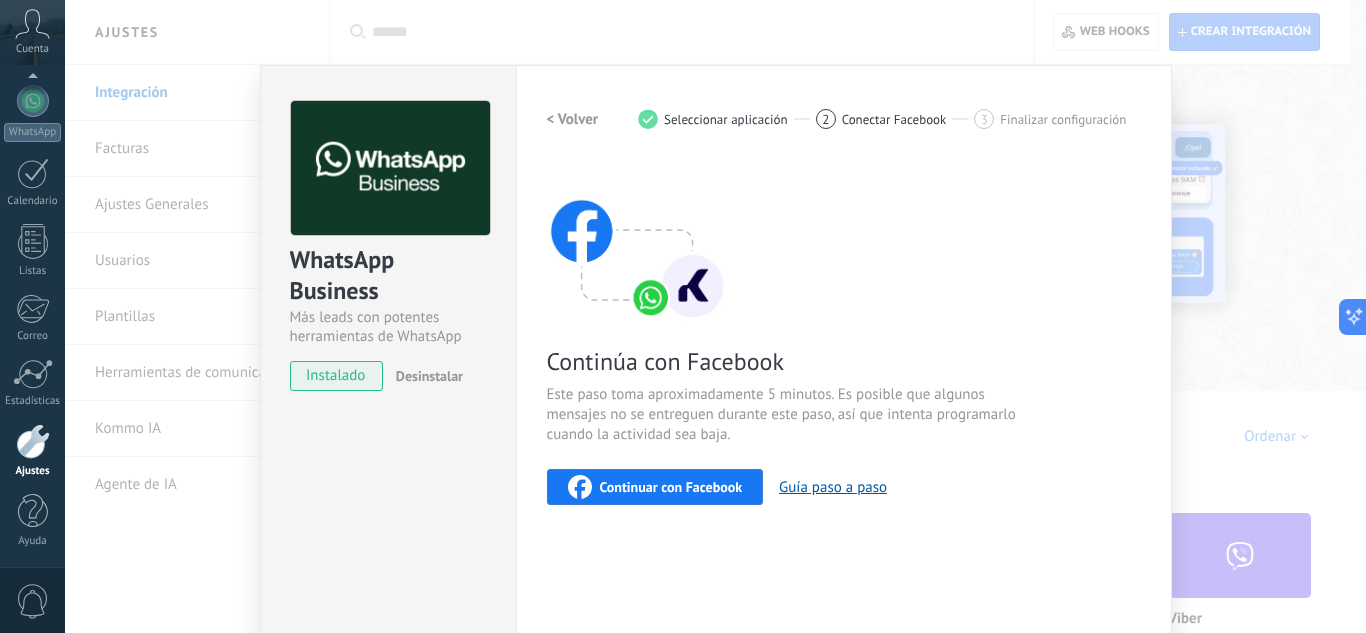 click on "Continuar con Facebook" at bounding box center (671, 487) 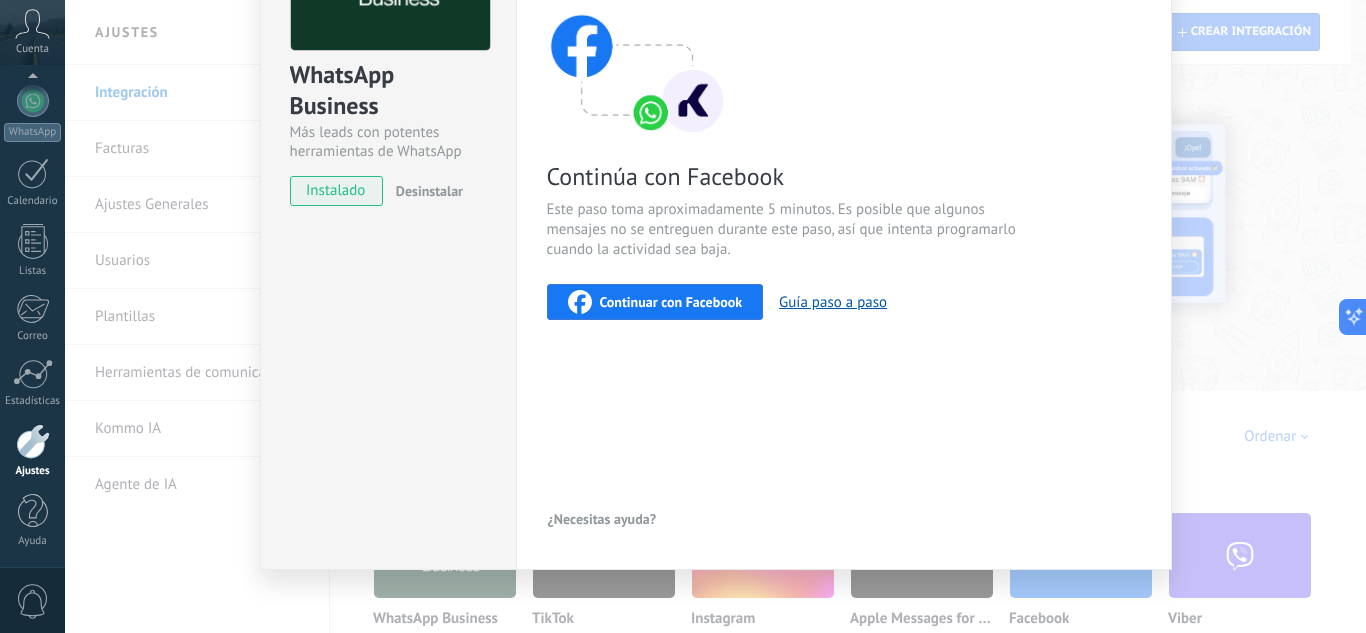 scroll, scrollTop: 197, scrollLeft: 0, axis: vertical 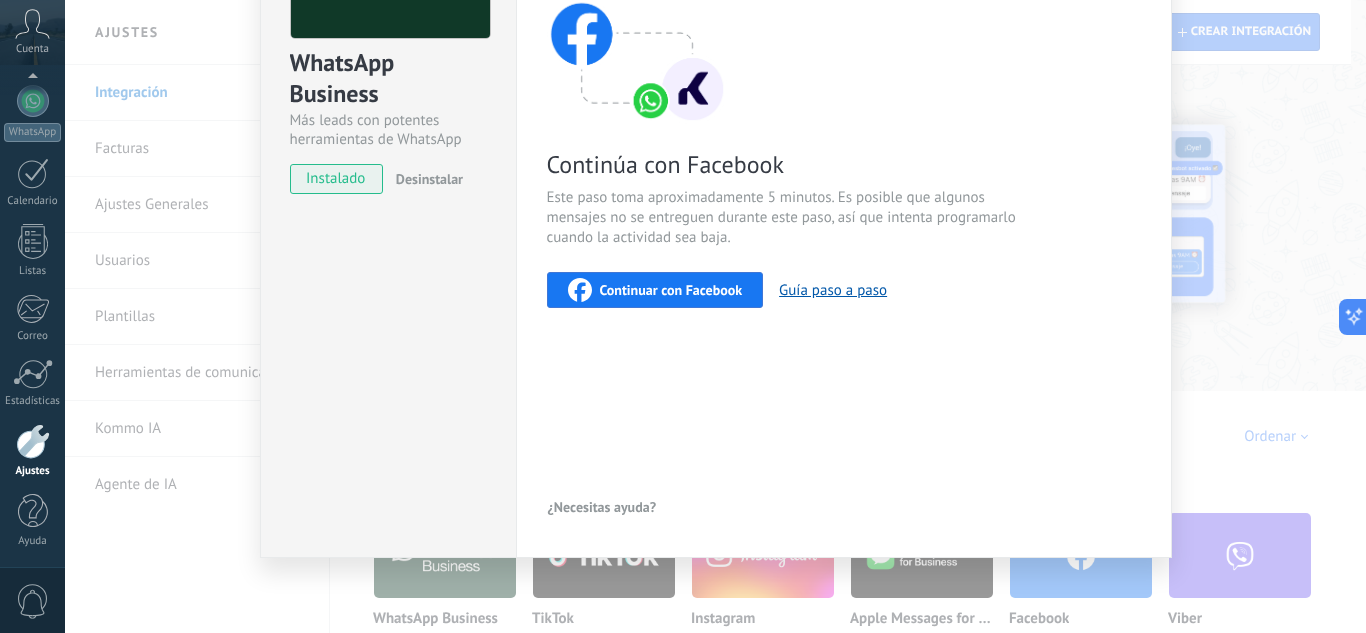 click on "Continuar con Facebook" at bounding box center [655, 290] 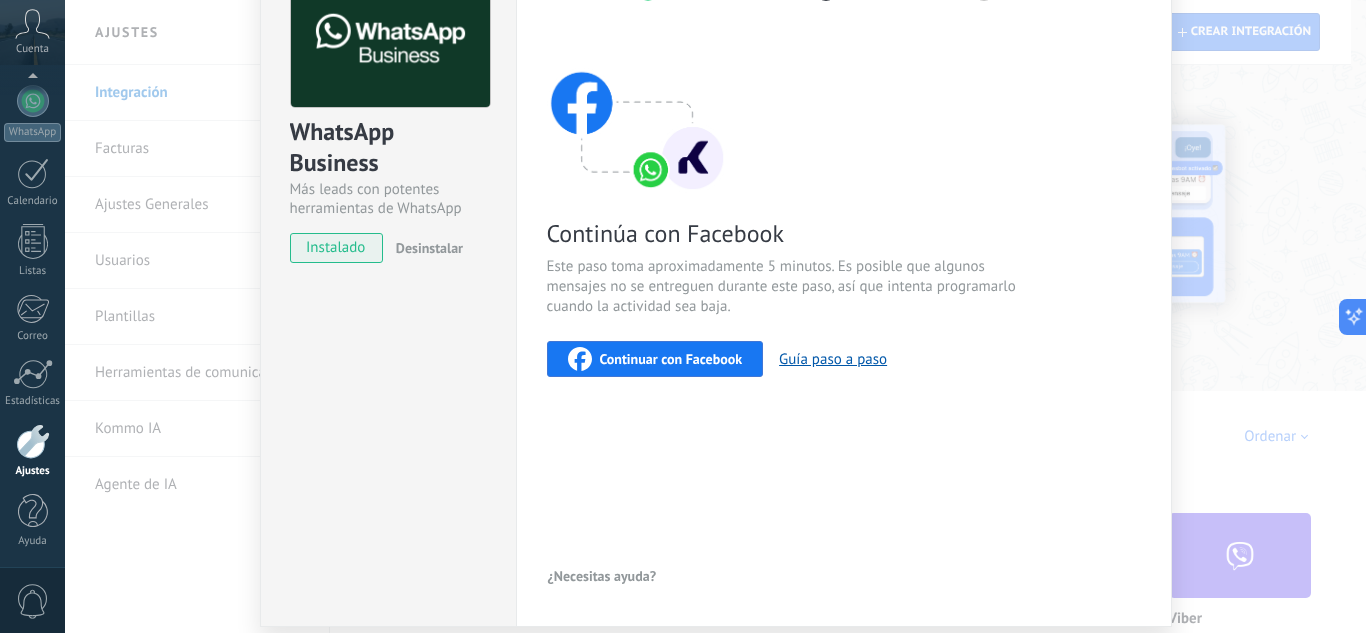 scroll, scrollTop: 97, scrollLeft: 0, axis: vertical 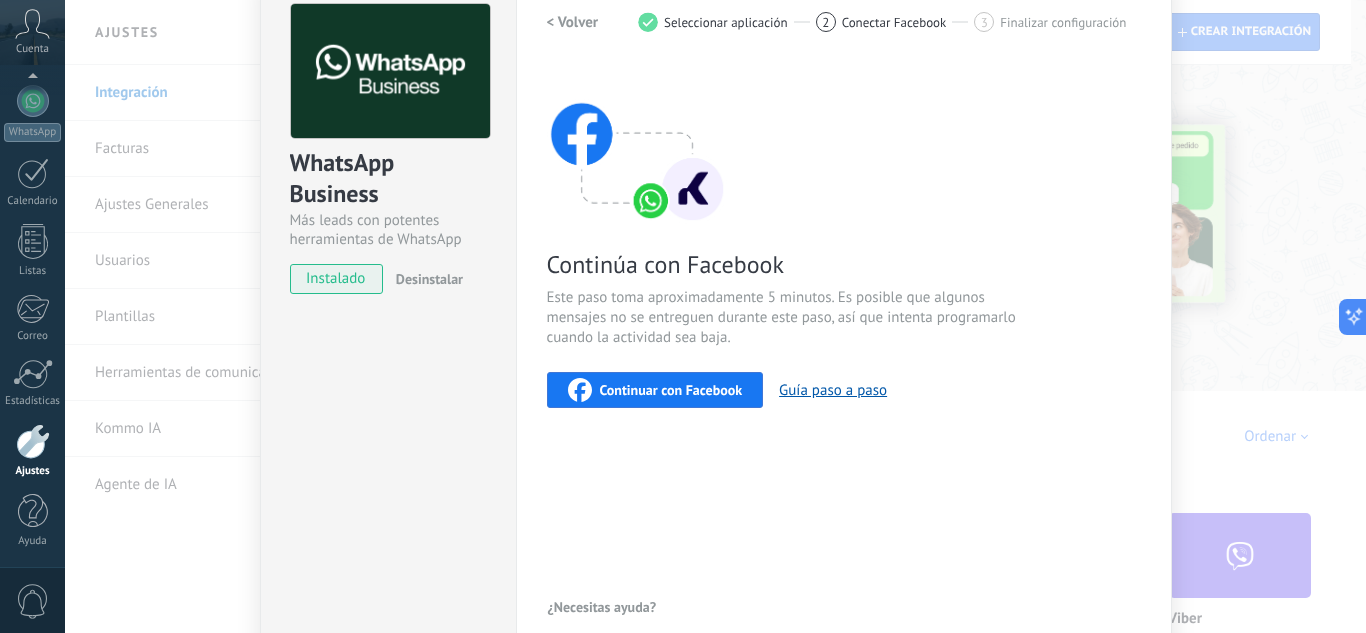 click on "Continuar con Facebook Guía paso a paso" at bounding box center (844, 390) 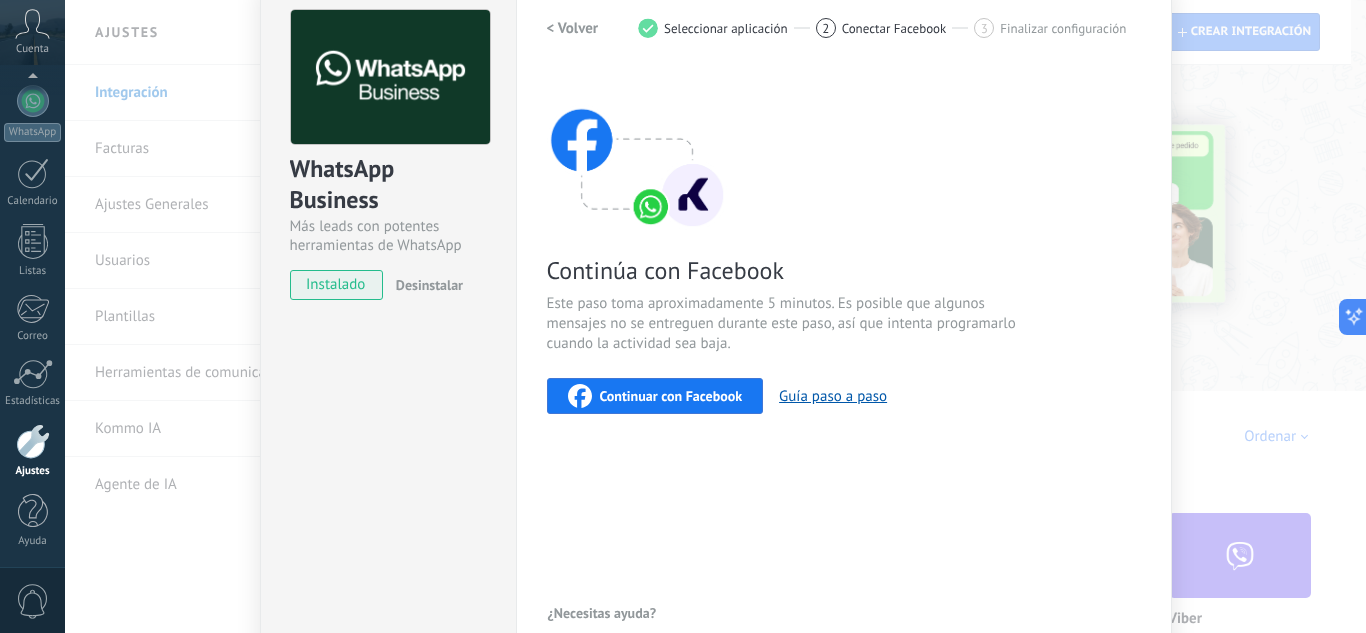 scroll, scrollTop: 100, scrollLeft: 0, axis: vertical 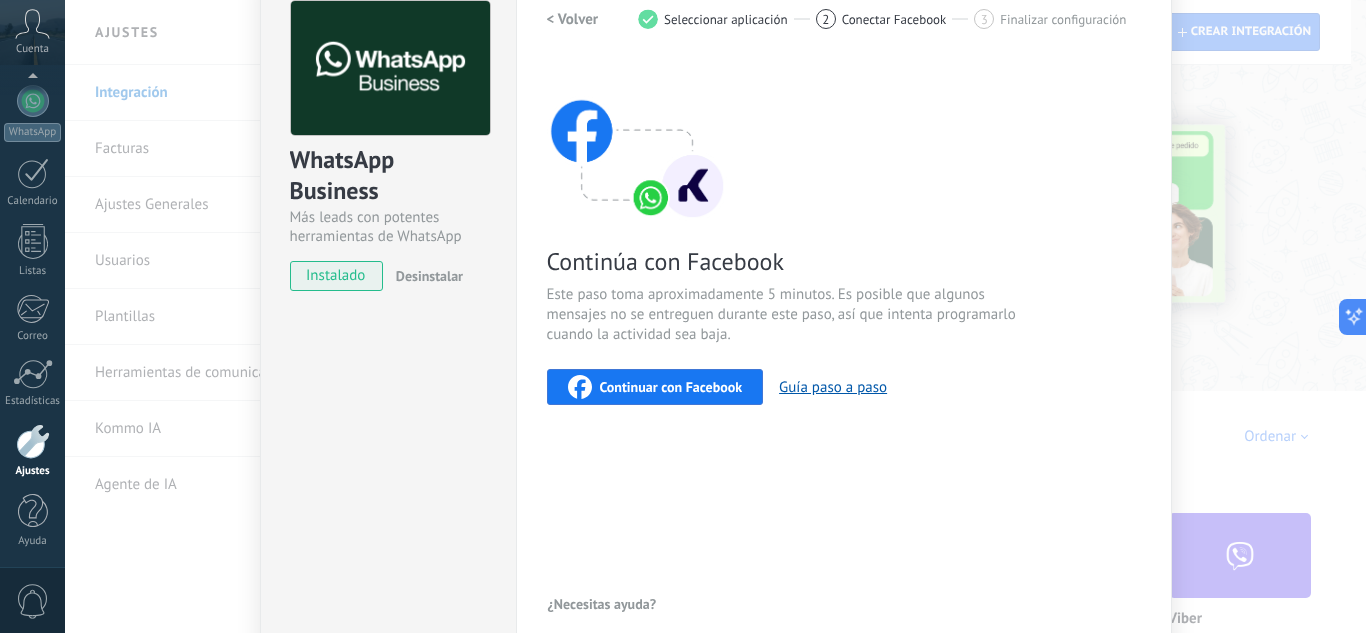 click on "Continuar con Facebook" at bounding box center [671, 387] 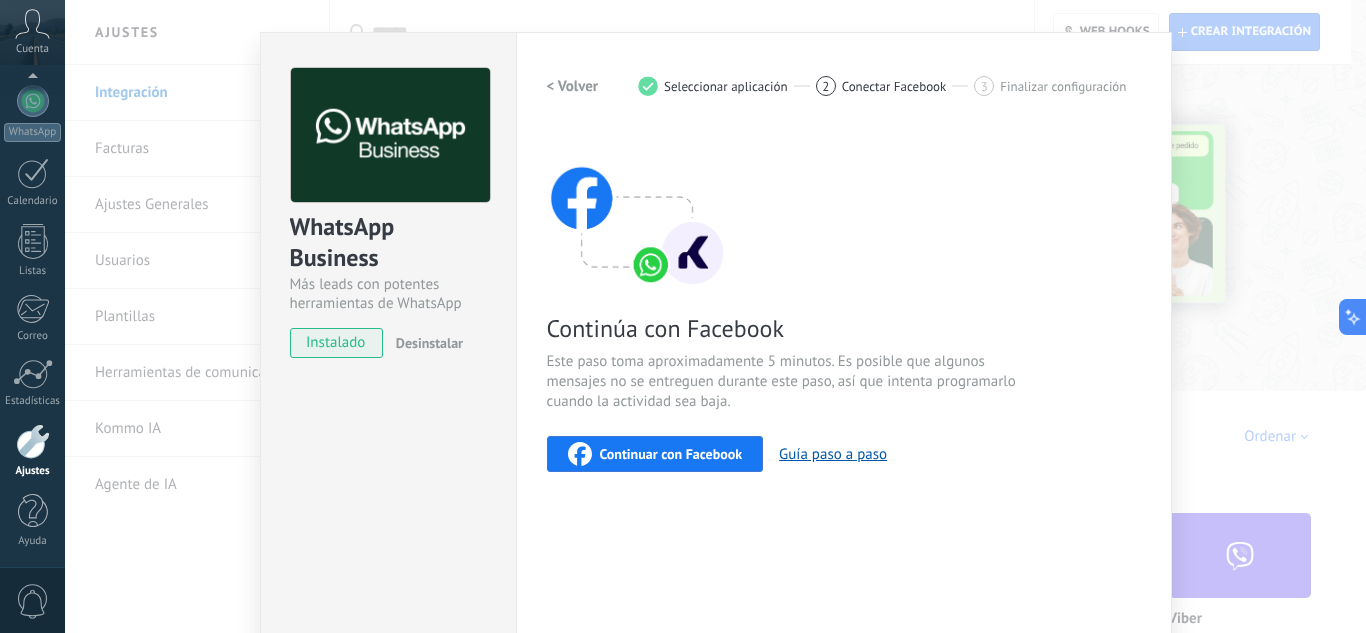 scroll, scrollTop: 0, scrollLeft: 0, axis: both 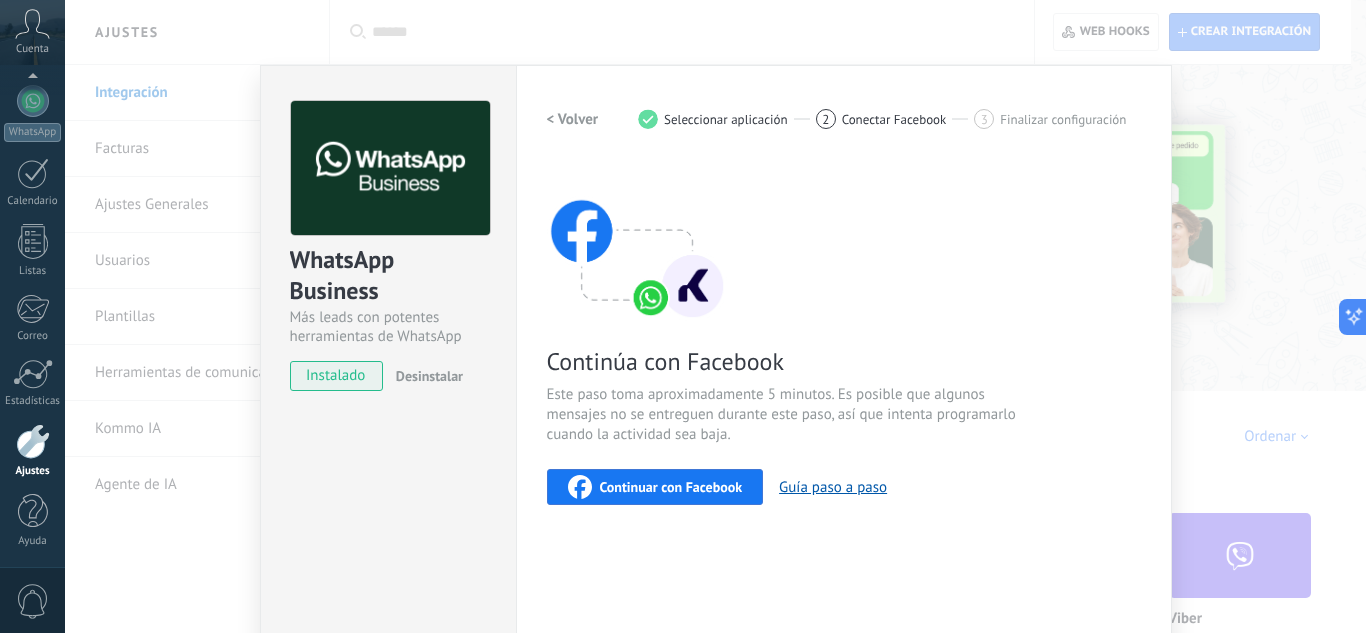 click on "< Volver" at bounding box center [573, 119] 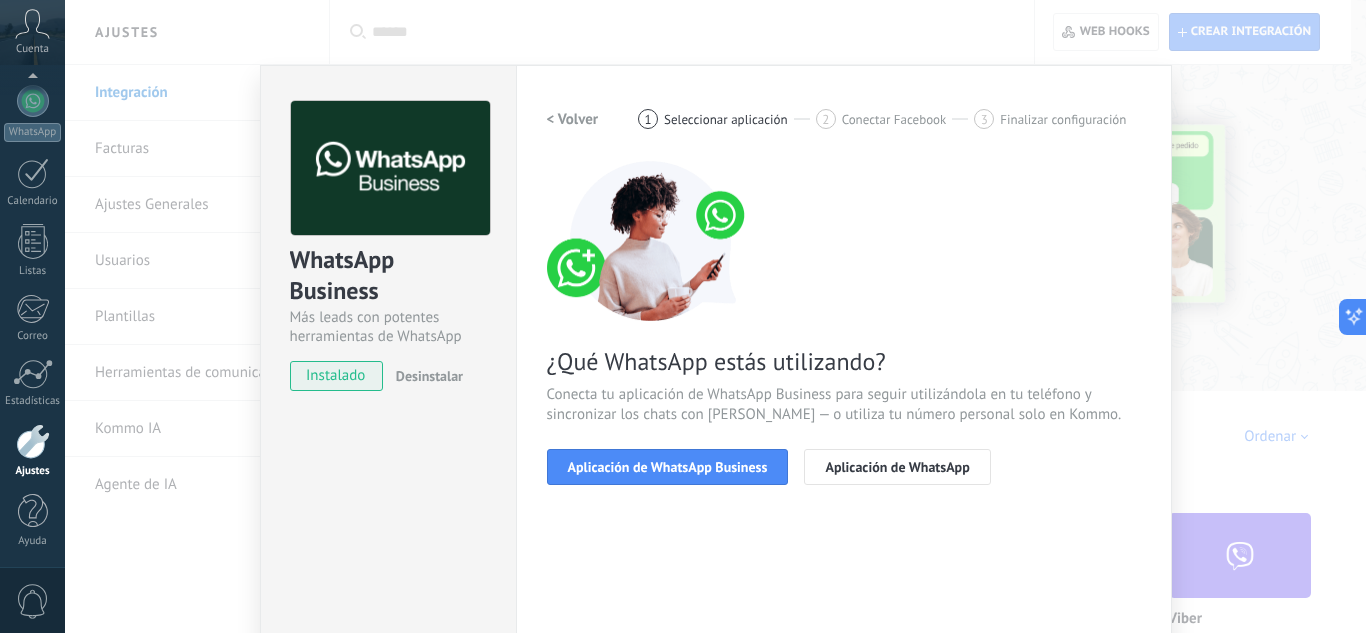 click on "Seleccionar aplicación" at bounding box center (726, 119) 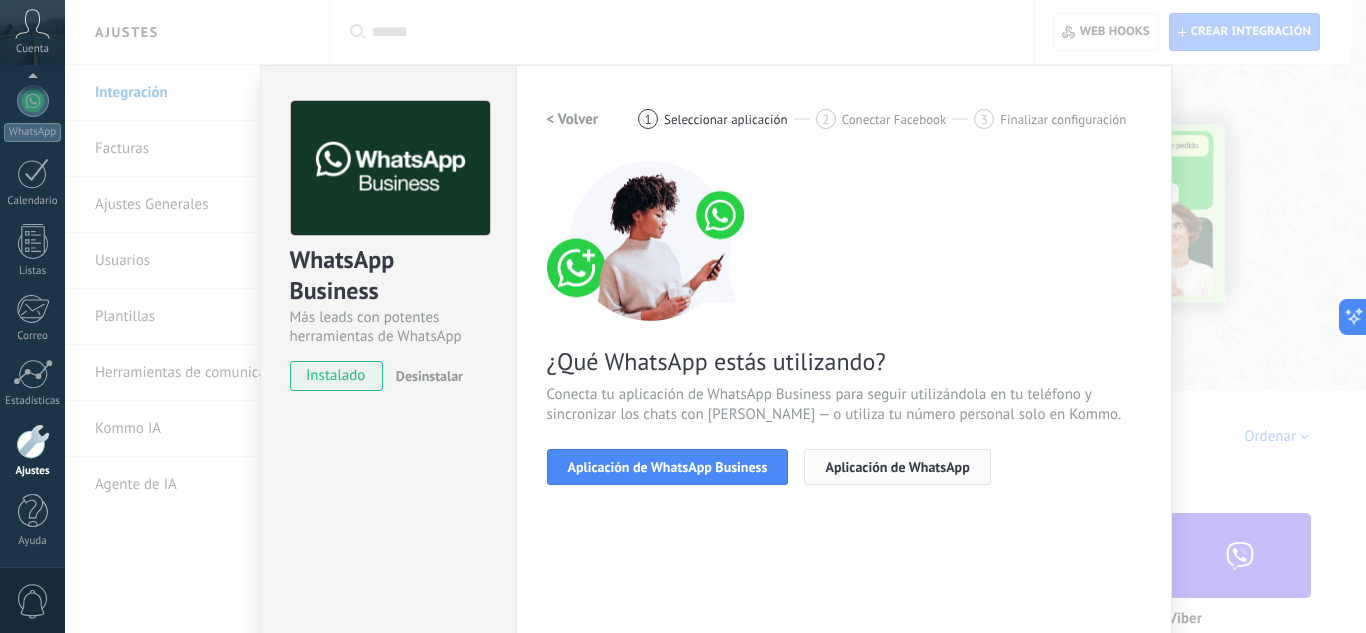 click on "Aplicación de WhatsApp" at bounding box center [897, 467] 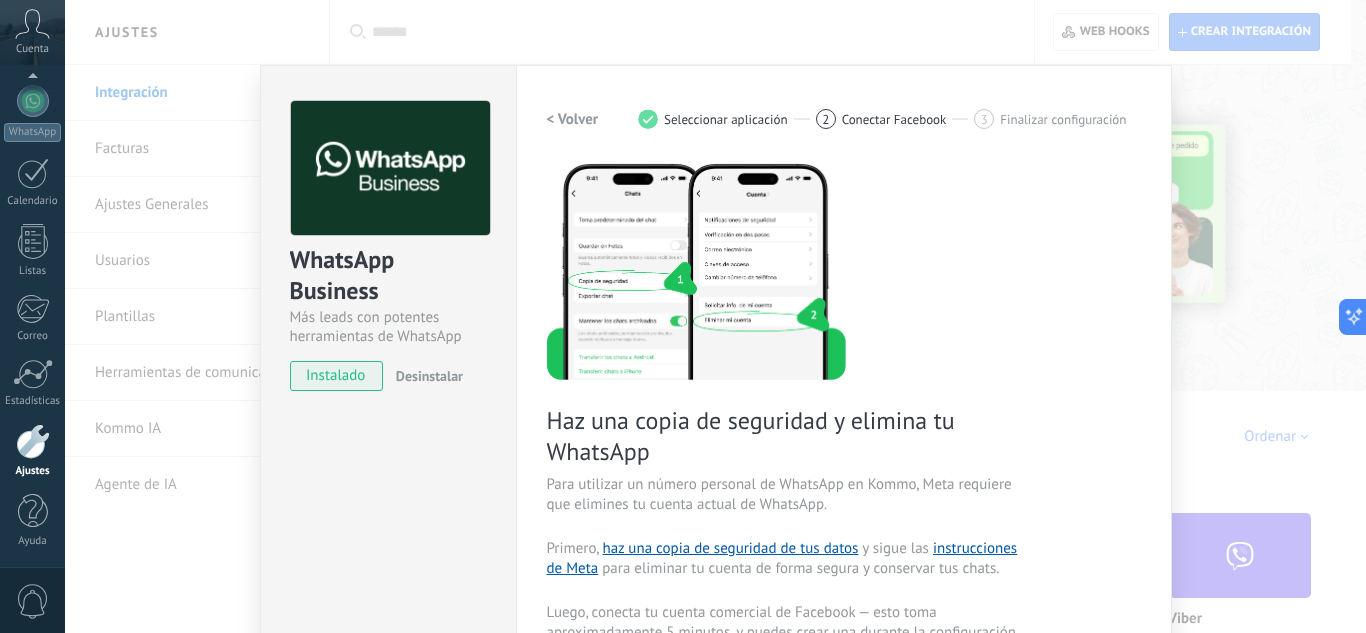 click on "< Volver" at bounding box center [573, 119] 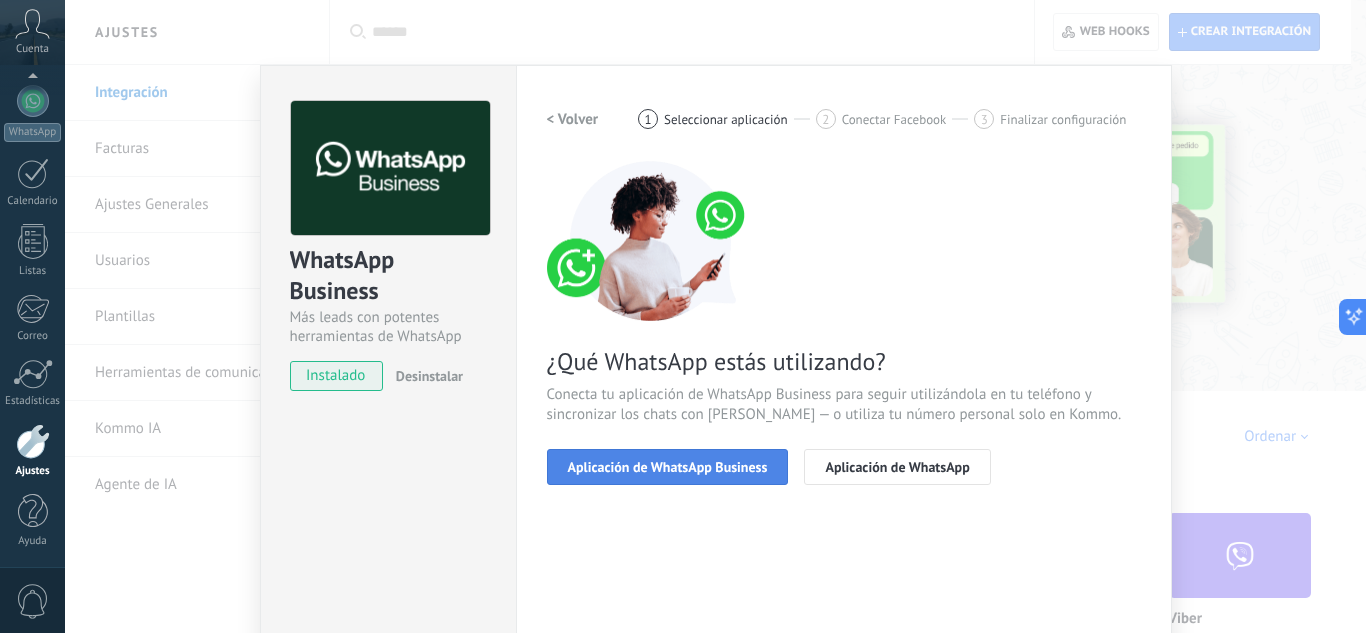 click on "Aplicación de WhatsApp Business" at bounding box center [668, 467] 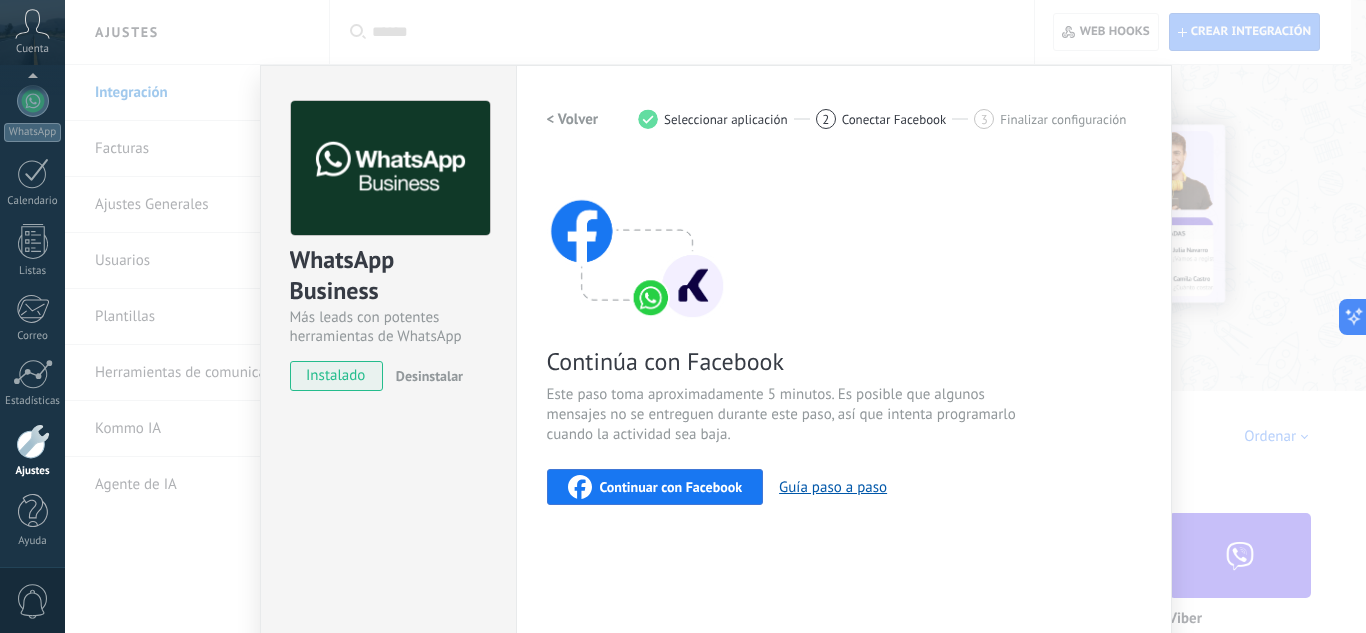 click on "Continuar con Facebook" at bounding box center (655, 487) 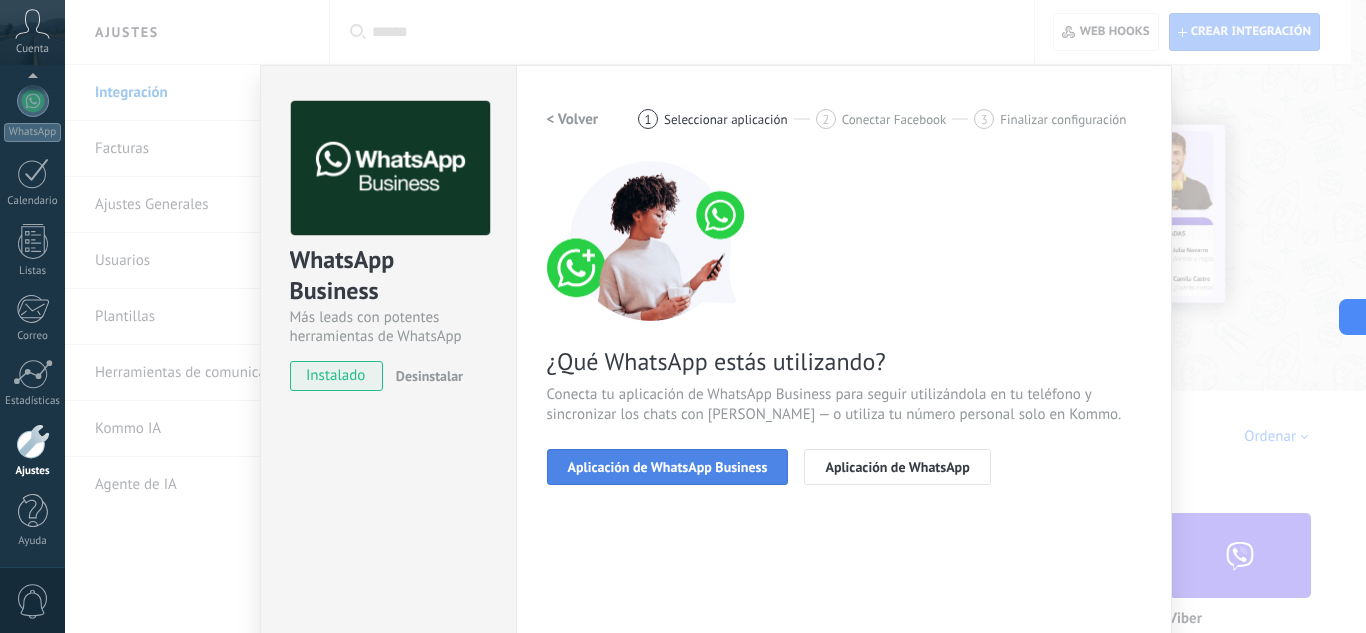 click on "Aplicación de WhatsApp Business" at bounding box center [668, 467] 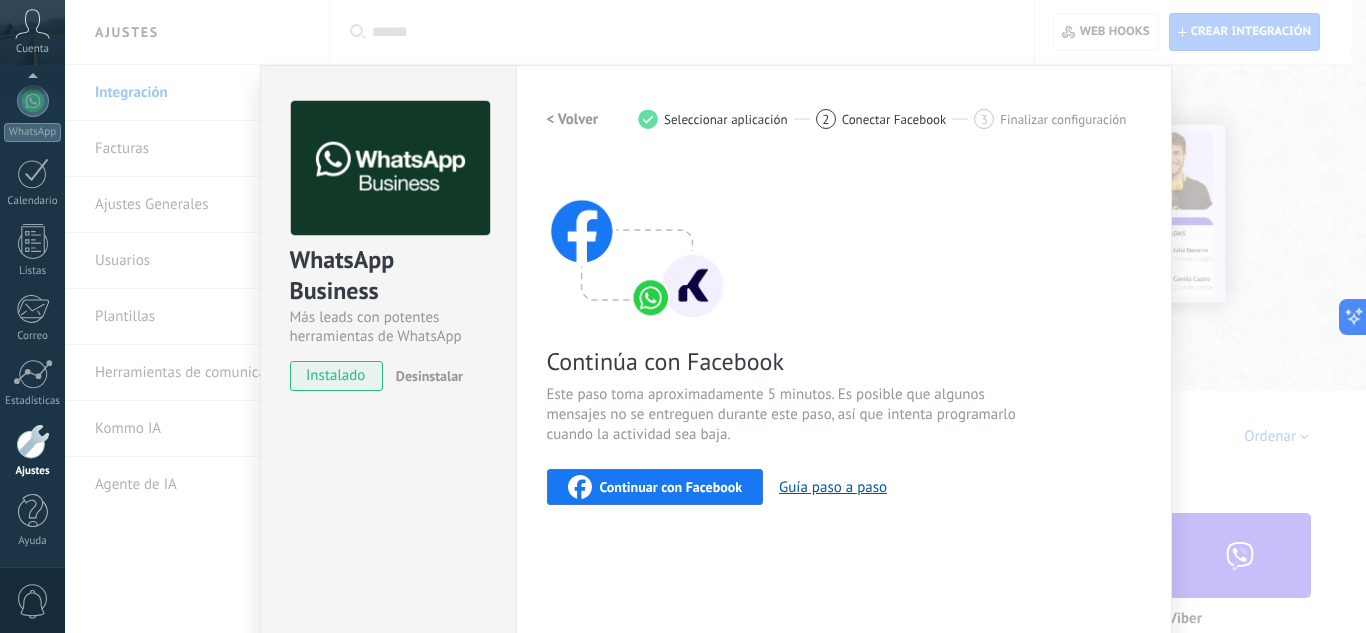 click on "instalado" at bounding box center [336, 376] 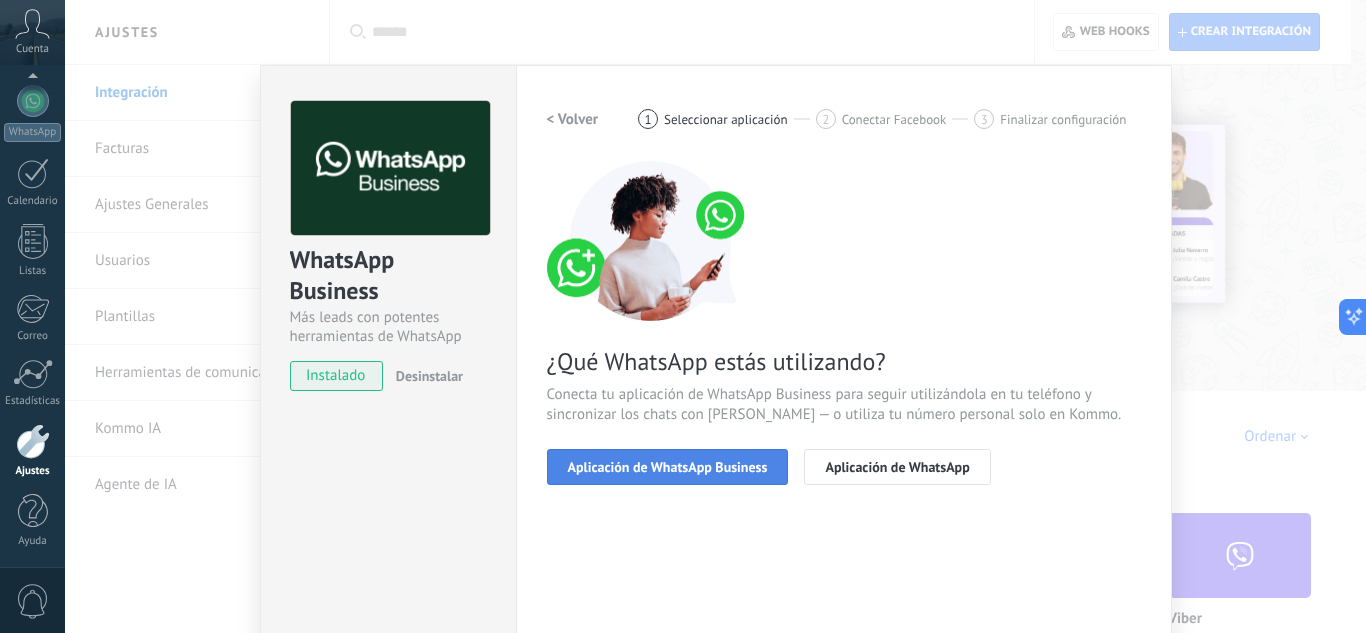 click on "Aplicación de WhatsApp Business" at bounding box center [668, 467] 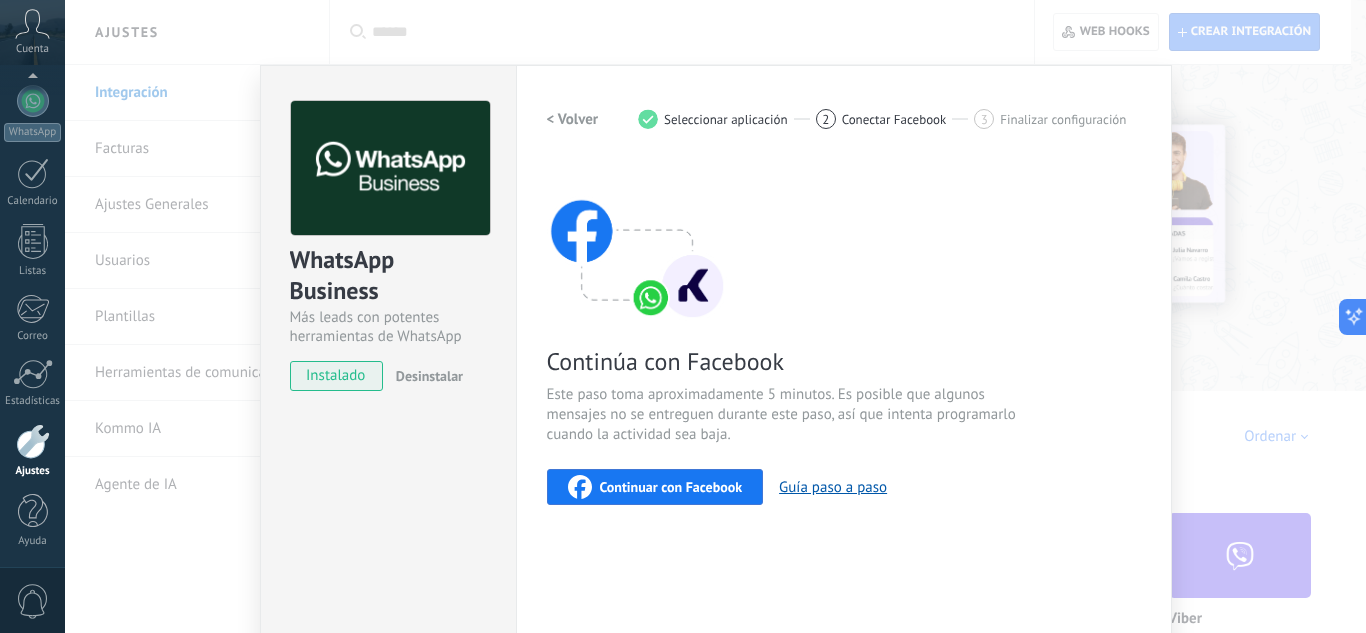click on "Continuar con Facebook" at bounding box center [671, 487] 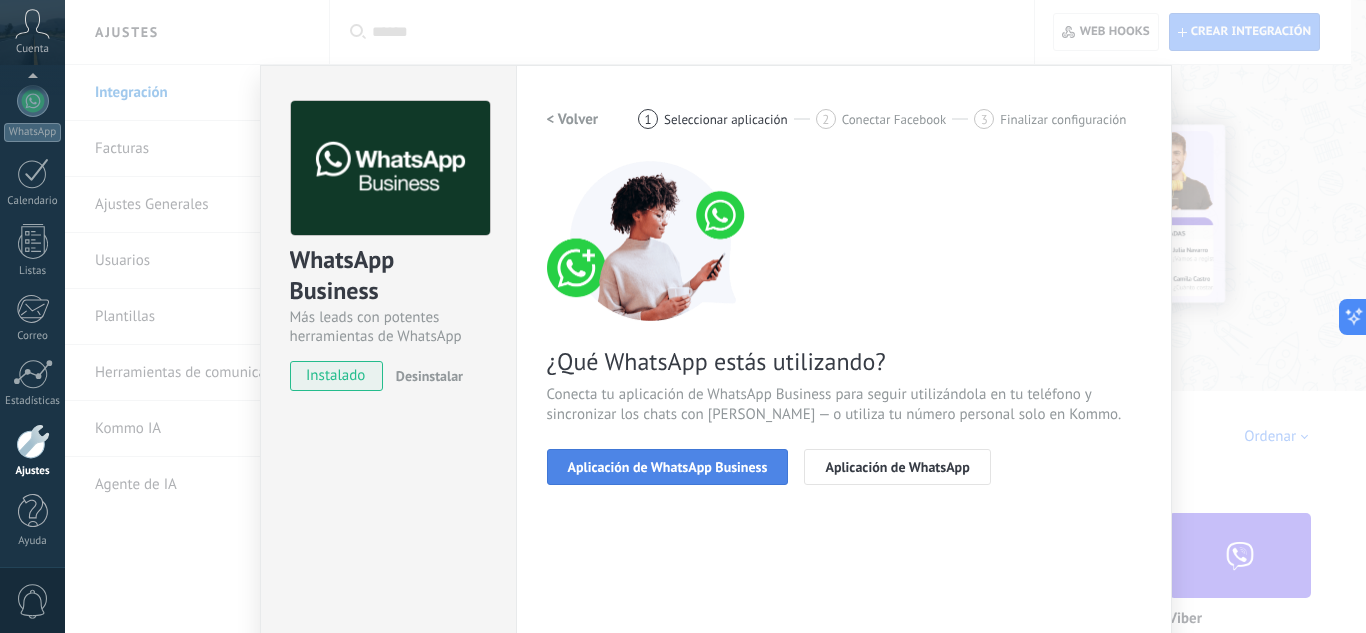 click on "Aplicación de WhatsApp Business" at bounding box center (668, 467) 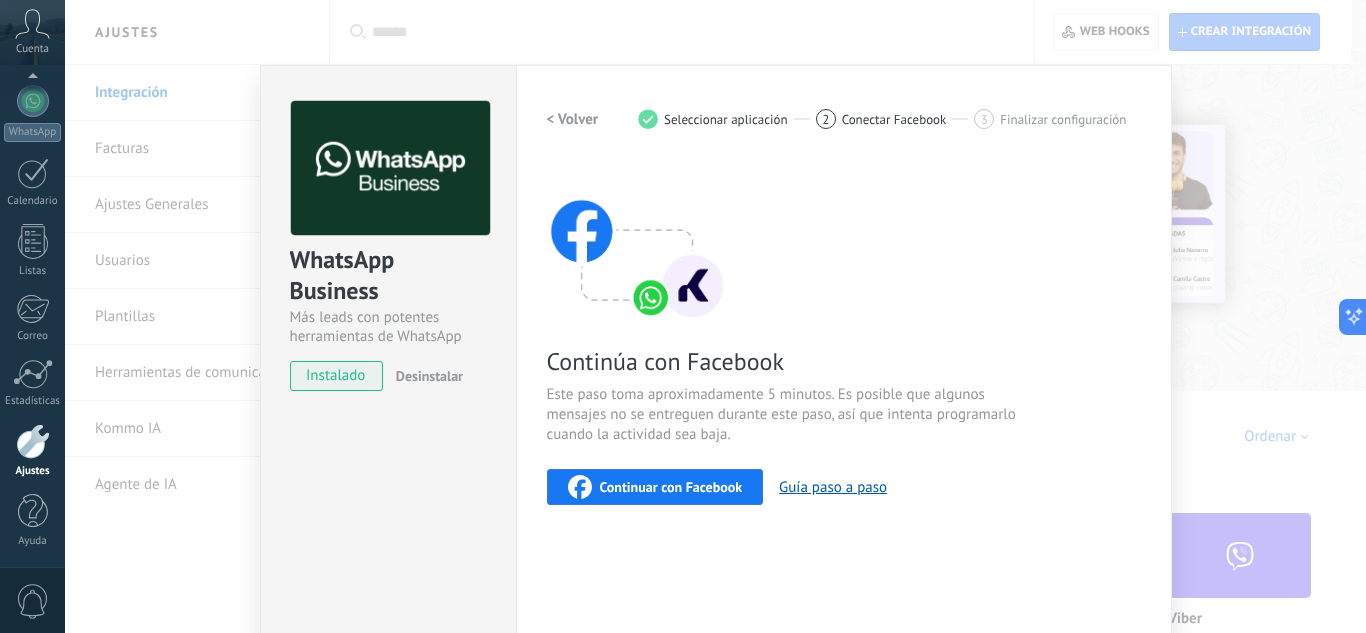 drag, startPoint x: 581, startPoint y: 92, endPoint x: 580, endPoint y: 127, distance: 35.014282 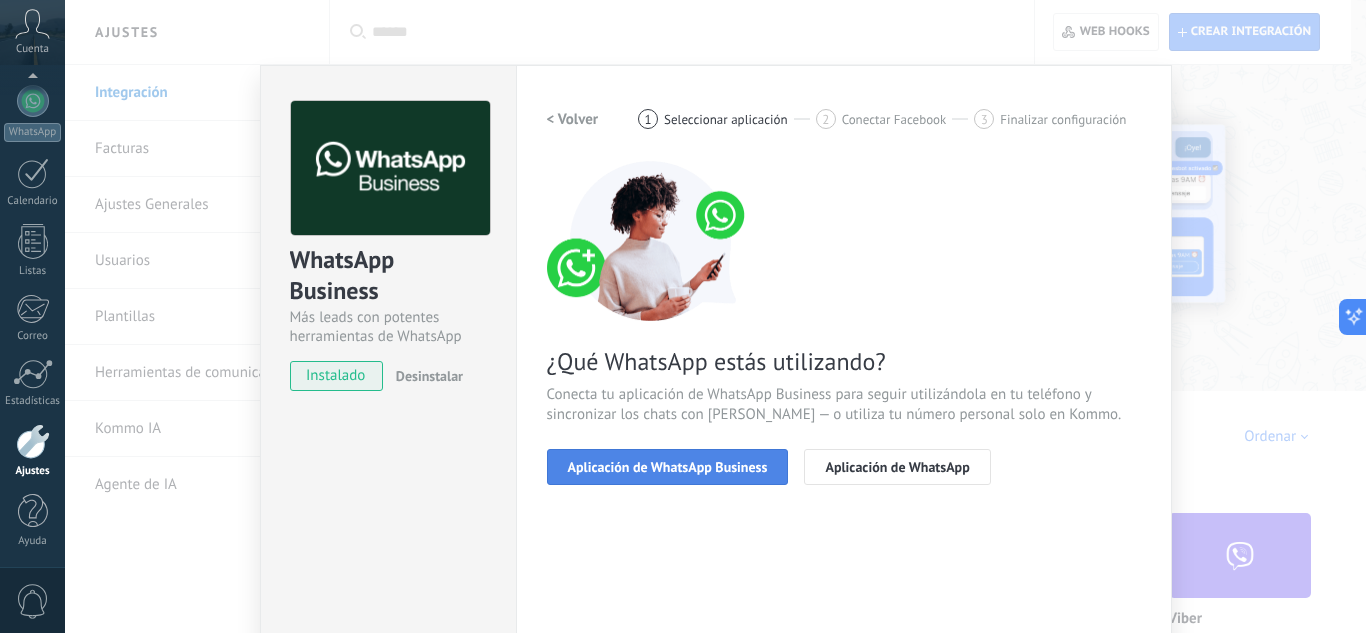click on "Aplicación de WhatsApp Business" at bounding box center (668, 467) 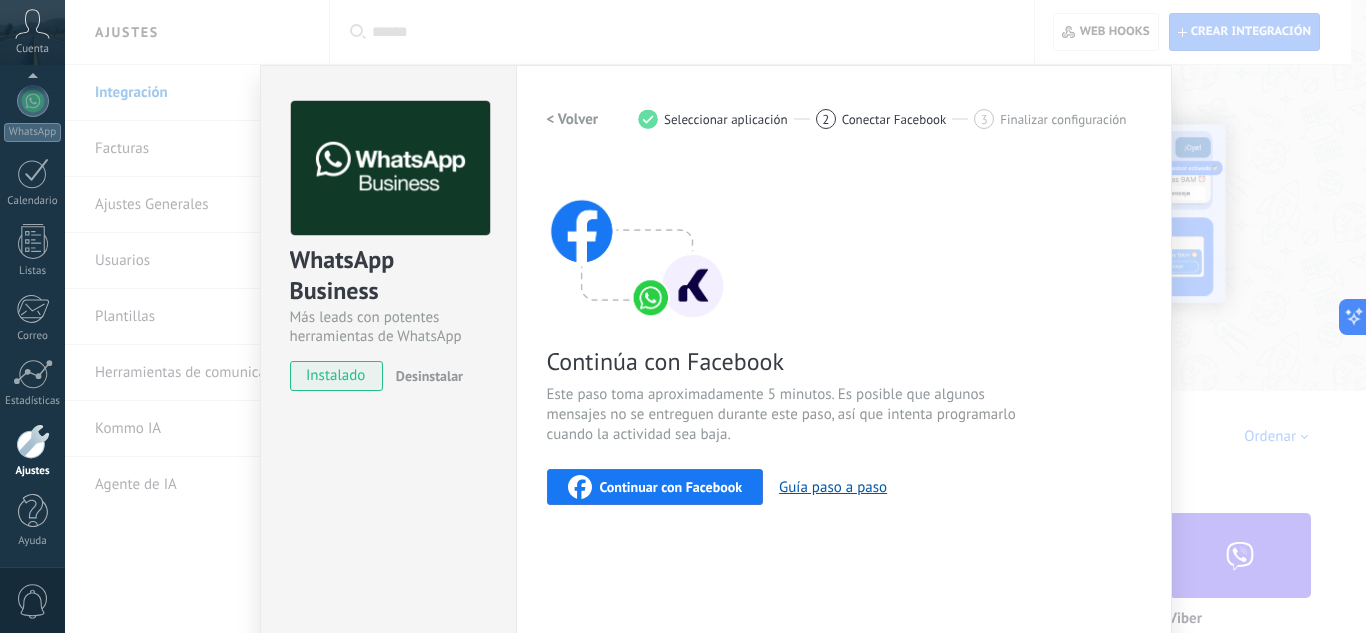 click on "< Volver" at bounding box center [573, 119] 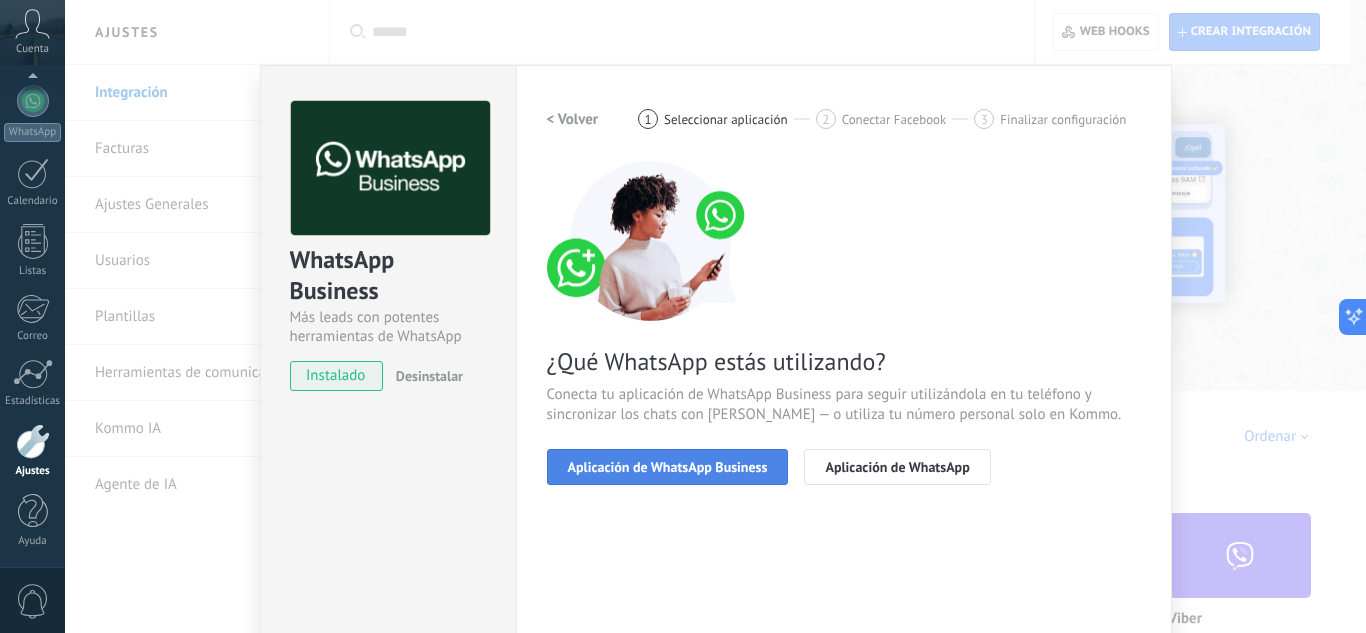 click on "Aplicación de WhatsApp Business" at bounding box center [668, 467] 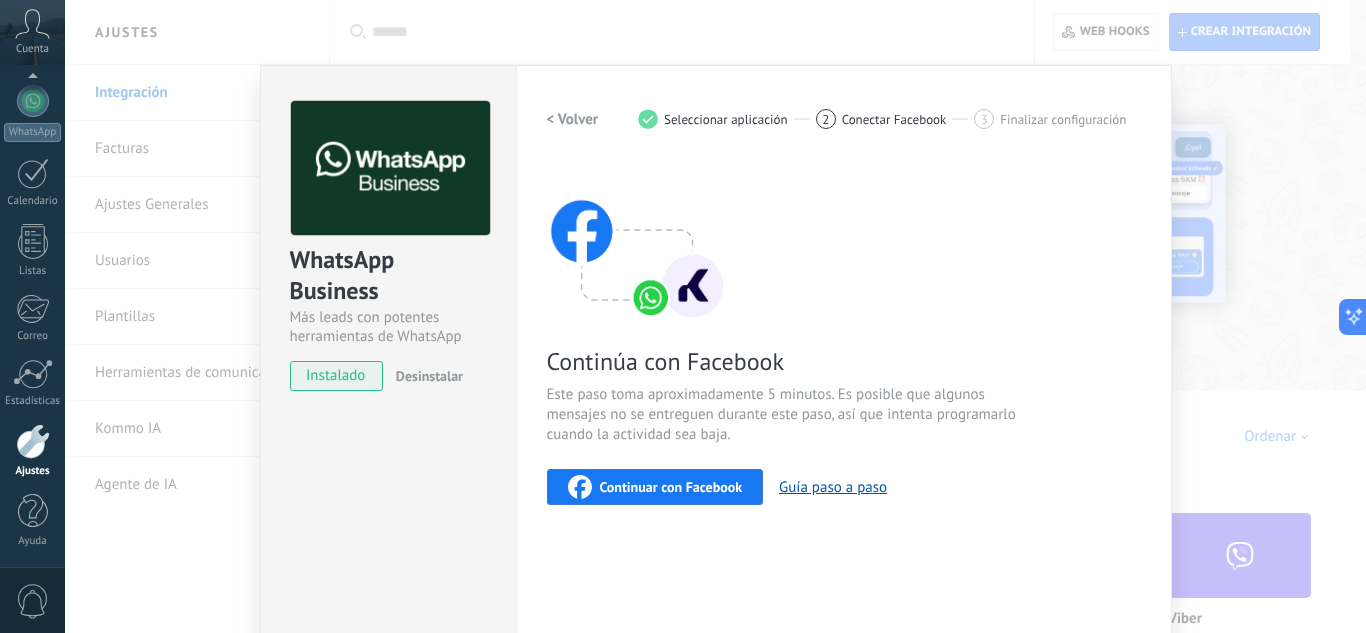click on "Continuar con Facebook" at bounding box center (655, 487) 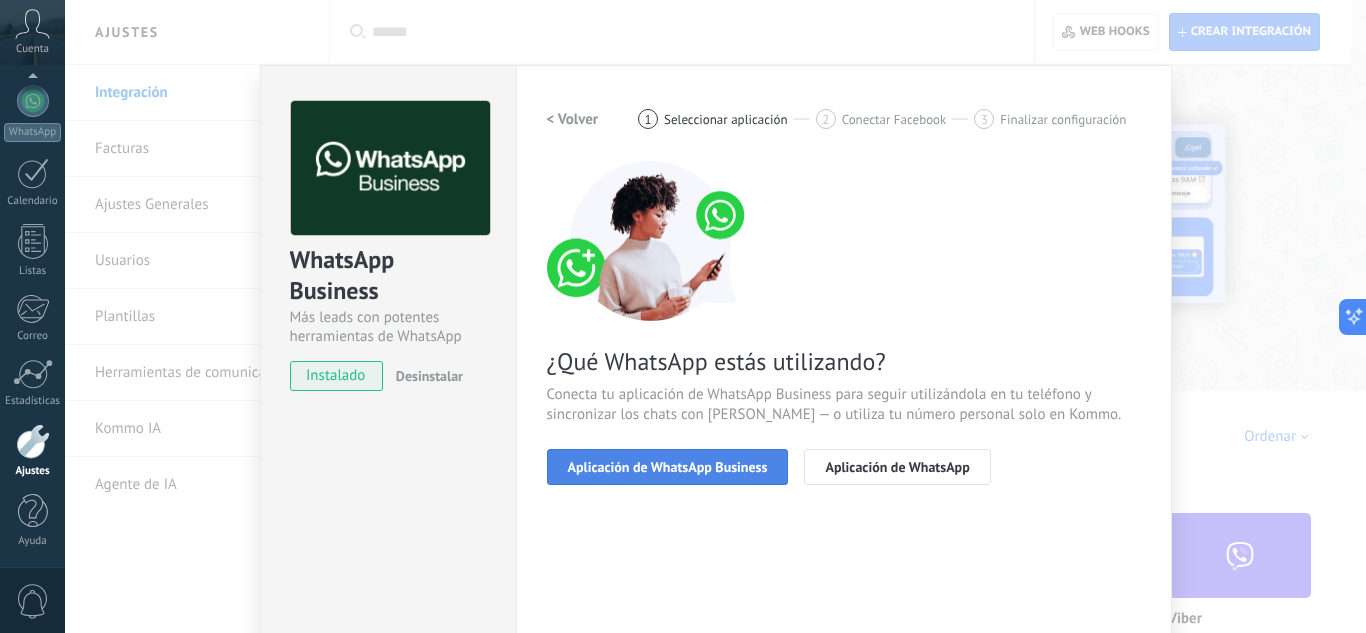 drag, startPoint x: 582, startPoint y: 507, endPoint x: 578, endPoint y: 479, distance: 28.284271 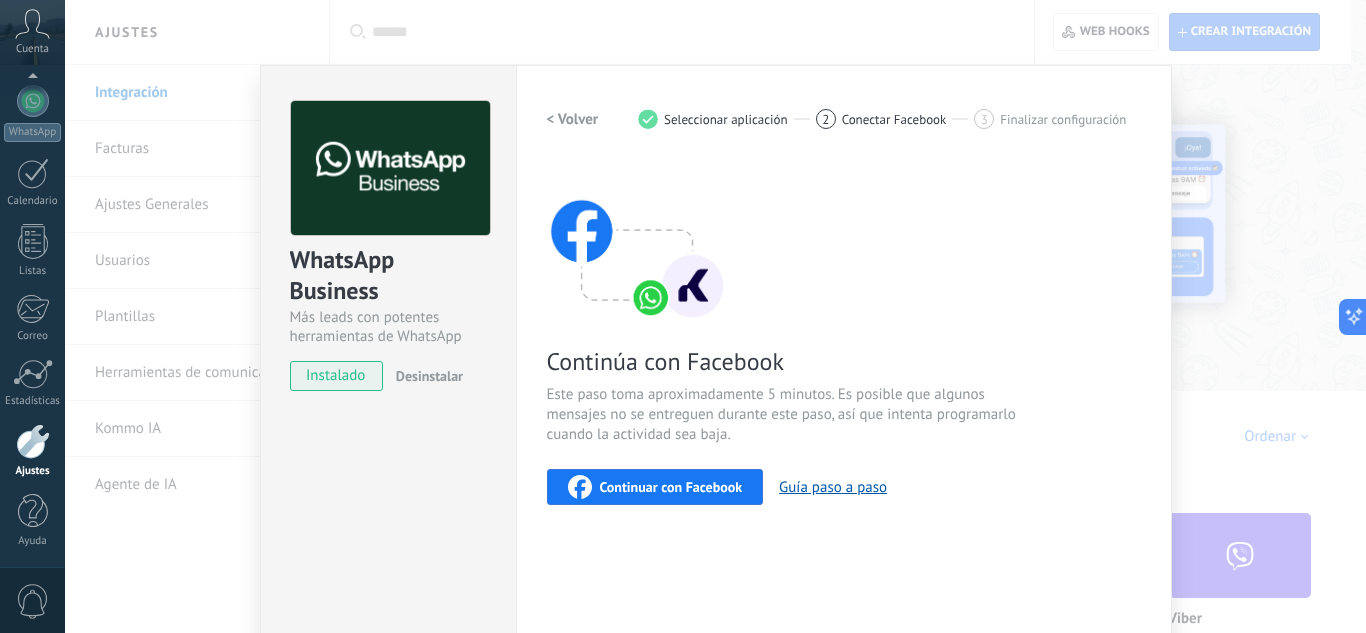 click on "Continuar con Facebook" at bounding box center (655, 487) 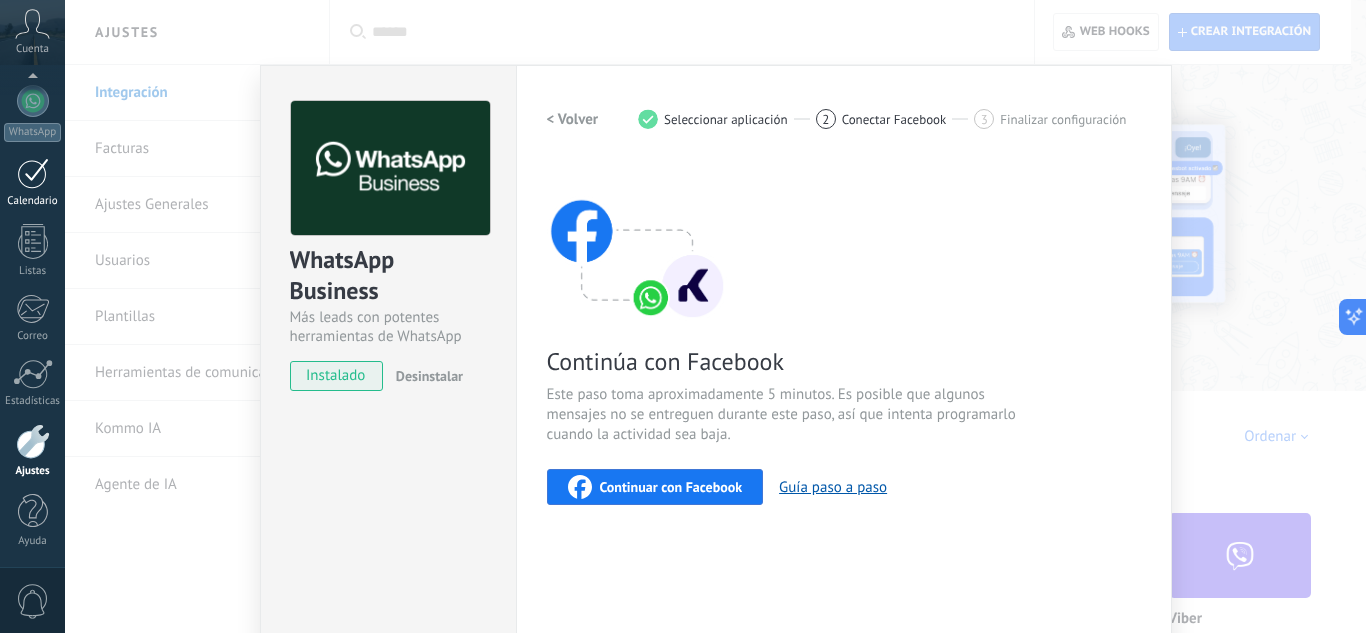 drag, startPoint x: 19, startPoint y: 144, endPoint x: 38, endPoint y: 197, distance: 56.302753 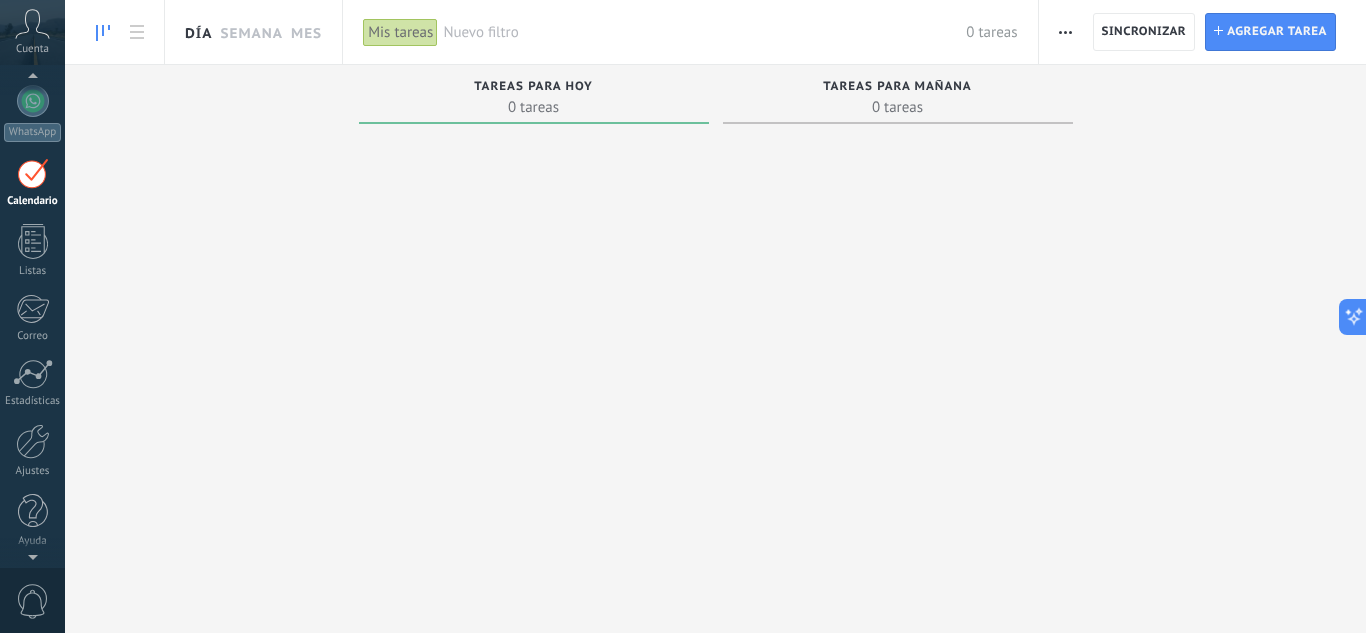 scroll, scrollTop: 58, scrollLeft: 0, axis: vertical 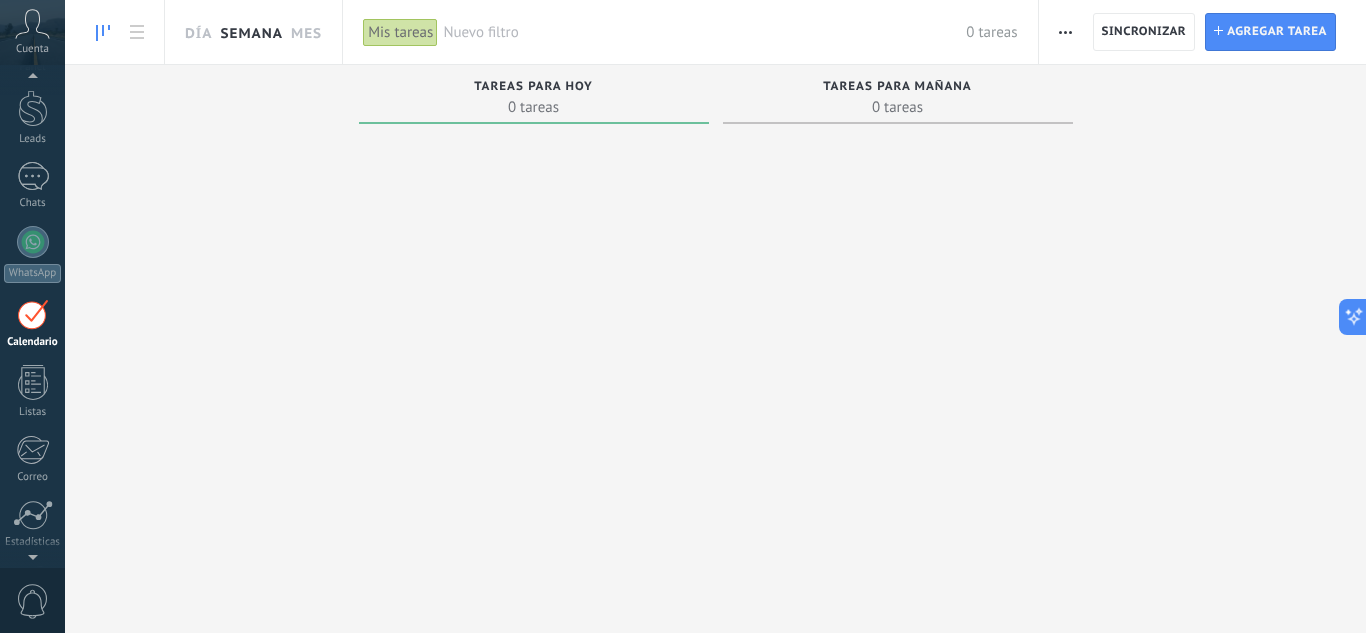 click on "Semana" at bounding box center [251, 32] 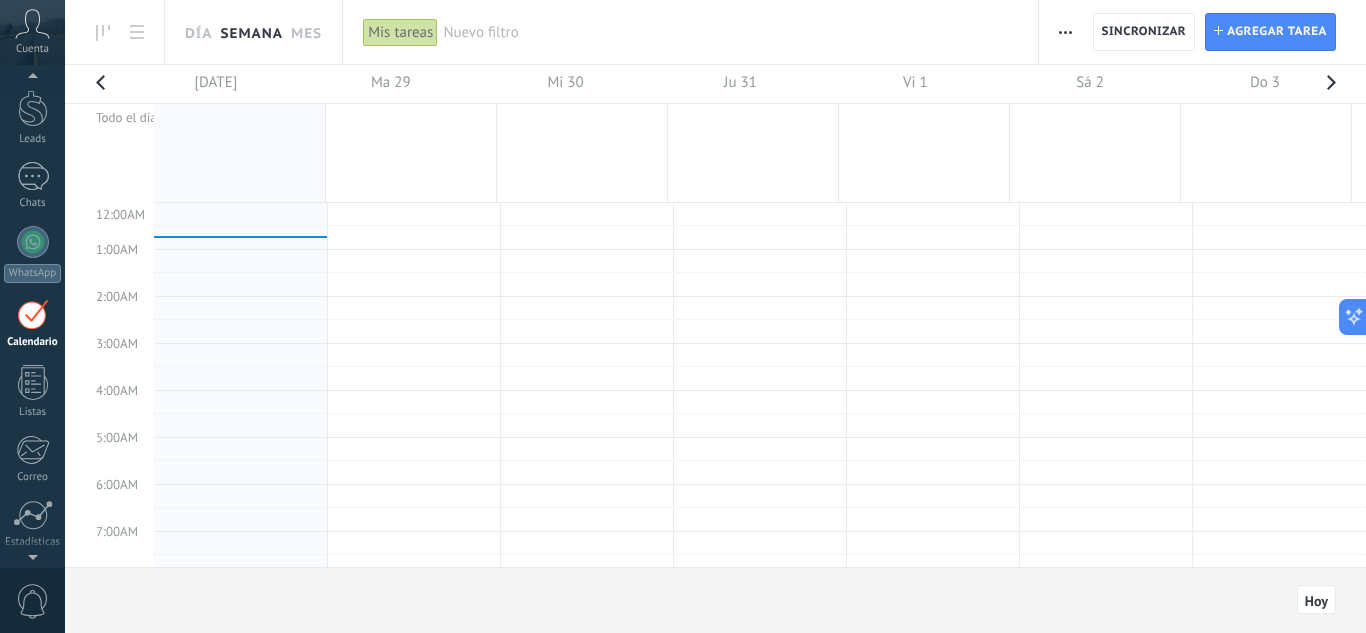 scroll, scrollTop: 377, scrollLeft: 0, axis: vertical 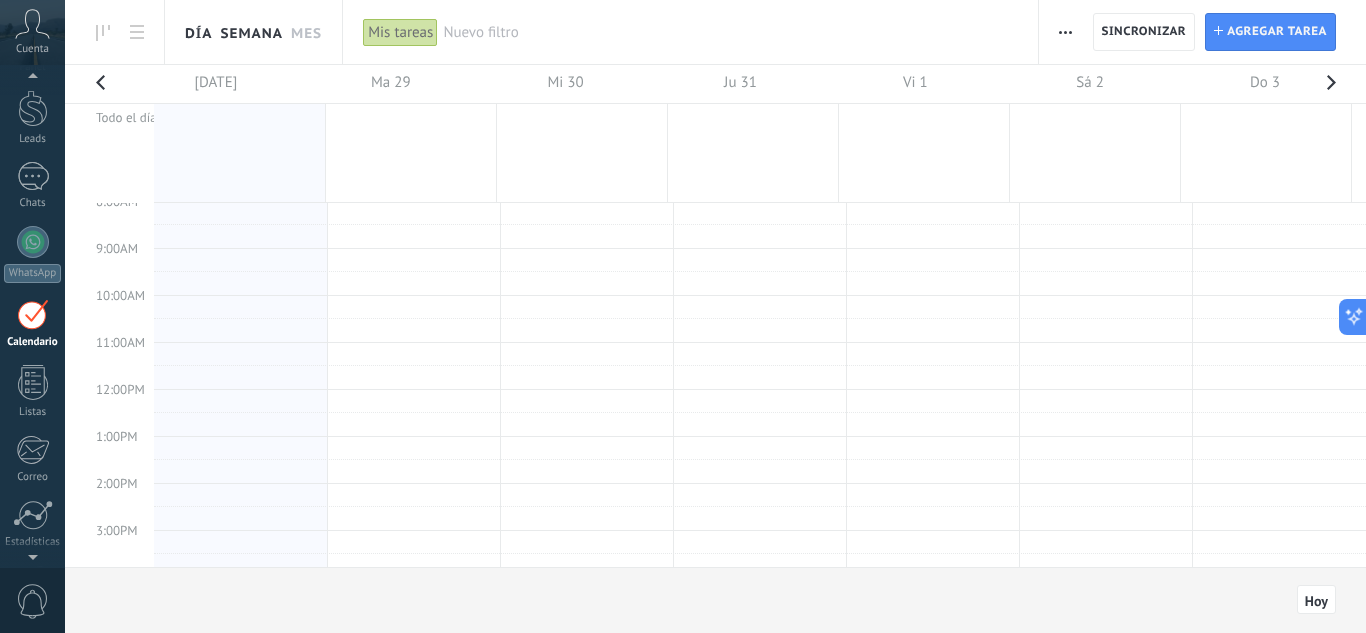 click on "Día" at bounding box center (198, 32) 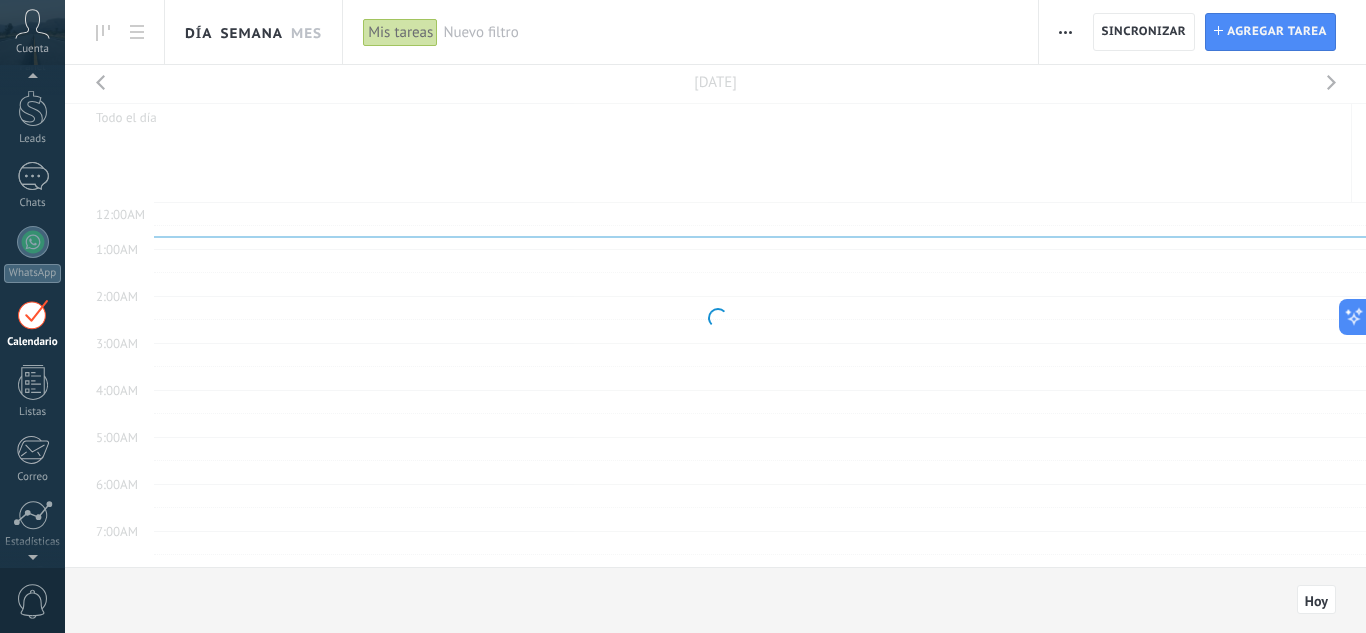 scroll, scrollTop: 377, scrollLeft: 0, axis: vertical 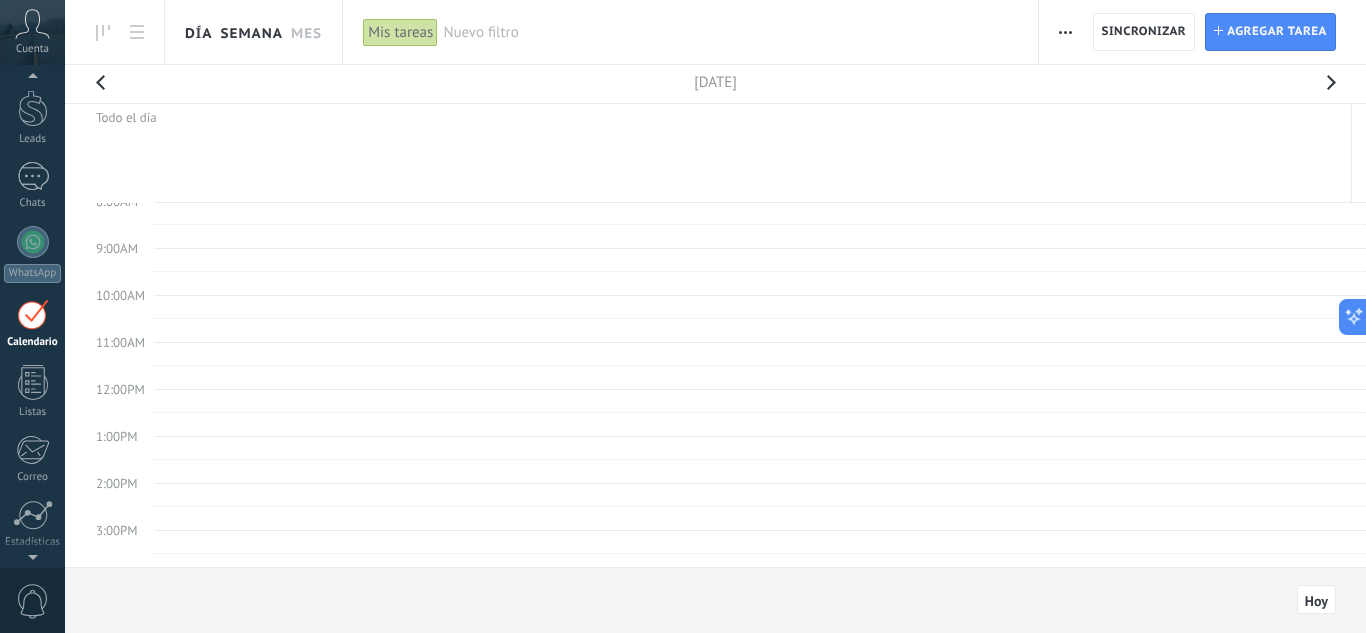 click on "Semana" at bounding box center [251, 32] 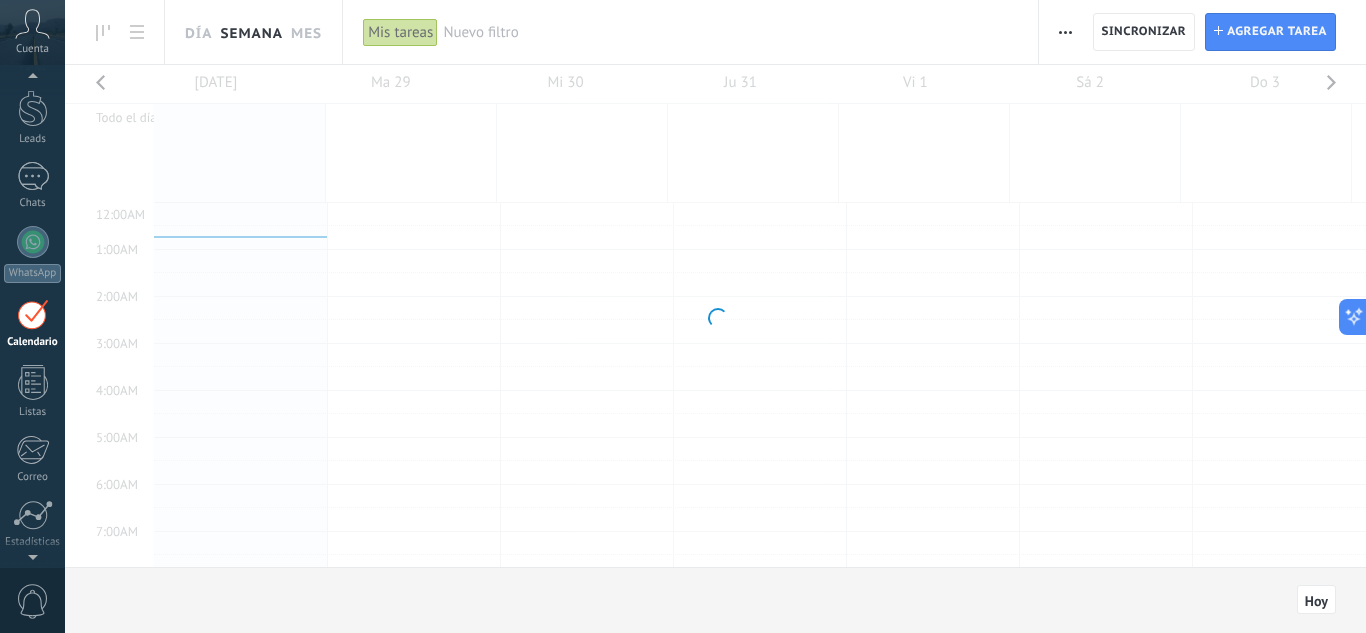 scroll, scrollTop: 377, scrollLeft: 0, axis: vertical 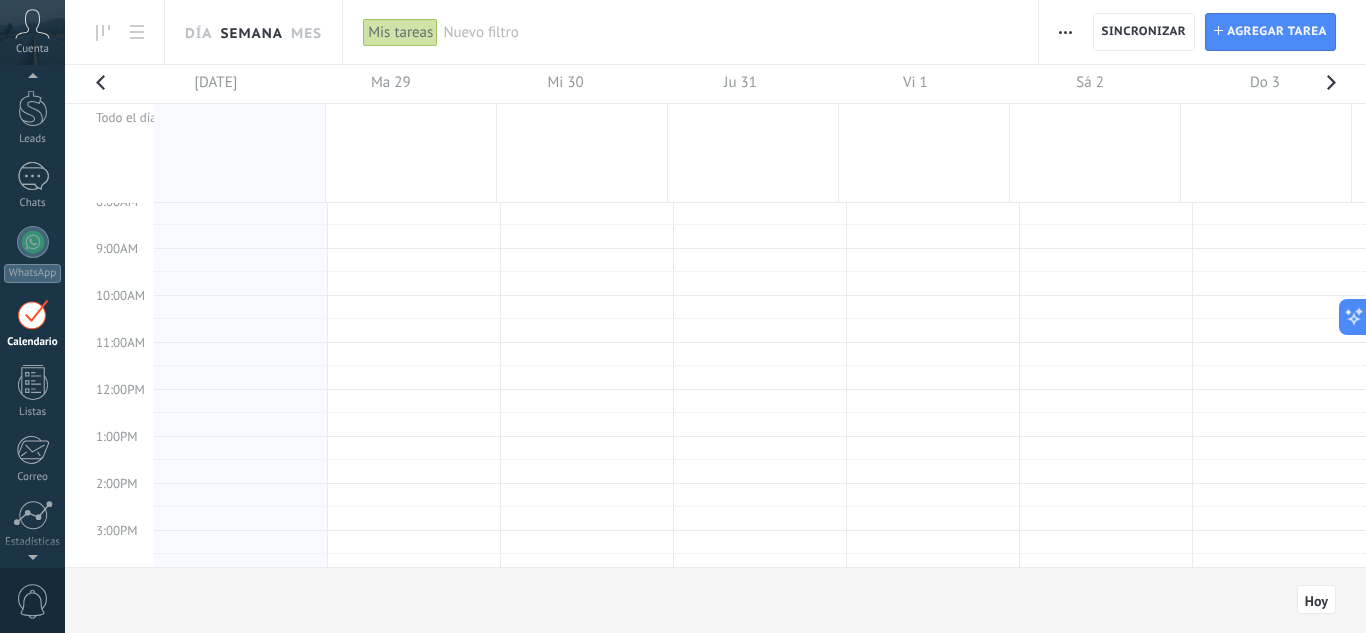 click at bounding box center [760, 260] 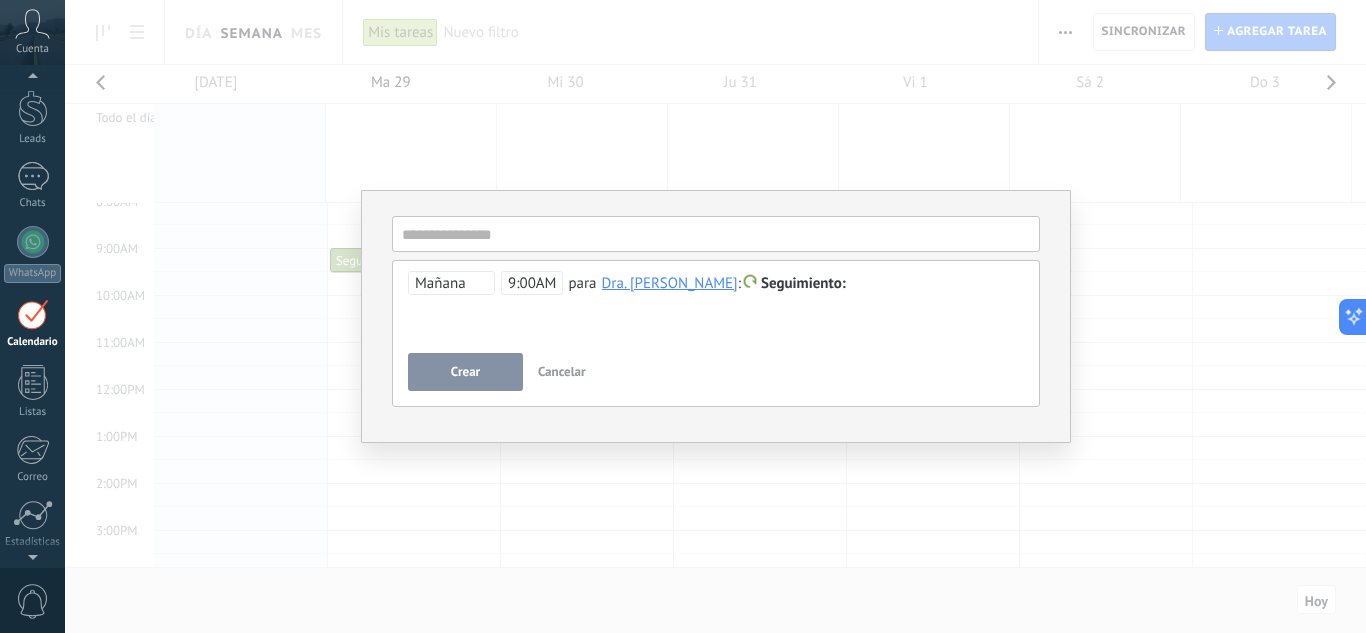 click on "Cancelar" at bounding box center [562, 371] 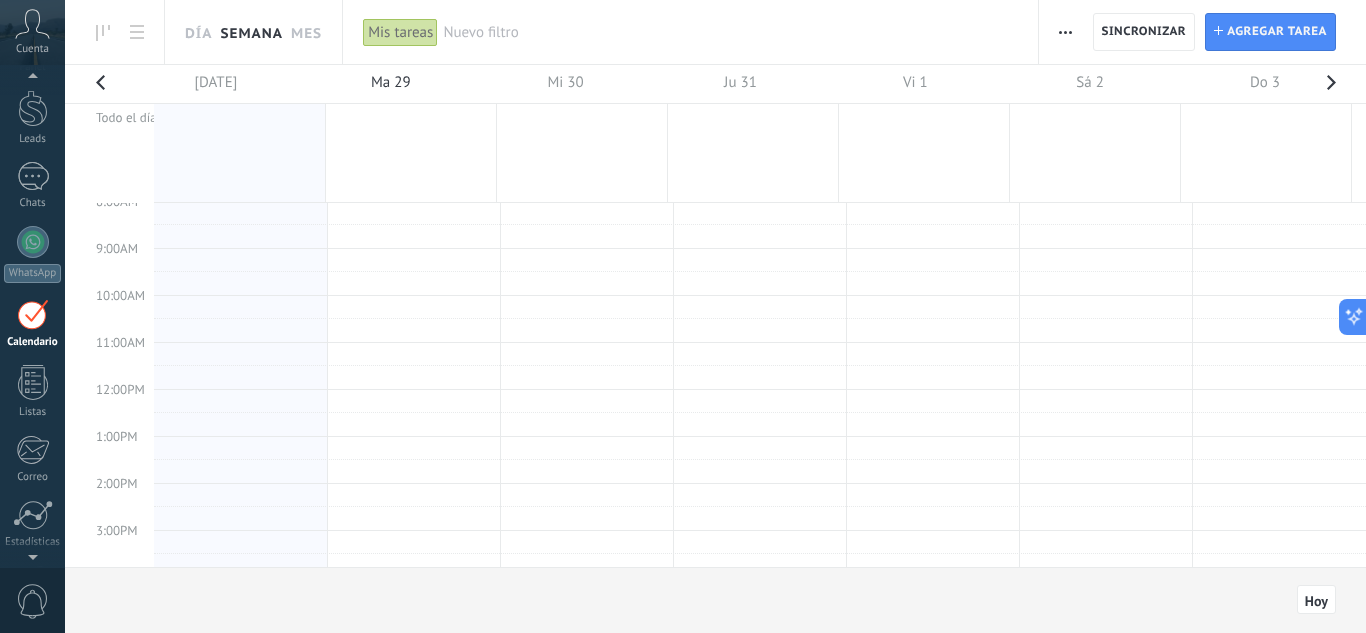 click at bounding box center [100, 88] 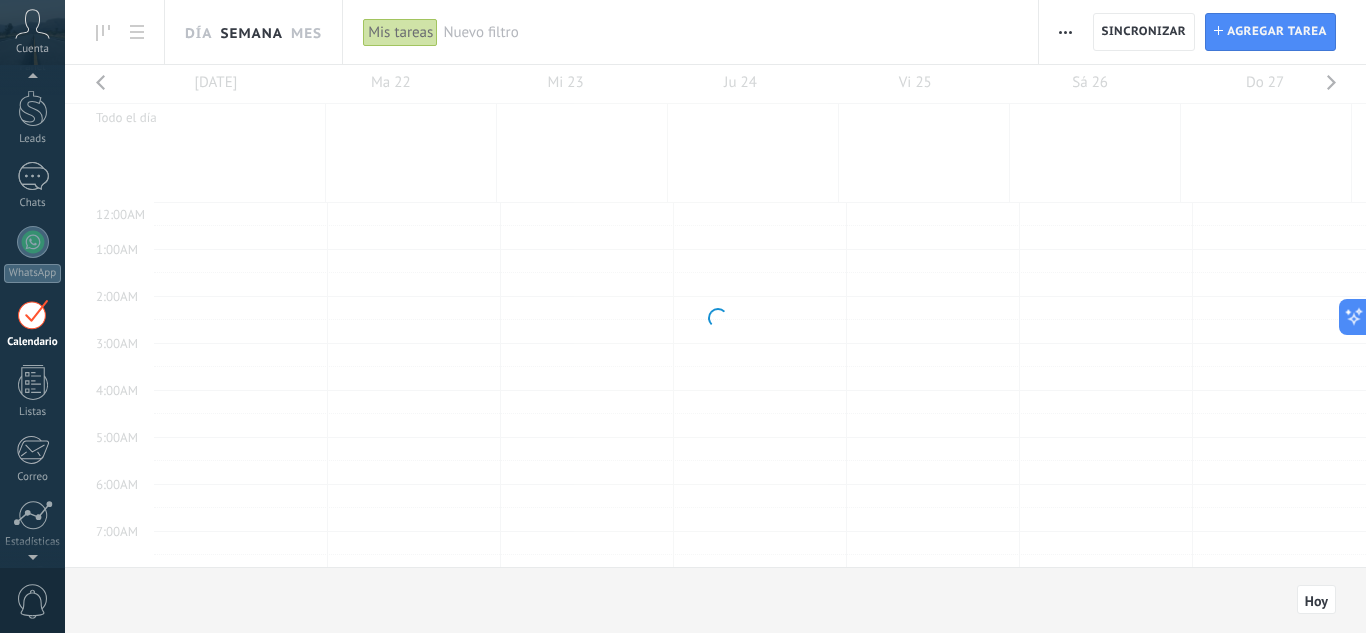 scroll, scrollTop: 377, scrollLeft: 0, axis: vertical 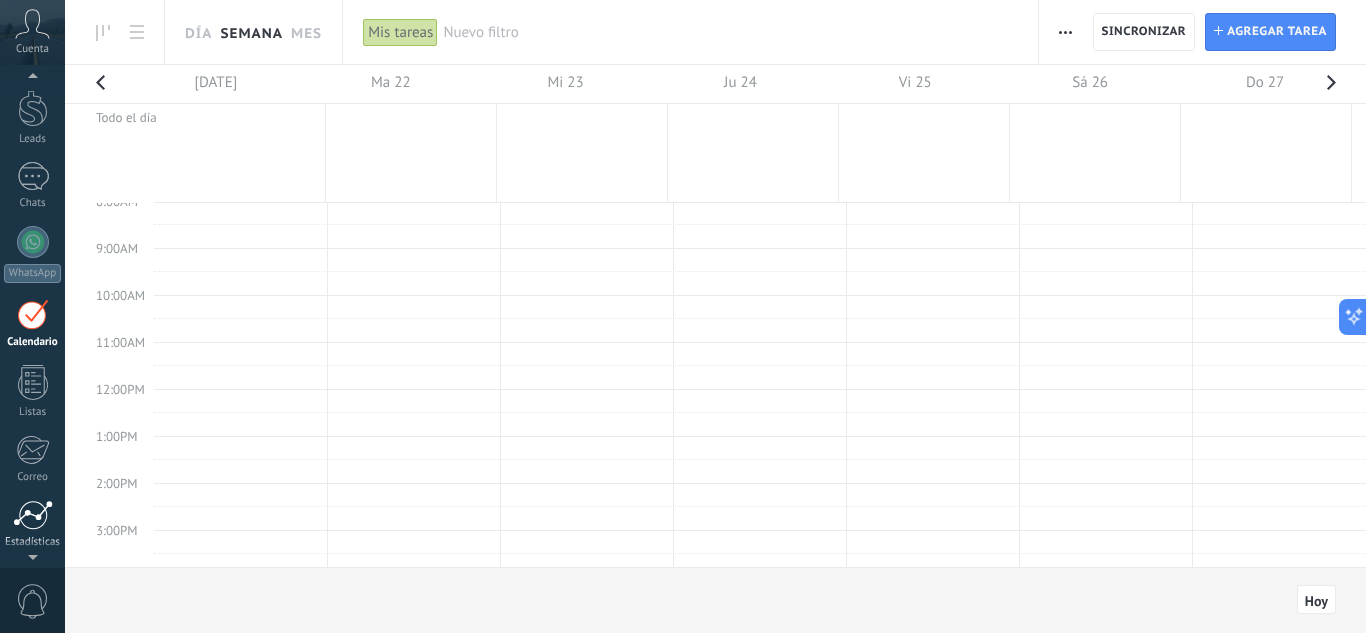 click at bounding box center [33, 515] 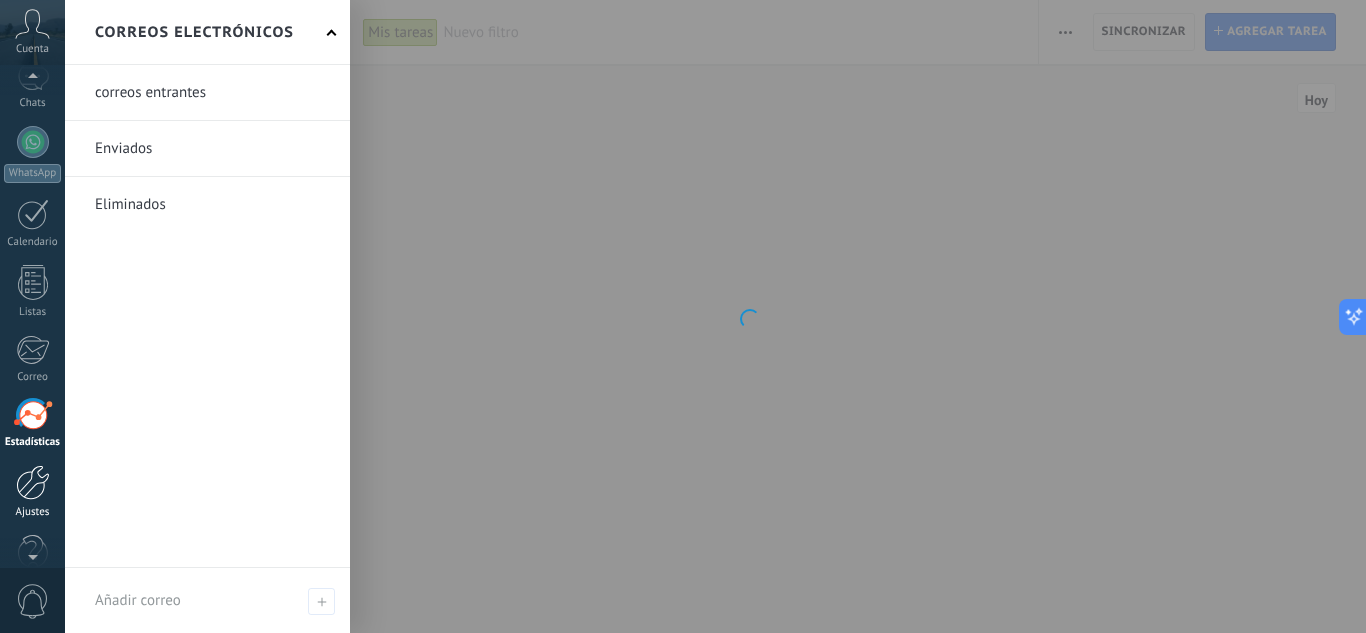 click at bounding box center (33, 482) 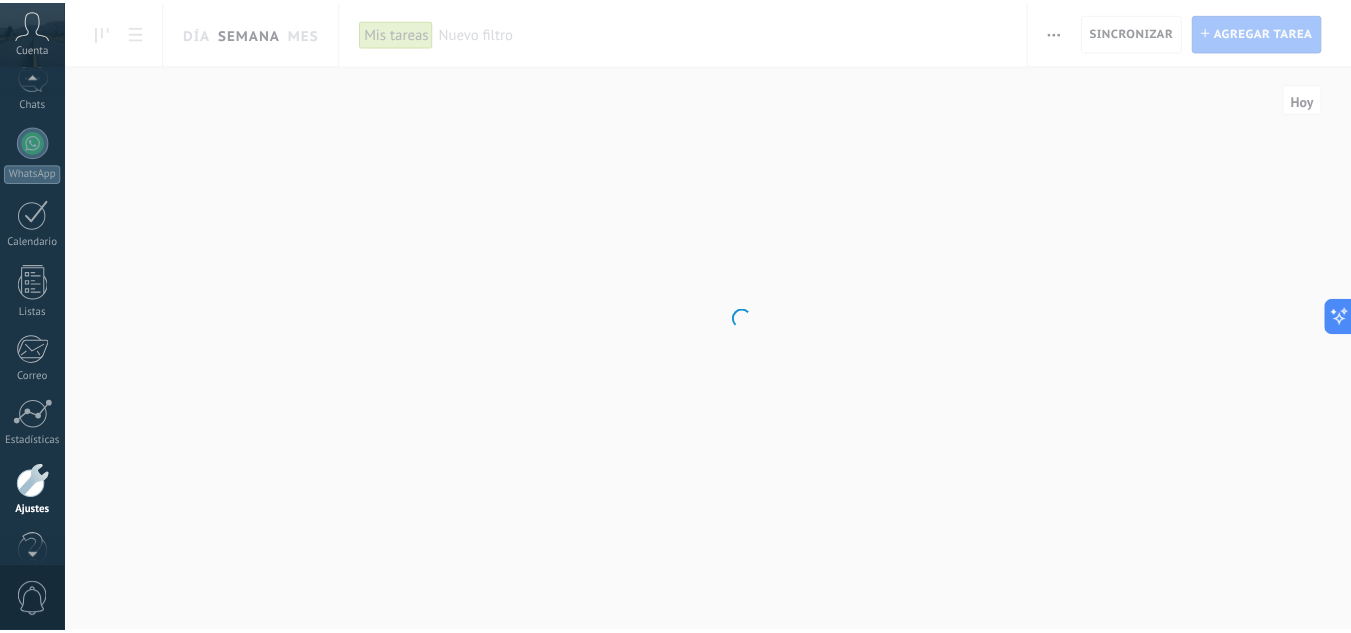 scroll, scrollTop: 199, scrollLeft: 0, axis: vertical 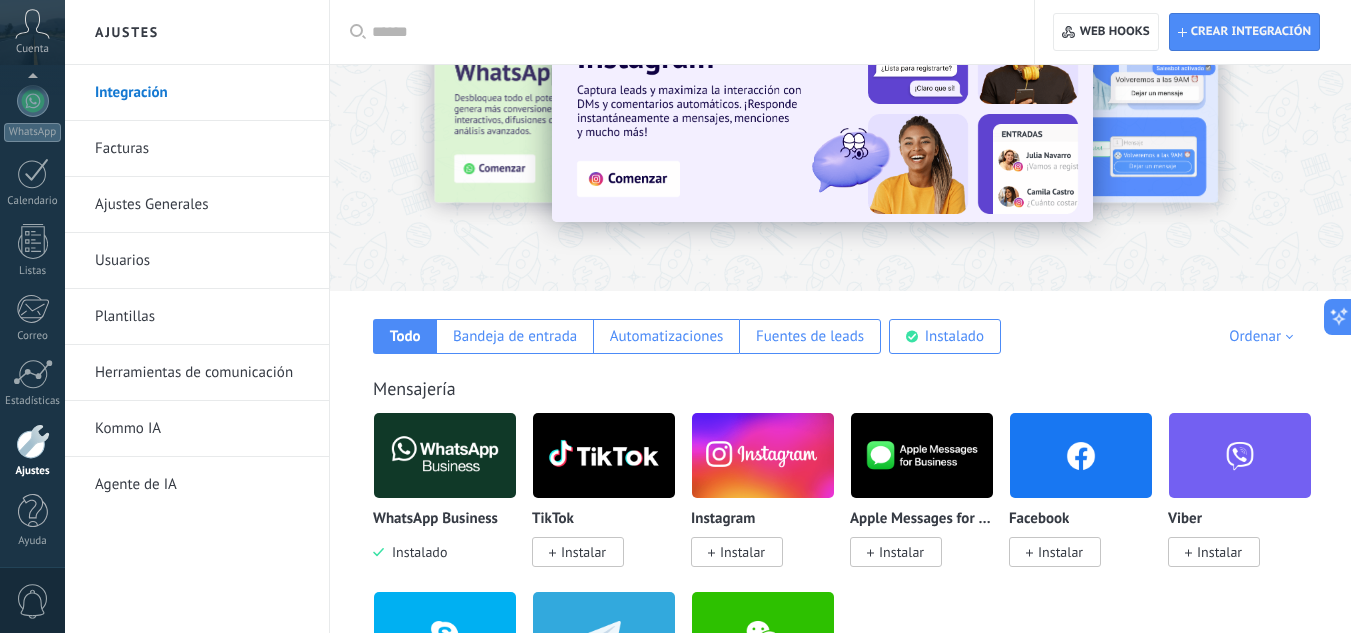 click at bounding box center [445, 455] 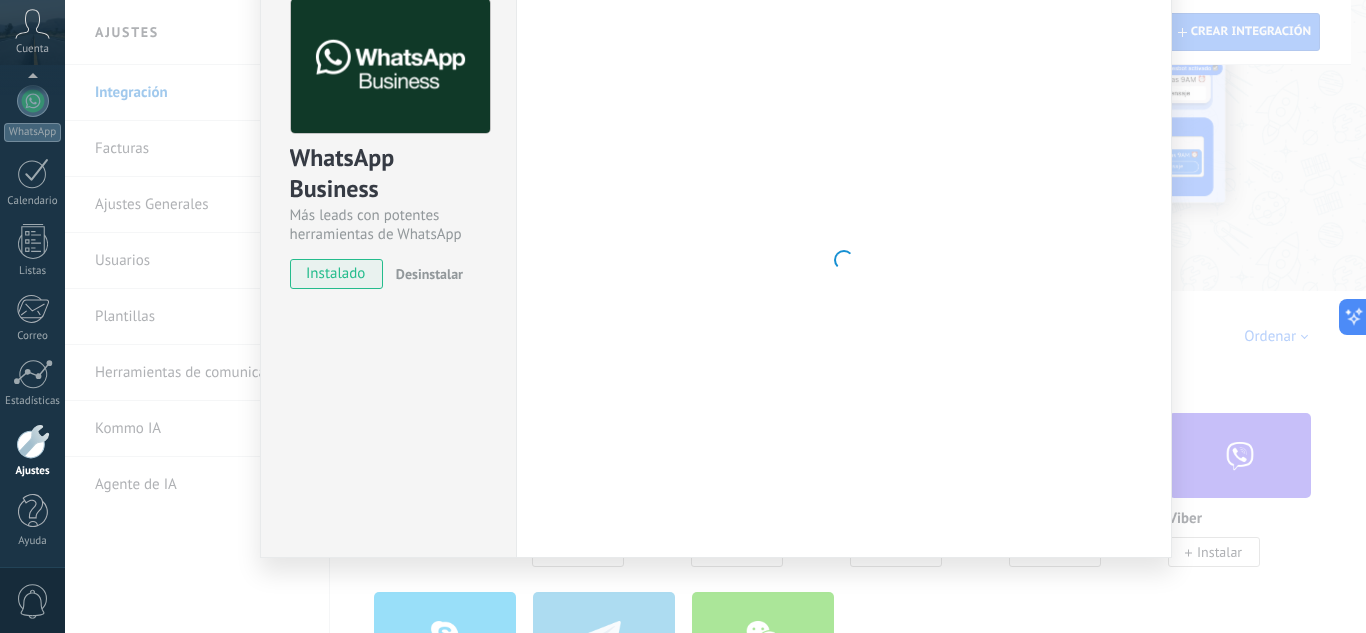 scroll, scrollTop: 2, scrollLeft: 0, axis: vertical 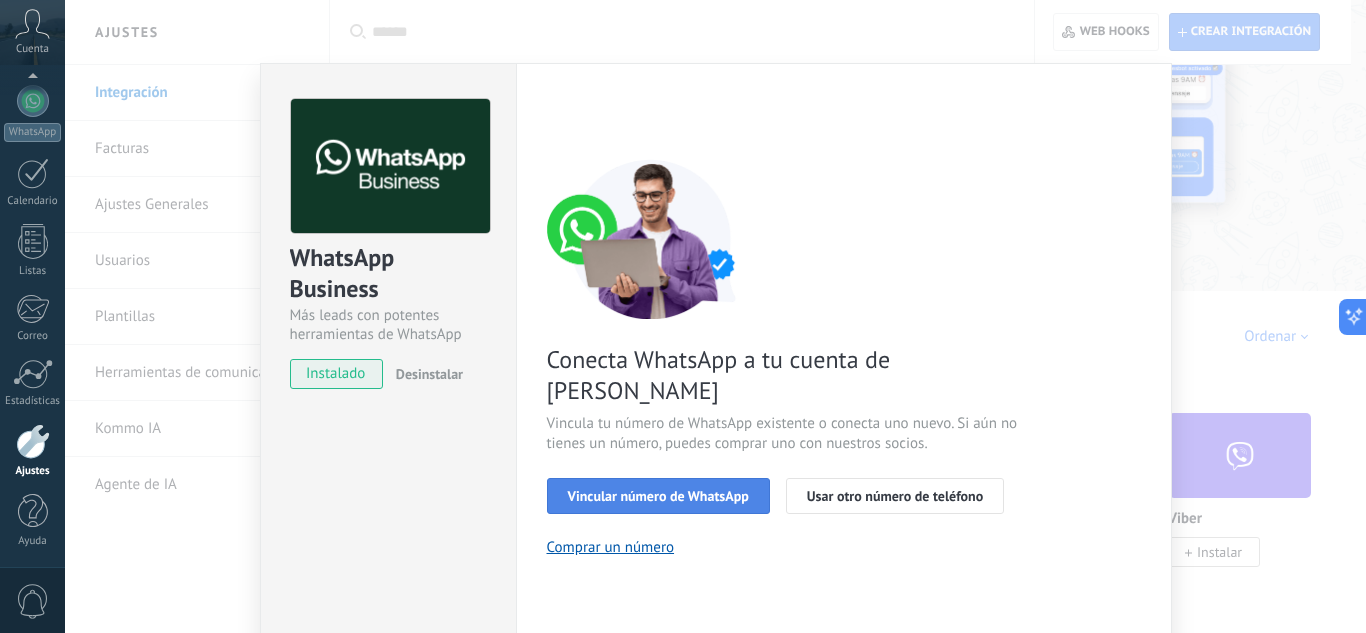 click on "Vincular número de WhatsApp" at bounding box center [658, 496] 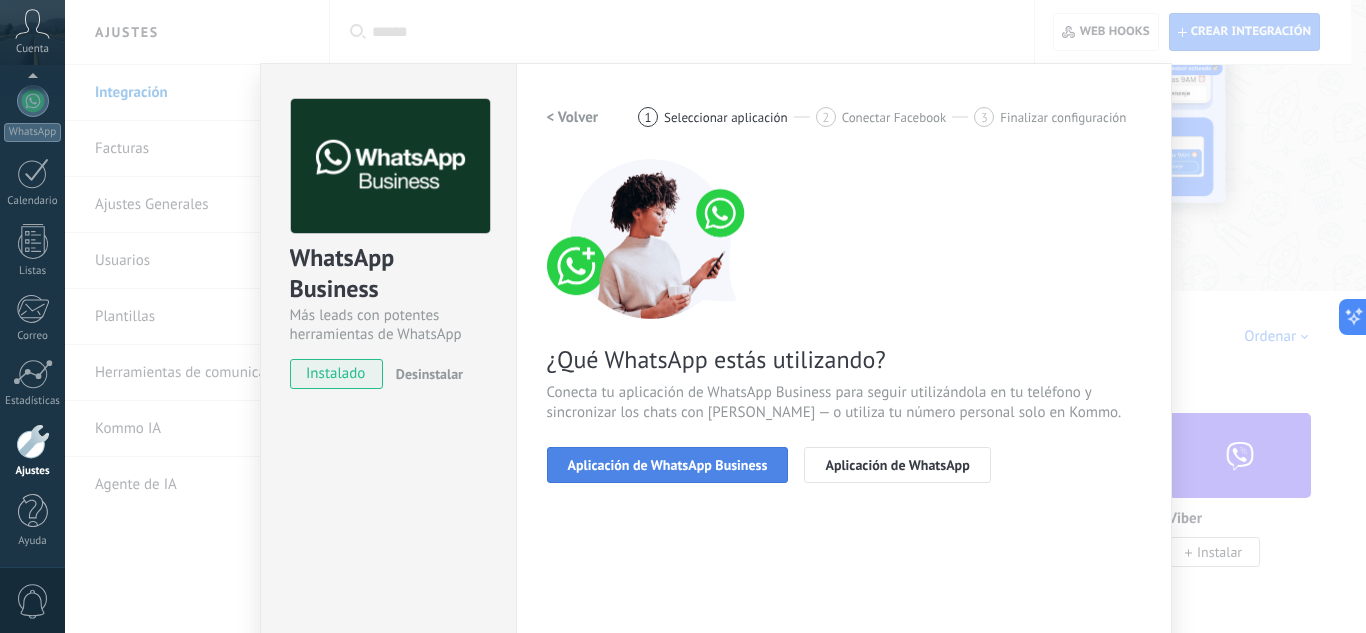 click on "Aplicación de WhatsApp Business" at bounding box center (668, 465) 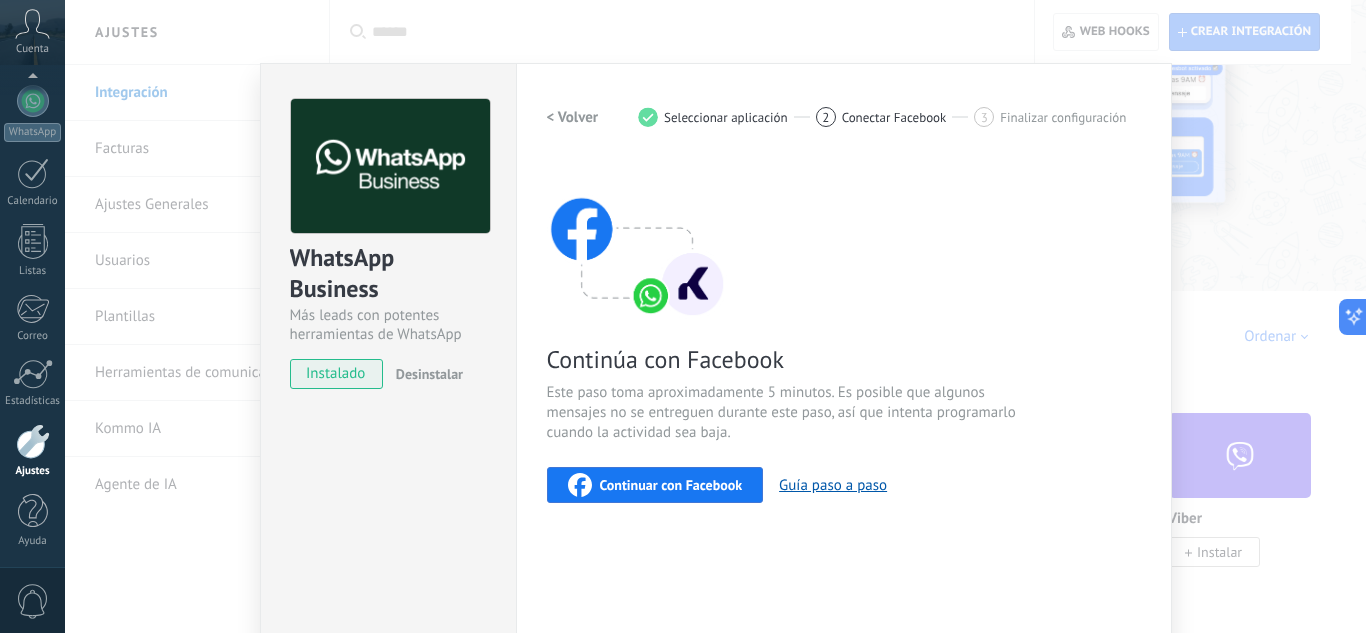 click on "Continuar con Facebook" at bounding box center [671, 485] 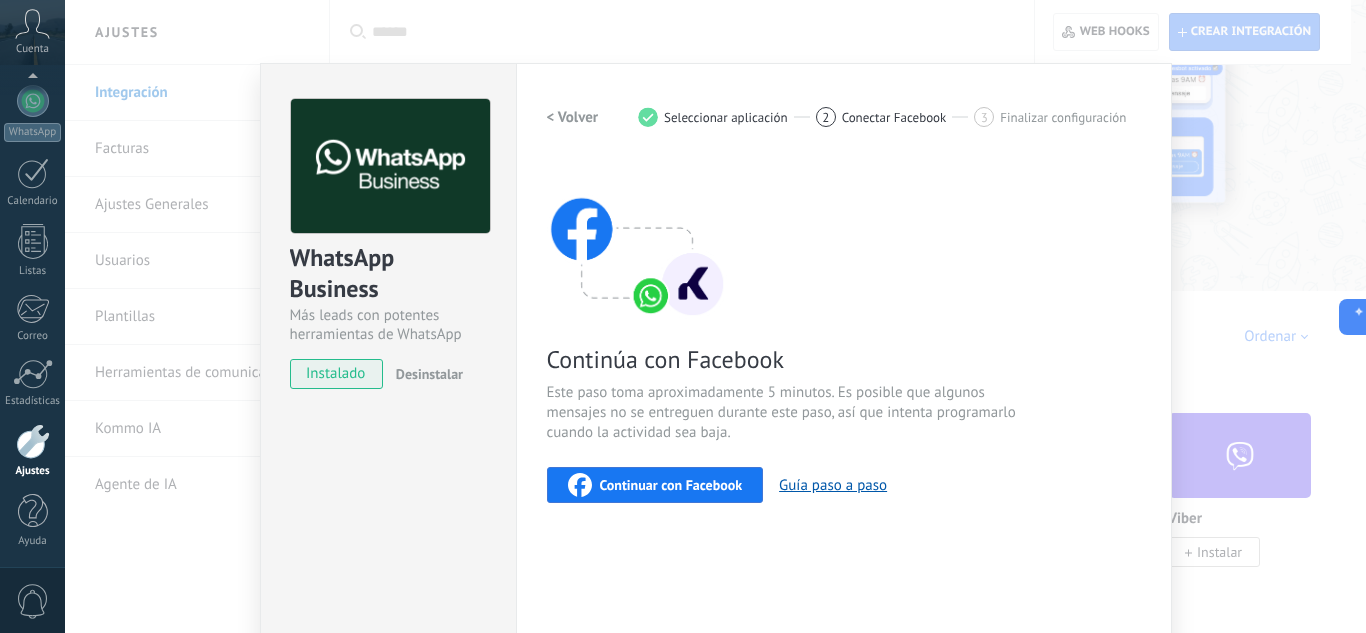 click on "Continuar con Facebook" at bounding box center [671, 485] 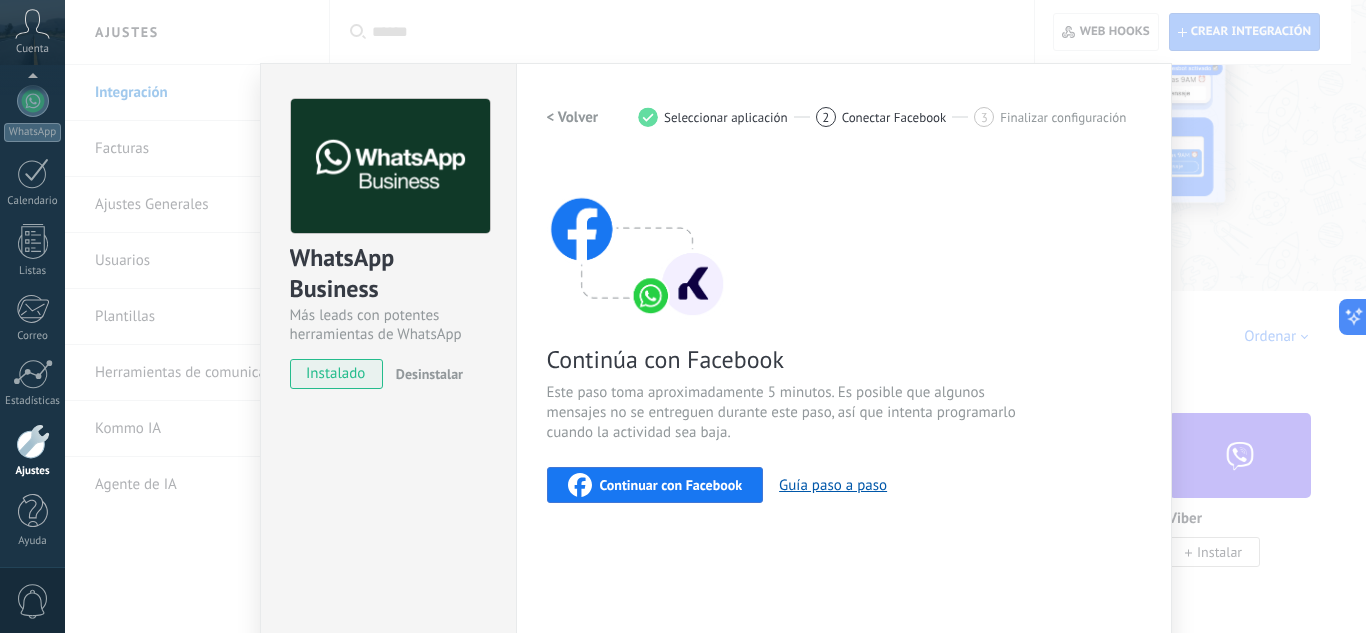 click on "Continuar con Facebook" at bounding box center [671, 485] 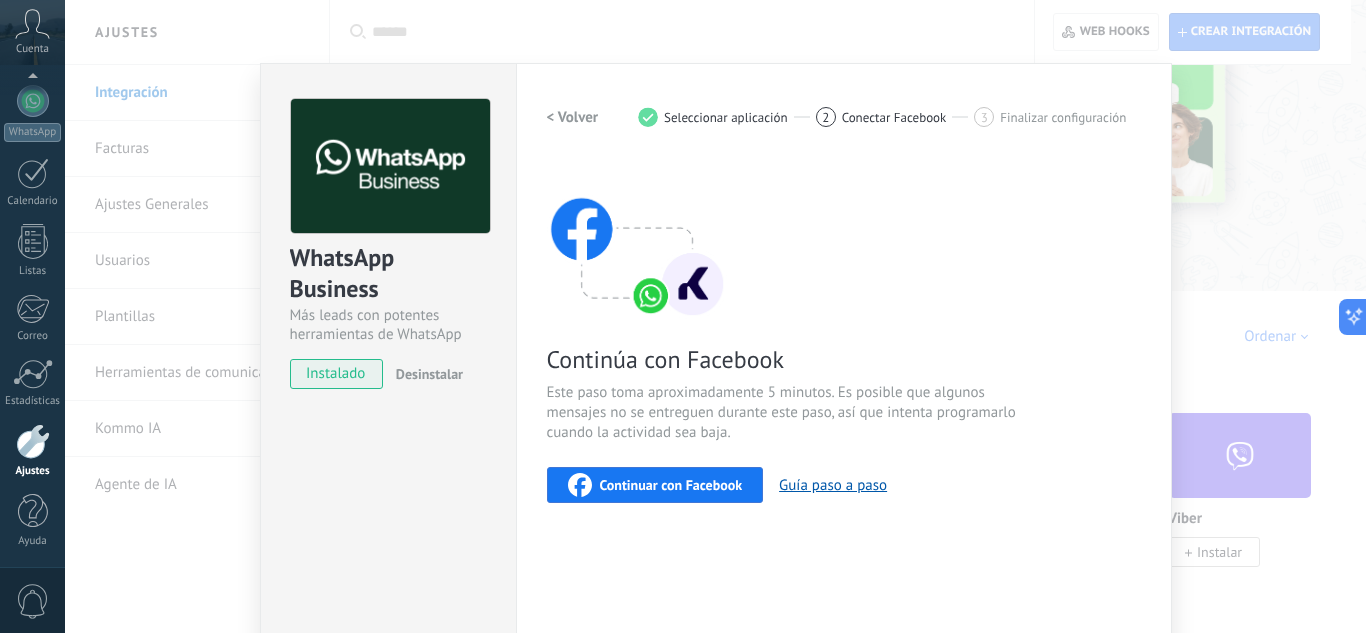 click on "Continuar con Facebook" at bounding box center [655, 485] 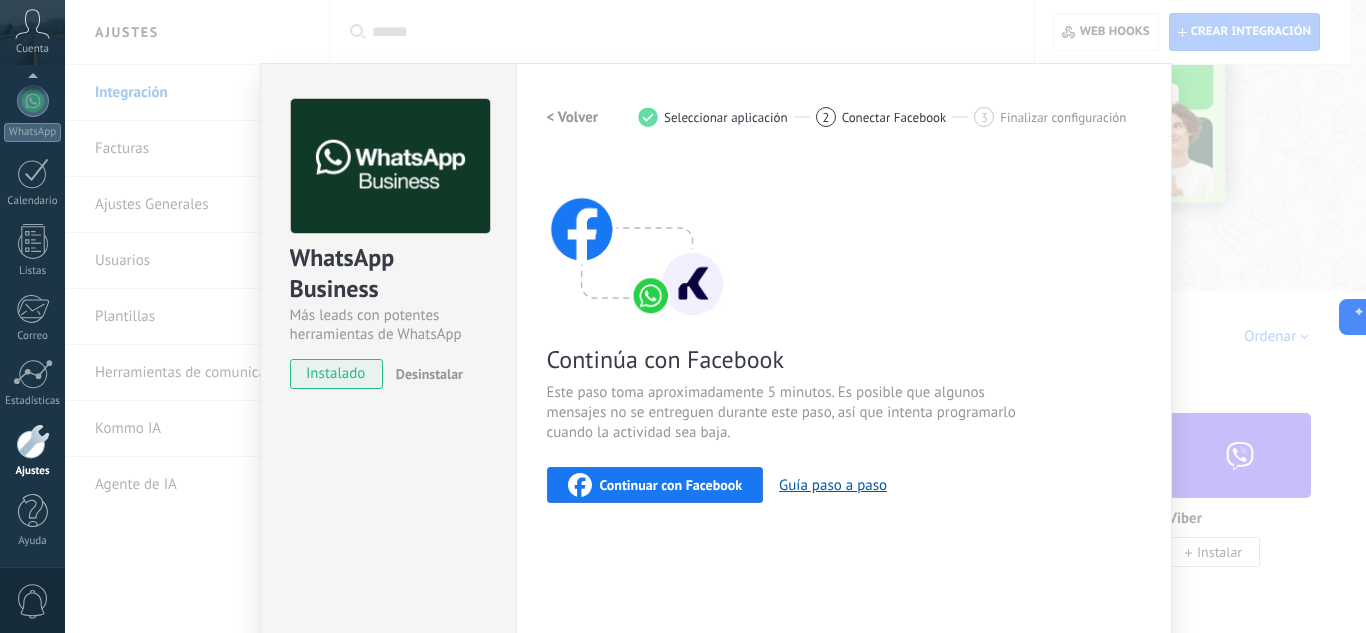 click on "Continuar con Facebook" at bounding box center [655, 485] 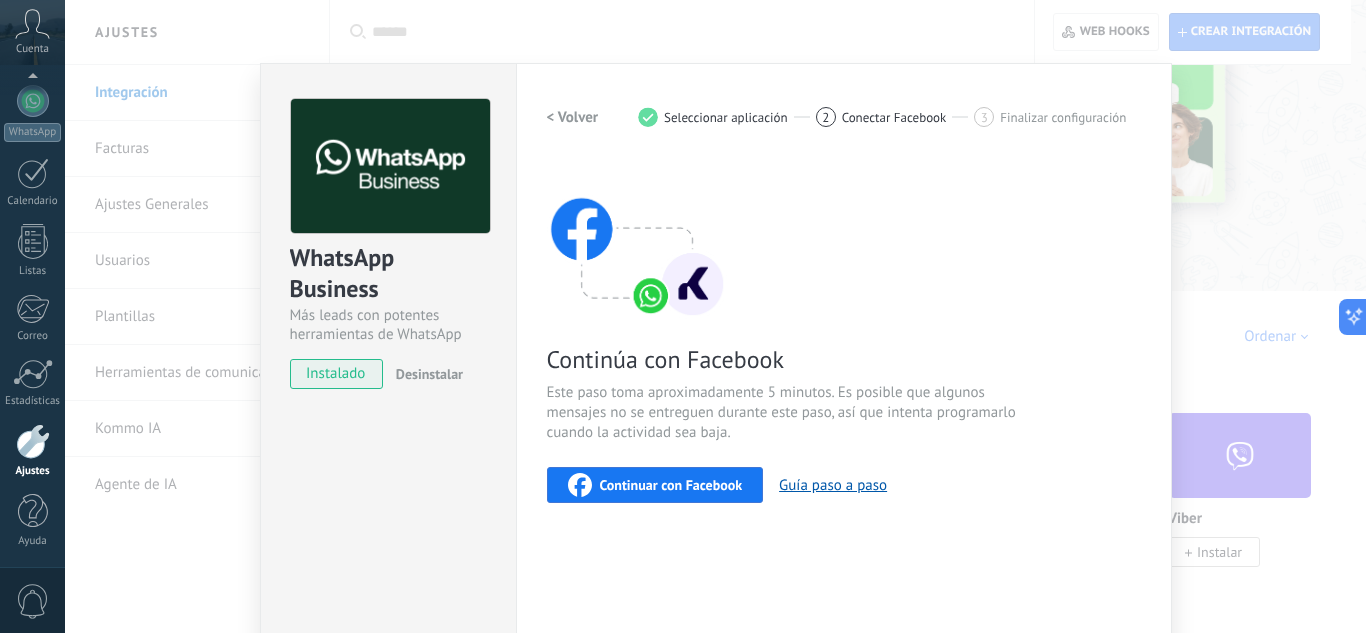 click on "Continuar con Facebook" at bounding box center (671, 485) 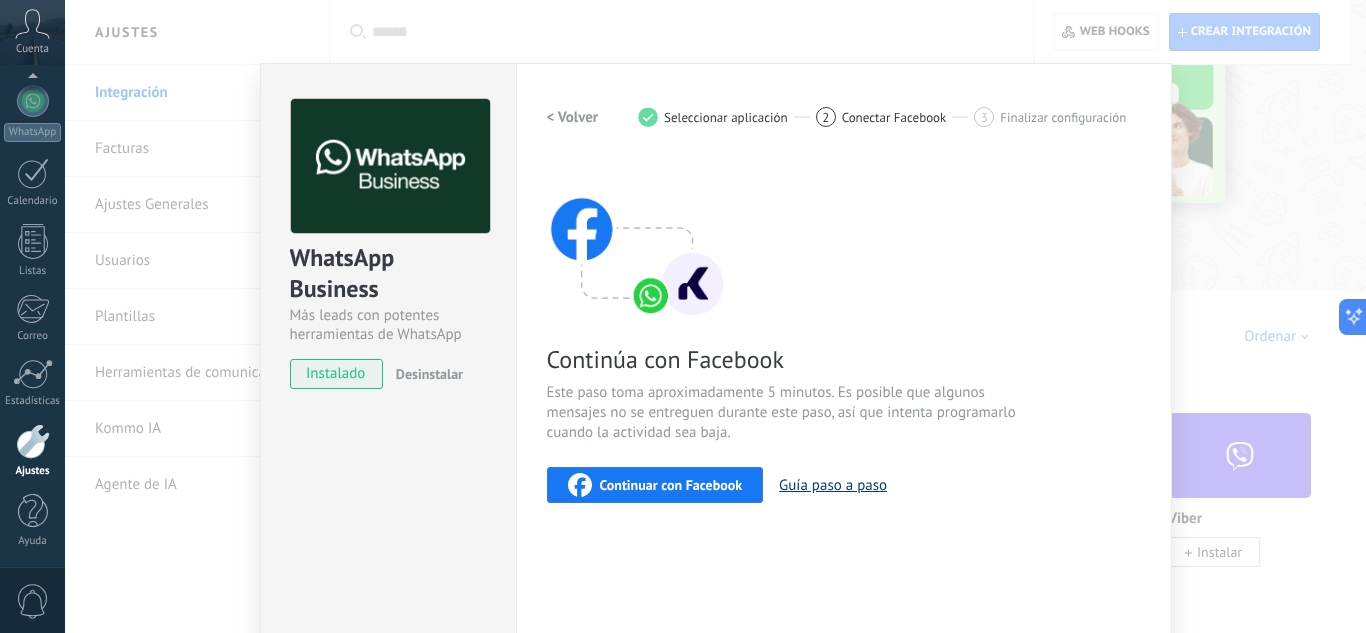 click on "Guía paso a paso" at bounding box center [833, 485] 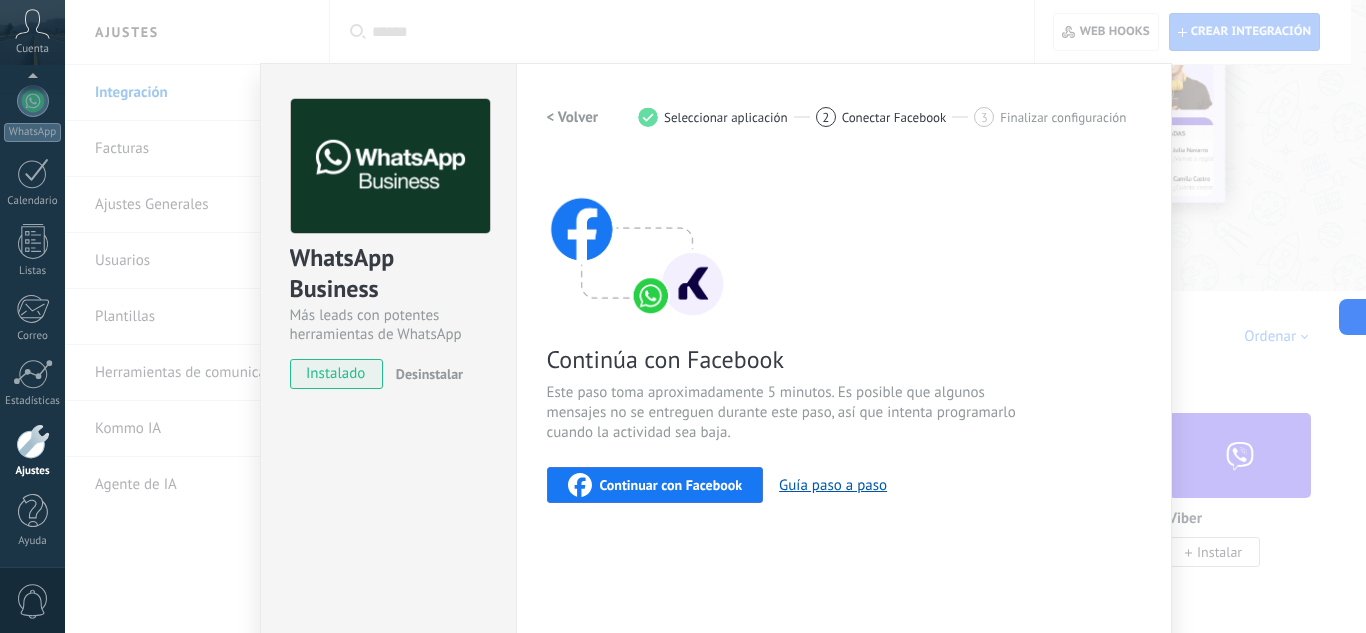click on "< Volver 1 Seleccionar aplicación 2 Conectar Facebook  3 Finalizar configuración Continúa con Facebook Este paso toma aproximadamente 5 minutos. Es posible que algunos mensajes no se entreguen durante este paso, así que intenta programarlo cuando la actividad sea baja. Continuar con Facebook Guía paso a paso ¿Necesitas ayuda?" at bounding box center (844, 408) 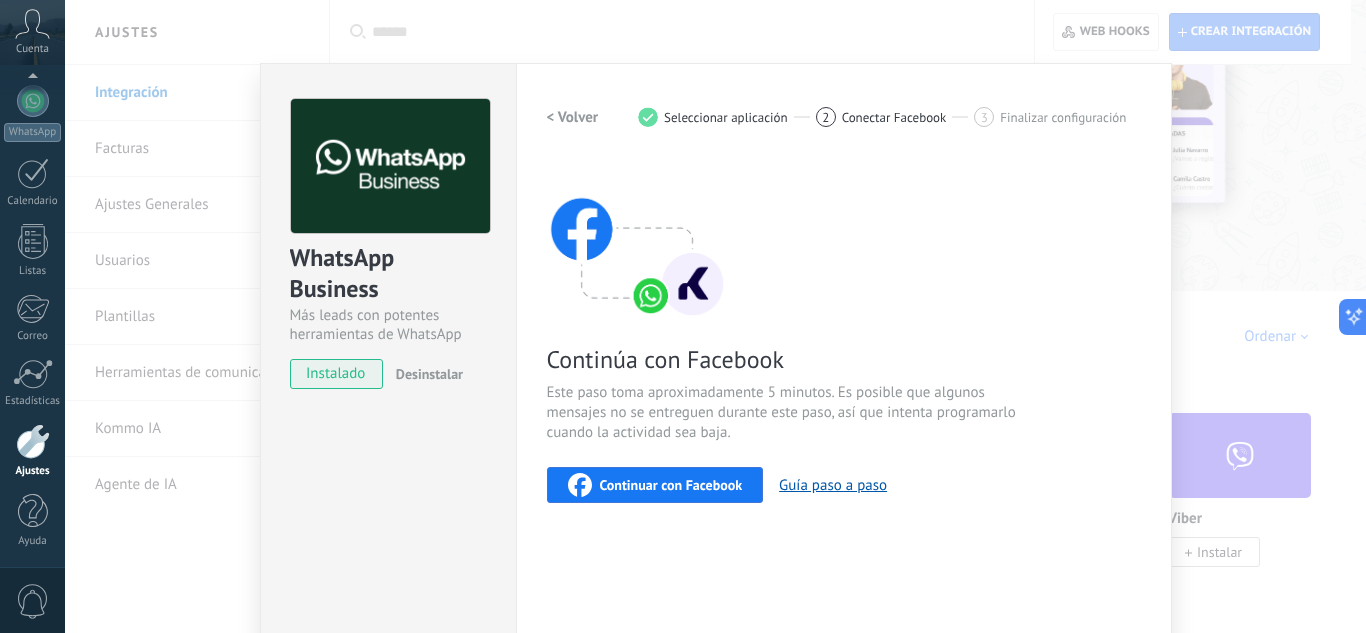 click on "Continuar con Facebook" at bounding box center (671, 485) 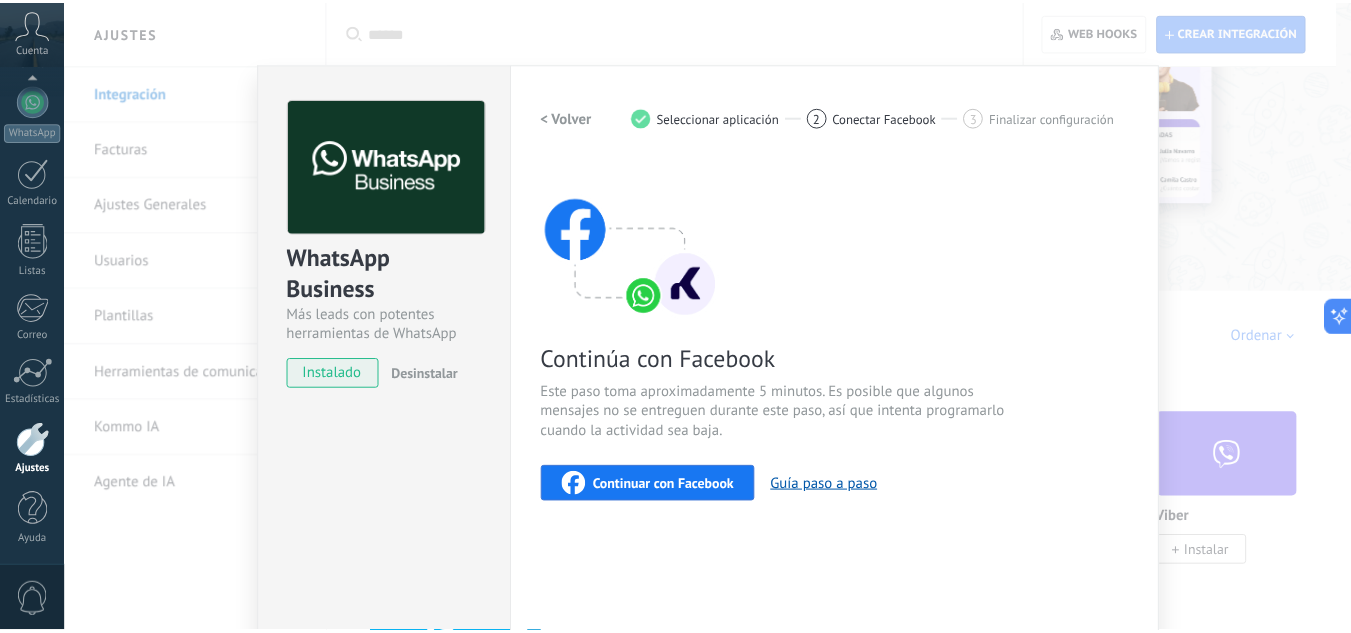 scroll, scrollTop: 0, scrollLeft: 0, axis: both 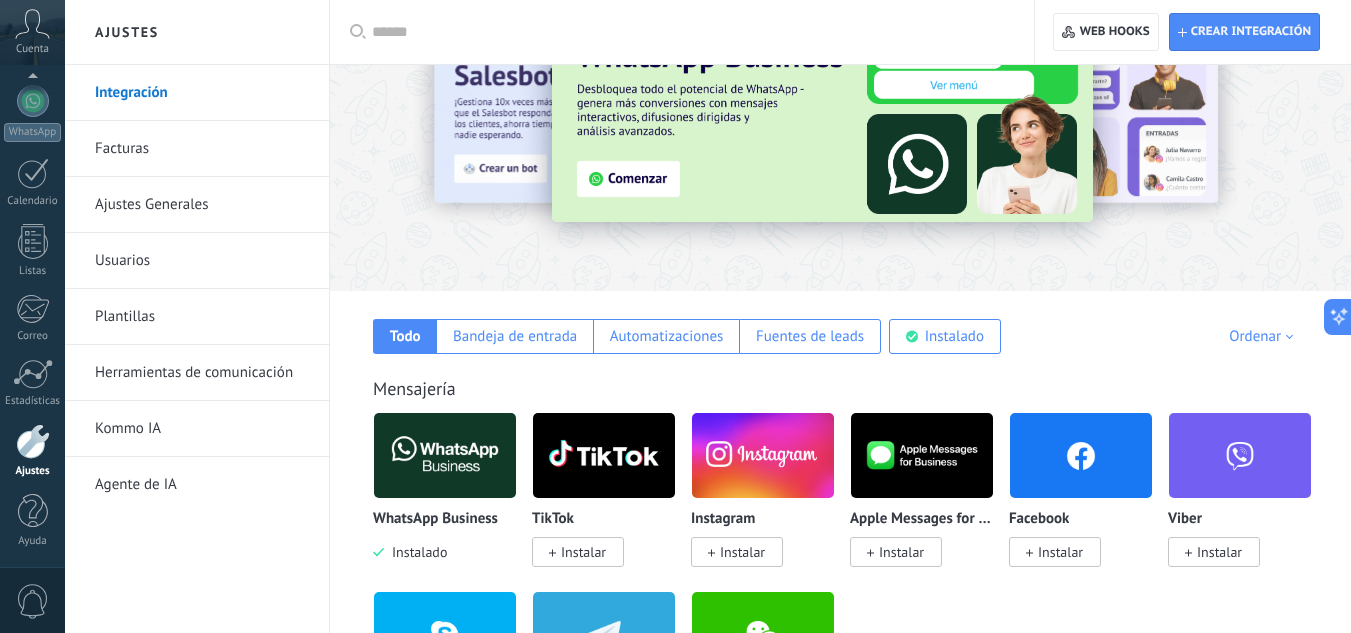 click at bounding box center (445, 455) 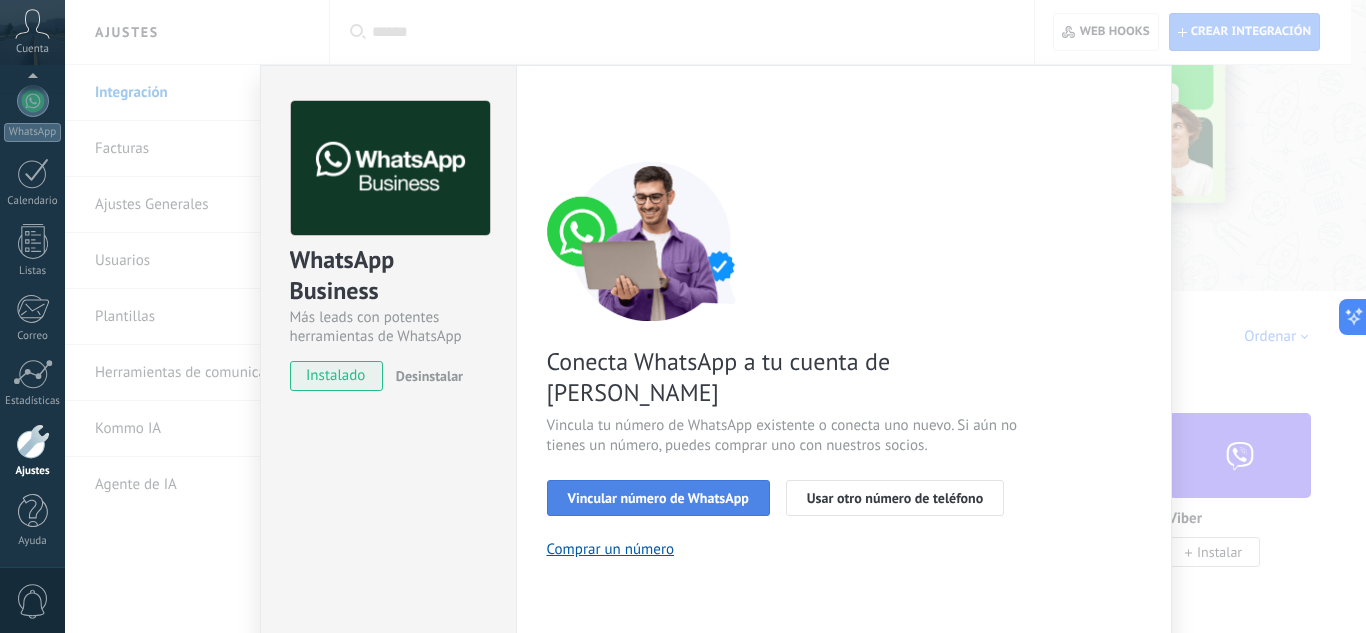 click on "Vincular número de WhatsApp" at bounding box center [658, 498] 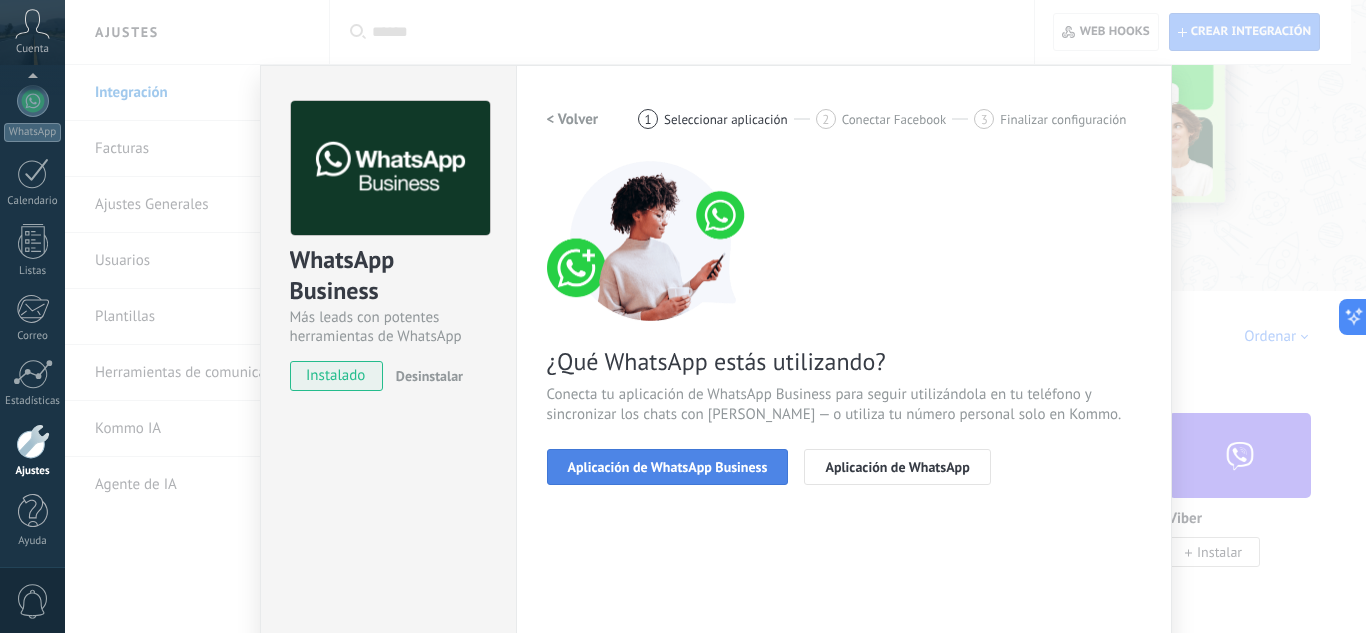 click on "Aplicación de WhatsApp Business" at bounding box center [668, 467] 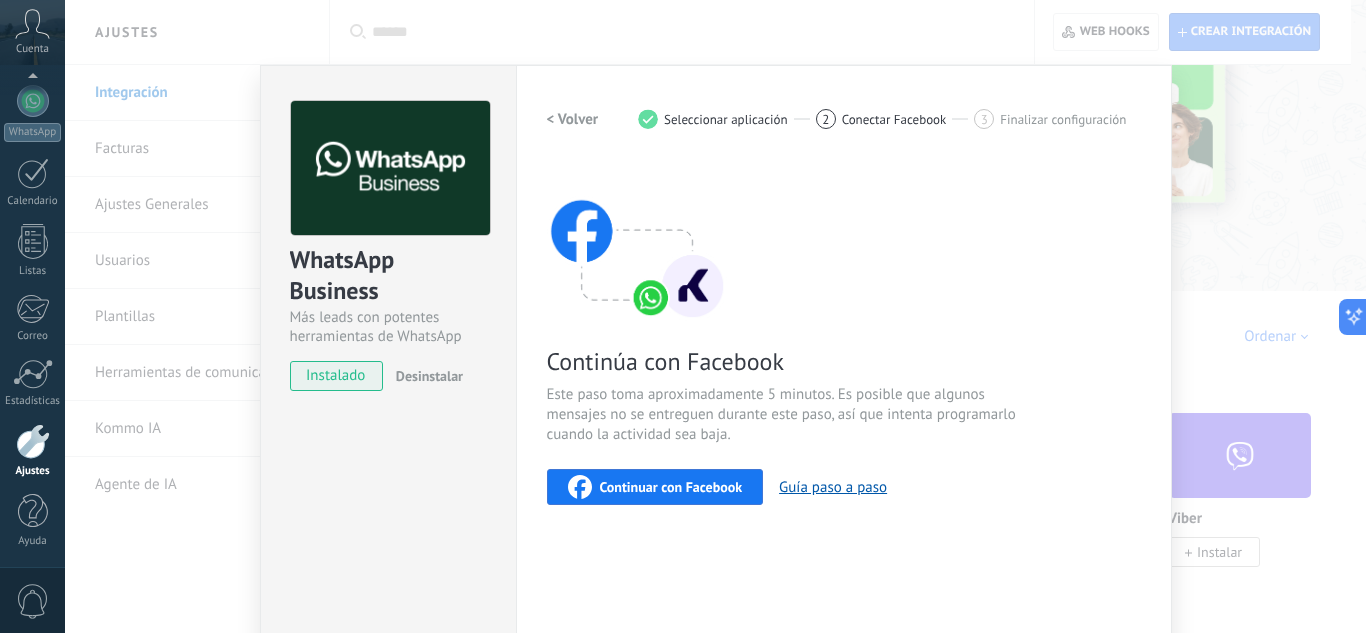 click on "Continuar con Facebook" at bounding box center [671, 487] 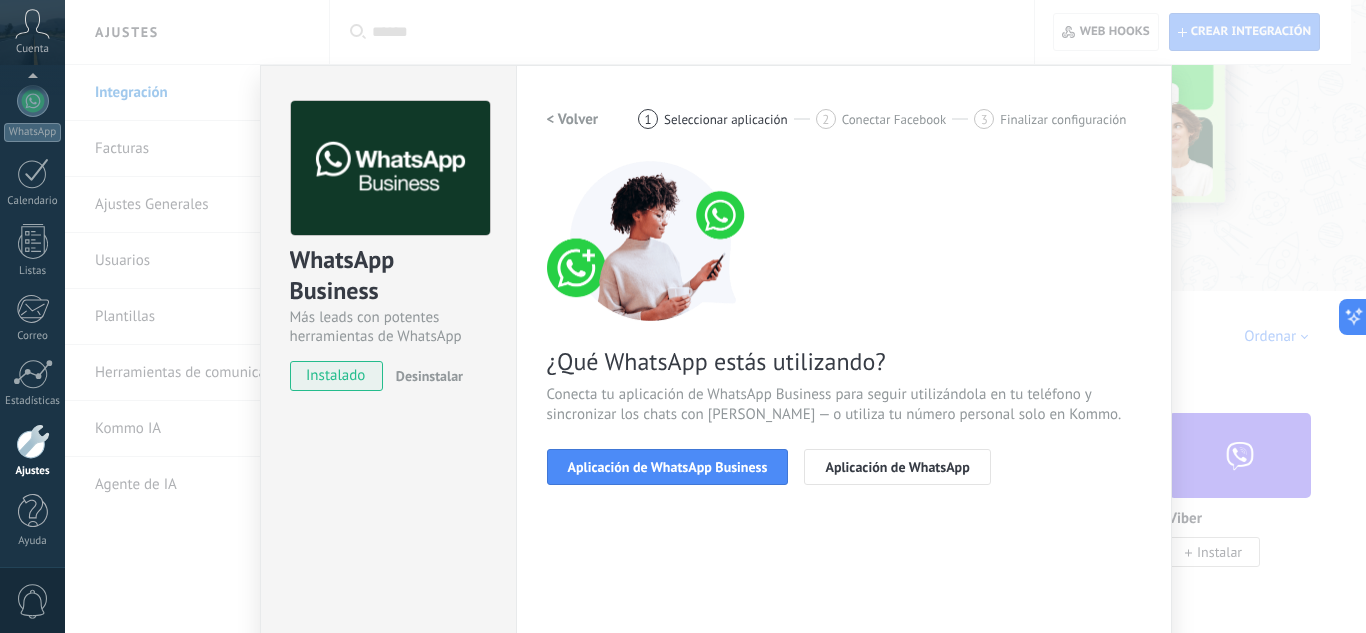 click on "< Volver 1 Seleccionar aplicación 2 Conectar Facebook  3 Finalizar configuración ¿Qué WhatsApp estás utilizando? Conecta tu aplicación de WhatsApp Business para seguir utilizándola en tu teléfono y sincronizar los chats con Kommo — o utiliza tu número personal solo en Kommo. Aplicación de WhatsApp Business Aplicación de WhatsApp" at bounding box center [844, 305] 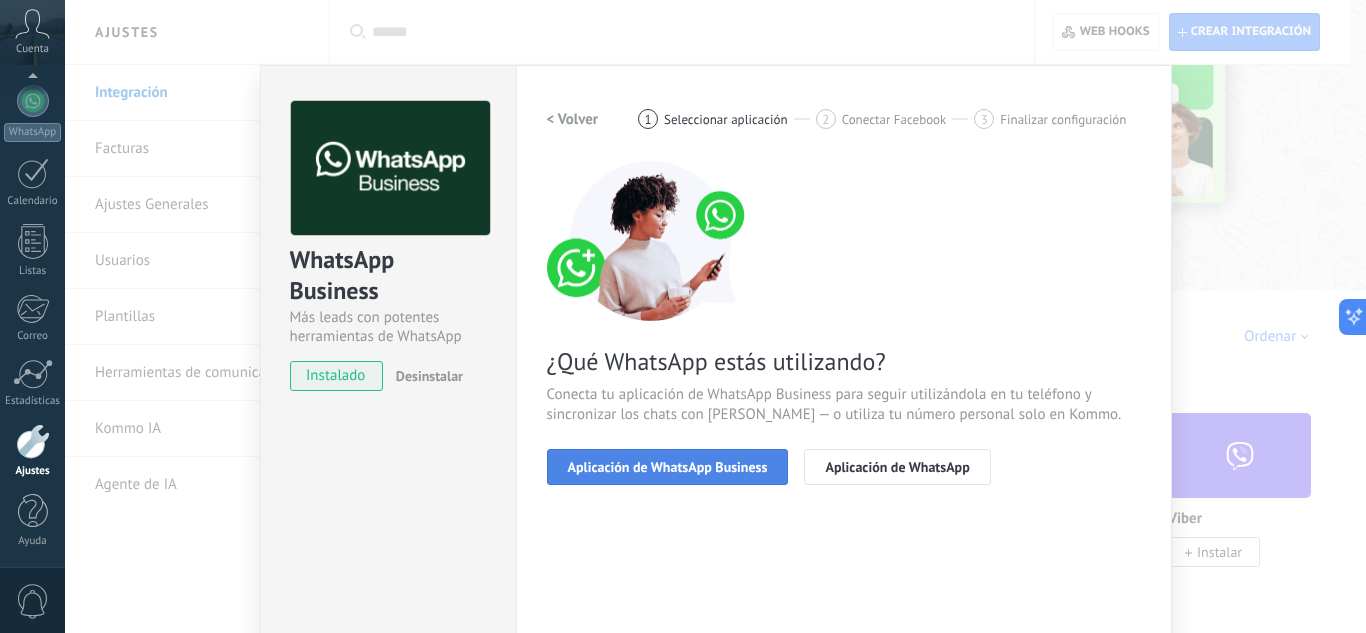 click on "Aplicación de WhatsApp Business" at bounding box center [668, 467] 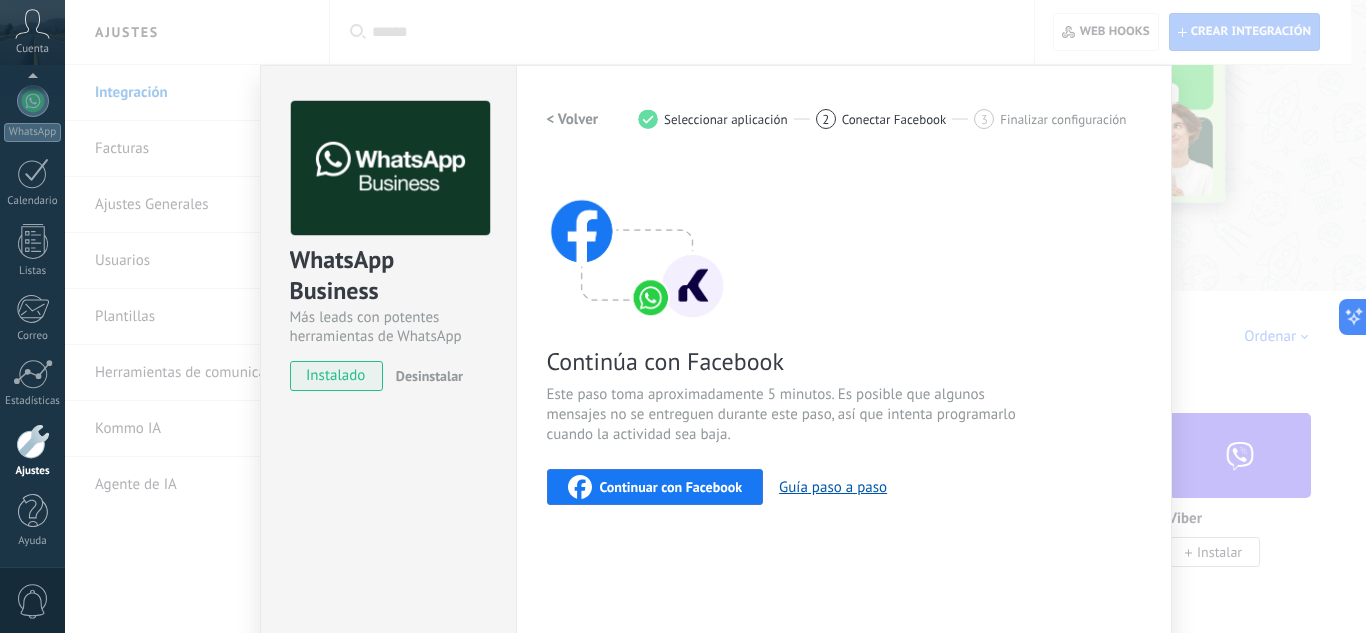 click on "< Volver" at bounding box center (573, 119) 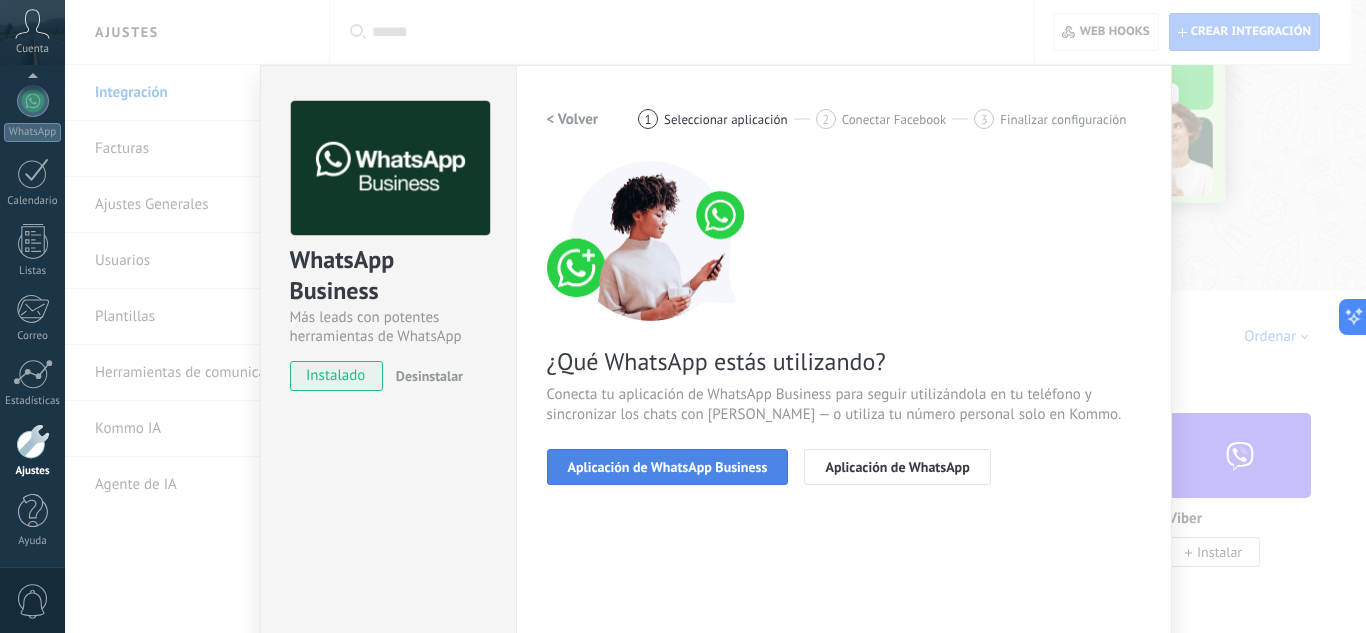 click on "Aplicación de WhatsApp Business" at bounding box center (668, 467) 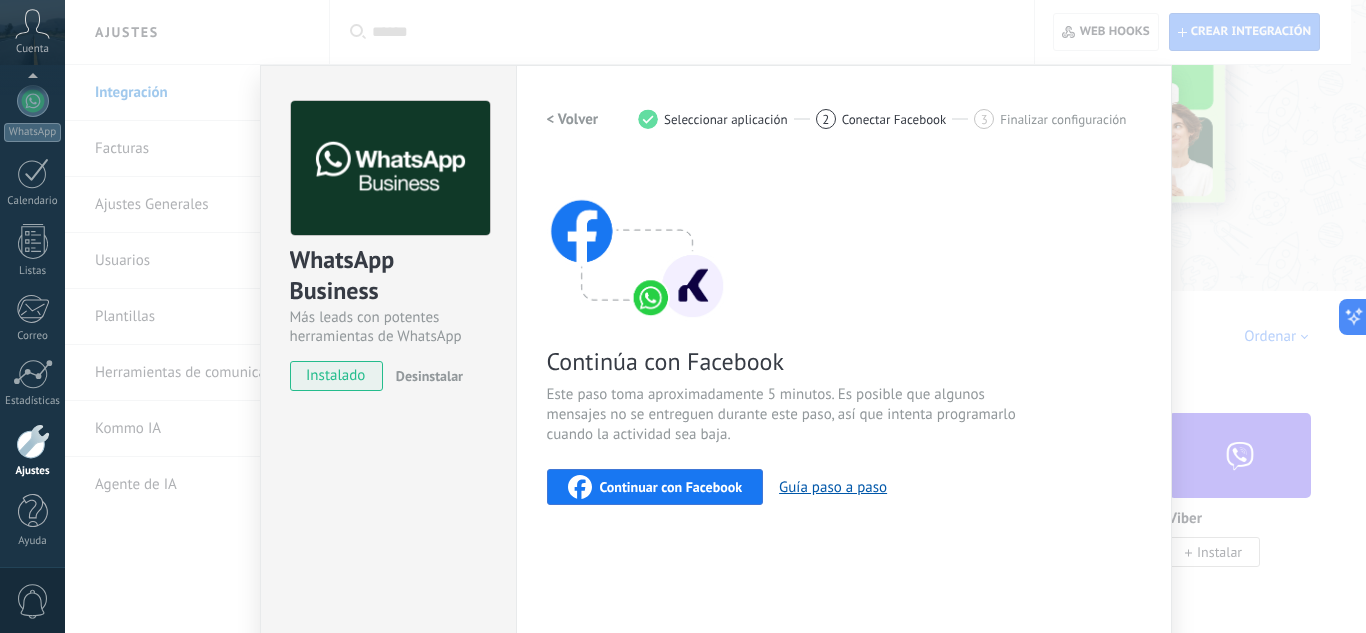 click on "Continuar con Facebook" at bounding box center [655, 487] 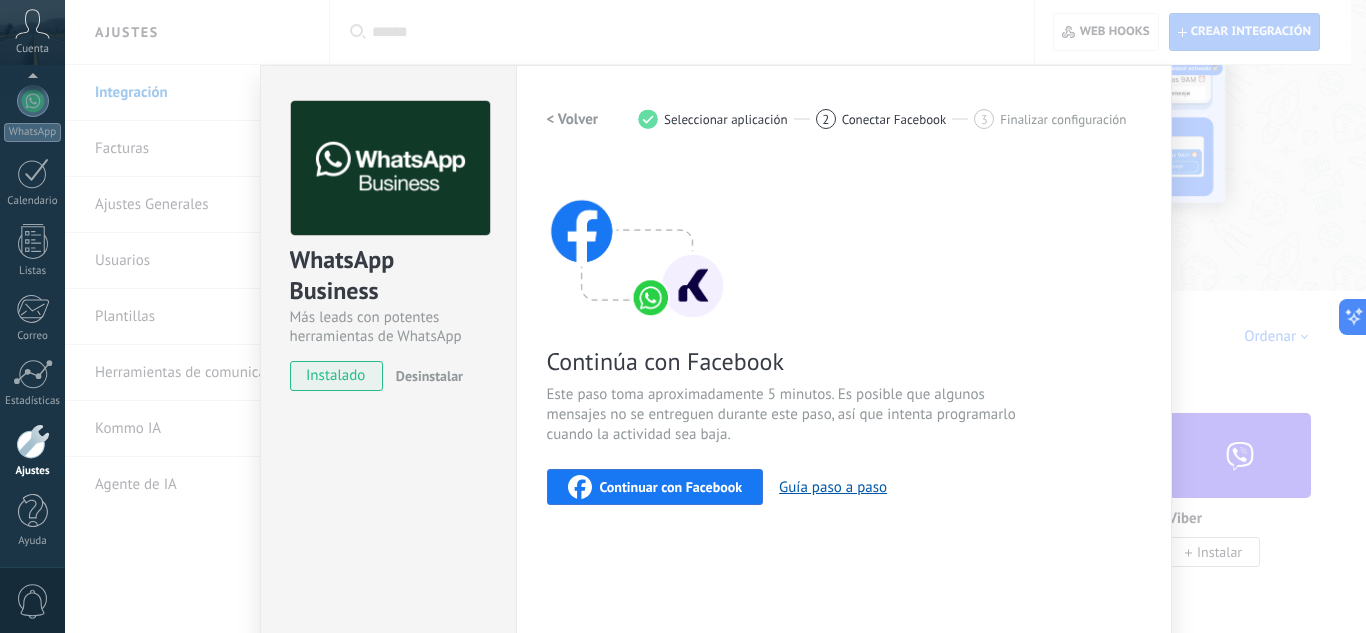 click on "Continuar con Facebook" at bounding box center (671, 487) 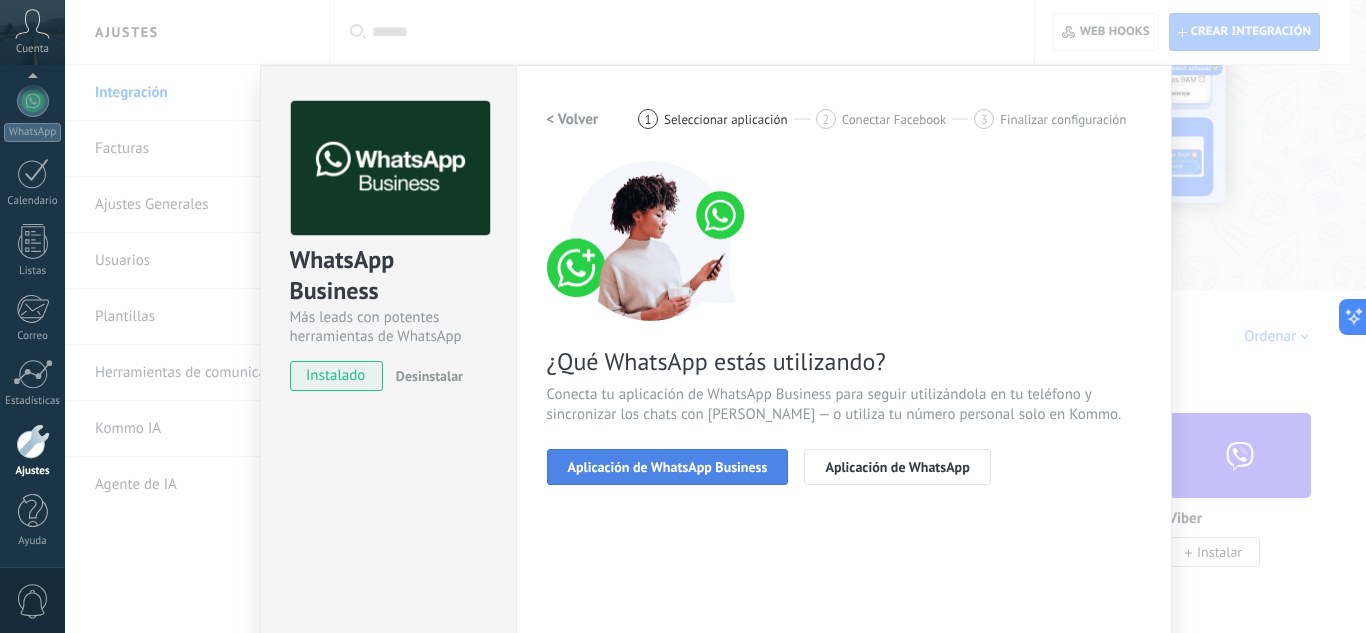 click on "Aplicación de WhatsApp Business" at bounding box center (668, 467) 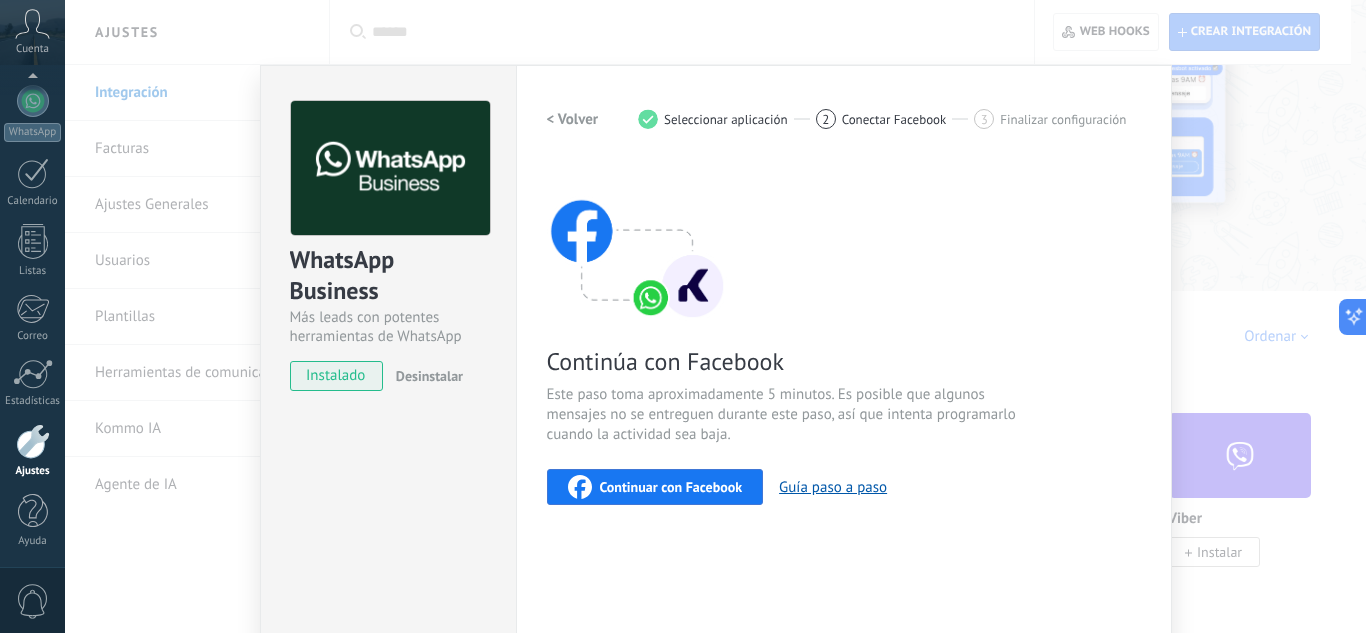 click on "Continuar con Facebook" at bounding box center [655, 487] 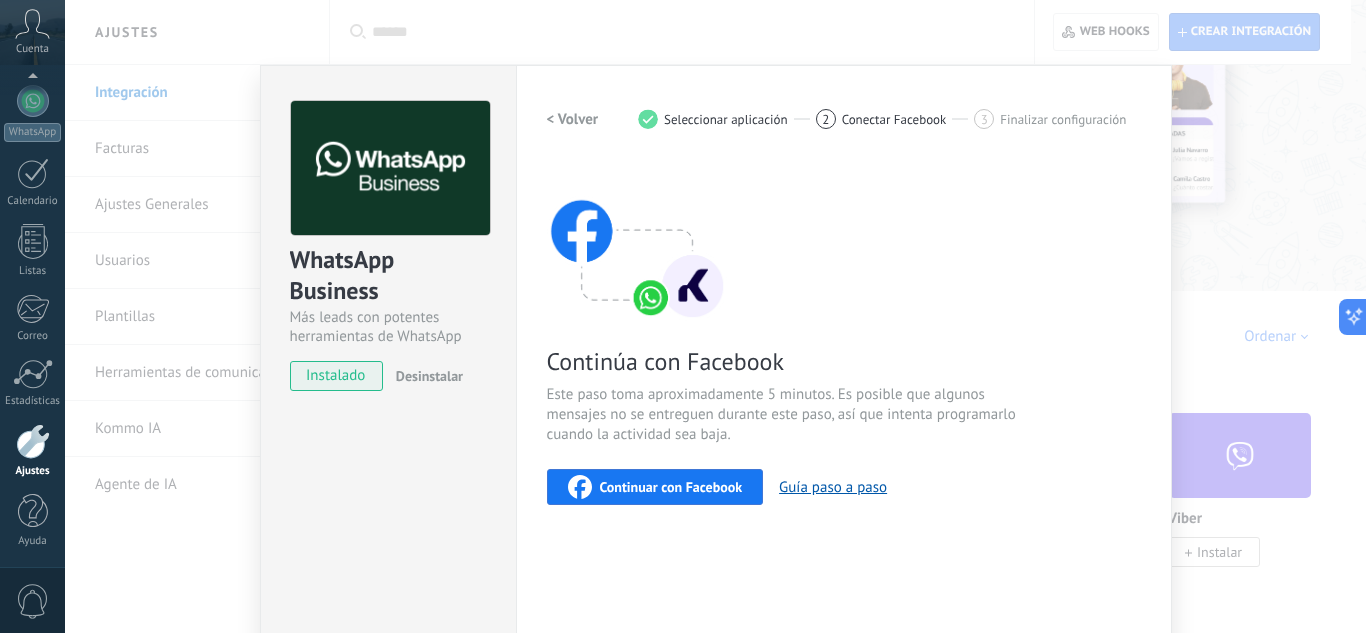 click on "Continuar con Facebook" at bounding box center (655, 487) 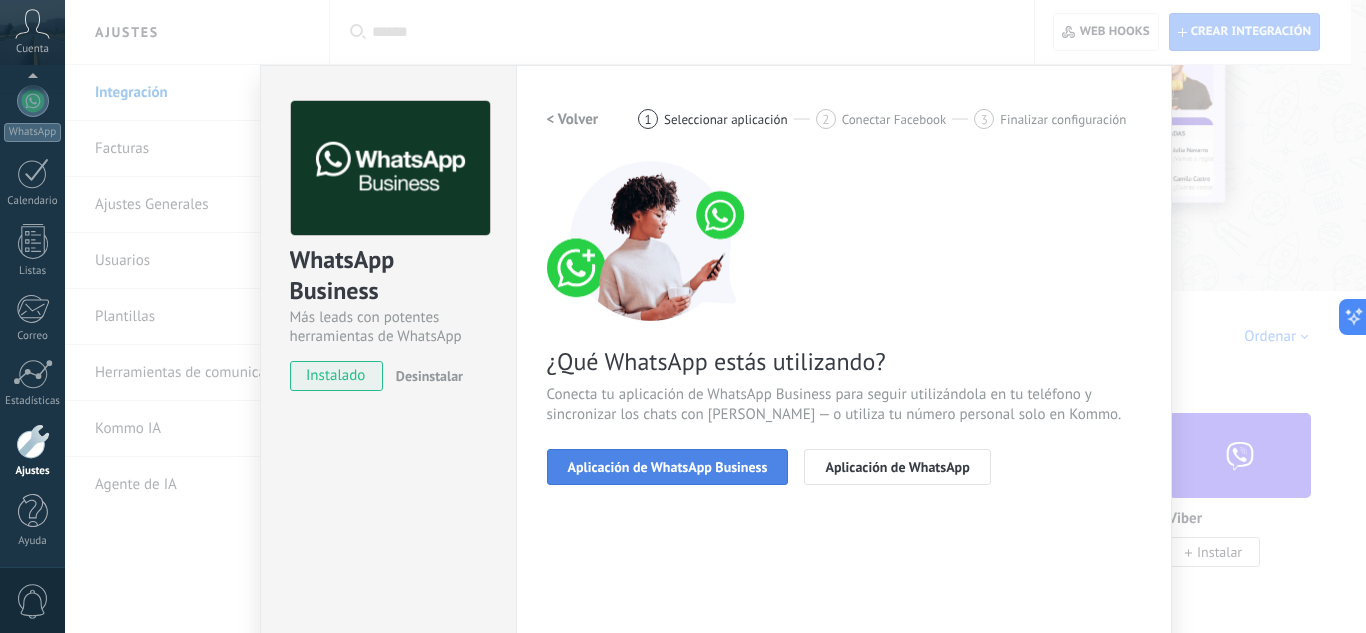click on "Aplicación de WhatsApp Business" at bounding box center (668, 467) 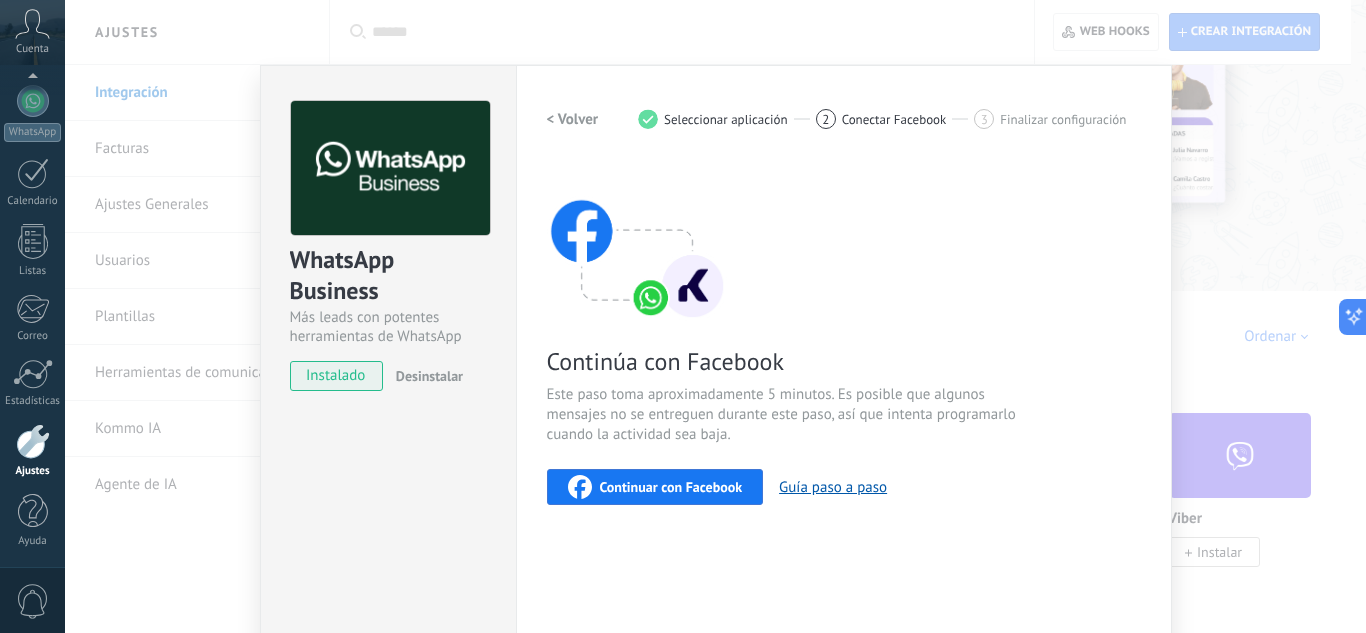 click on "< Volver" at bounding box center [573, 119] 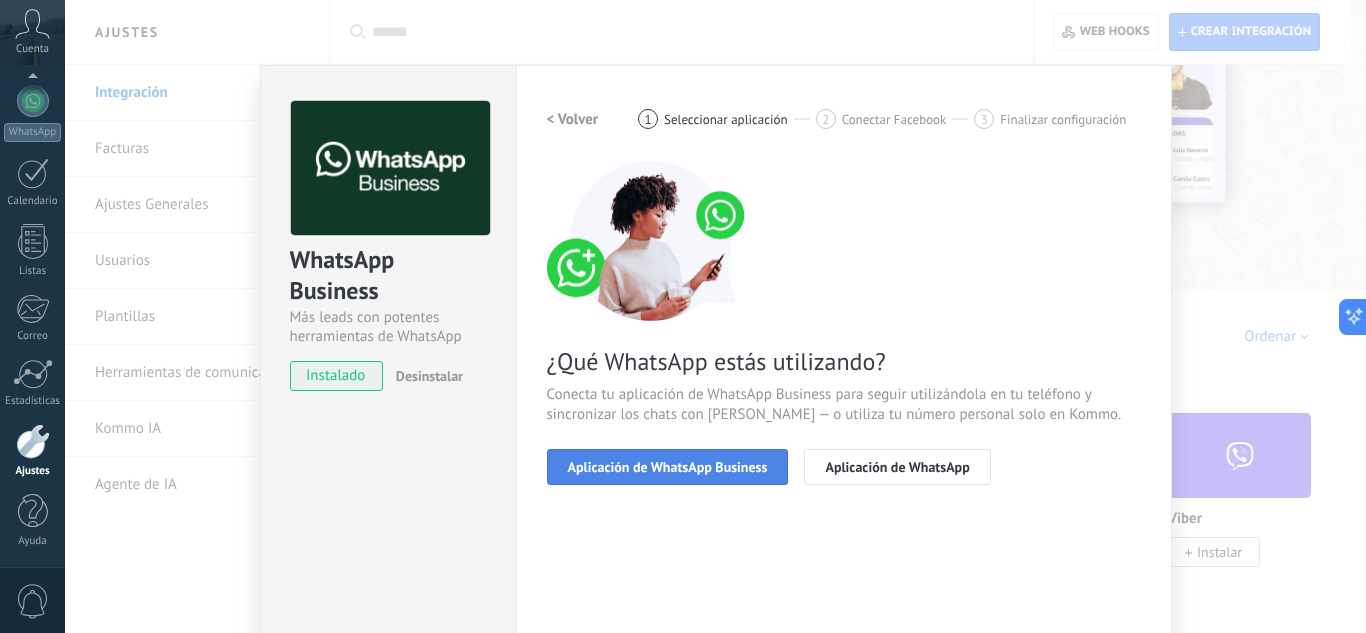 click on "Aplicación de WhatsApp Business" at bounding box center [668, 467] 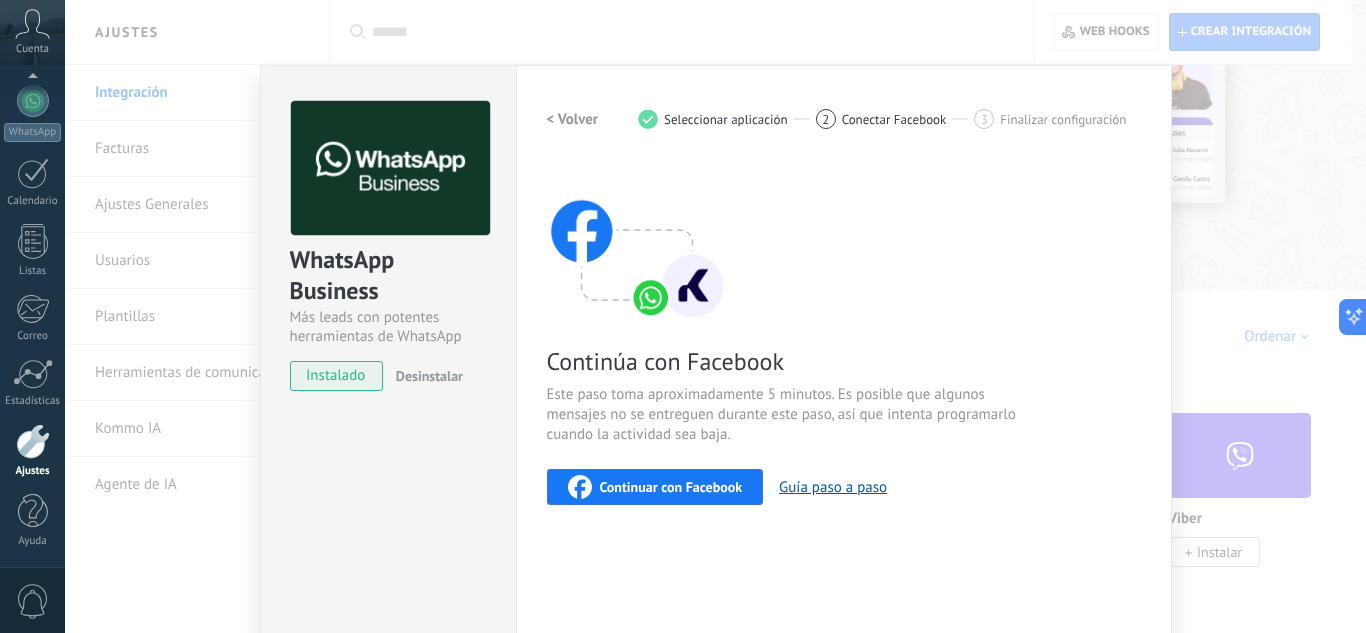 click on "Continúa con Facebook Este paso toma aproximadamente 5 minutos. Es posible que algunos mensajes no se entreguen durante este paso, así que intenta programarlo cuando la actividad sea baja. Continuar con Facebook Guía paso a paso" at bounding box center (844, 333) 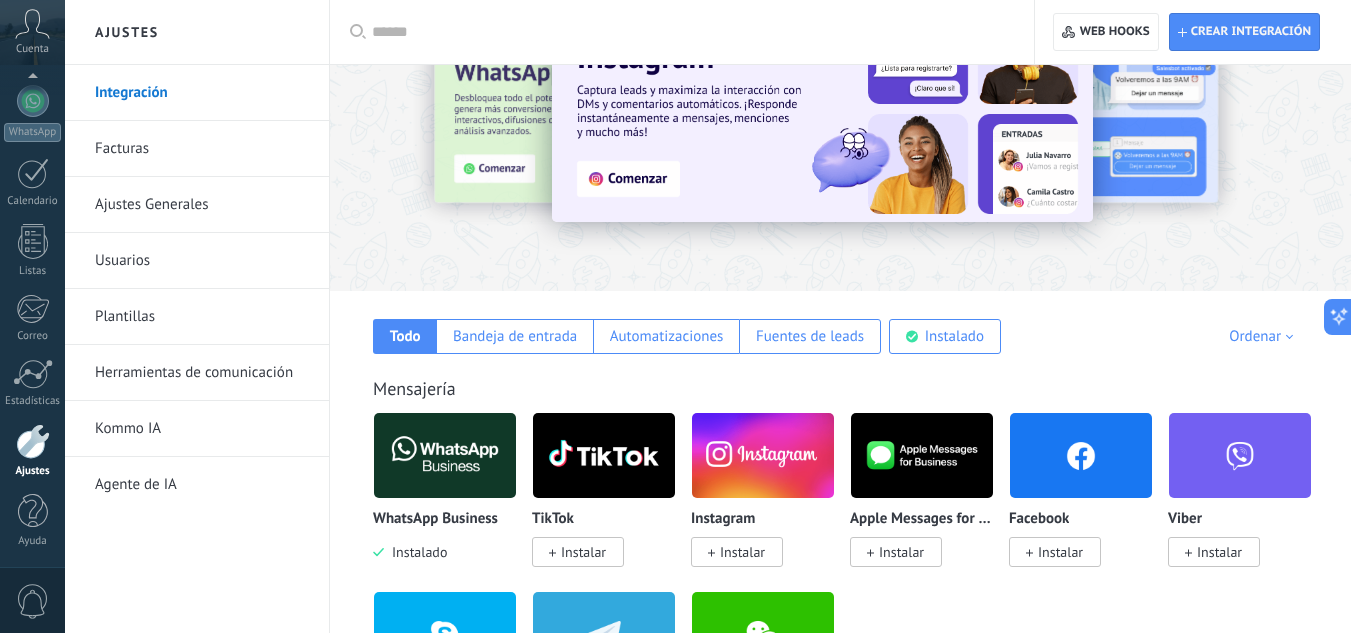 click at bounding box center (445, 455) 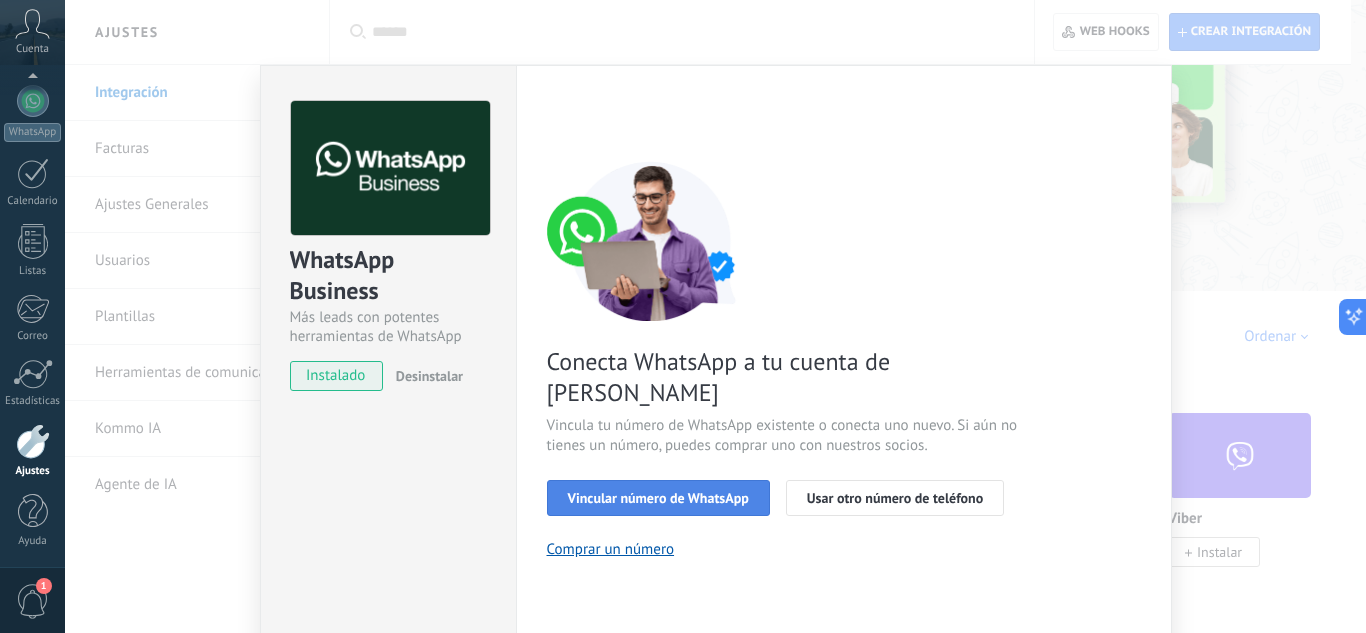 click on "Vincular número de WhatsApp" at bounding box center [658, 498] 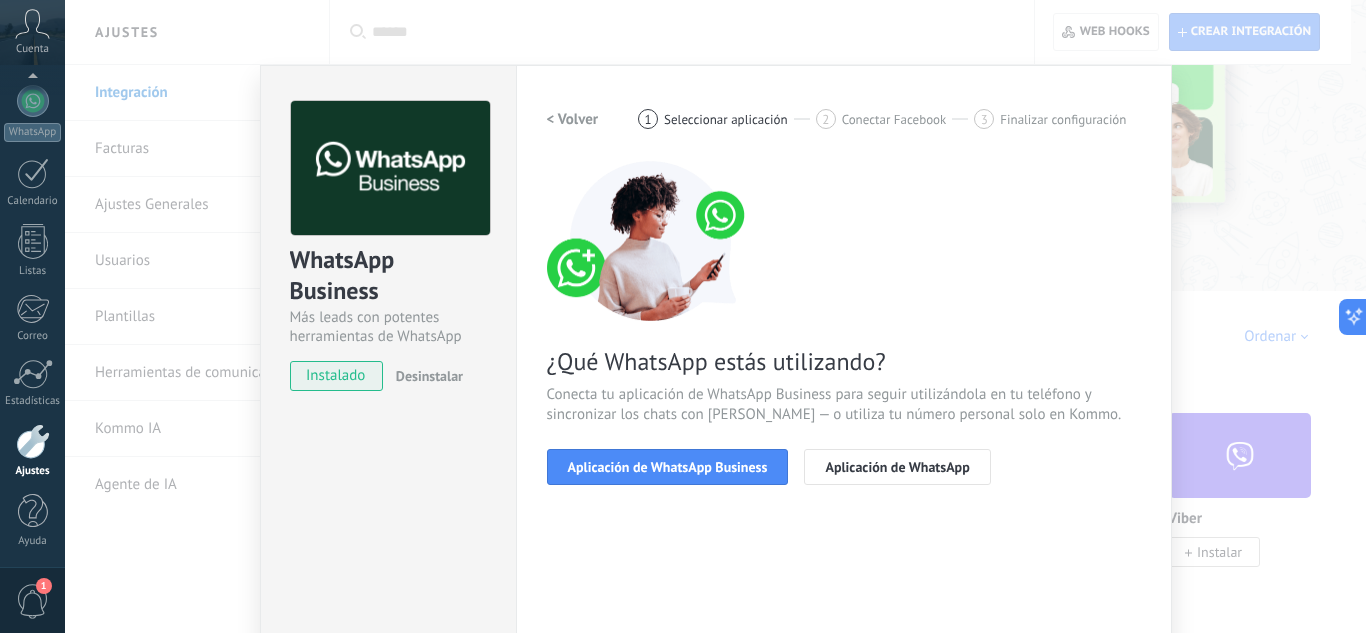 click on "Aplicación de WhatsApp Business" at bounding box center (668, 467) 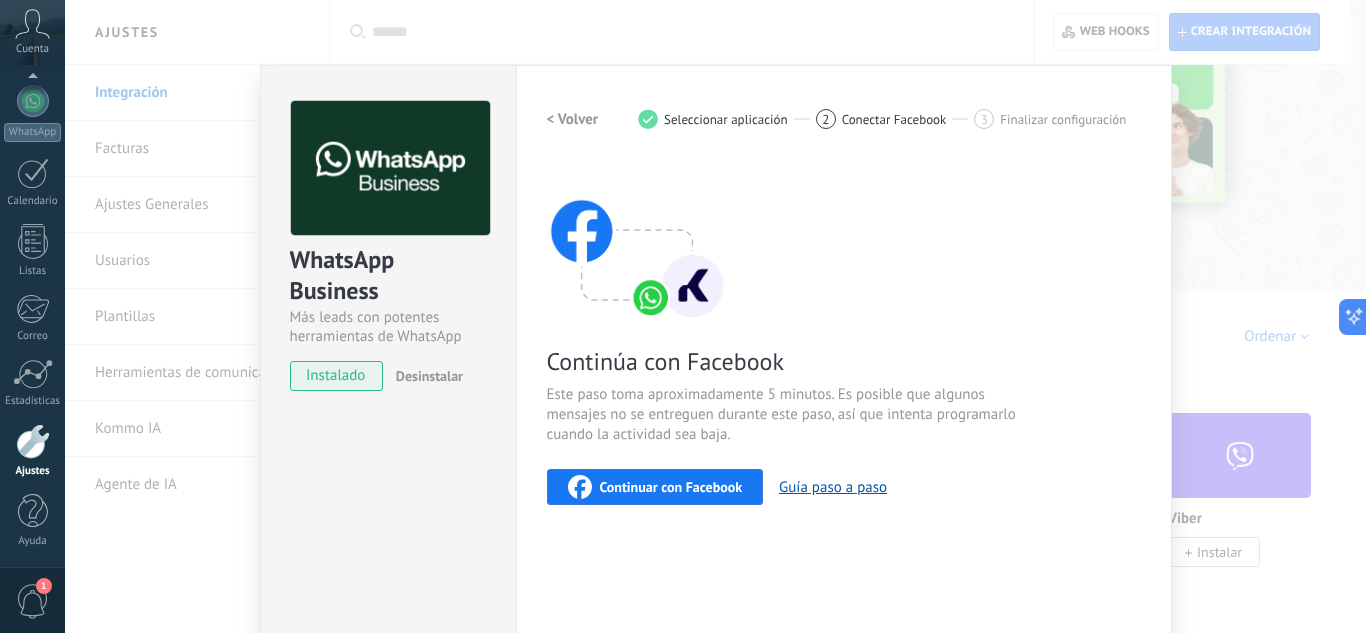 click on "Continuar con Facebook" at bounding box center (671, 487) 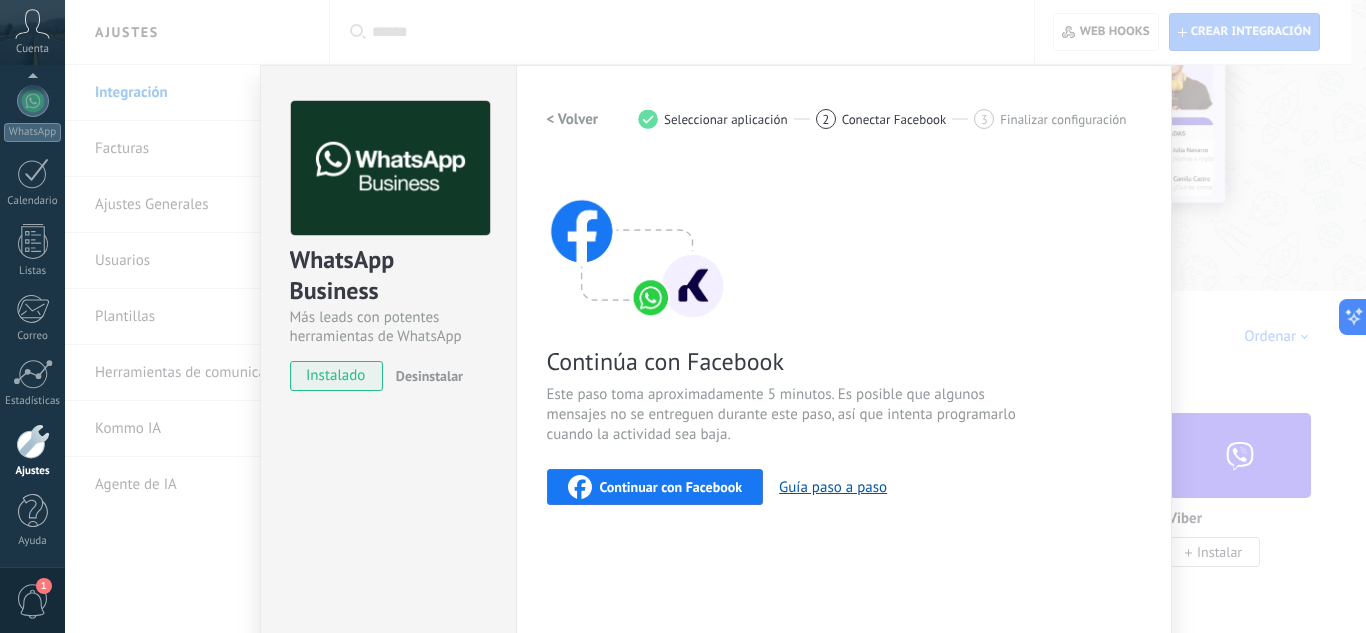 click on "Continuar con Facebook" at bounding box center [671, 487] 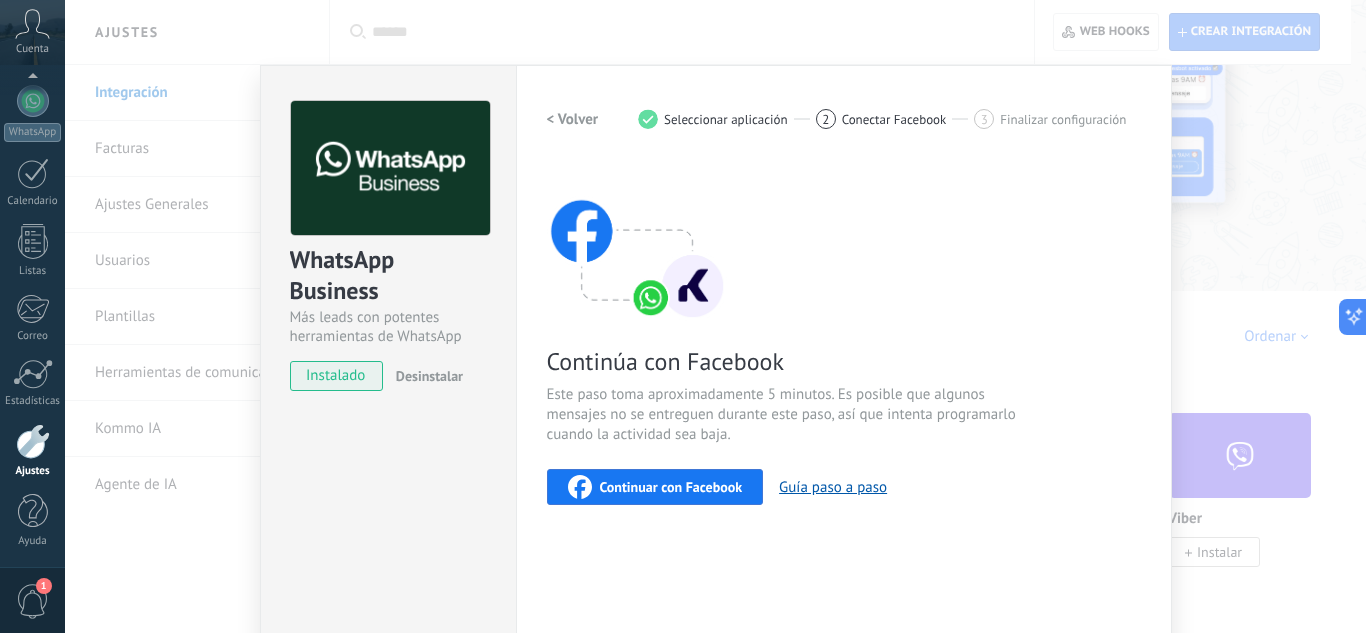click on "Continuar con Facebook" at bounding box center [671, 487] 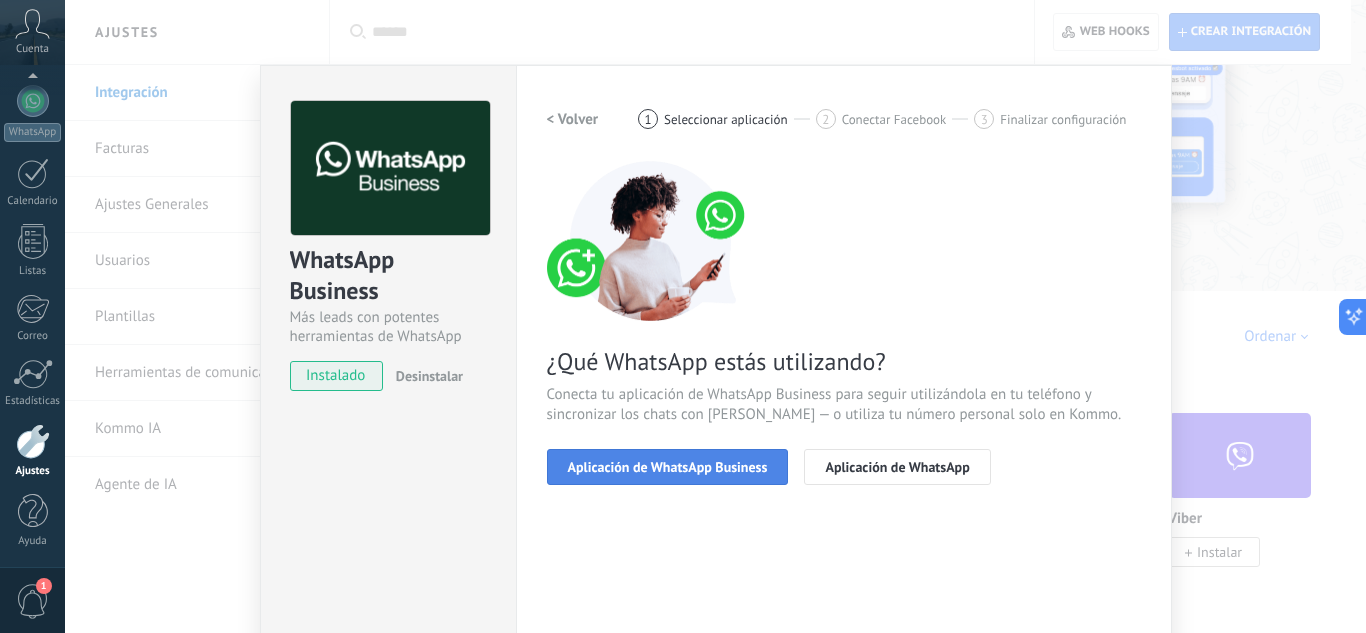 click on "Aplicación de WhatsApp Business" at bounding box center [668, 467] 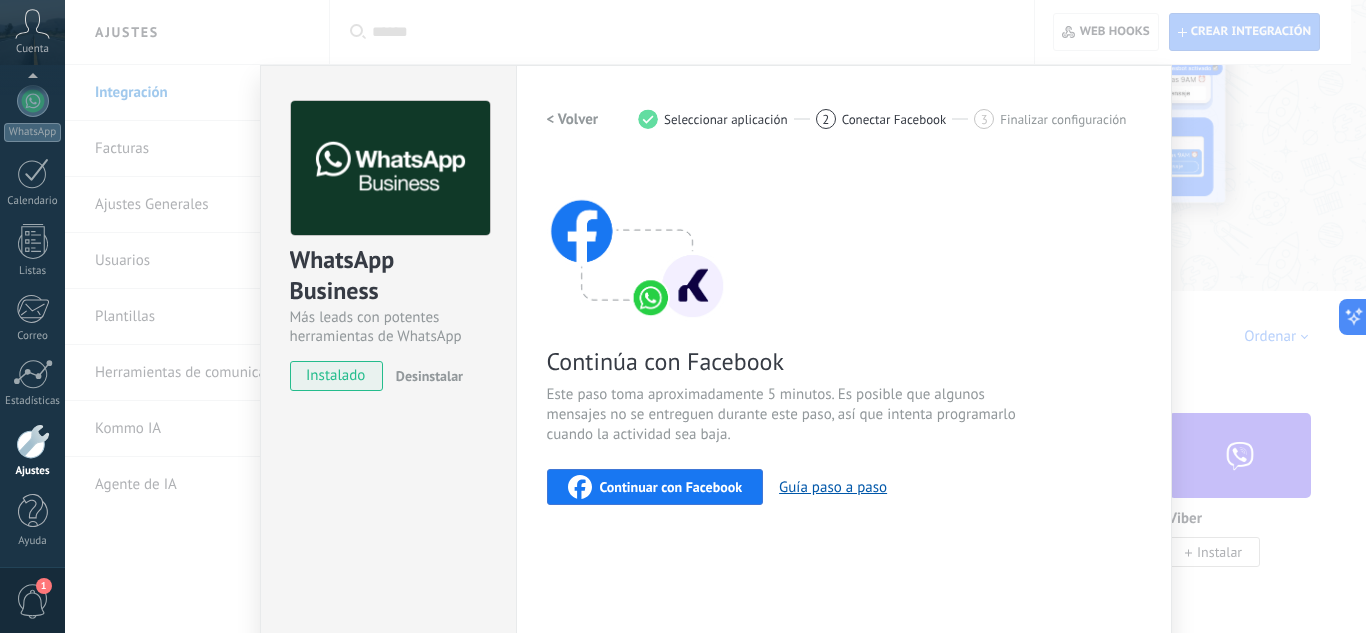 click on "Continuar con Facebook" at bounding box center (671, 487) 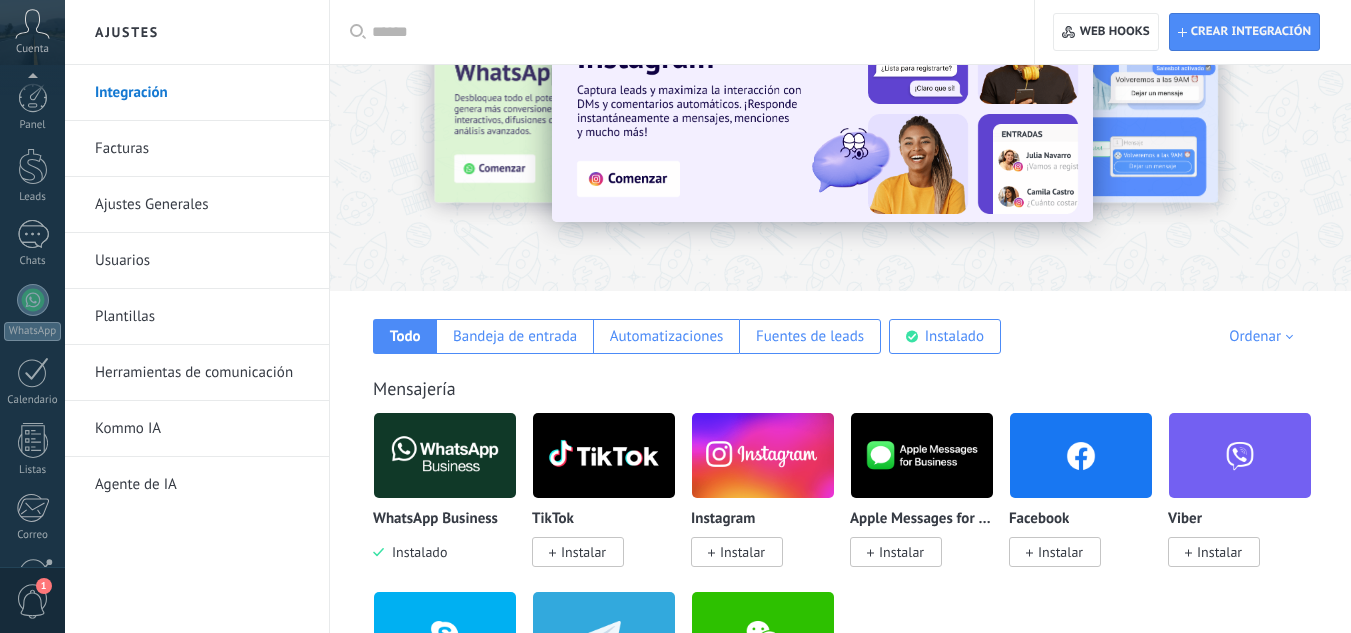 scroll, scrollTop: 100, scrollLeft: 0, axis: vertical 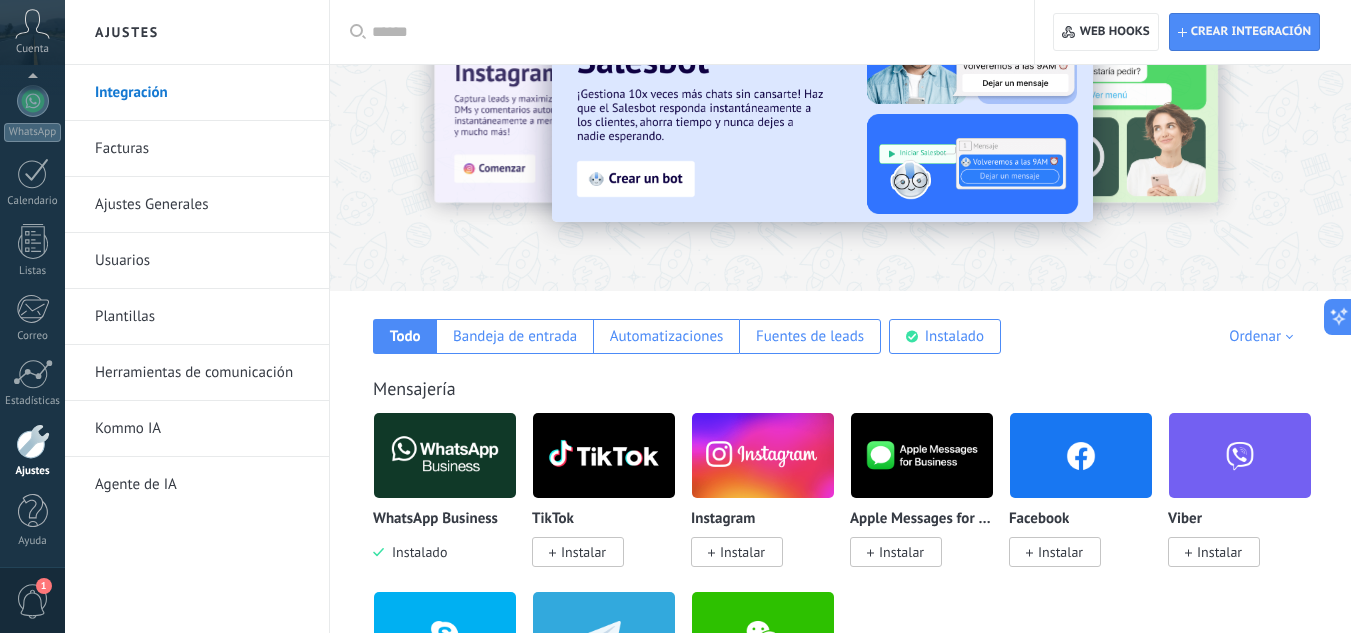 click at bounding box center [445, 455] 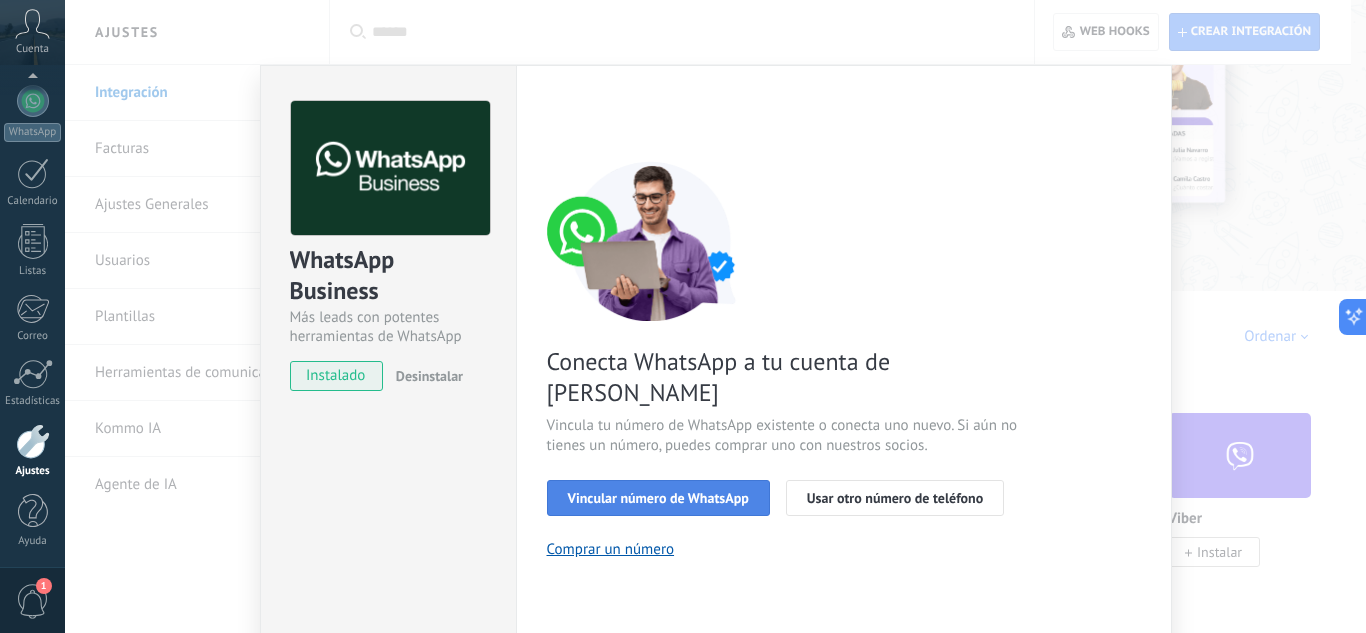click on "Vincular número de WhatsApp" at bounding box center (658, 498) 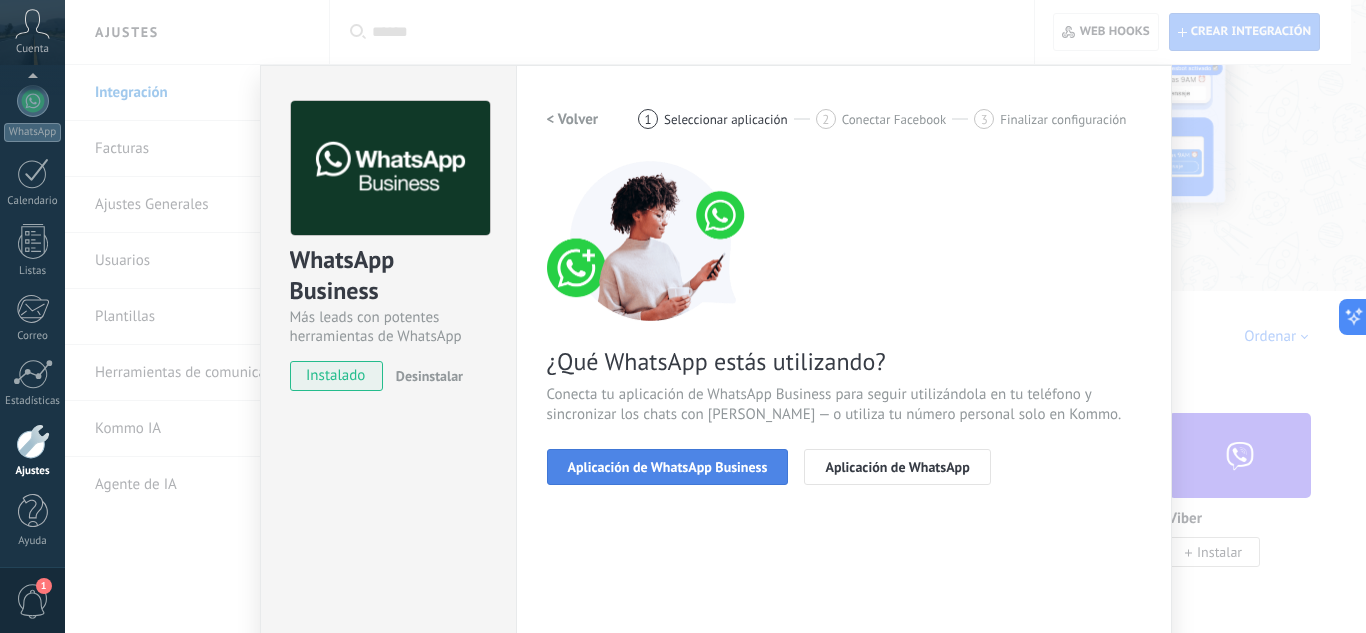 click on "Aplicación de WhatsApp Business" at bounding box center (668, 467) 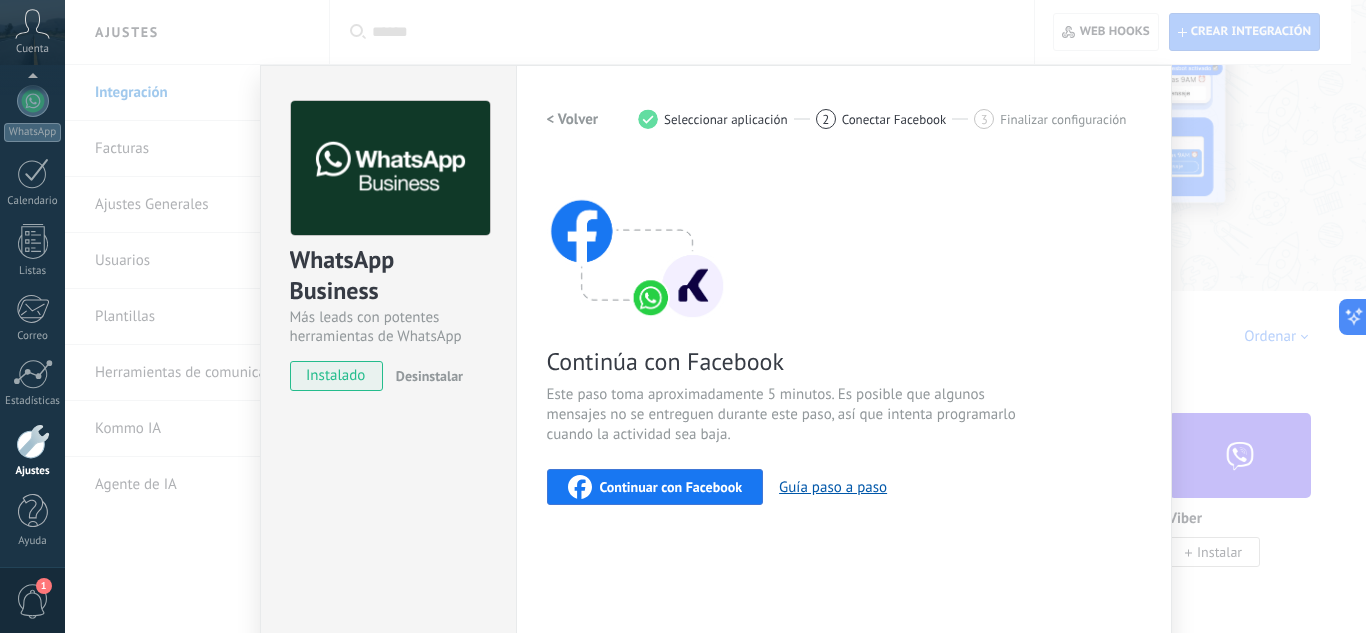 click on "Continuar con Facebook" at bounding box center [671, 487] 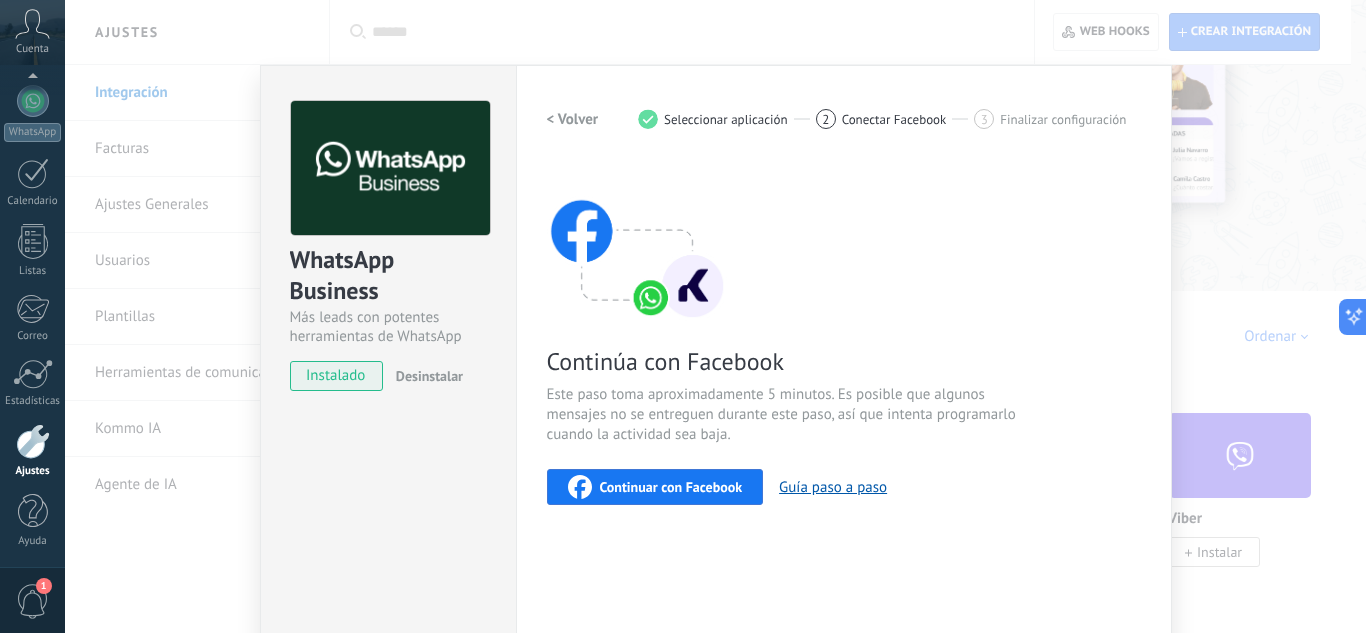 click on "Continuar con Facebook" at bounding box center (671, 487) 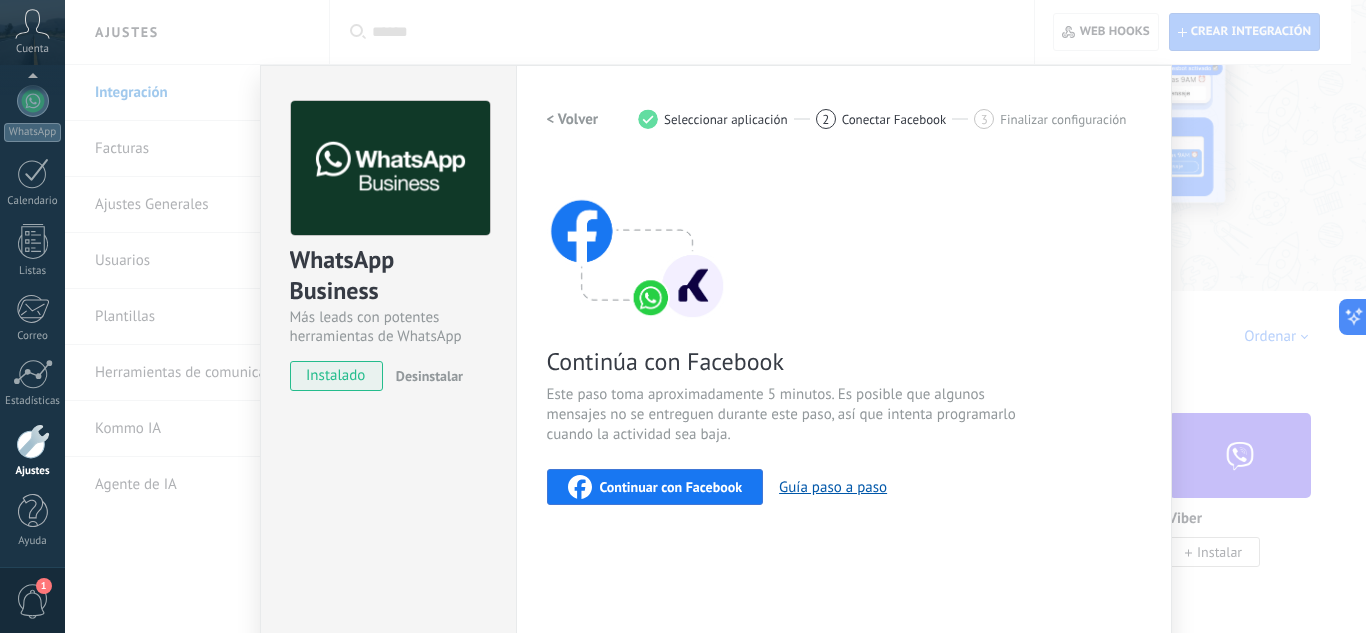 click on "Continuar con Facebook" at bounding box center [671, 487] 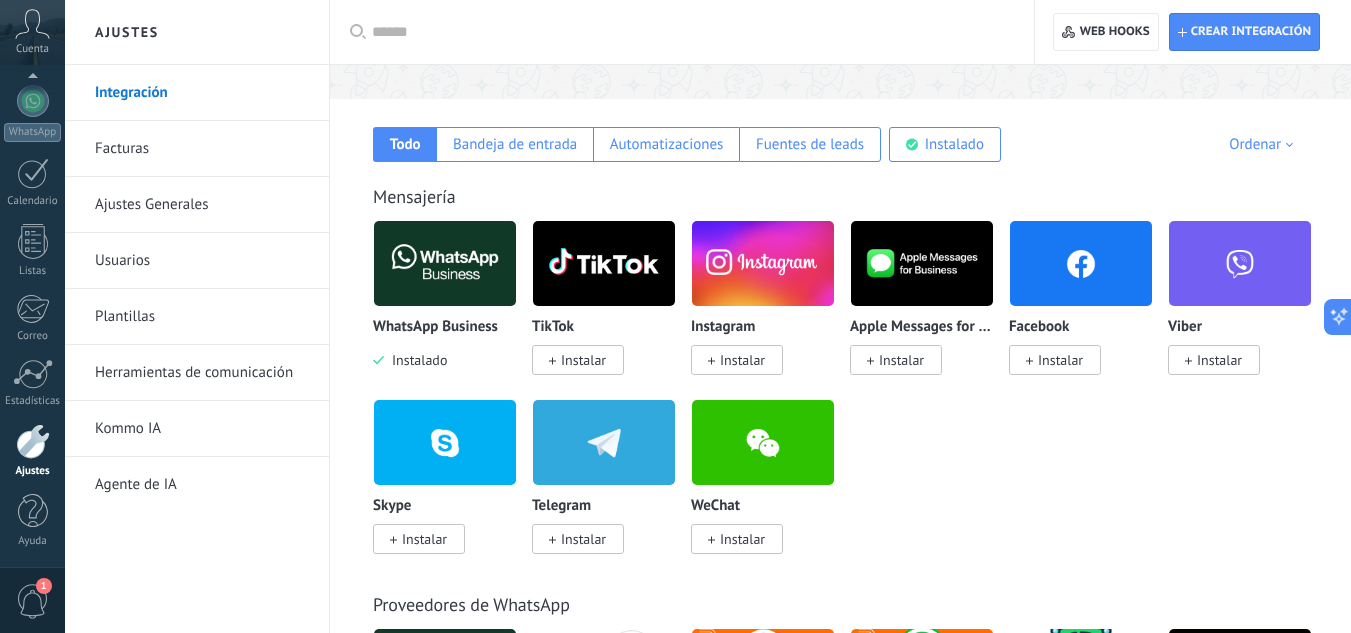 scroll, scrollTop: 300, scrollLeft: 0, axis: vertical 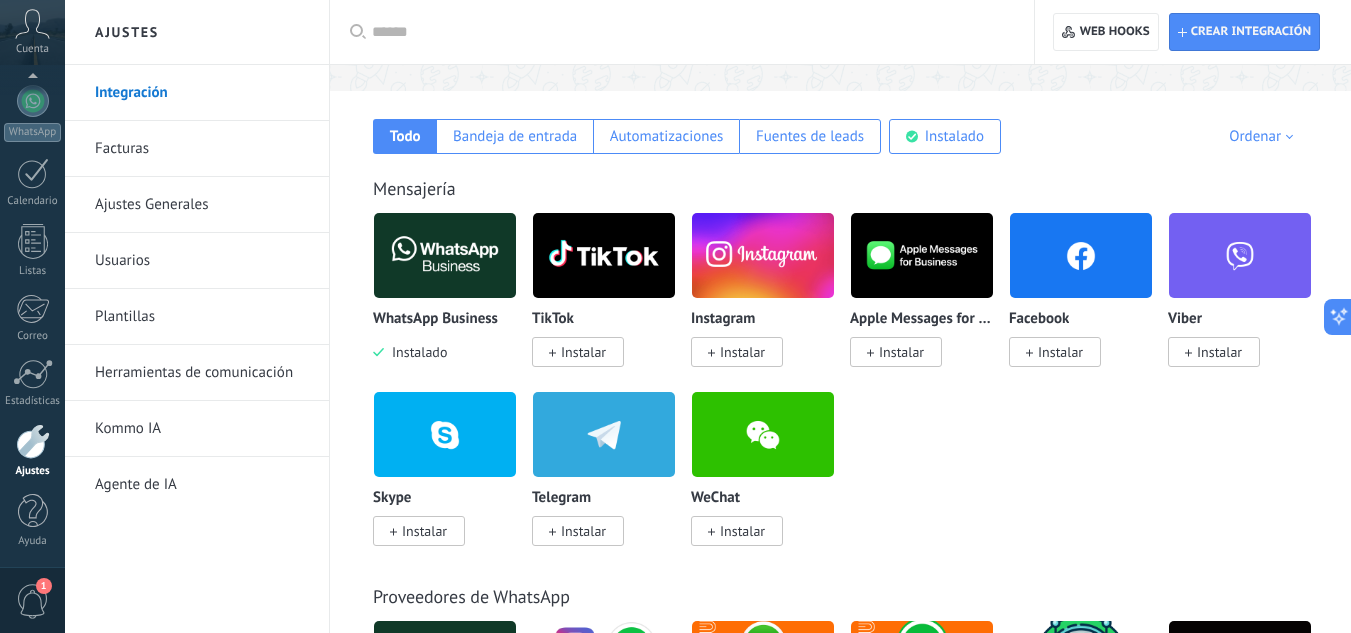 click at bounding box center [445, 255] 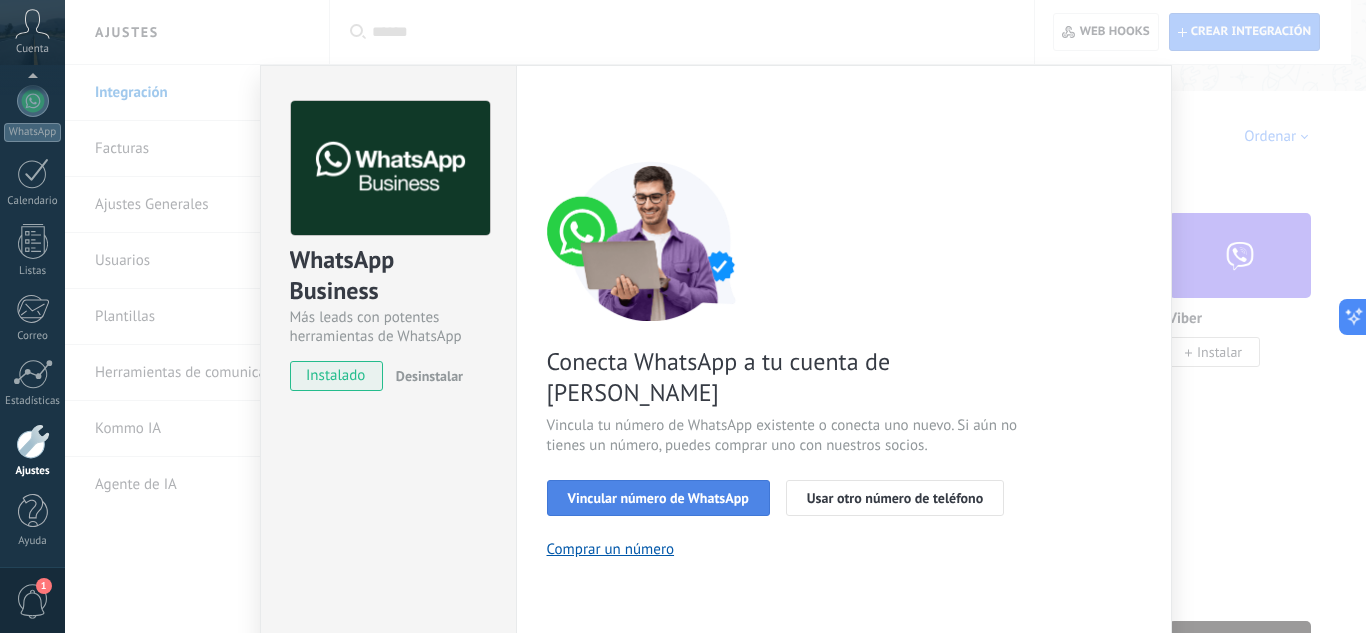 click on "Vincular número de WhatsApp" at bounding box center [658, 498] 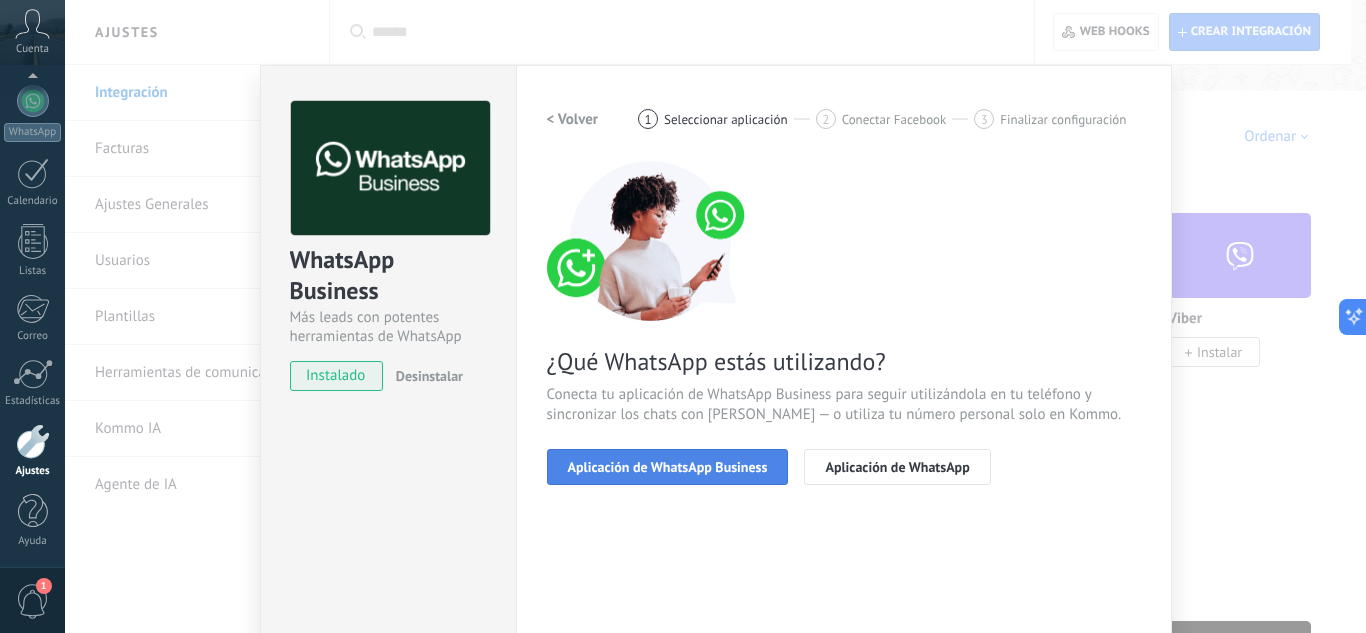 click on "Aplicación de WhatsApp Business" at bounding box center (668, 467) 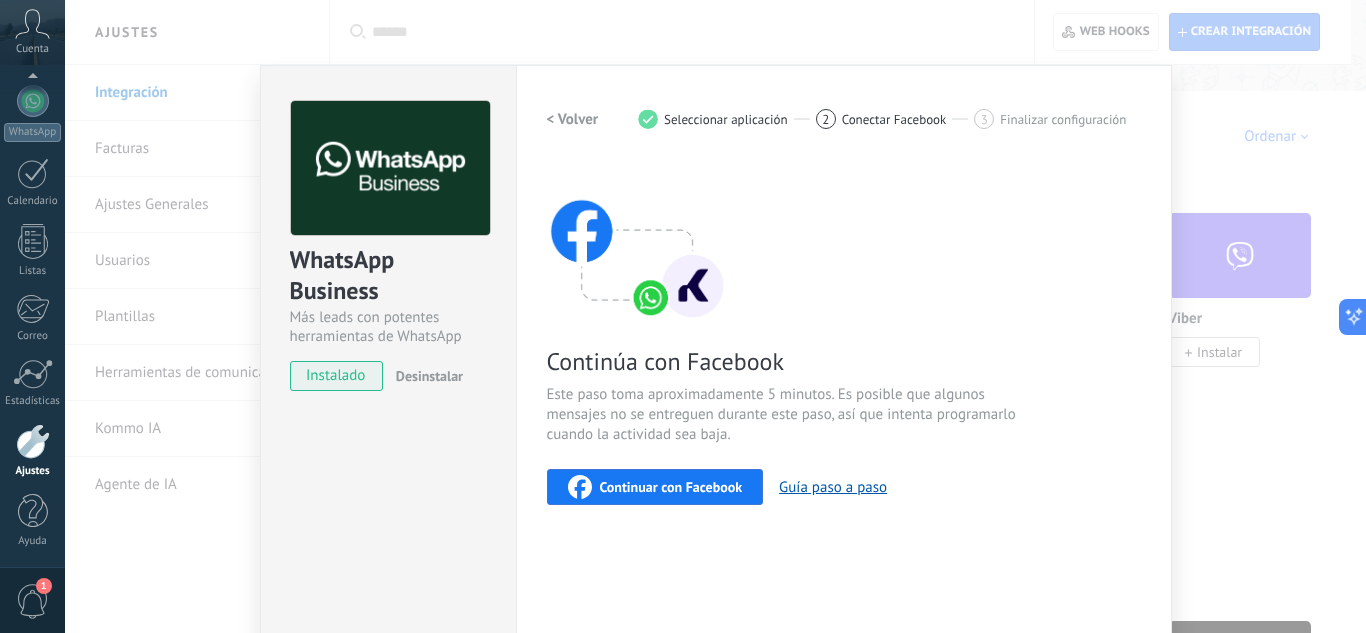 click on "Continuar con Facebook" at bounding box center (671, 487) 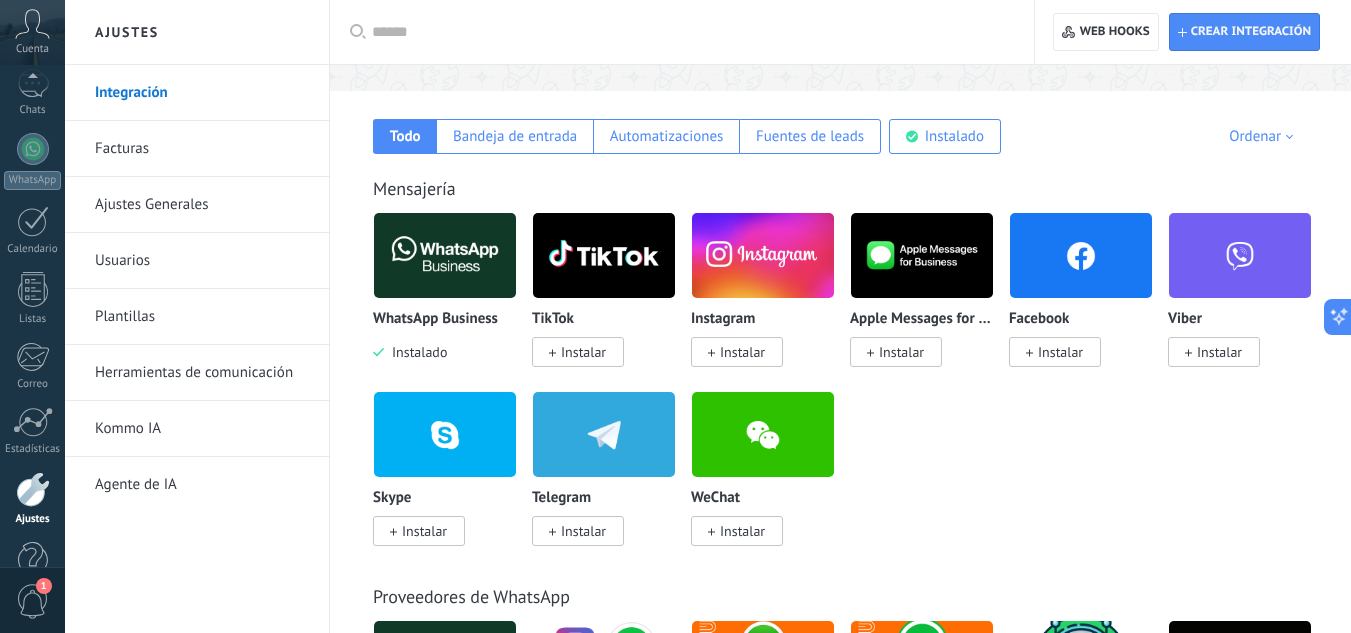 click on "Cuenta" at bounding box center [32, 49] 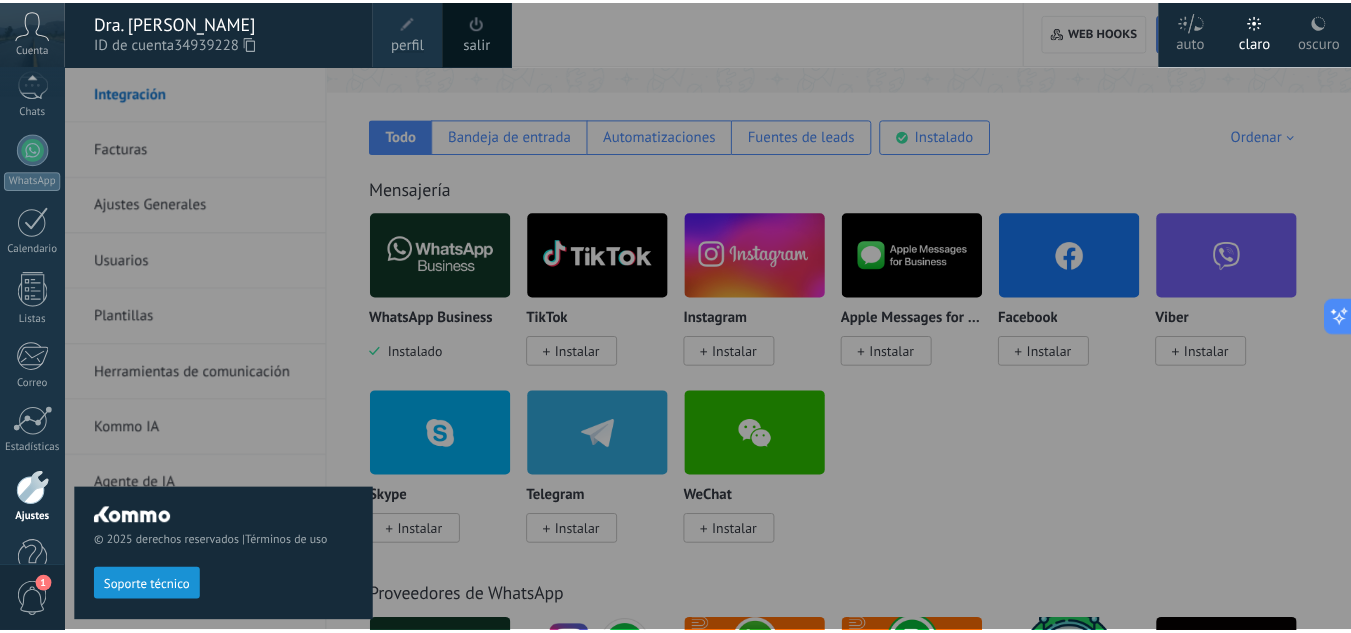 scroll, scrollTop: 136, scrollLeft: 0, axis: vertical 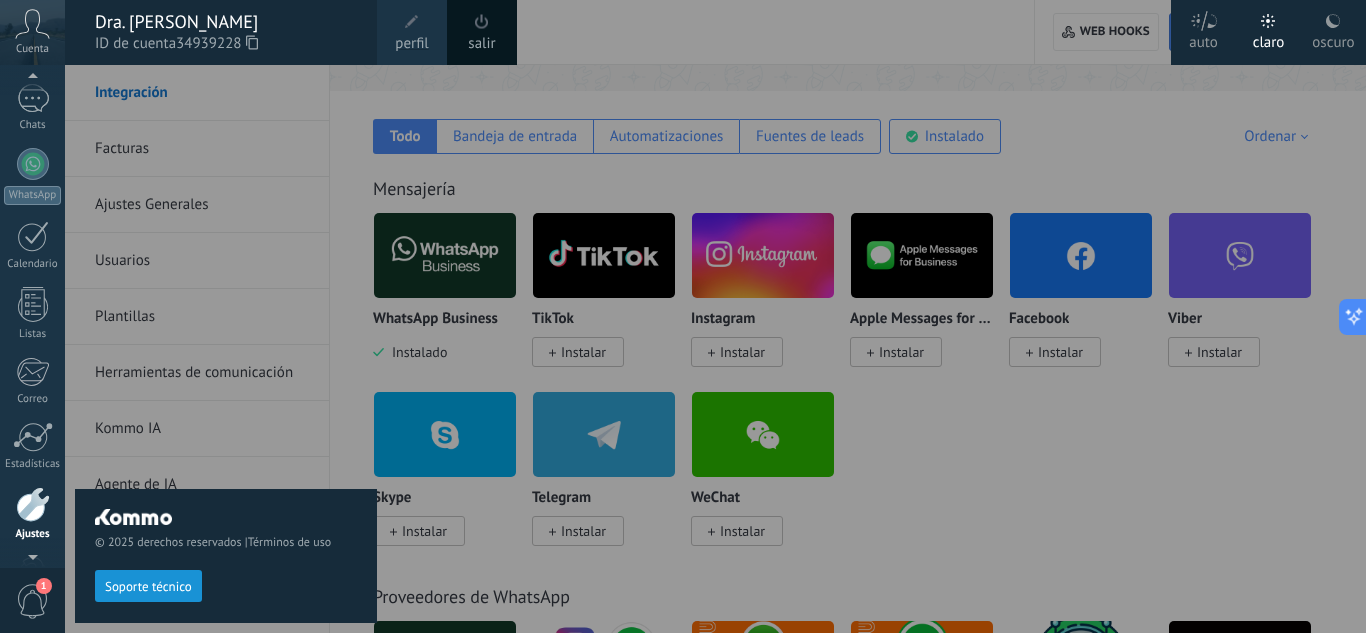 click on "salir" at bounding box center (481, 44) 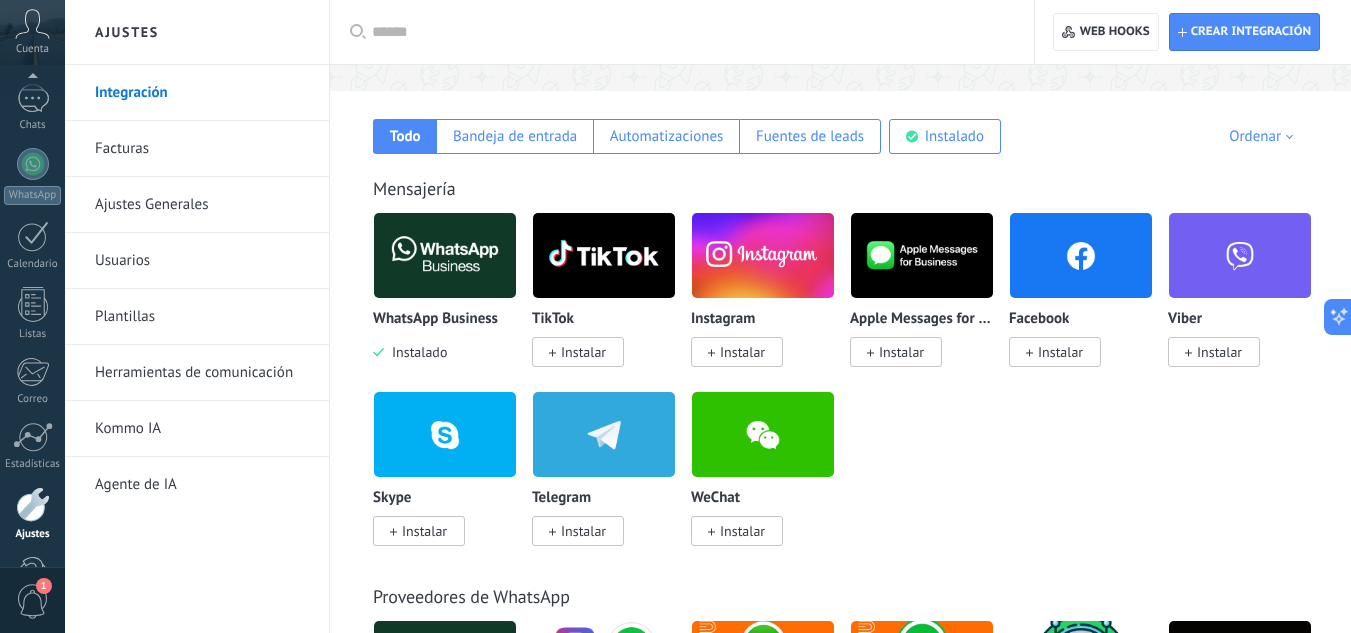 scroll, scrollTop: 199, scrollLeft: 0, axis: vertical 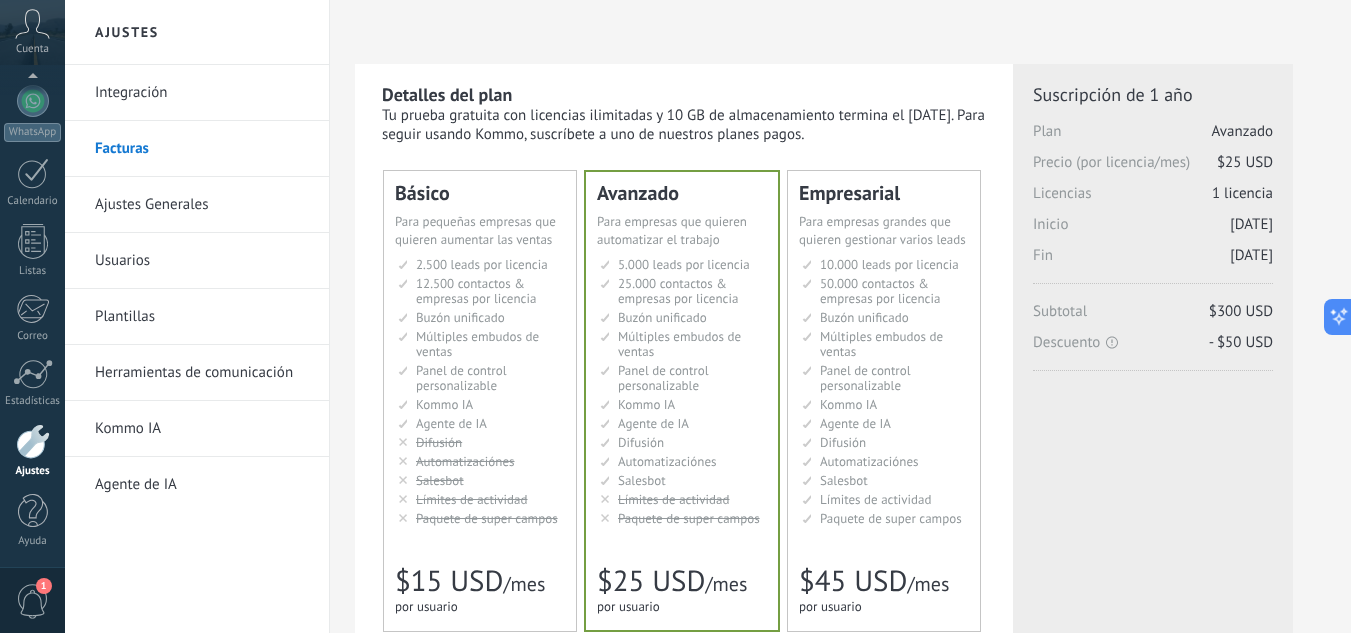 click on "Integración" at bounding box center (202, 93) 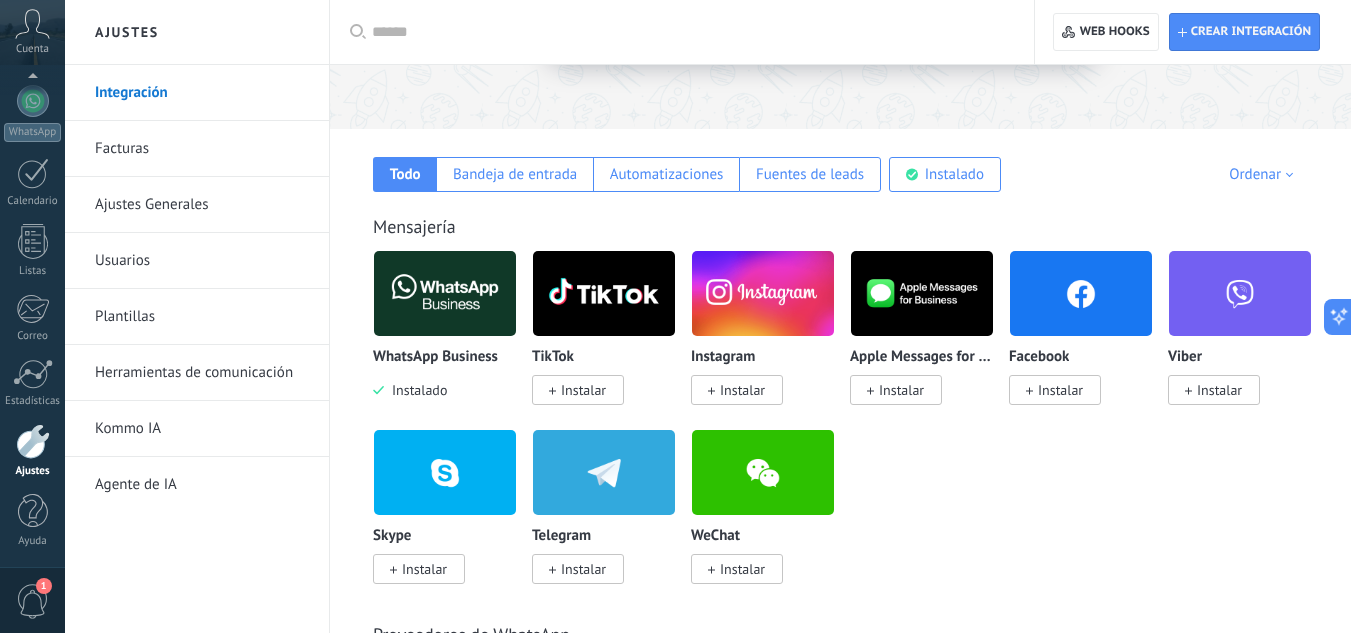 scroll, scrollTop: 300, scrollLeft: 0, axis: vertical 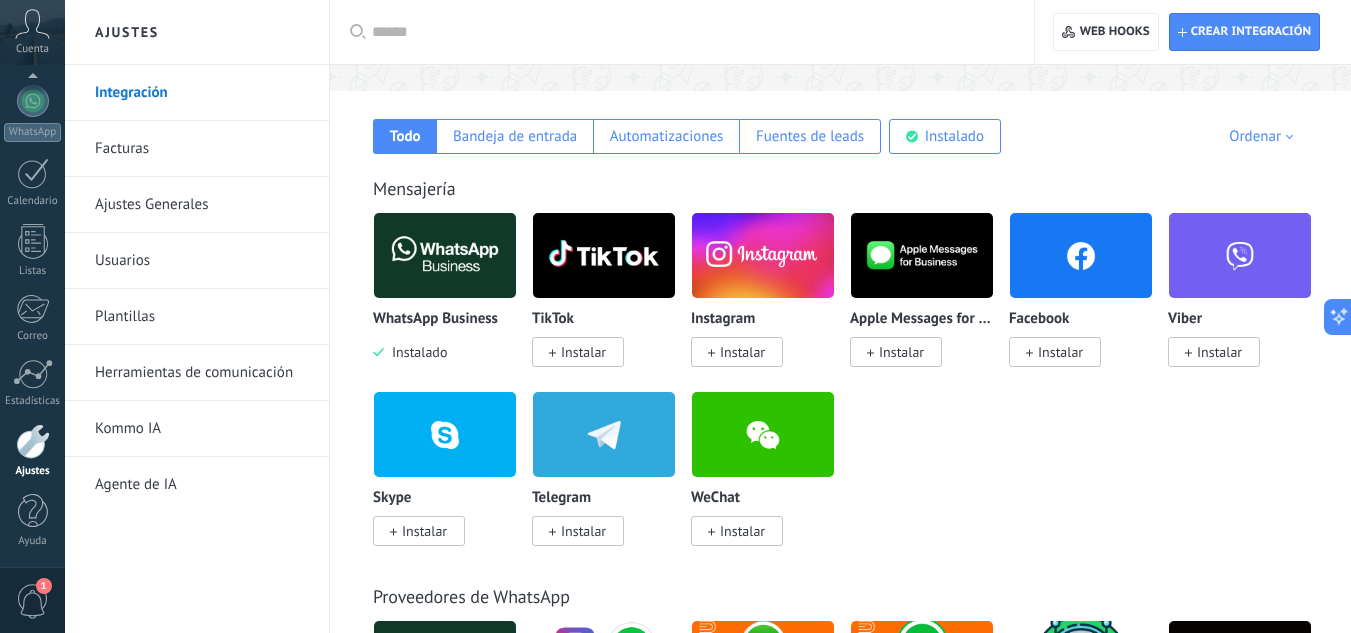 click on "WhatsApp Business Instalado" at bounding box center [445, 287] 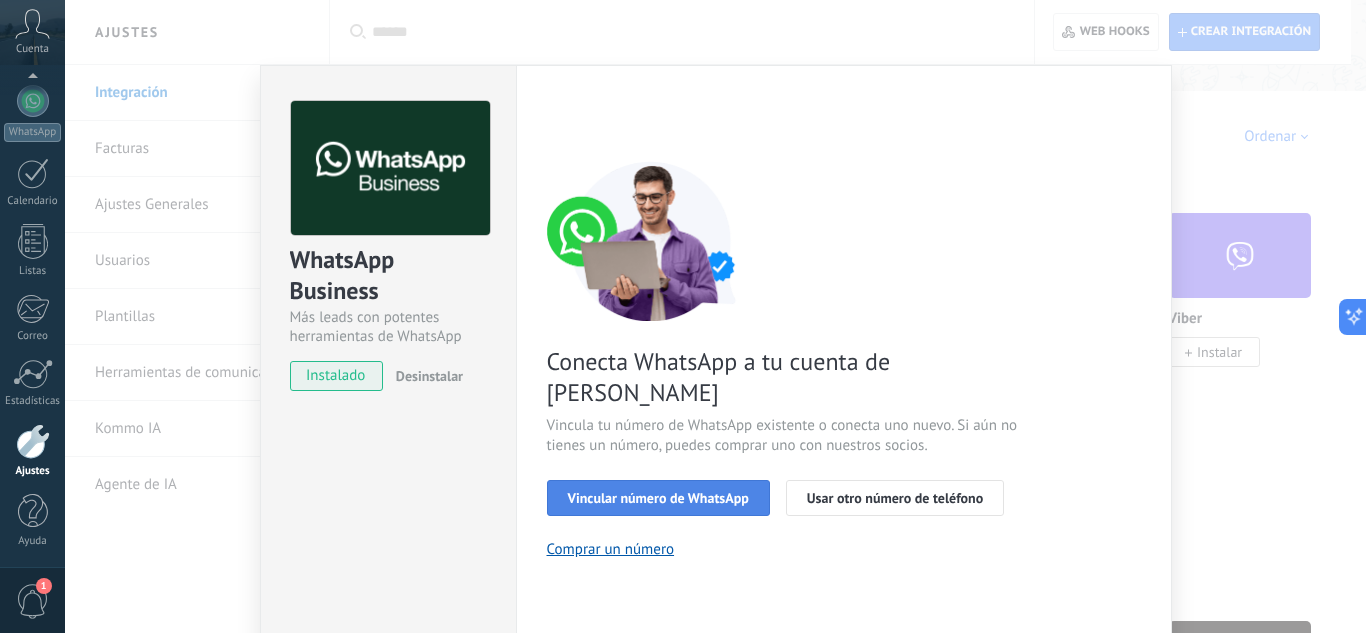 click on "Vincular número de WhatsApp" at bounding box center [658, 498] 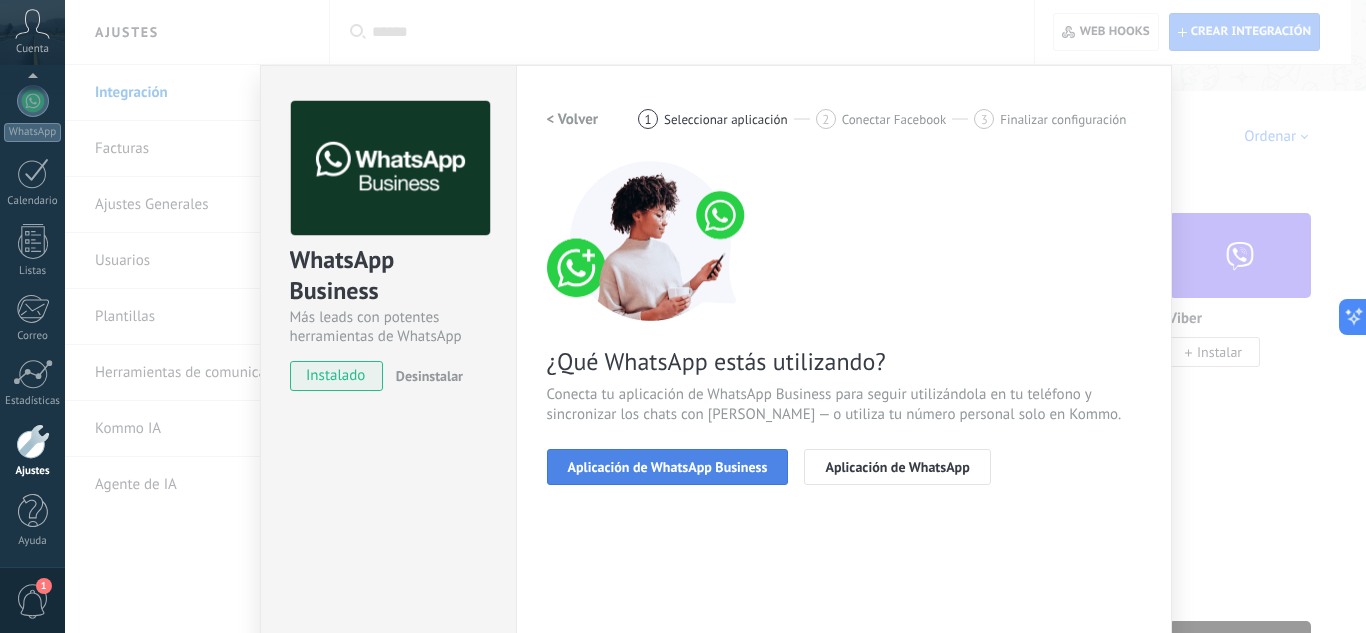click on "Aplicación de WhatsApp Business" at bounding box center [668, 467] 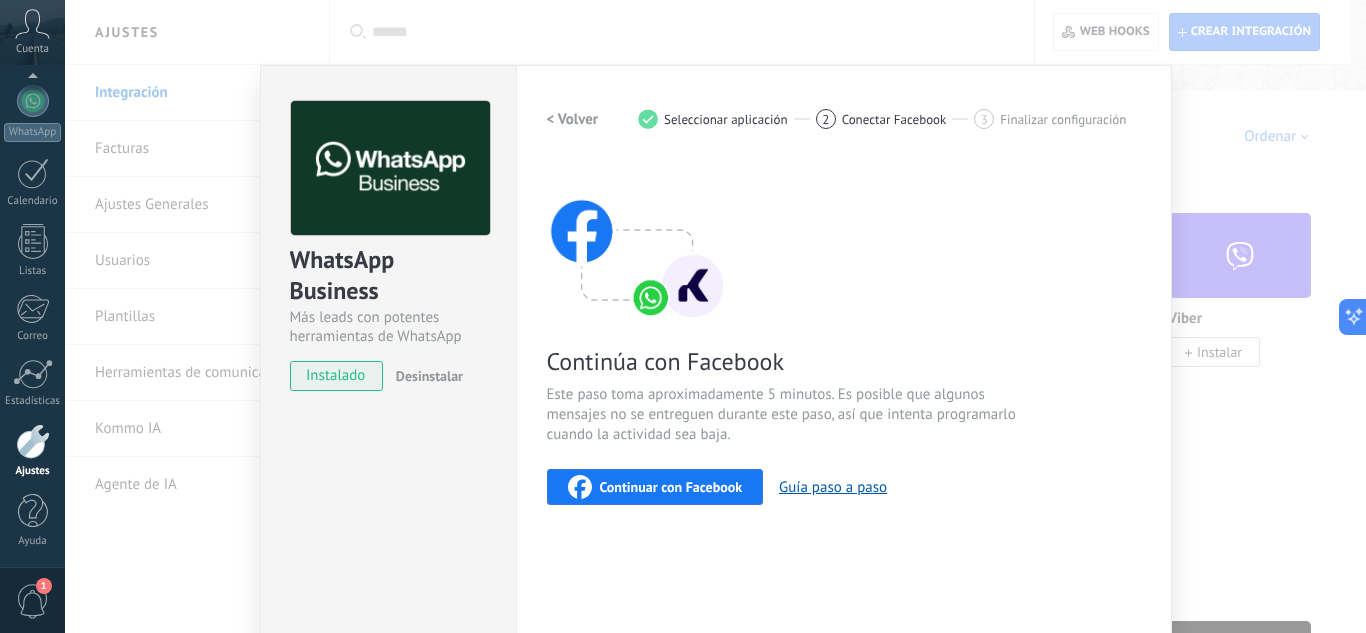 click on "Continuar con Facebook" at bounding box center (671, 487) 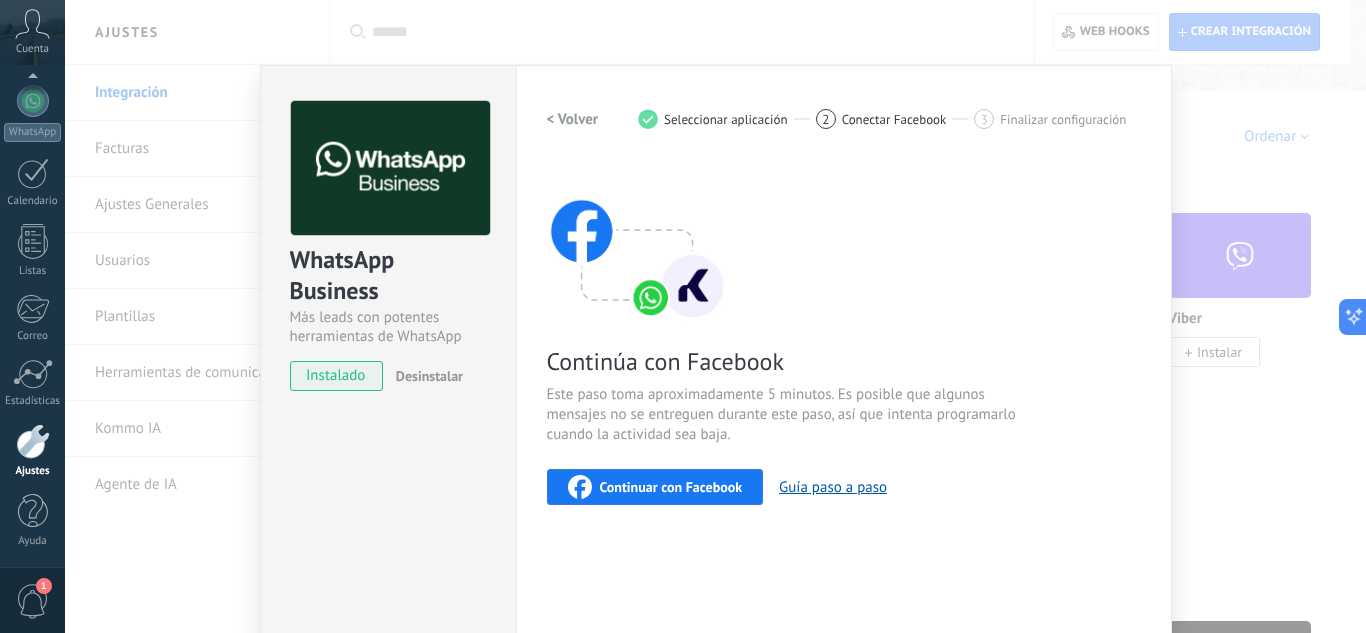 click on "Continuar con Facebook" at bounding box center (671, 487) 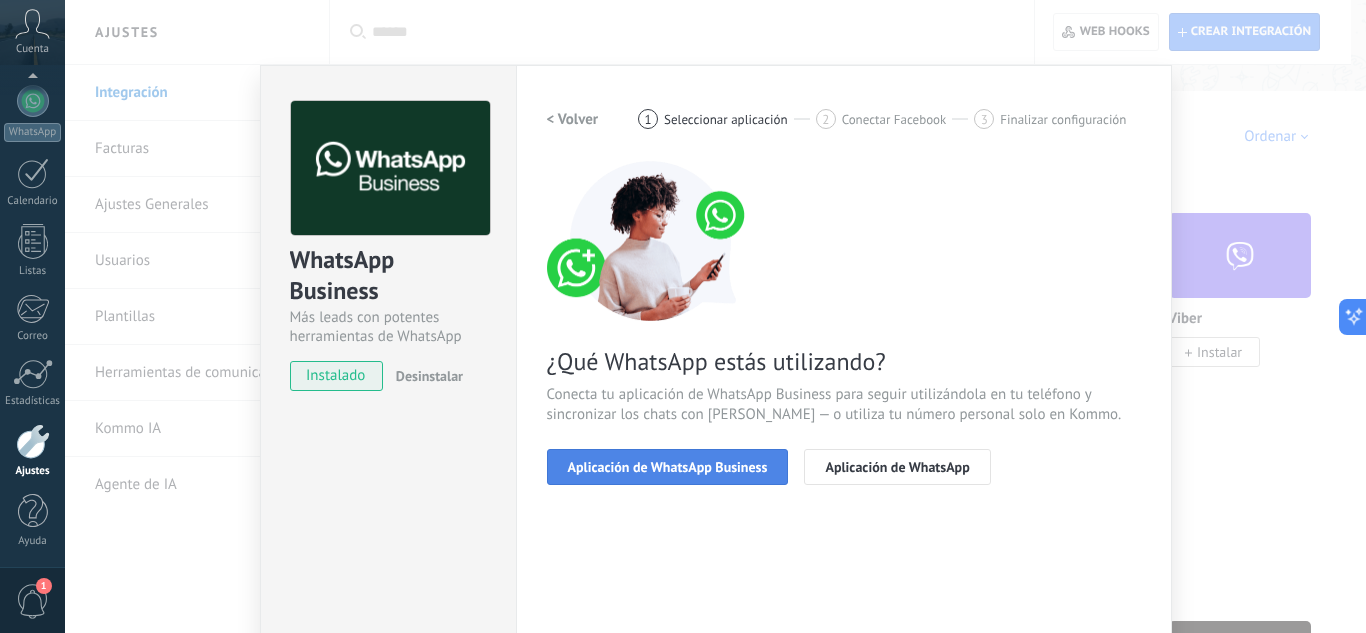 click on "Aplicación de WhatsApp Business" at bounding box center [668, 467] 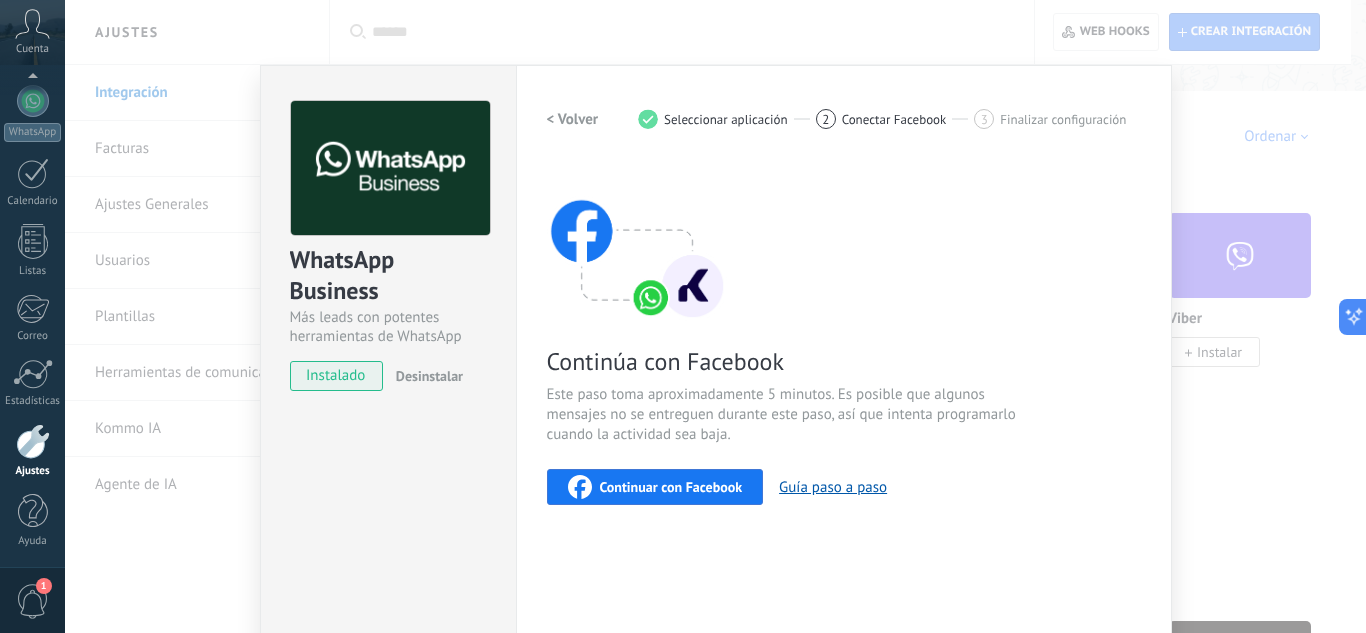 click on "Continuar con Facebook" at bounding box center (655, 487) 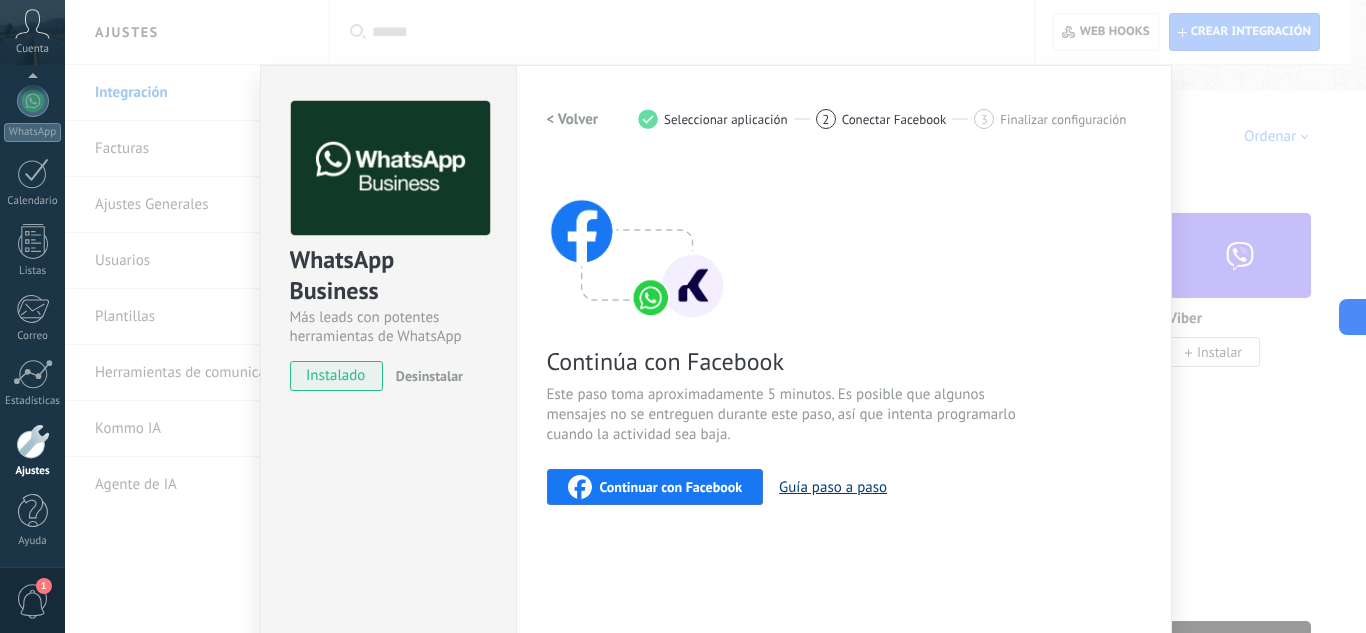 click on "Guía paso a paso" at bounding box center [833, 487] 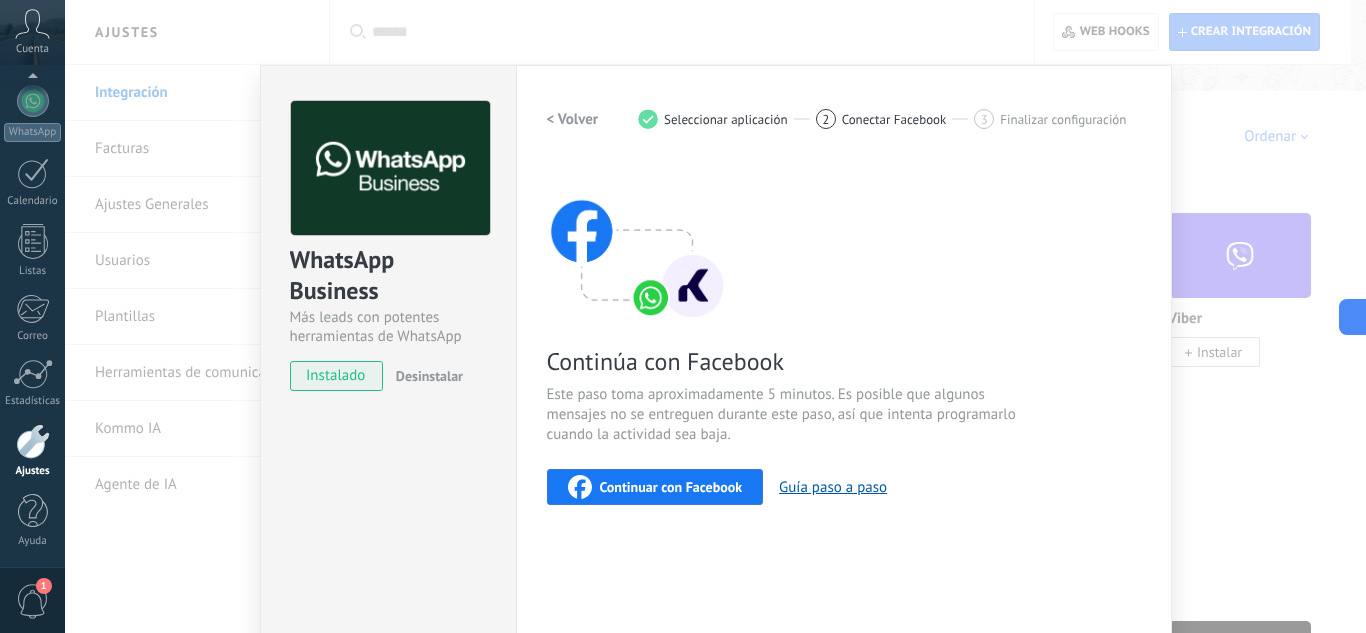 click on "Continuar con Facebook" at bounding box center [671, 487] 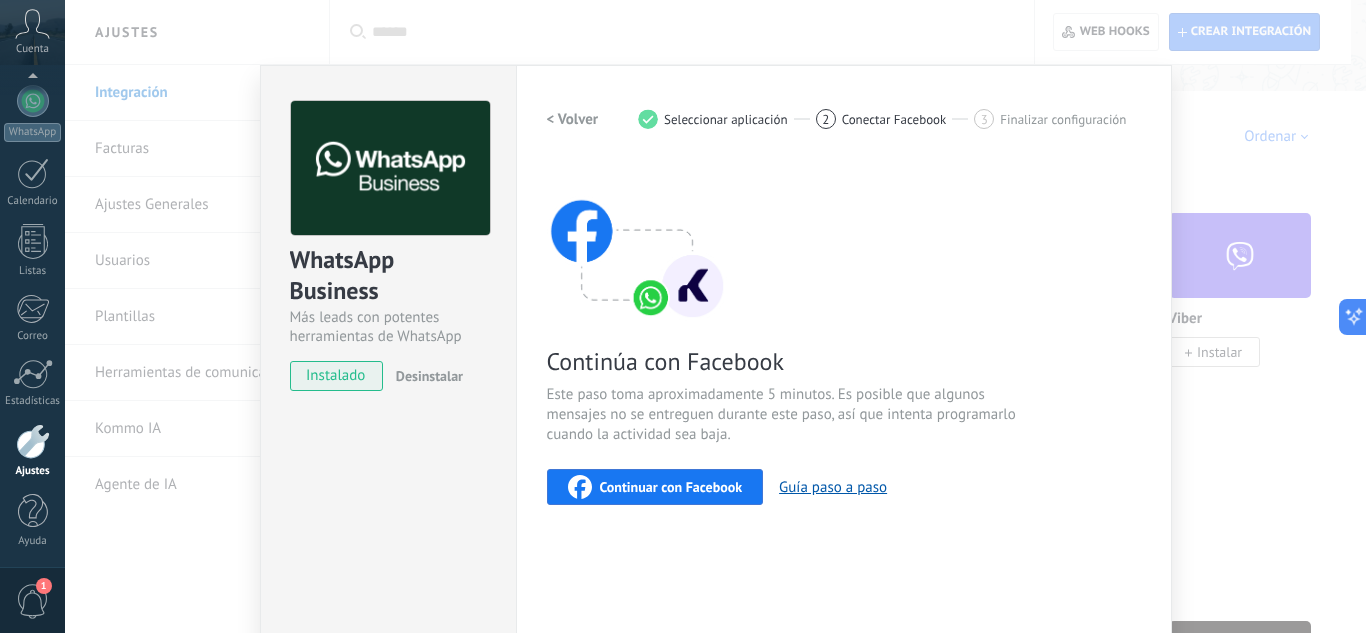 click on "Continuar con Facebook" at bounding box center [671, 487] 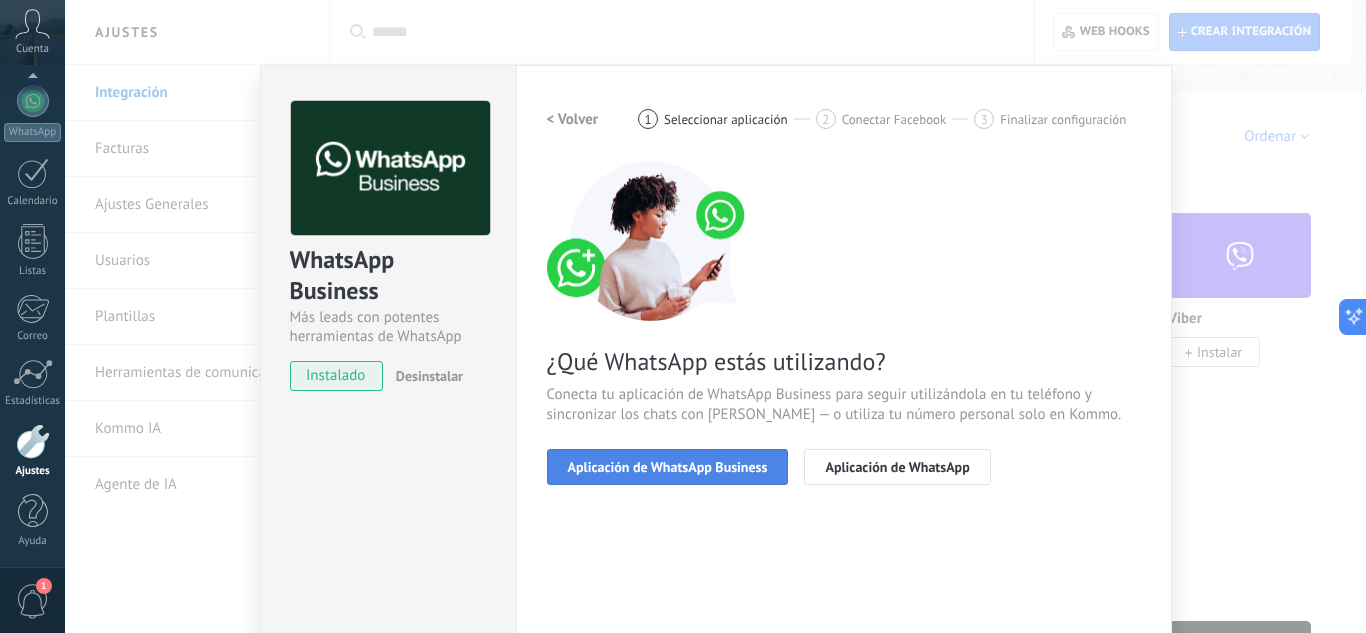 click on "Aplicación de WhatsApp Business" at bounding box center (668, 467) 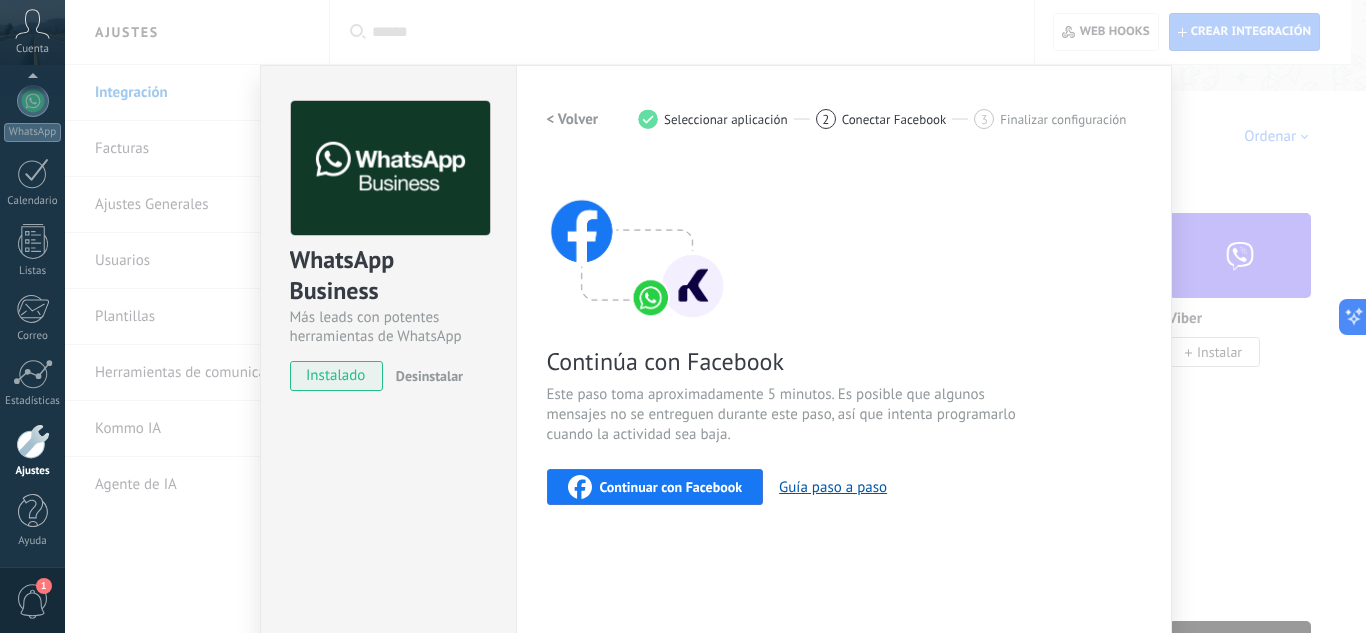 click on "Continuar con Facebook" at bounding box center (671, 487) 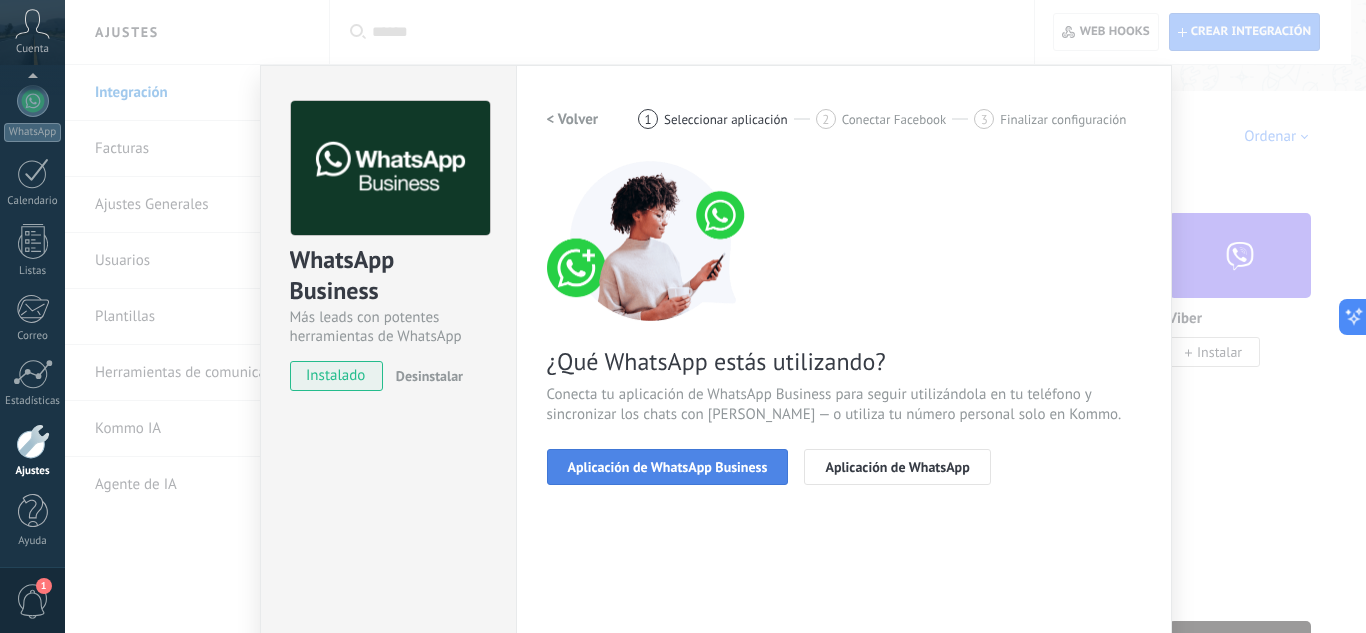 click on "Aplicación de WhatsApp Business" at bounding box center [668, 467] 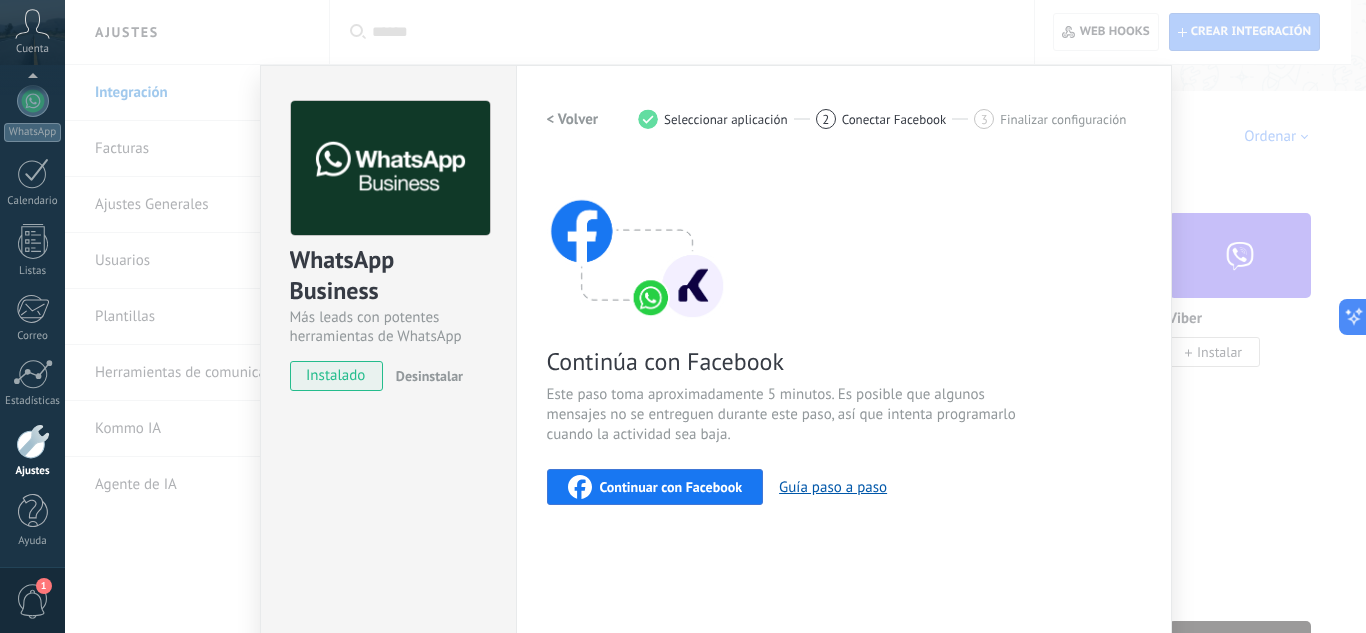 click on "Continuar con Facebook" at bounding box center (671, 487) 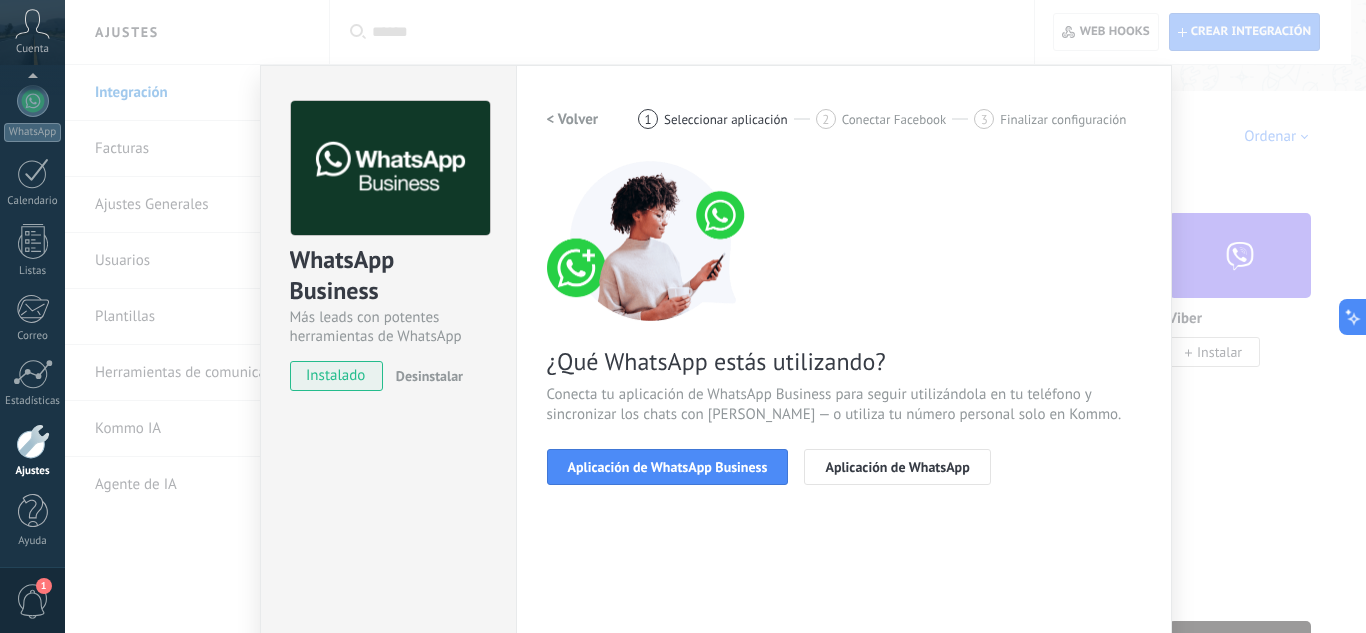 click on "< Volver" at bounding box center [573, 119] 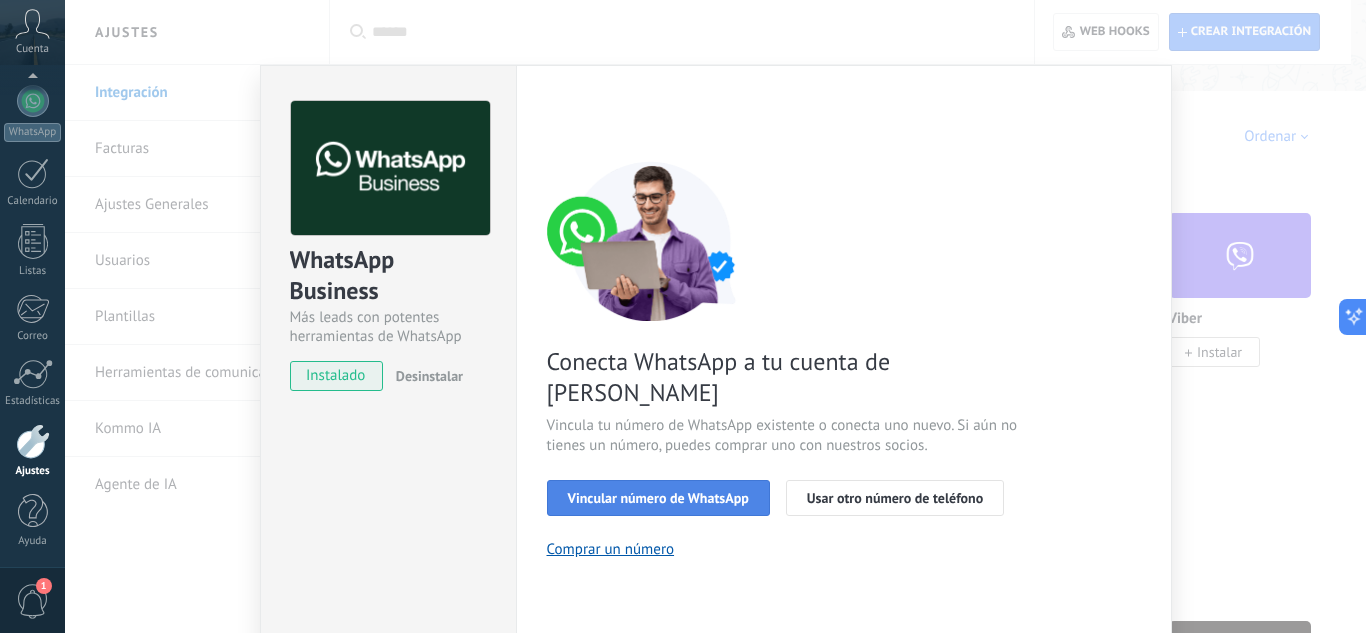 click on "Vincular número de WhatsApp" at bounding box center [658, 498] 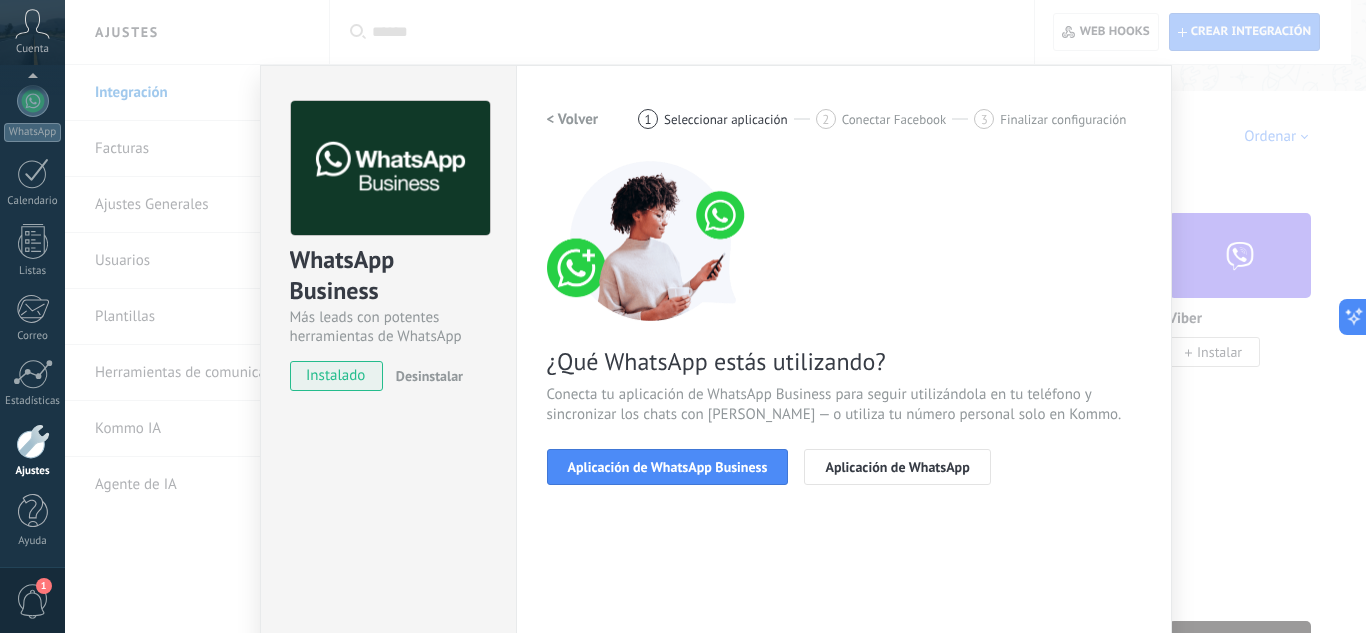 click on "< Volver" at bounding box center [573, 119] 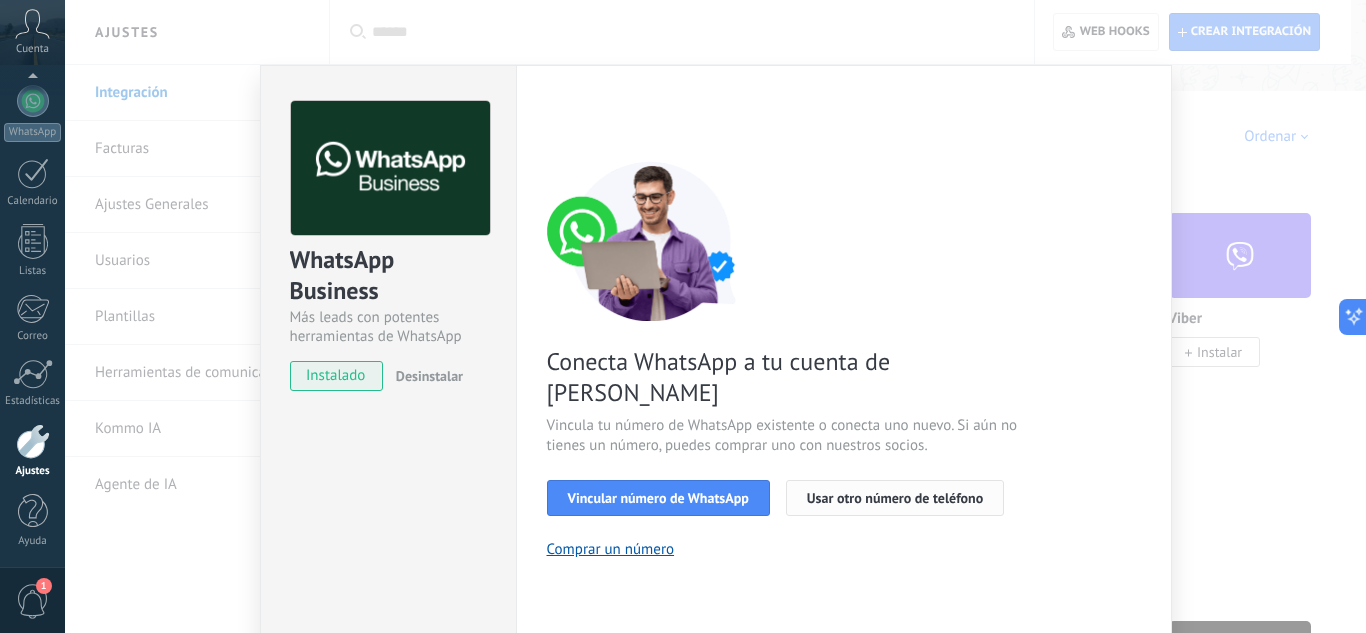 click on "Usar otro número de teléfono" at bounding box center (895, 498) 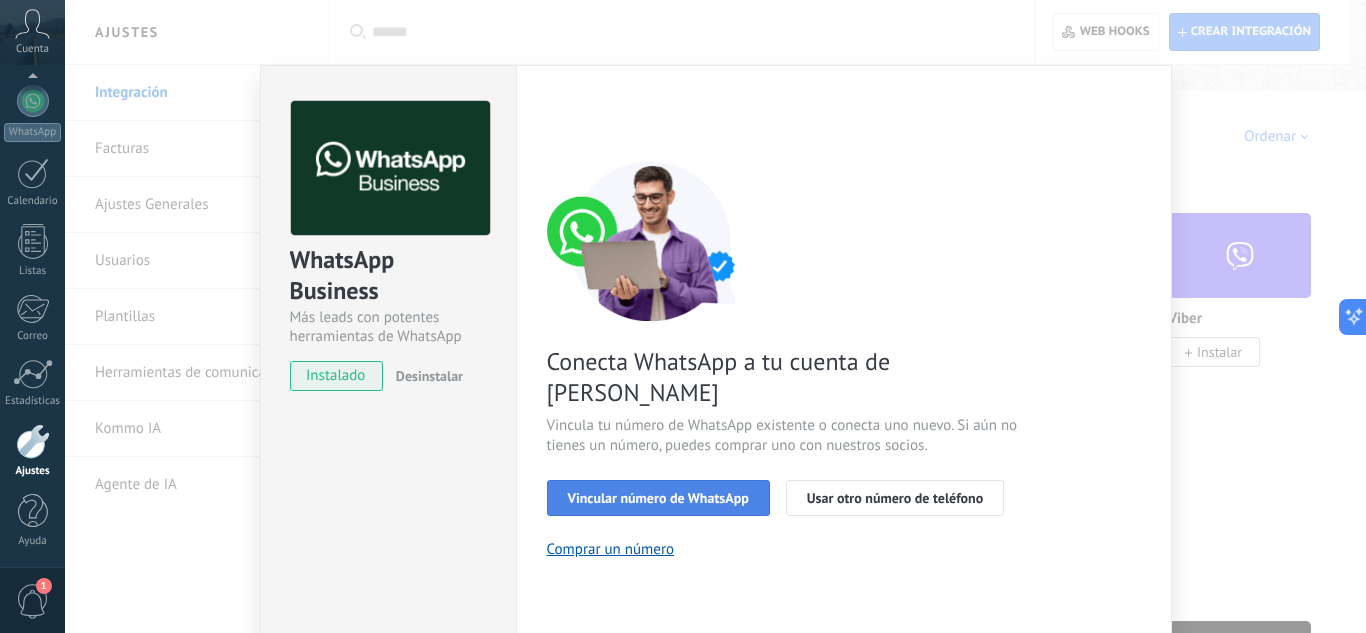 click on "Vincular número de WhatsApp" at bounding box center [658, 498] 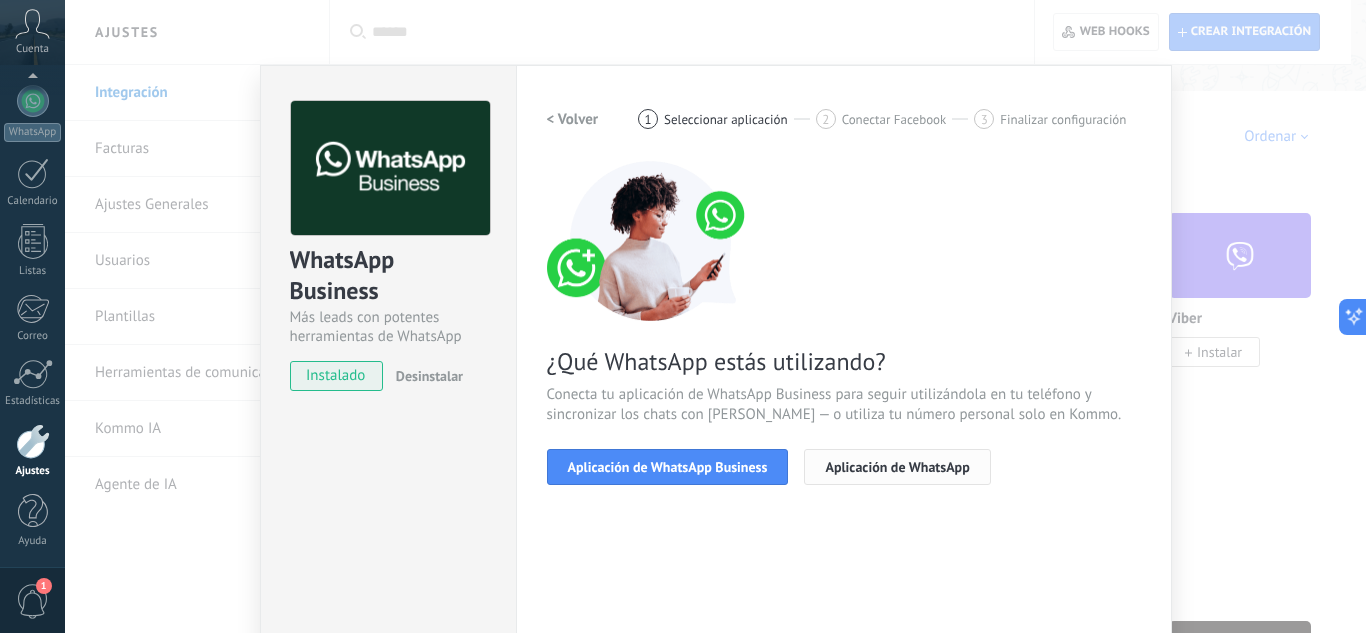 click on "Aplicación de WhatsApp" at bounding box center [897, 467] 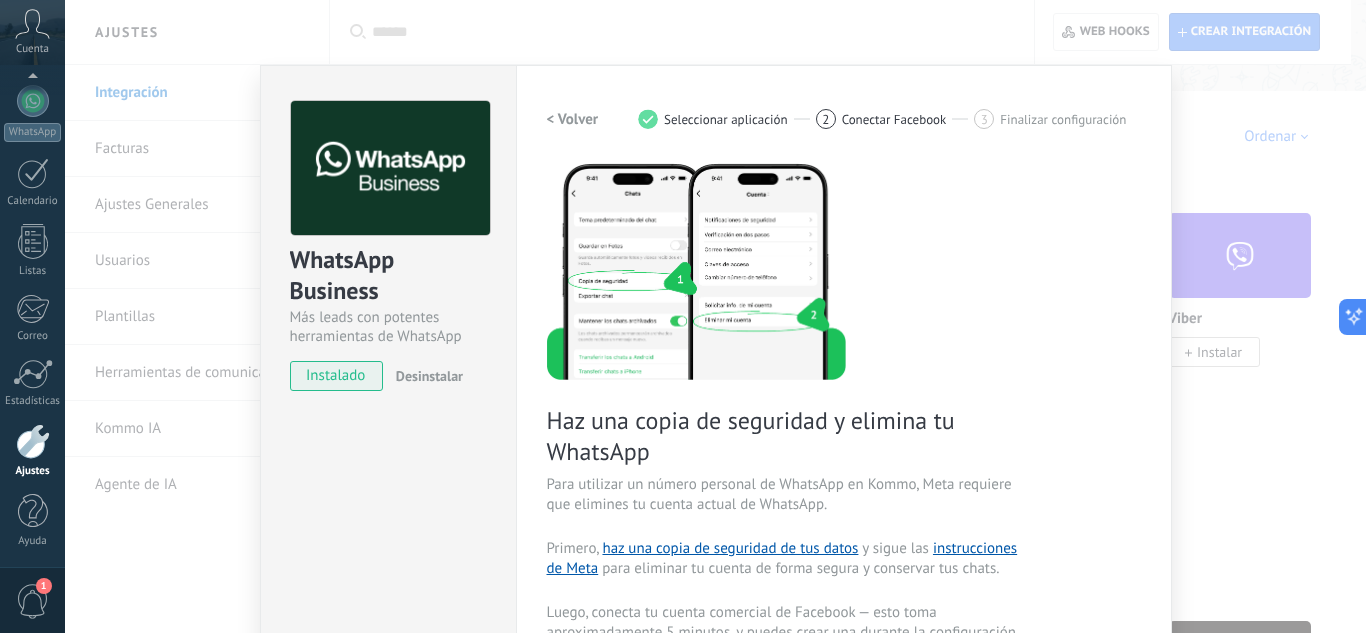 click on "< Volver" at bounding box center [573, 119] 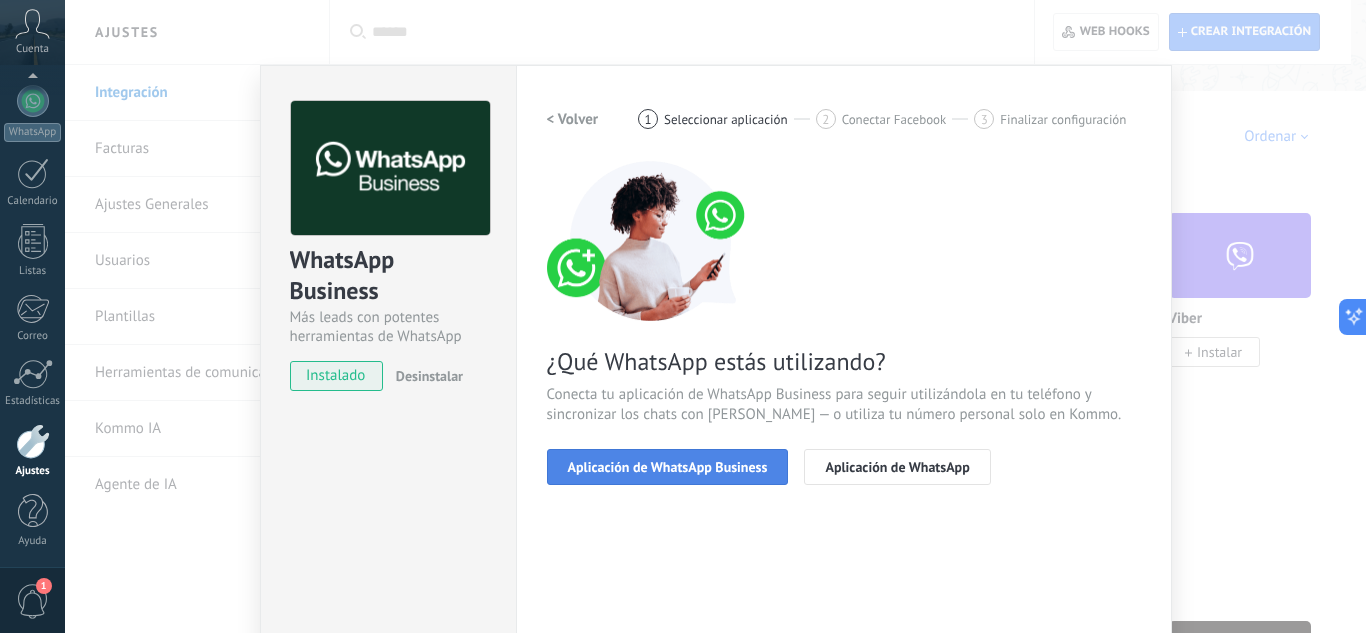 click on "Aplicación de WhatsApp Business" at bounding box center [668, 467] 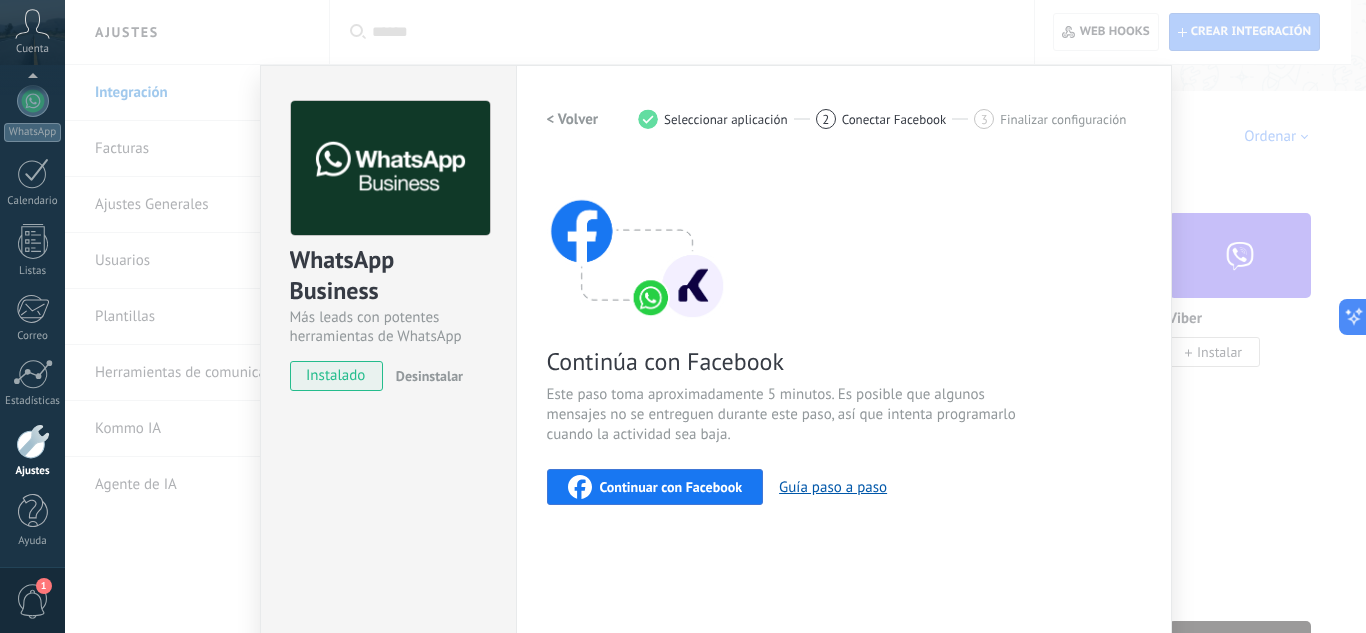click on "Continuar con Facebook" at bounding box center [671, 487] 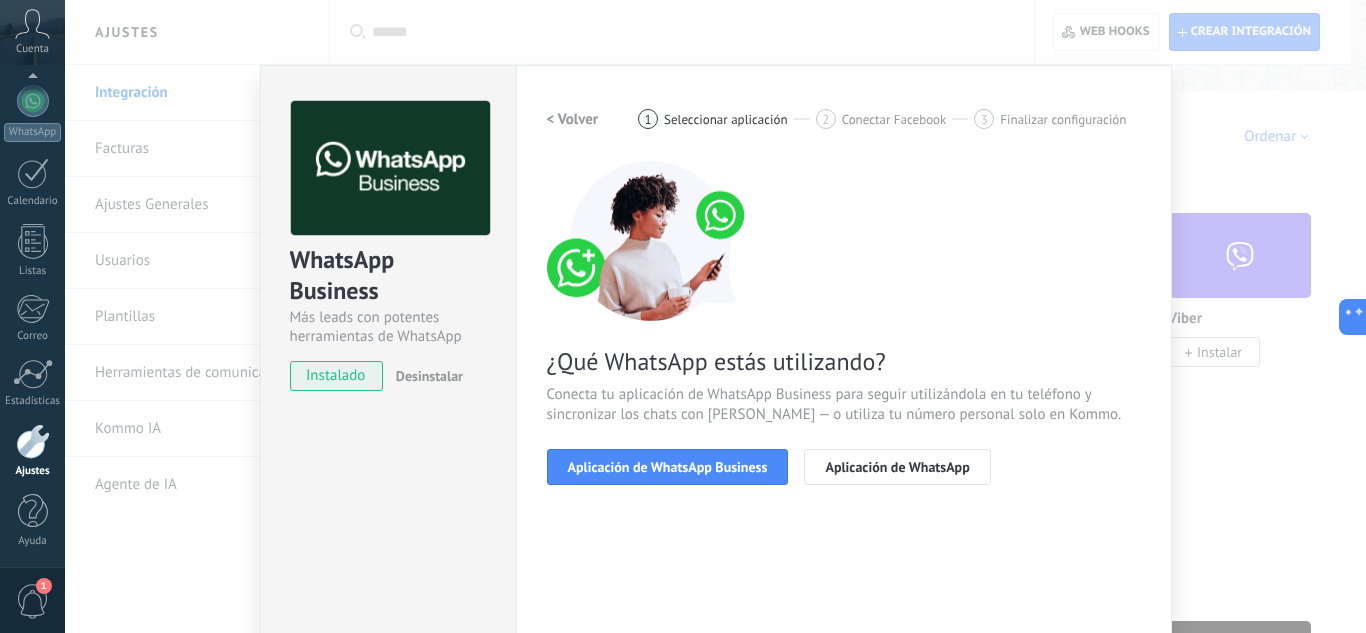 click on "WhatsApp Business Más leads con potentes herramientas de WhatsApp instalado Desinstalar Configuraciones Autorizaciones Esta pestaña registra a los usuarios que han concedido acceso a las integración a esta cuenta. Si deseas remover la posibilidad que un usuario pueda enviar solicitudes a la cuenta en nombre de esta integración, puedes revocar el acceso. Si el acceso a todos los usuarios es revocado, la integración dejará de funcionar. Esta aplicacion está instalada, pero nadie le ha dado acceso aun. WhatsApp Cloud API más _:  Guardar < Volver 1 Seleccionar aplicación 2 Conectar Facebook  3 Finalizar configuración ¿Qué WhatsApp estás utilizando? Conecta tu aplicación de WhatsApp Business para seguir utilizándola en tu teléfono y sincronizar los chats con Kommo — o utiliza tu número personal solo en Kommo. Aplicación de WhatsApp Business Aplicación de WhatsApp ¿Necesitas ayuda?" at bounding box center [715, 316] 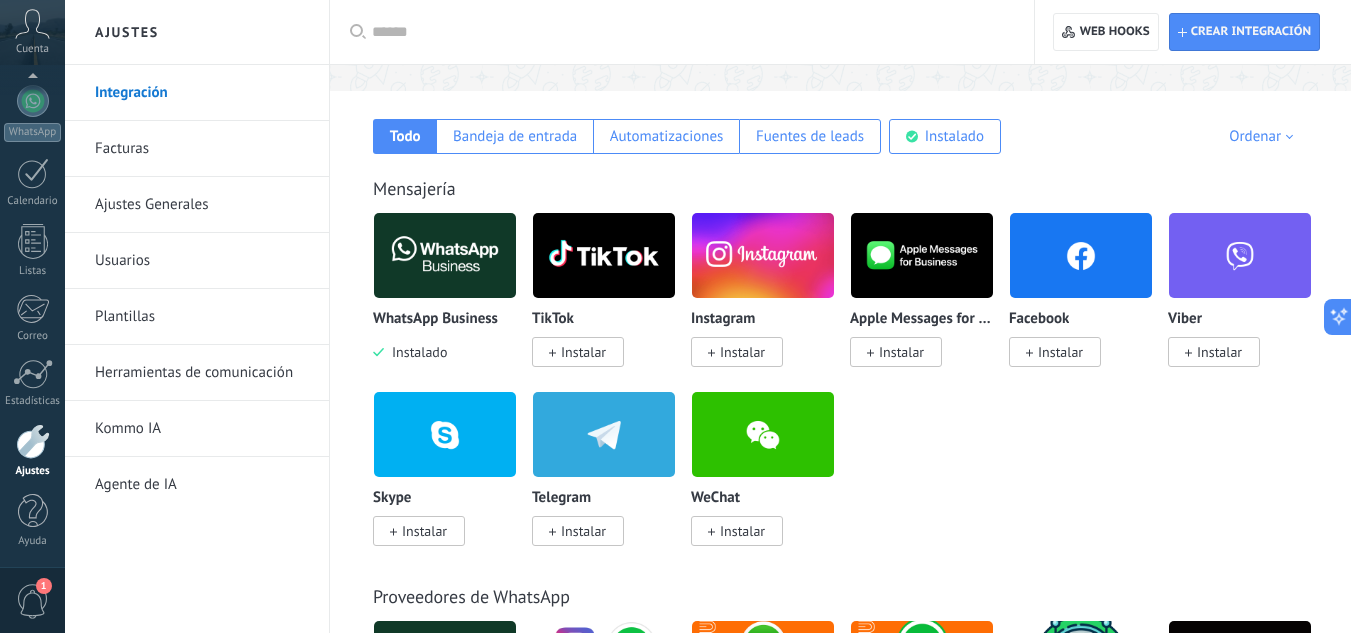 click at bounding box center [445, 255] 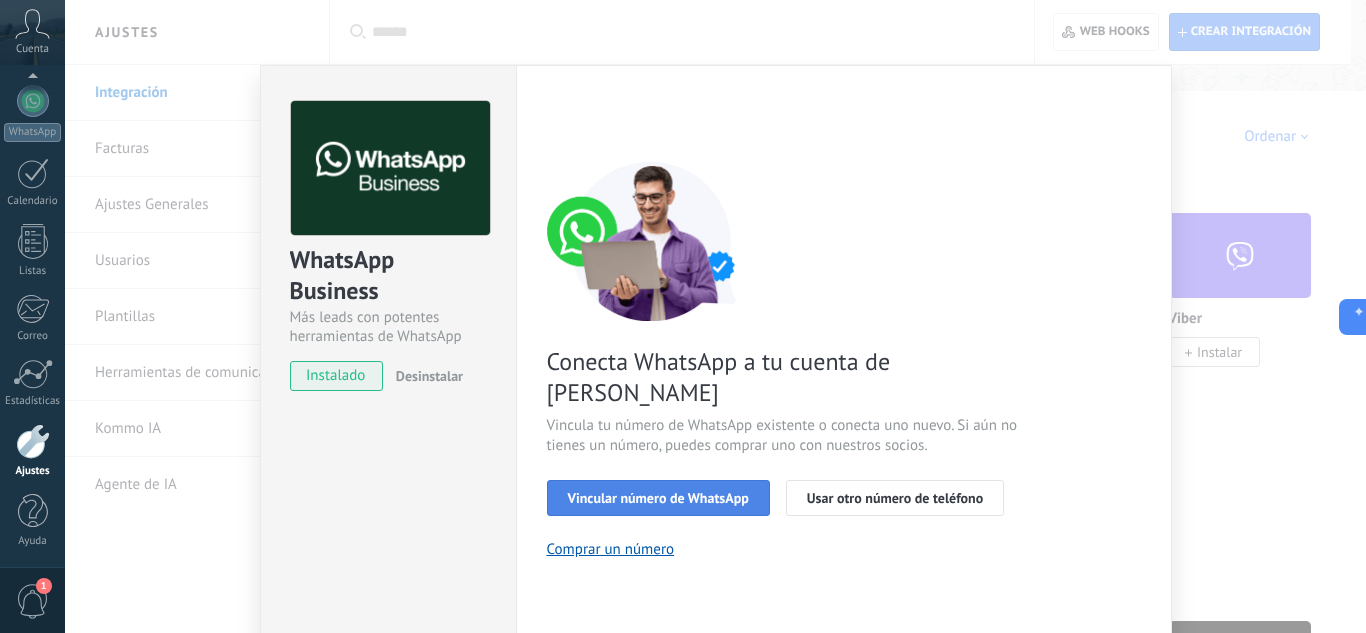 click on "Vincular número de WhatsApp" at bounding box center (658, 498) 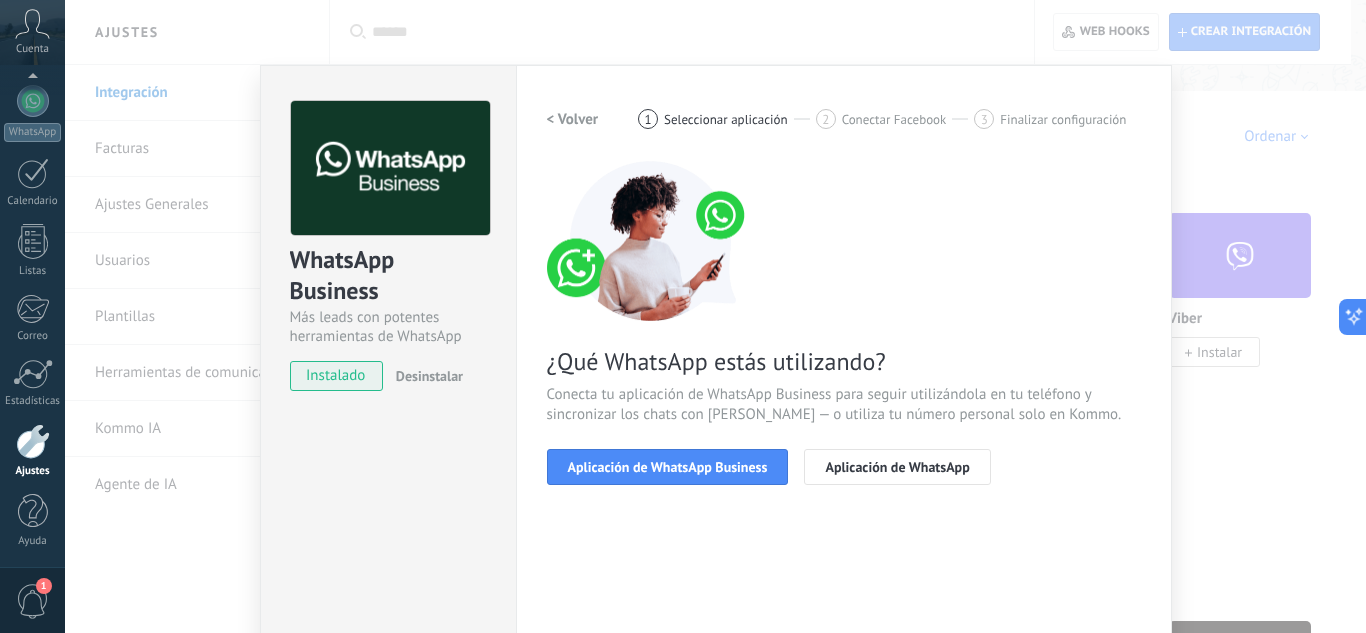 click on "< Volver 1 Seleccionar aplicación 2 Conectar Facebook  3 Finalizar configuración ¿Qué WhatsApp estás utilizando? Conecta tu aplicación de WhatsApp Business para seguir utilizándola en tu teléfono y sincronizar los chats con Kommo — o utiliza tu número personal solo en Kommo. Aplicación de WhatsApp Business Aplicación de WhatsApp ¿Necesitas ayuda?" at bounding box center (844, 410) 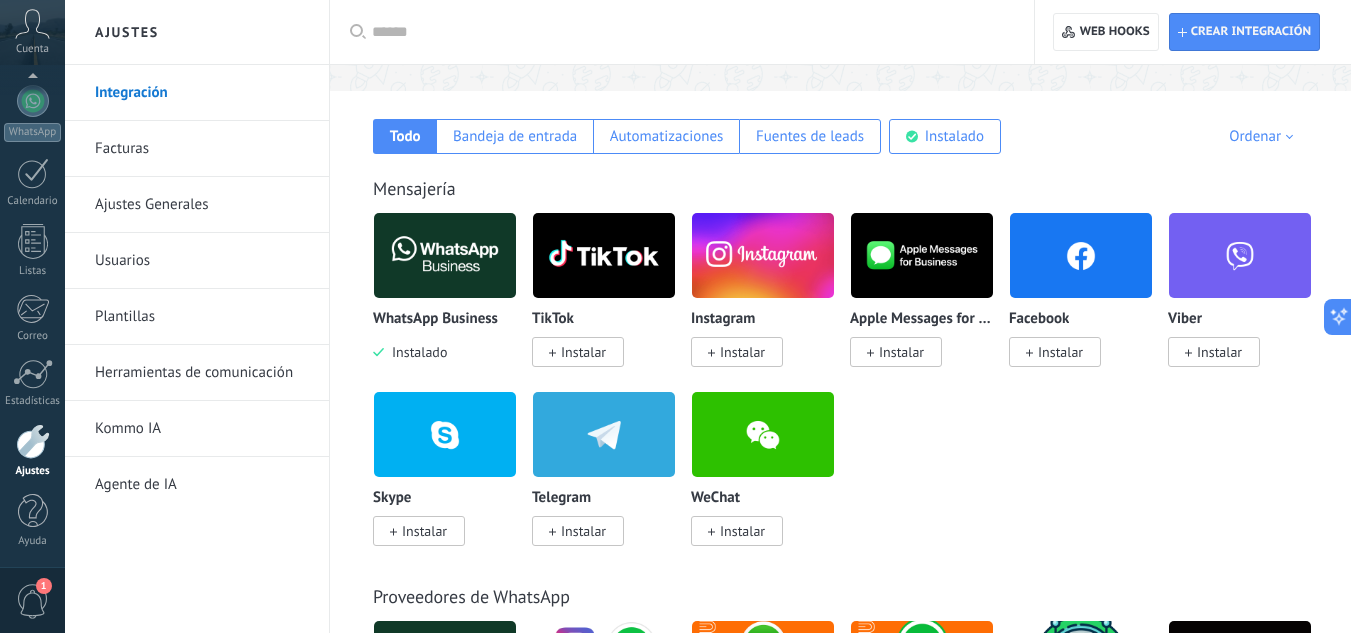 click on "Cuenta" at bounding box center [32, 32] 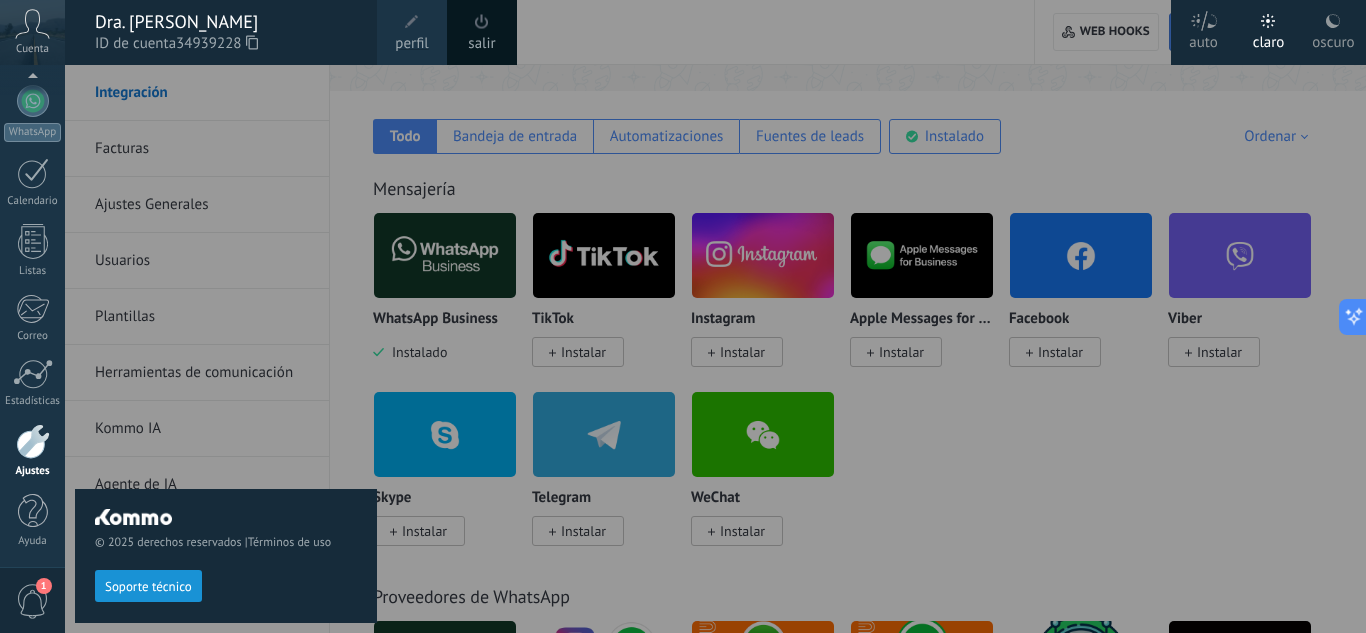 click at bounding box center (482, 22) 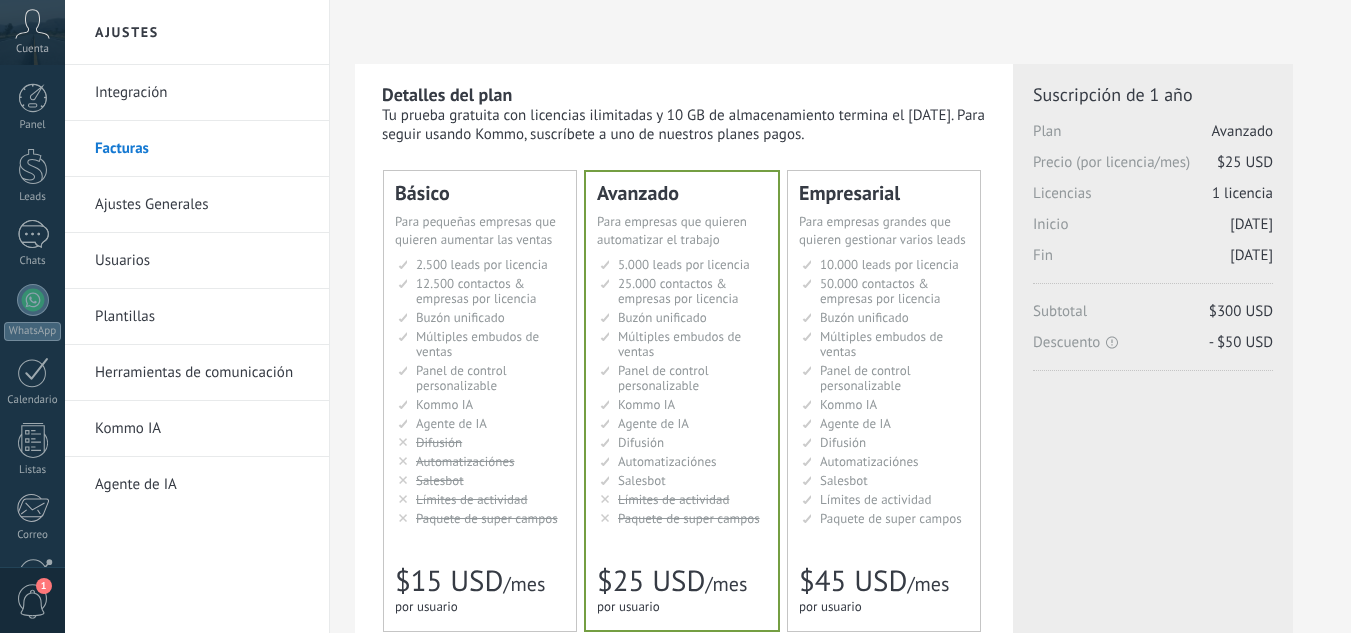 click on "Integración" at bounding box center [202, 93] 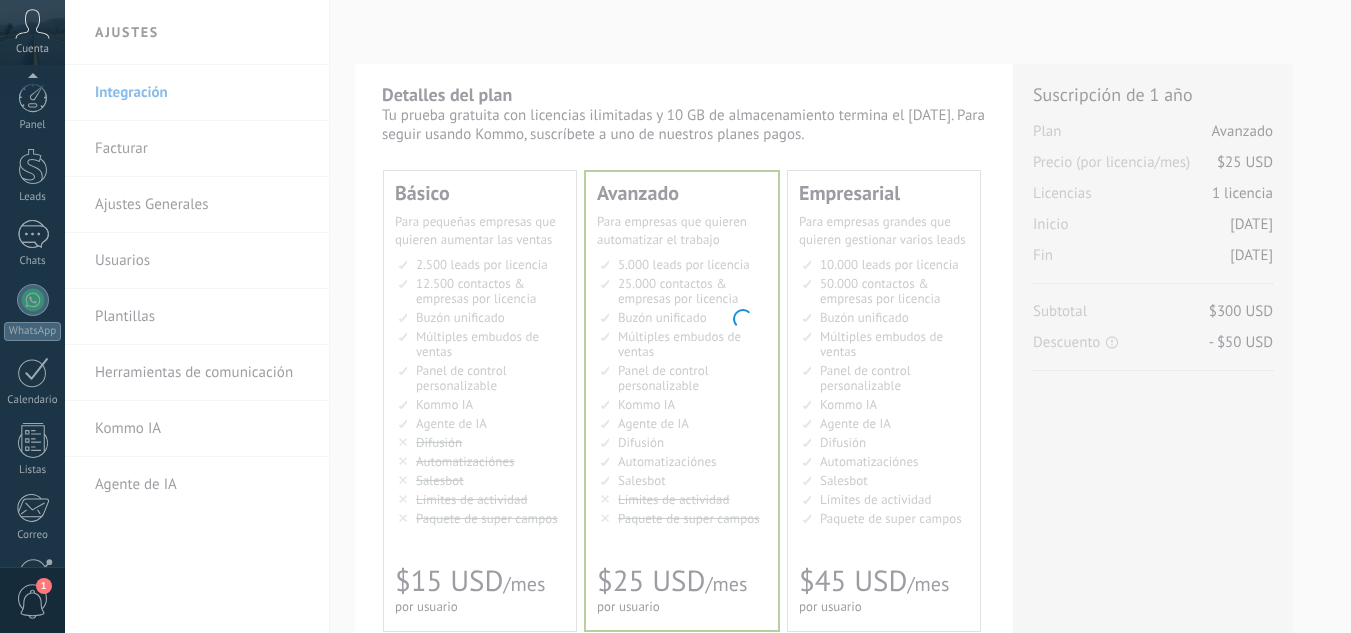 scroll, scrollTop: 0, scrollLeft: 0, axis: both 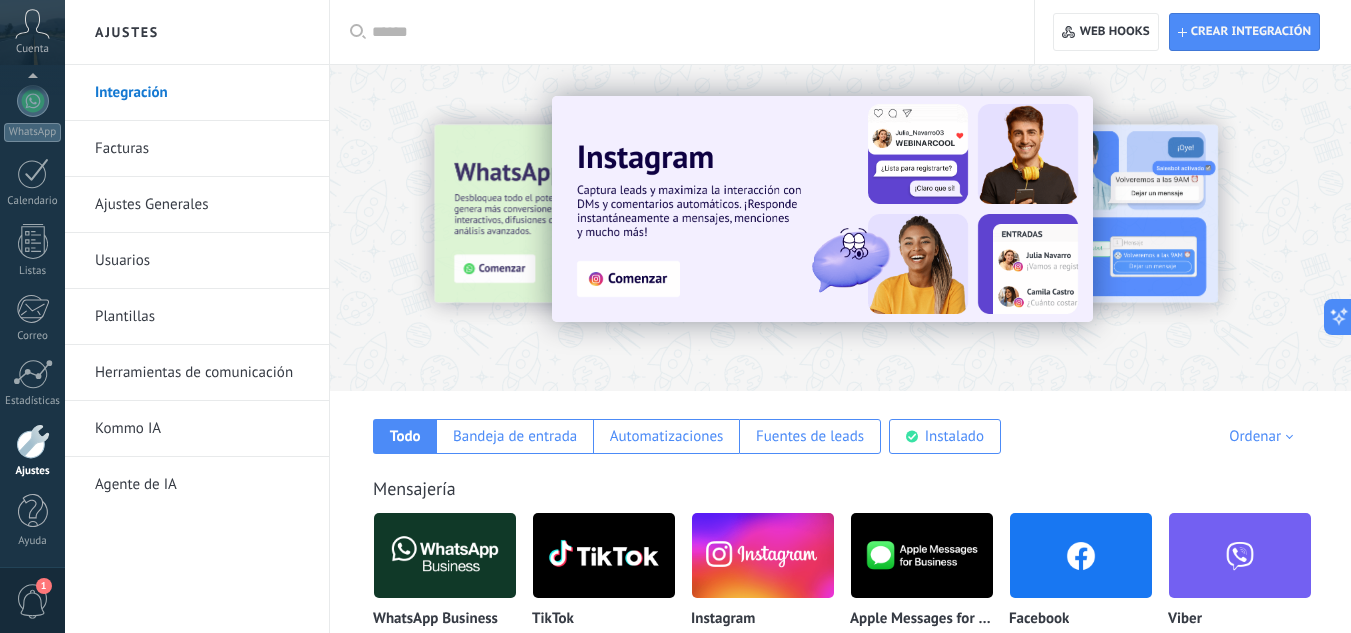 click at bounding box center (445, 555) 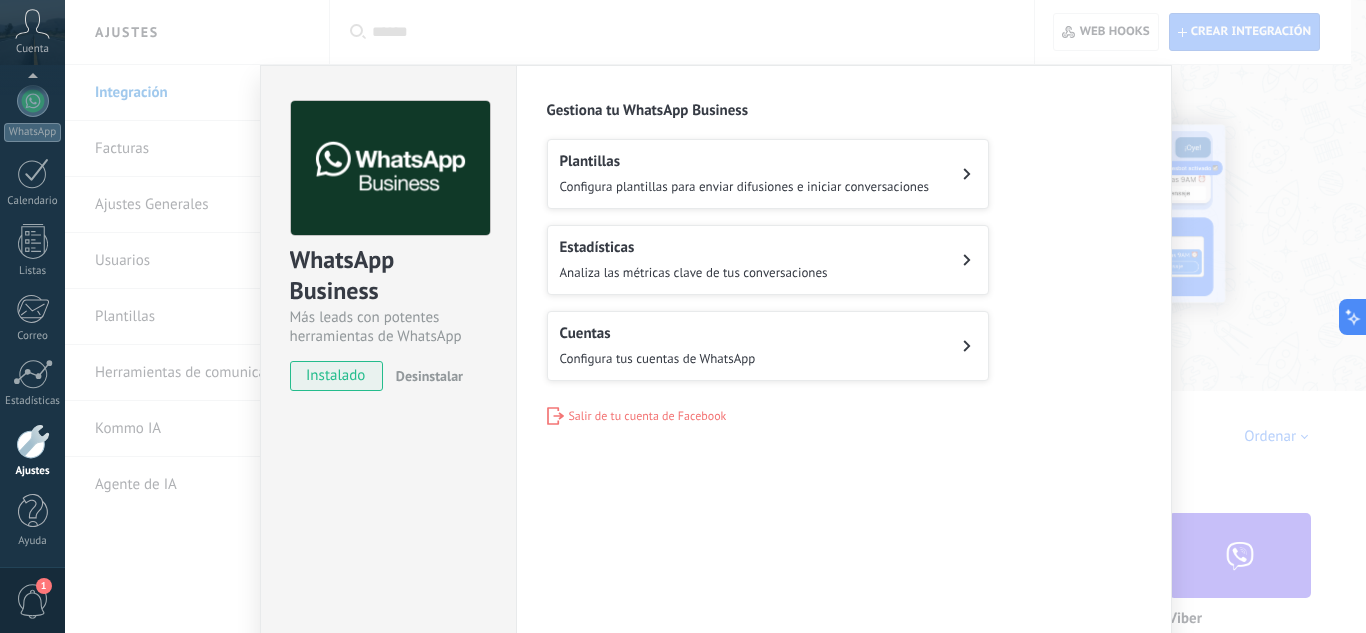 click on "Plantillas Configura plantillas para enviar difusiones e iniciar conversaciones" at bounding box center (745, 174) 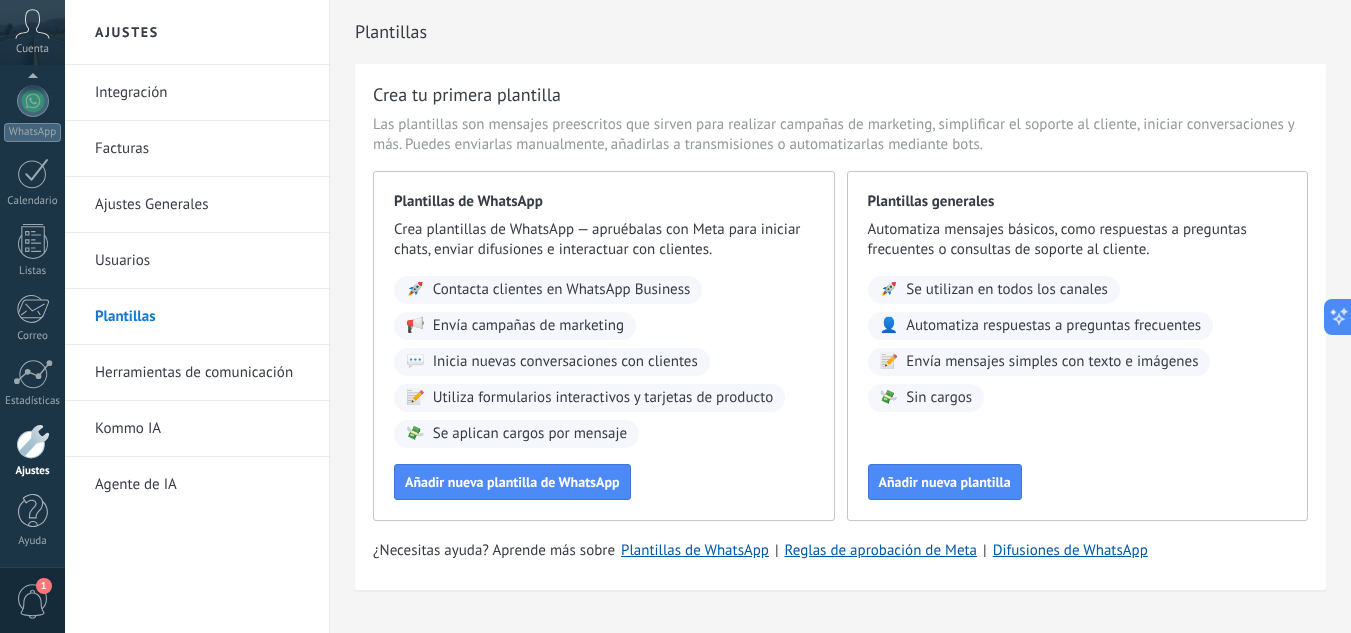 click on "Integración" at bounding box center (202, 93) 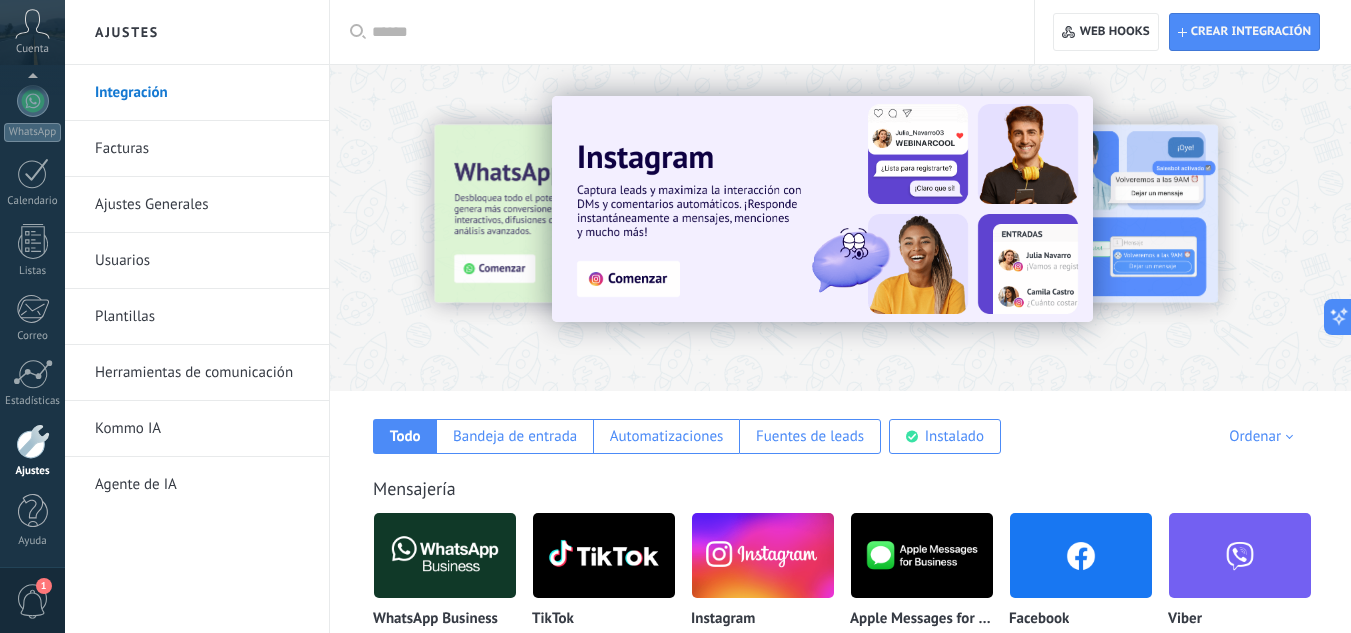 click at bounding box center [445, 555] 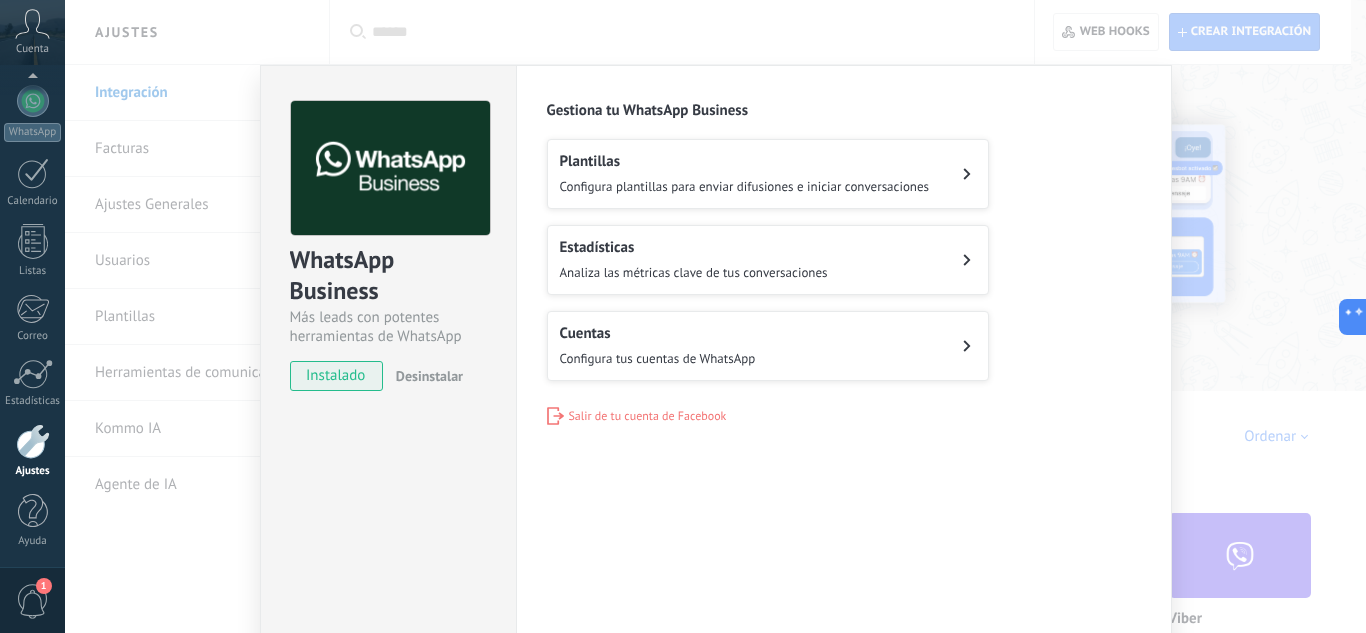 click on "Cuentas Configura tus cuentas de WhatsApp" at bounding box center [658, 346] 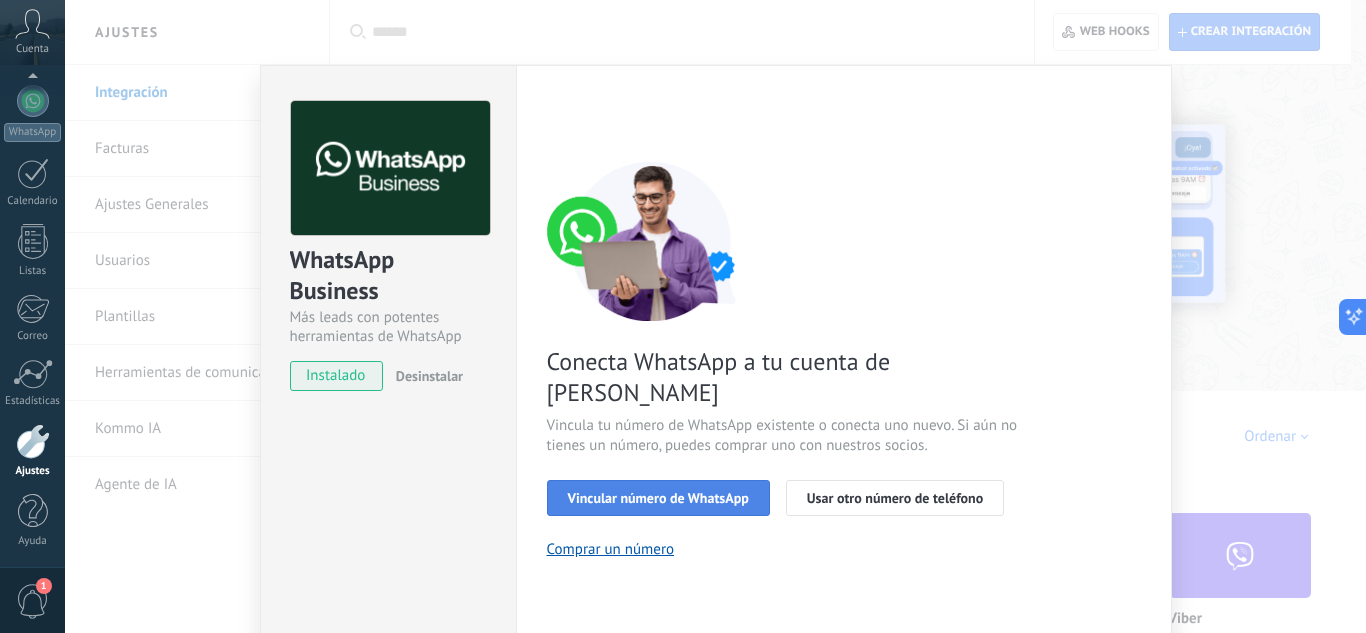 click on "Vincular número de WhatsApp" at bounding box center [658, 498] 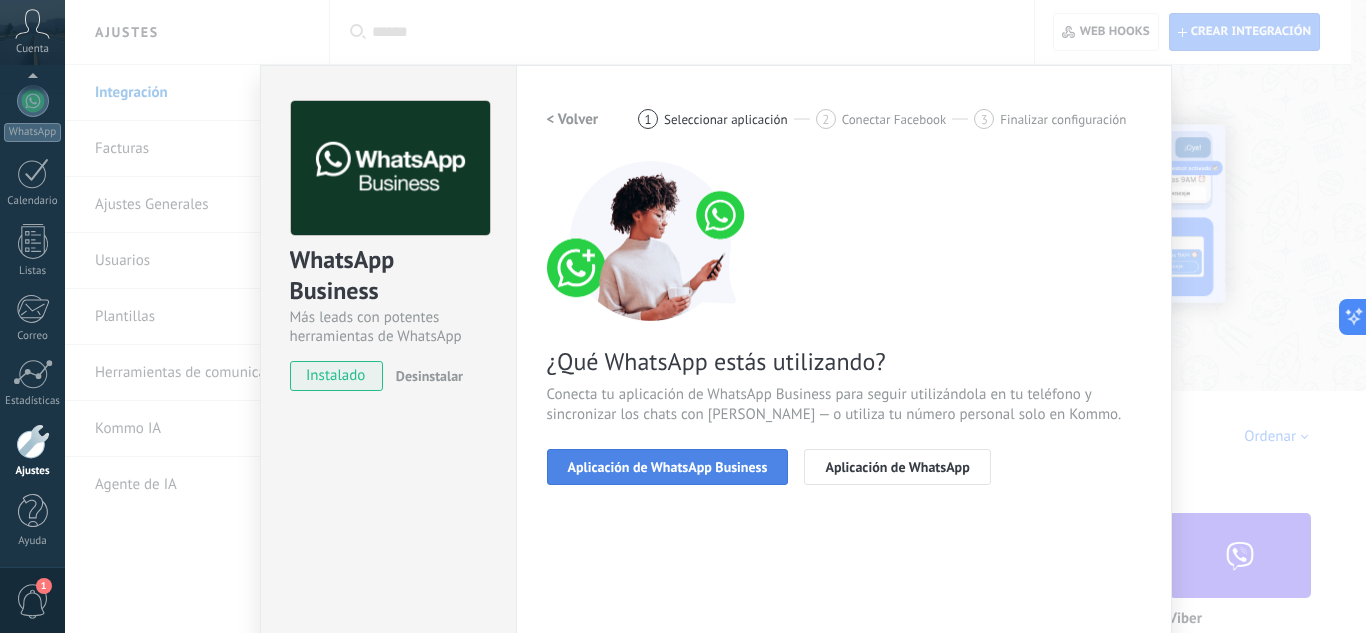 click on "Aplicación de WhatsApp Business" at bounding box center [668, 467] 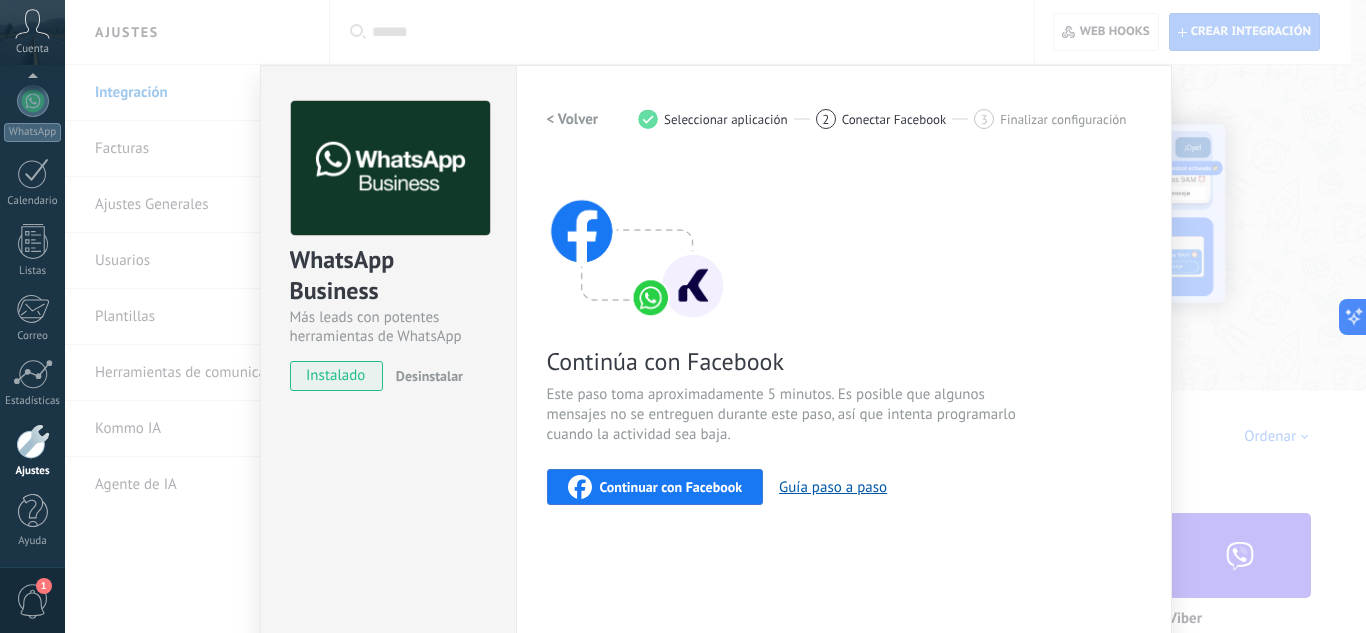click on "Continuar con Facebook" at bounding box center (671, 487) 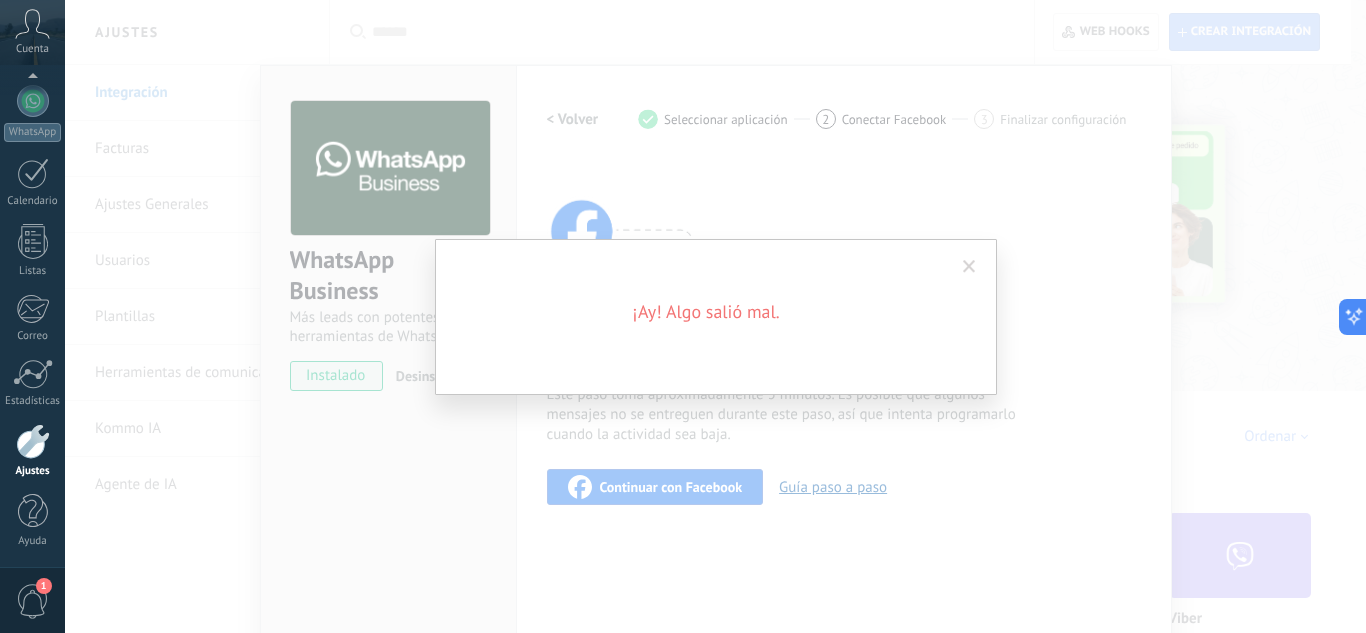 click on "¡Ay! Algo salió mal." at bounding box center [715, 316] 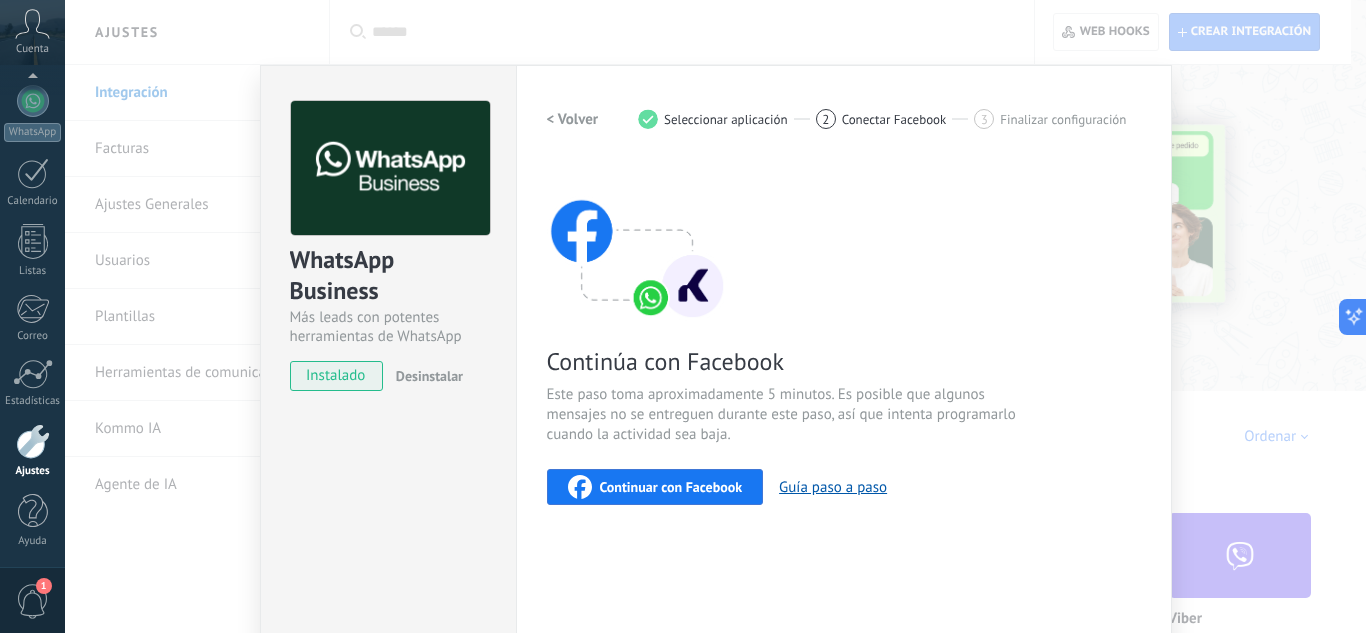 click on "Continuar con Facebook" at bounding box center (655, 487) 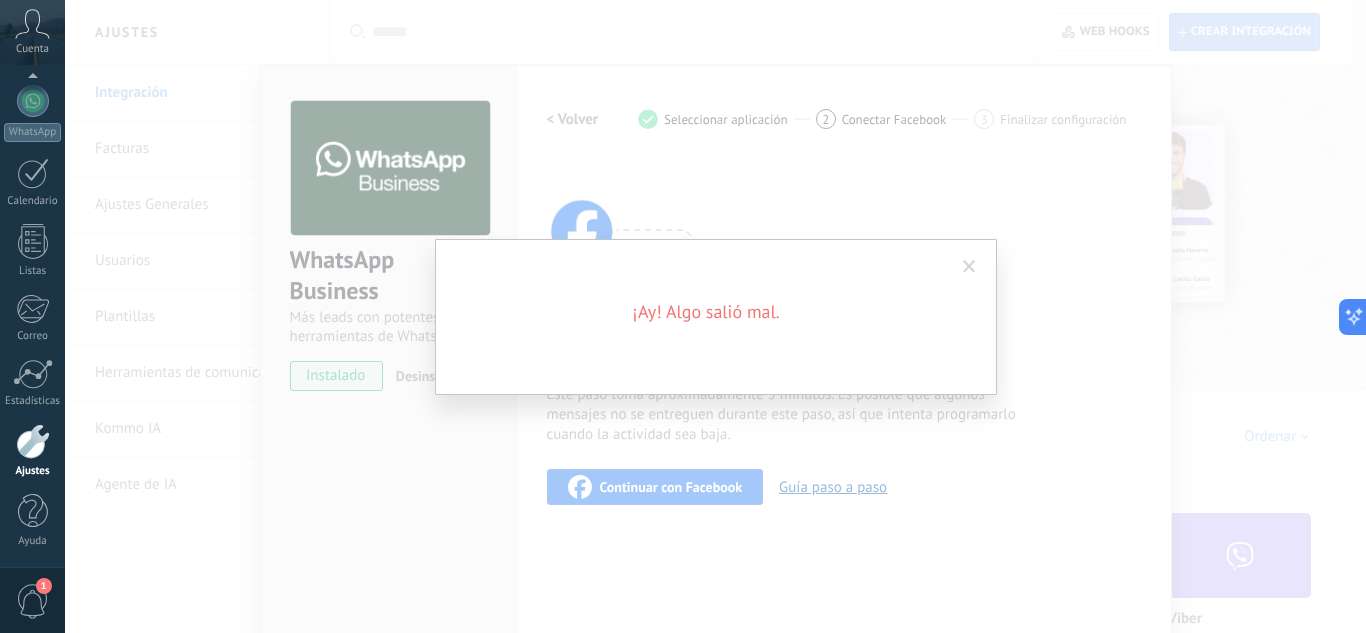 click at bounding box center [969, 267] 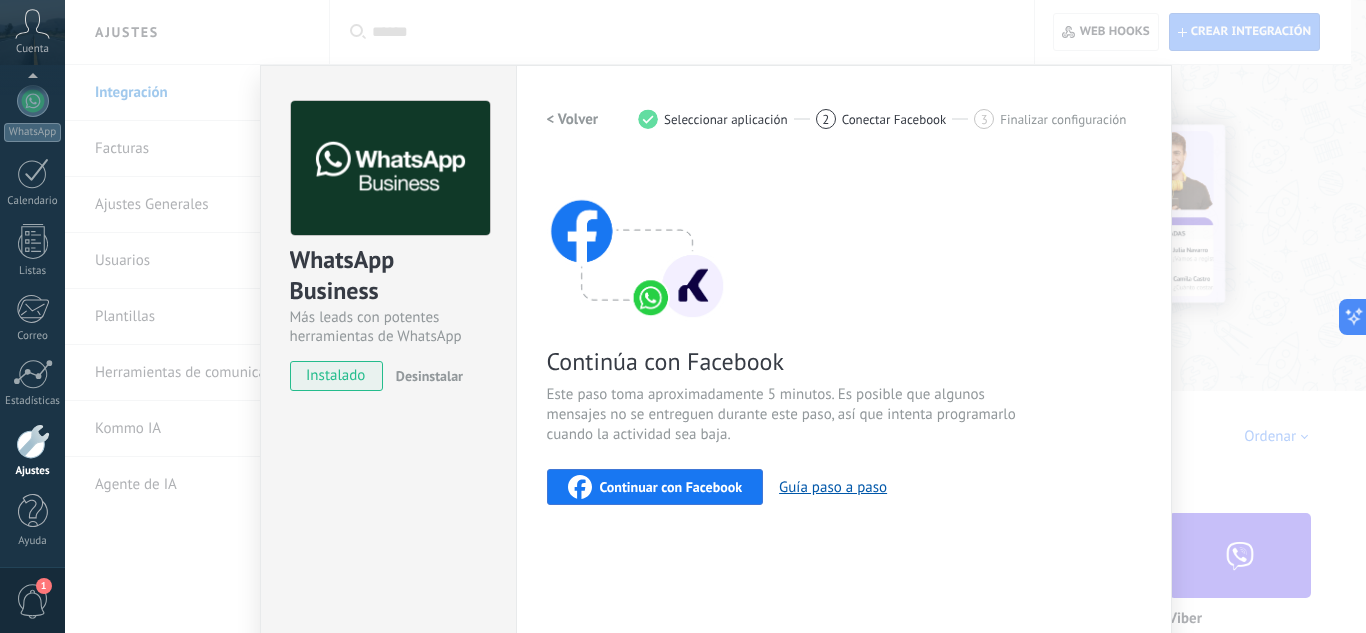 click on "Continuar con Facebook" at bounding box center (655, 487) 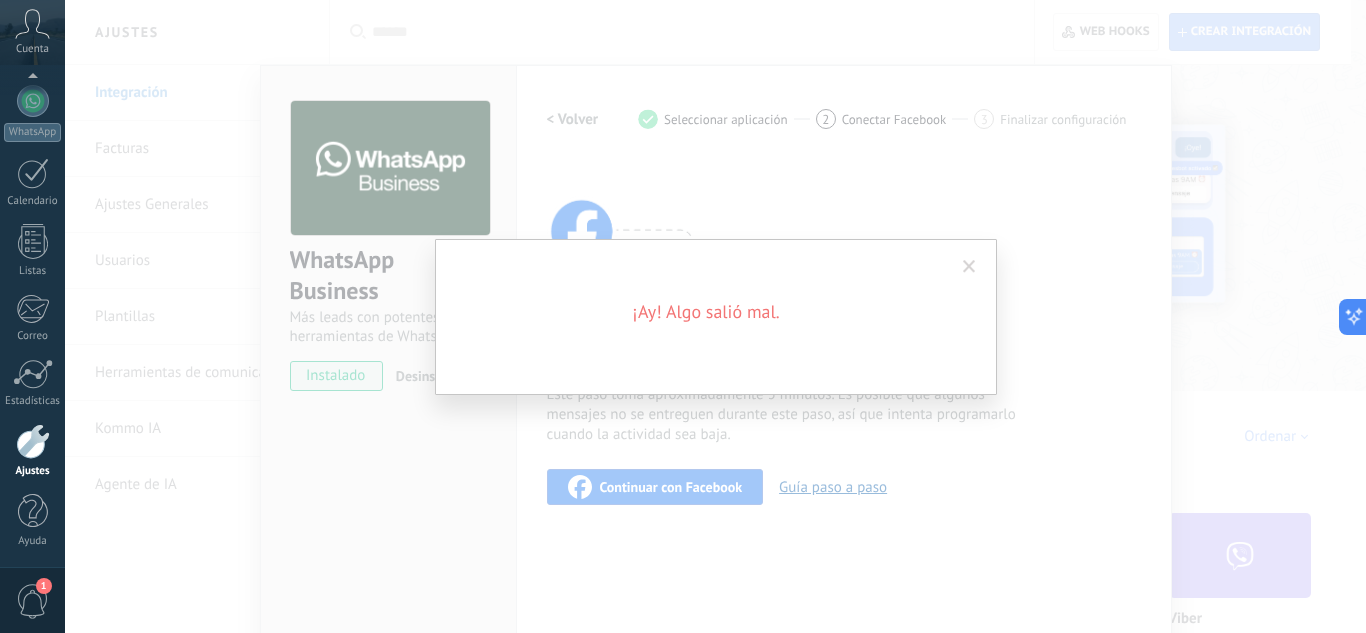 click on "¡Ay! Algo salió mal." at bounding box center [715, 316] 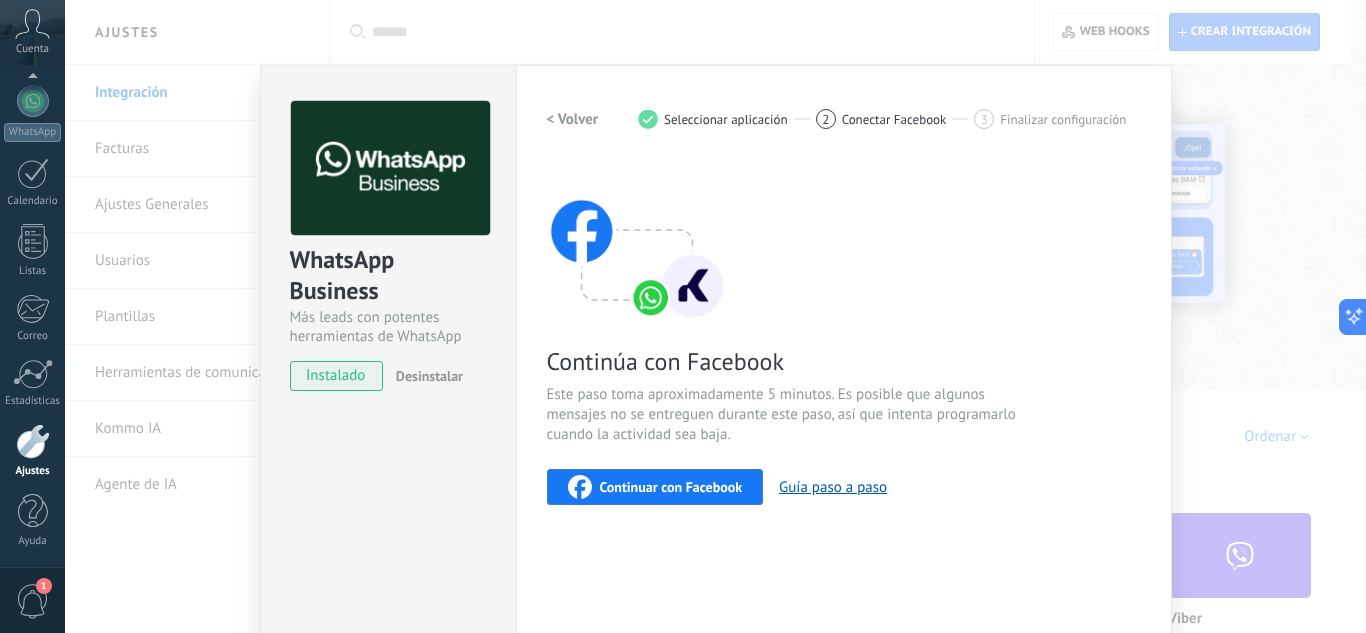 click on "WhatsApp Business Más leads con potentes herramientas de WhatsApp instalado Desinstalar Configuraciones Autorizaciones Esta pestaña registra a los usuarios que han concedido acceso a las integración a esta cuenta. Si deseas remover la posibilidad que un usuario pueda enviar solicitudes a la cuenta en nombre de esta integración, puedes revocar el acceso. Si el acceso a todos los usuarios es revocado, la integración dejará de funcionar. Esta aplicacion está instalada, pero nadie le ha dado acceso aun. WhatsApp Cloud API más _:  Guardar < Volver 1 Seleccionar aplicación 2 Conectar Facebook  3 Finalizar configuración Continúa con Facebook Este paso toma aproximadamente 5 minutos. Es posible que algunos mensajes no se entreguen durante este paso, así que intenta programarlo cuando la actividad sea baja. Continuar con Facebook Guía paso a paso ¿Necesitas ayuda?" at bounding box center [715, 316] 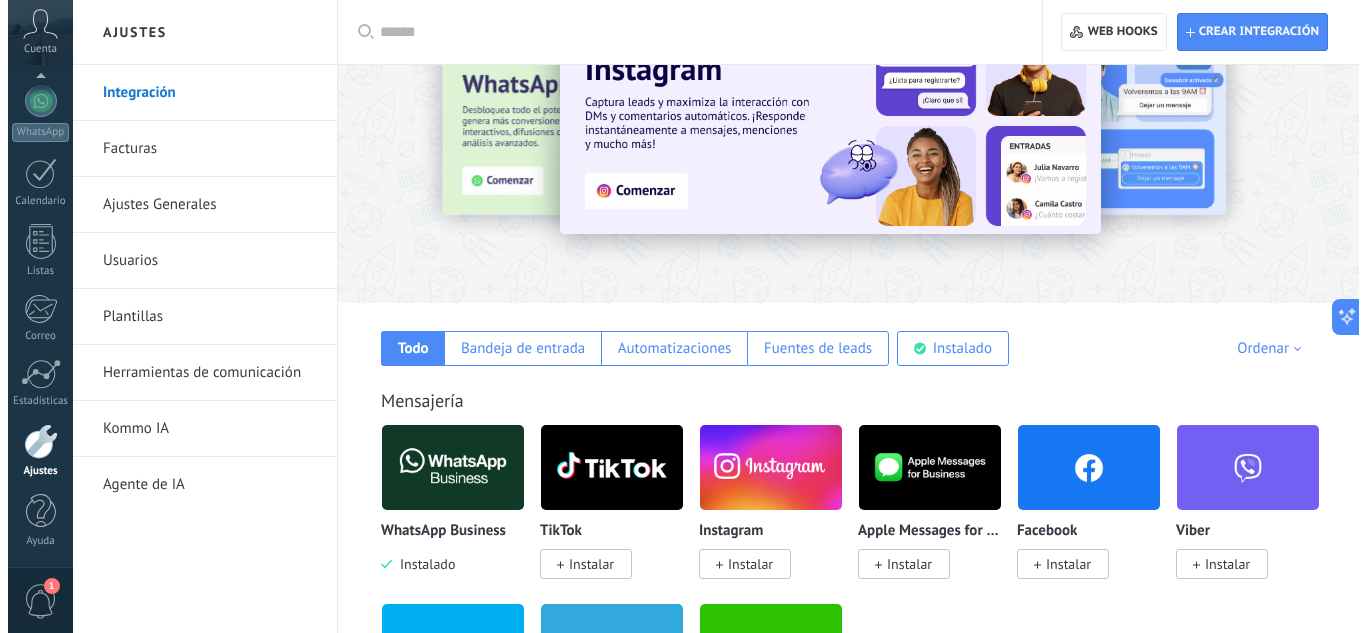 scroll, scrollTop: 200, scrollLeft: 0, axis: vertical 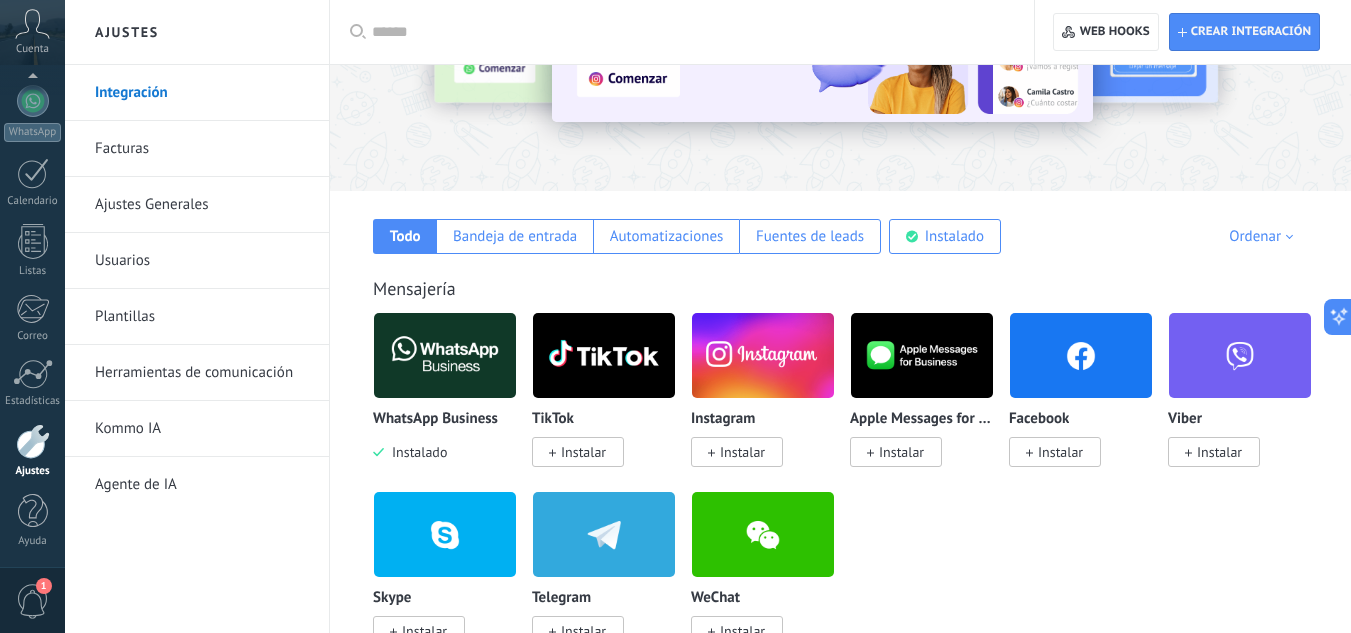 click at bounding box center [445, 355] 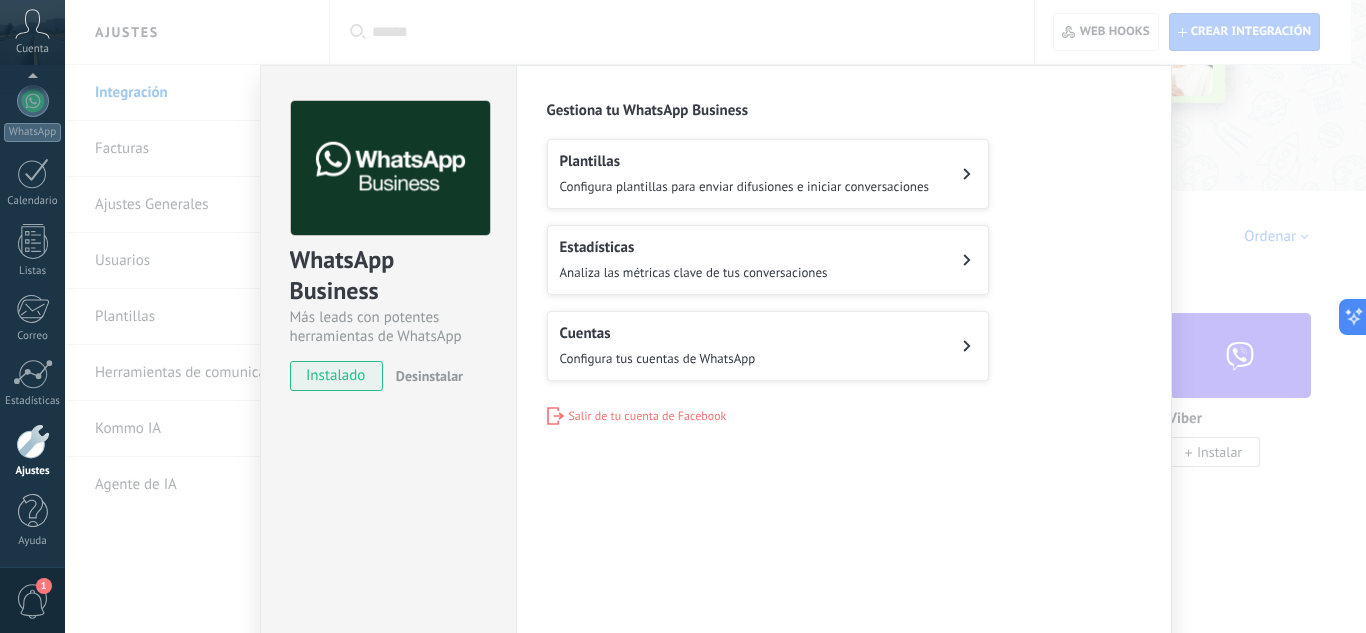 click on "Cuentas Configura tus cuentas de WhatsApp" at bounding box center (768, 346) 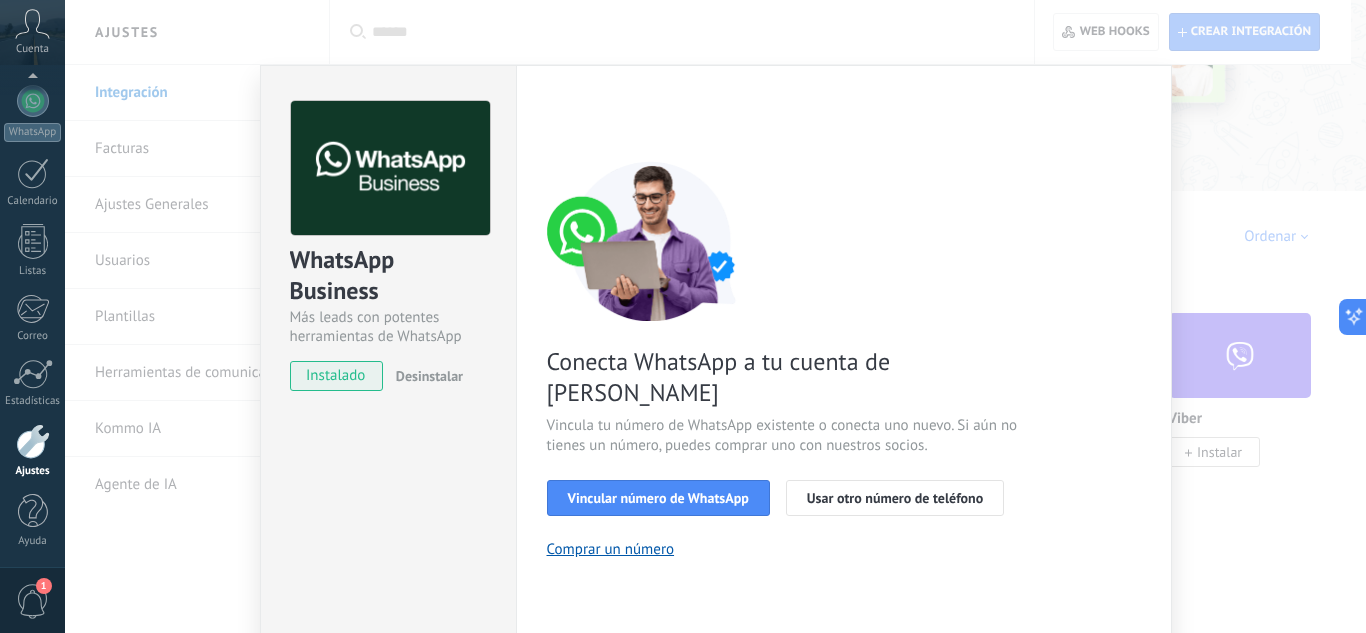 click on "WhatsApp Business Más leads con potentes herramientas de WhatsApp instalado Desinstalar Configuraciones Autorizaciones Esta pestaña registra a los usuarios que han concedido acceso a las integración a esta cuenta. Si deseas remover la posibilidad que un usuario pueda enviar solicitudes a la cuenta en nombre de esta integración, puedes revocar el acceso. Si el acceso a todos los usuarios es revocado, la integración dejará de funcionar. Esta aplicacion está instalada, pero nadie le ha dado acceso aun. WhatsApp Cloud API más _:  Guardar < Volver 1 Seleccionar aplicación 2 Conectar Facebook  3 Finalizar configuración Conecta WhatsApp a tu cuenta de Kommo Vincula tu número de WhatsApp existente o conecta uno nuevo. Si aún no tienes un número, puedes comprar uno con nuestros socios. Vincular número de WhatsApp Usar otro número de teléfono Comprar un número ¿Necesitas ayuda?" at bounding box center (715, 316) 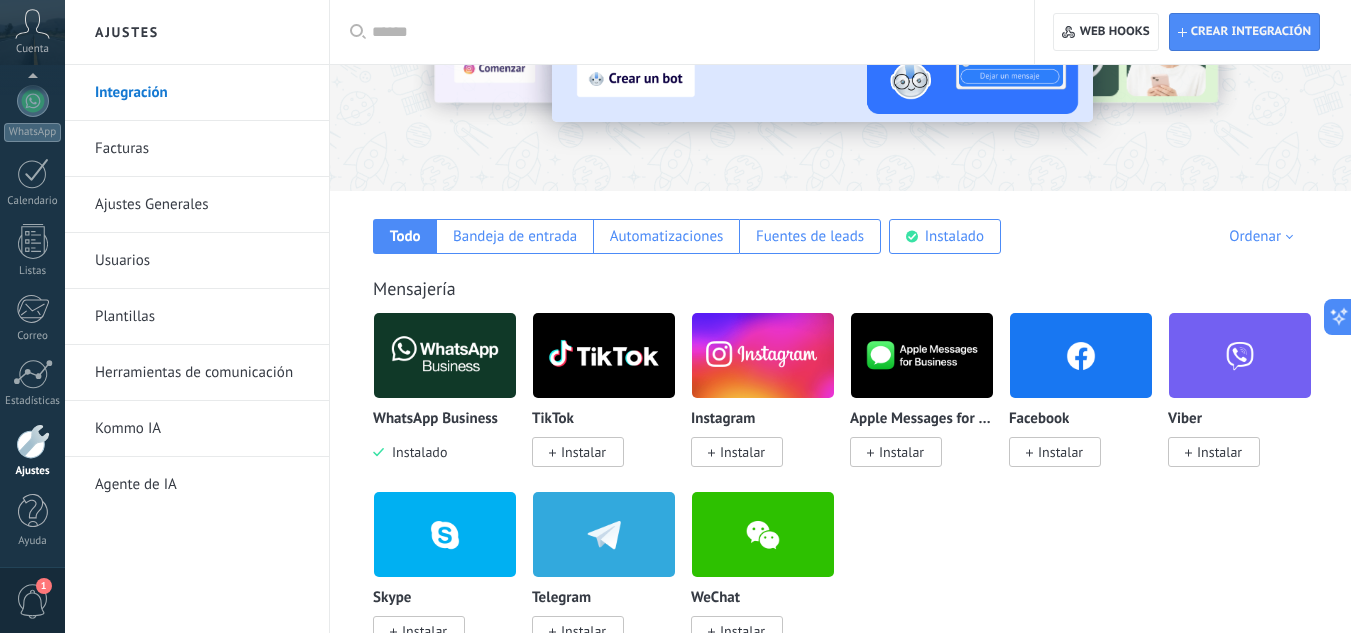 click at bounding box center (445, 355) 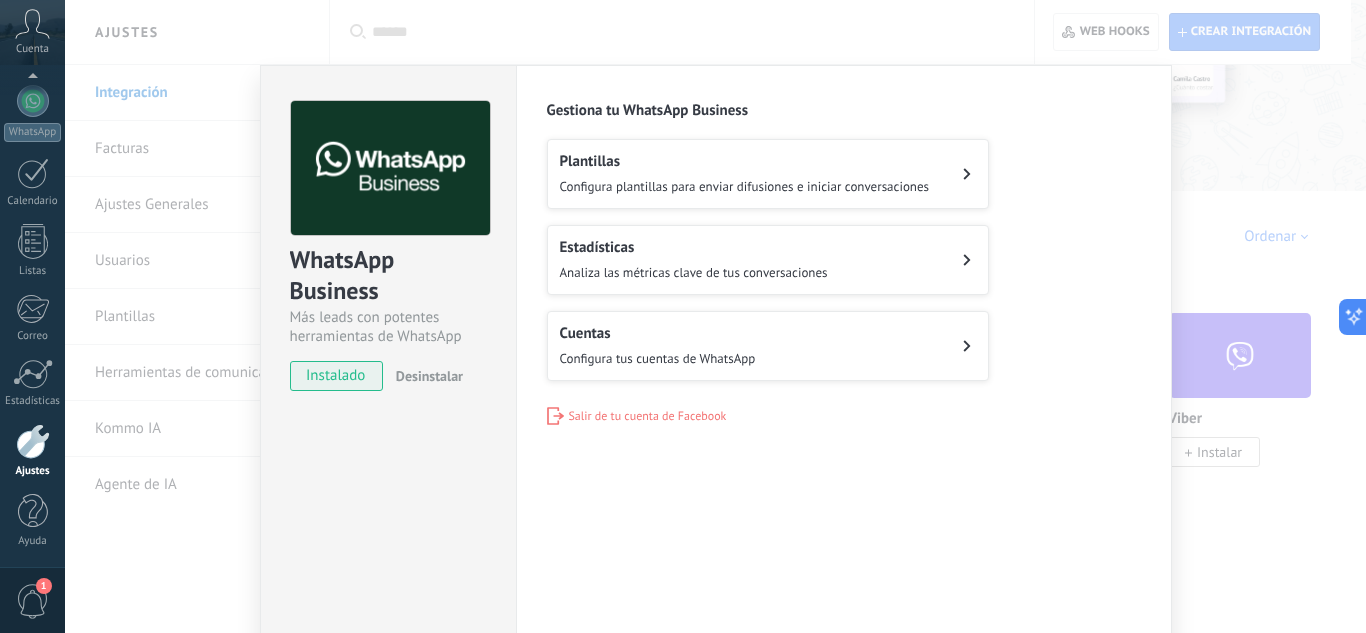 click on "Plantillas Configura plantillas para enviar difusiones e iniciar conversaciones" at bounding box center [745, 174] 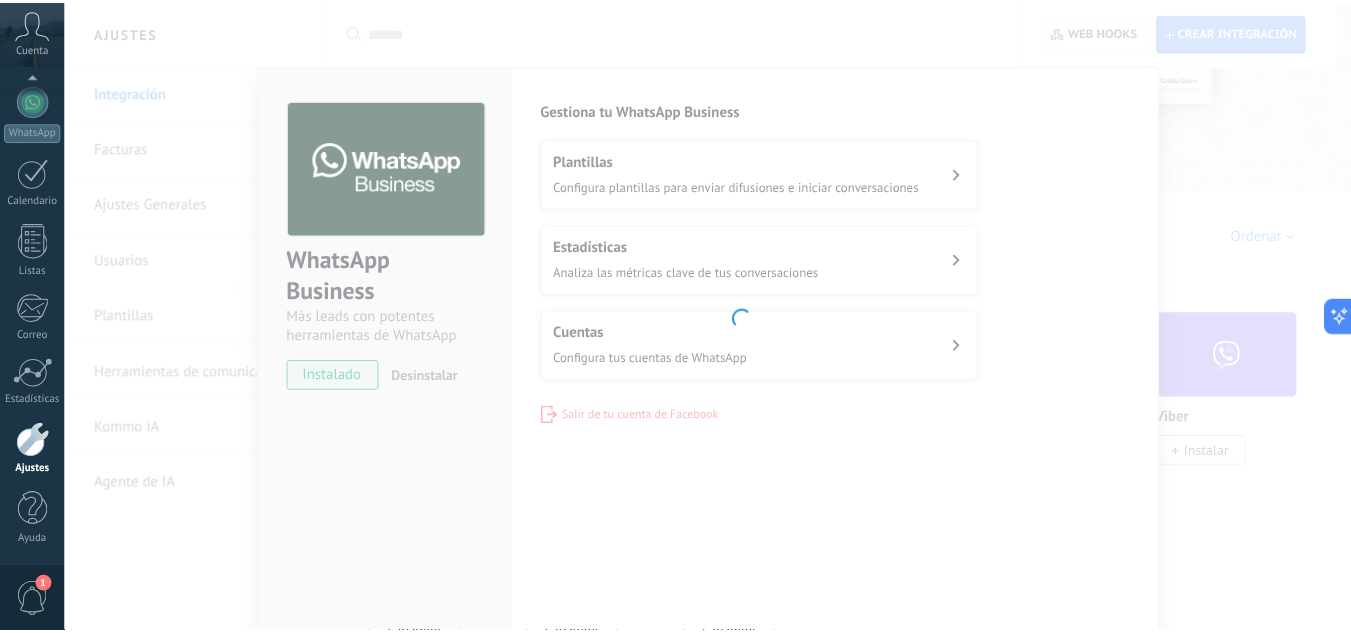 scroll, scrollTop: 0, scrollLeft: 0, axis: both 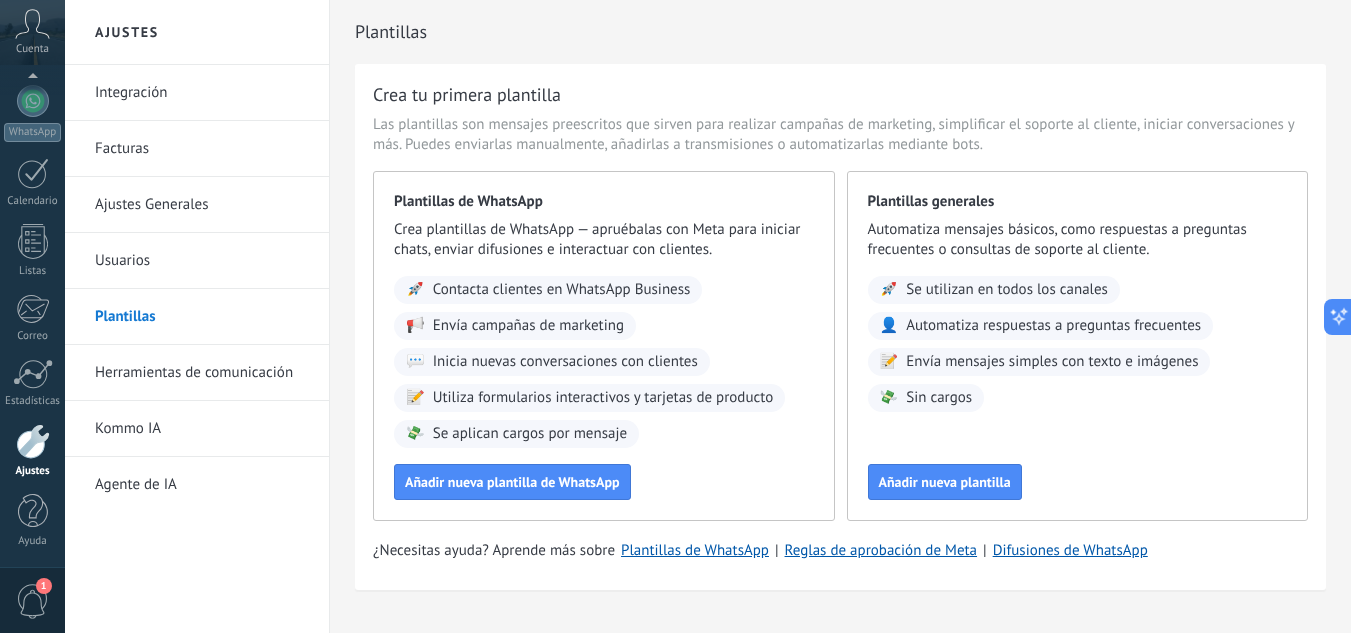 click on "Integración" at bounding box center [202, 93] 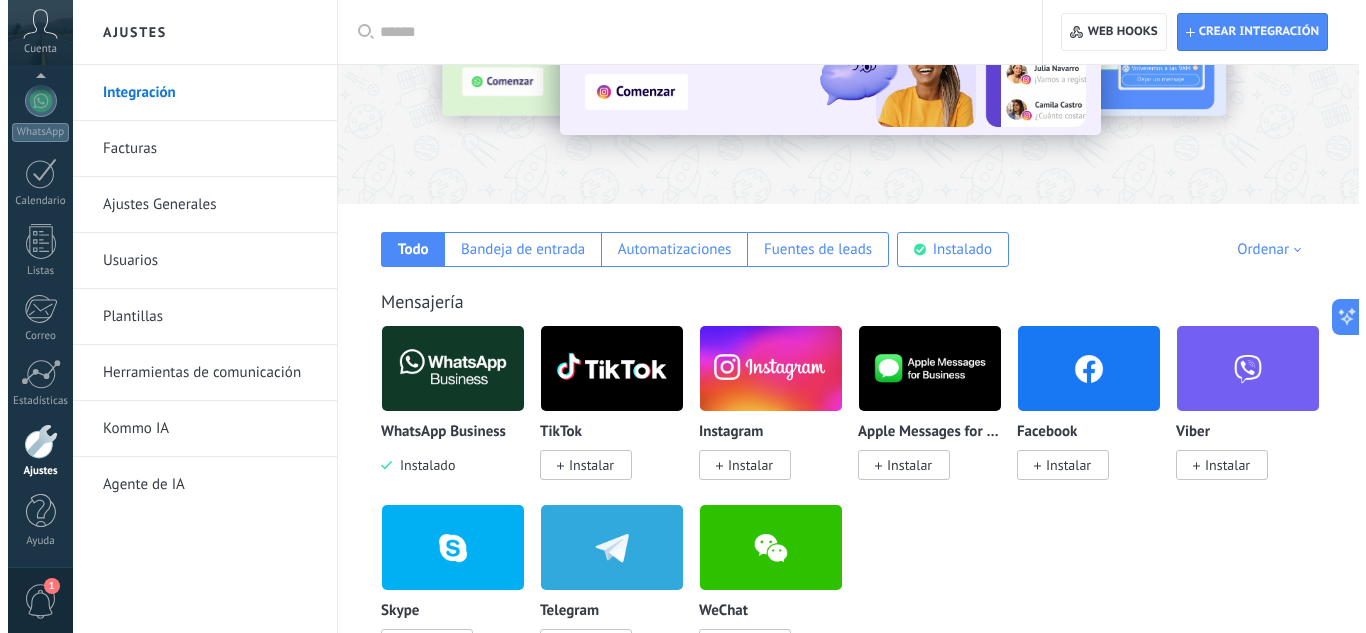 scroll, scrollTop: 200, scrollLeft: 0, axis: vertical 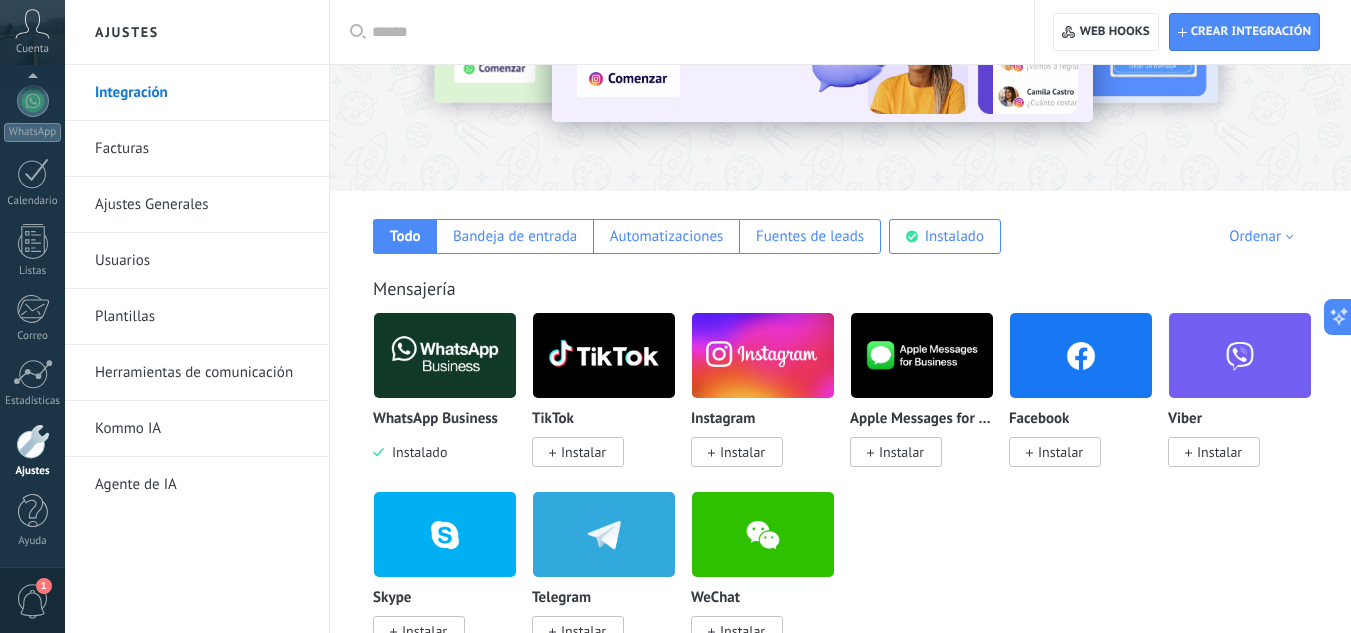 click at bounding box center [445, 355] 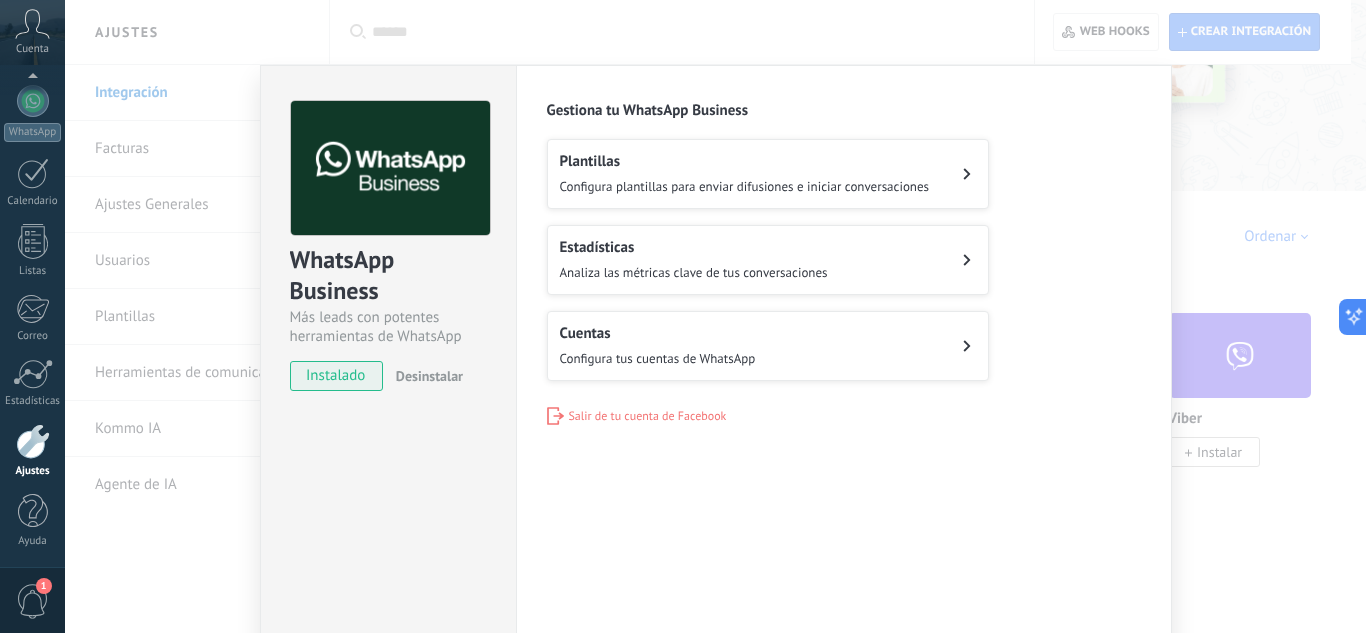 click on "Configura tus cuentas de WhatsApp" at bounding box center (658, 358) 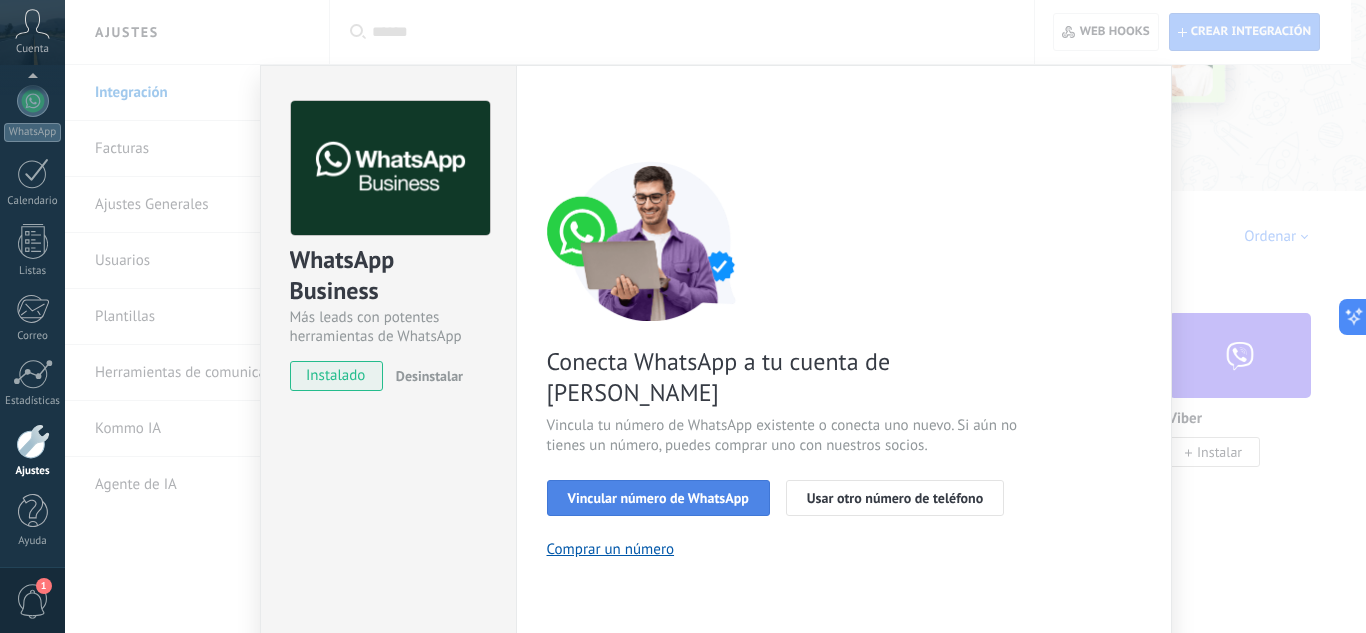 click on "Vincular número de WhatsApp" at bounding box center [658, 498] 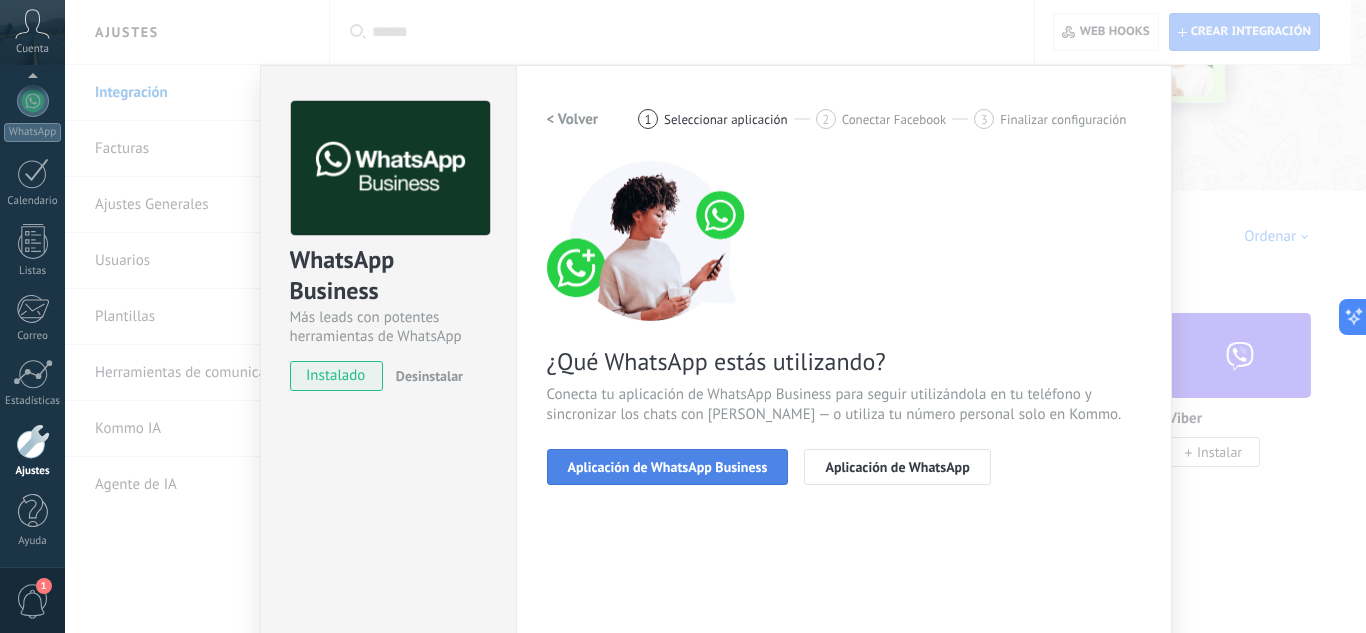 click on "Aplicación de WhatsApp Business" at bounding box center (668, 467) 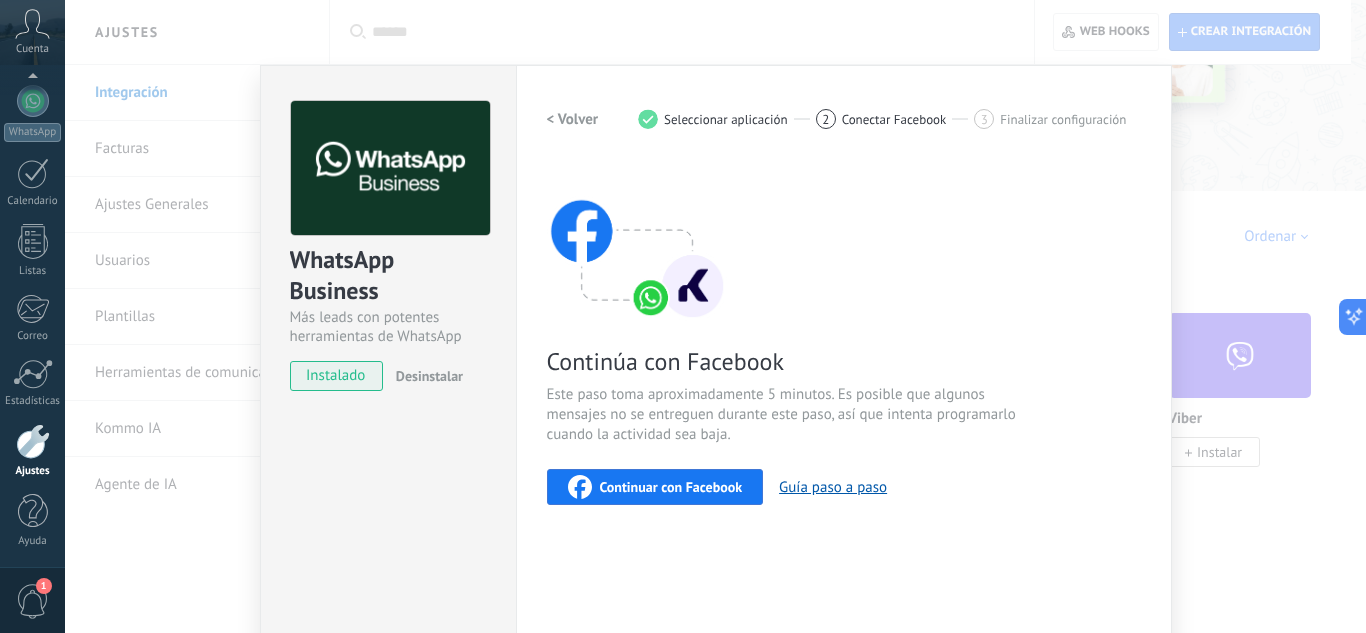 click on "Continuar con Facebook" at bounding box center (655, 487) 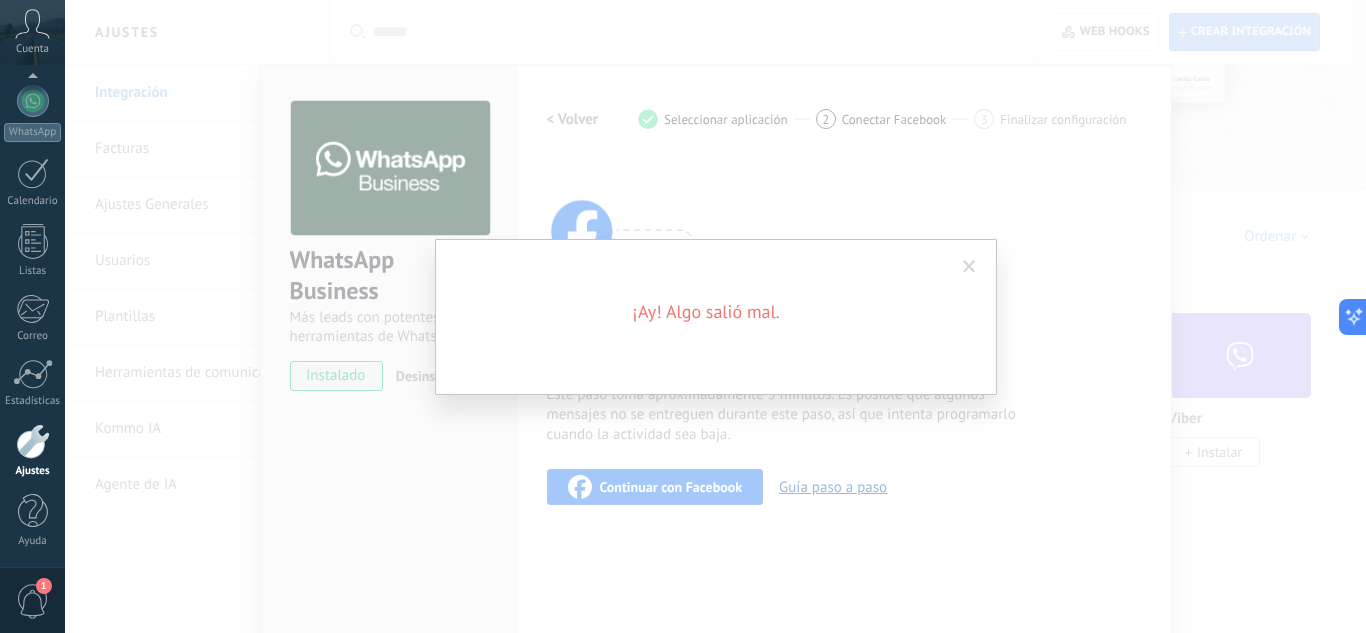 click on "¡Ay! Algo salió mal." at bounding box center (715, 316) 